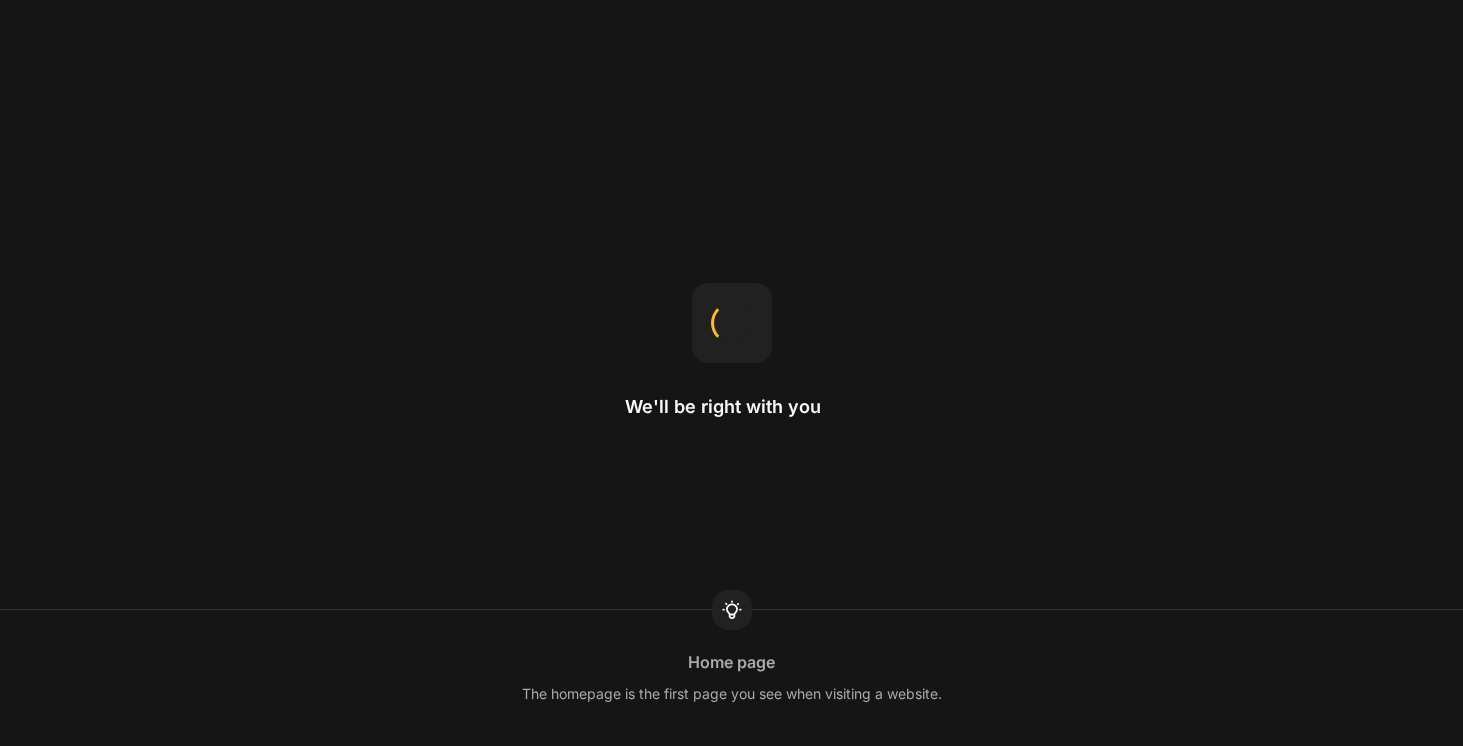 scroll, scrollTop: 0, scrollLeft: 0, axis: both 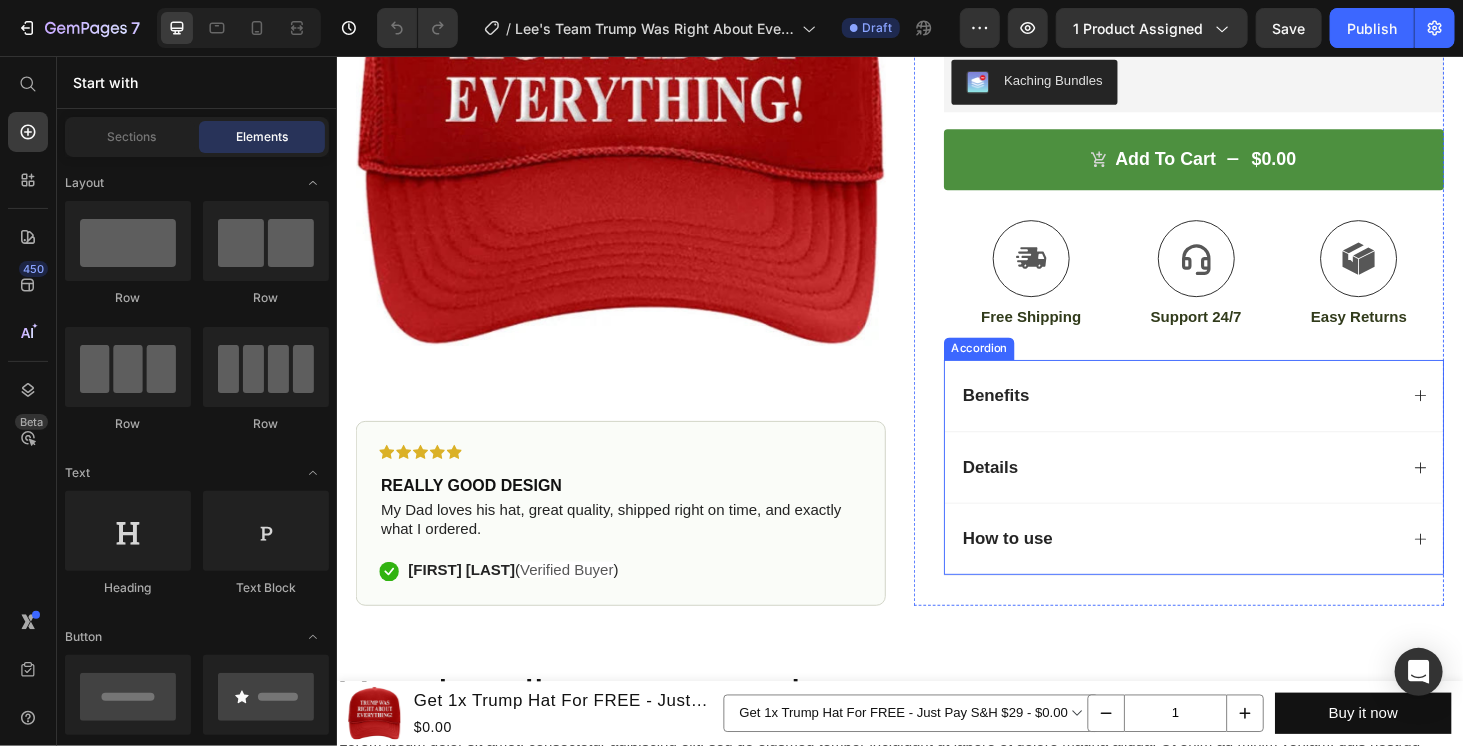 click on "Benefits" at bounding box center [1233, 417] 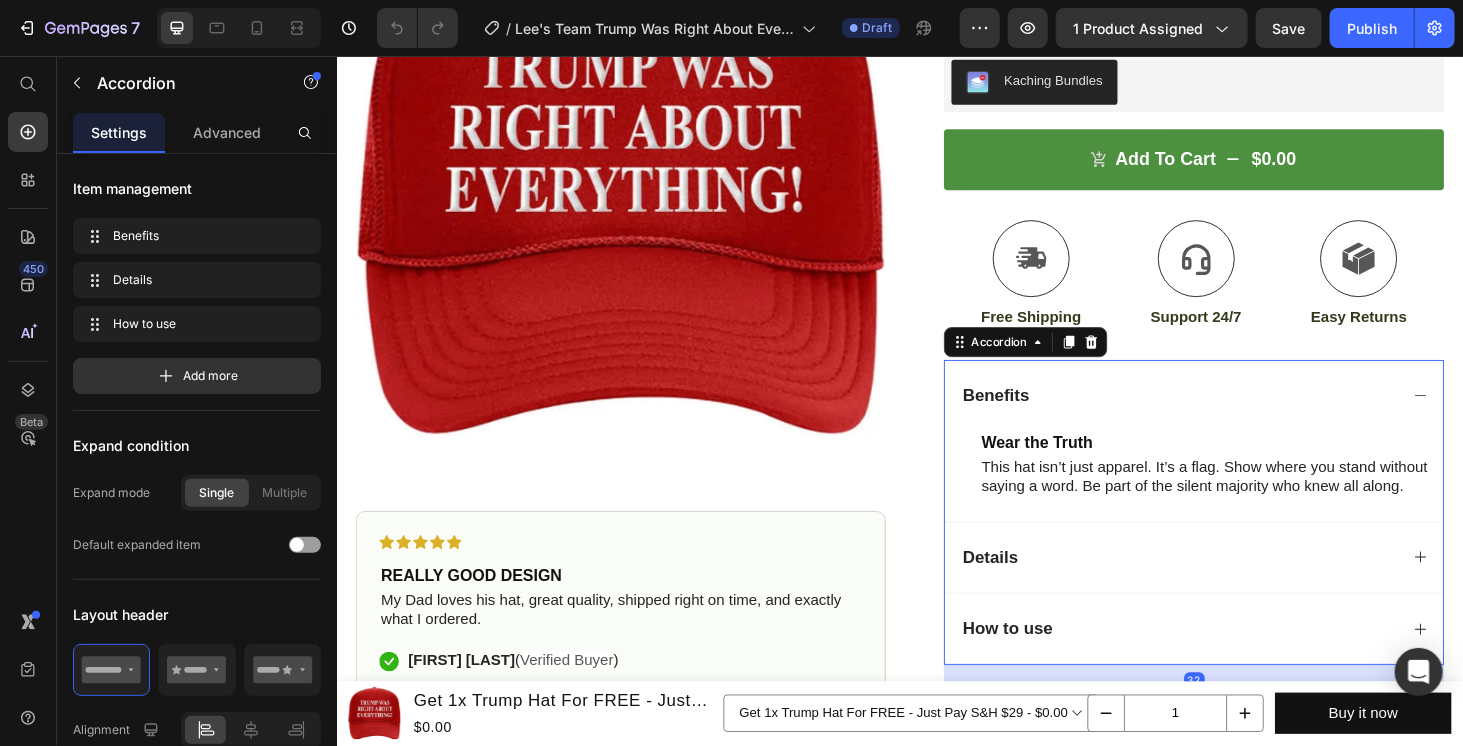 click on "Benefits" at bounding box center [1233, 417] 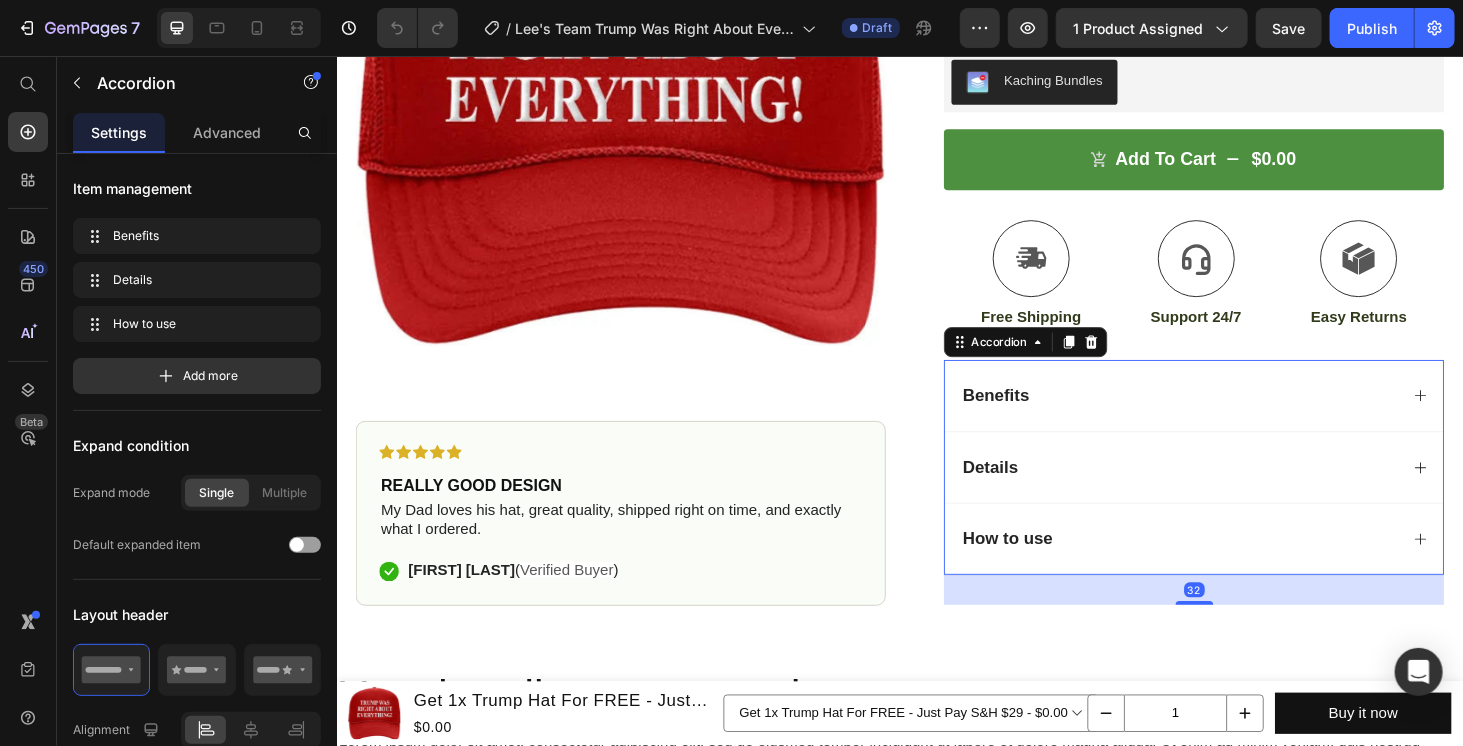 click on "Details" at bounding box center (1233, 493) 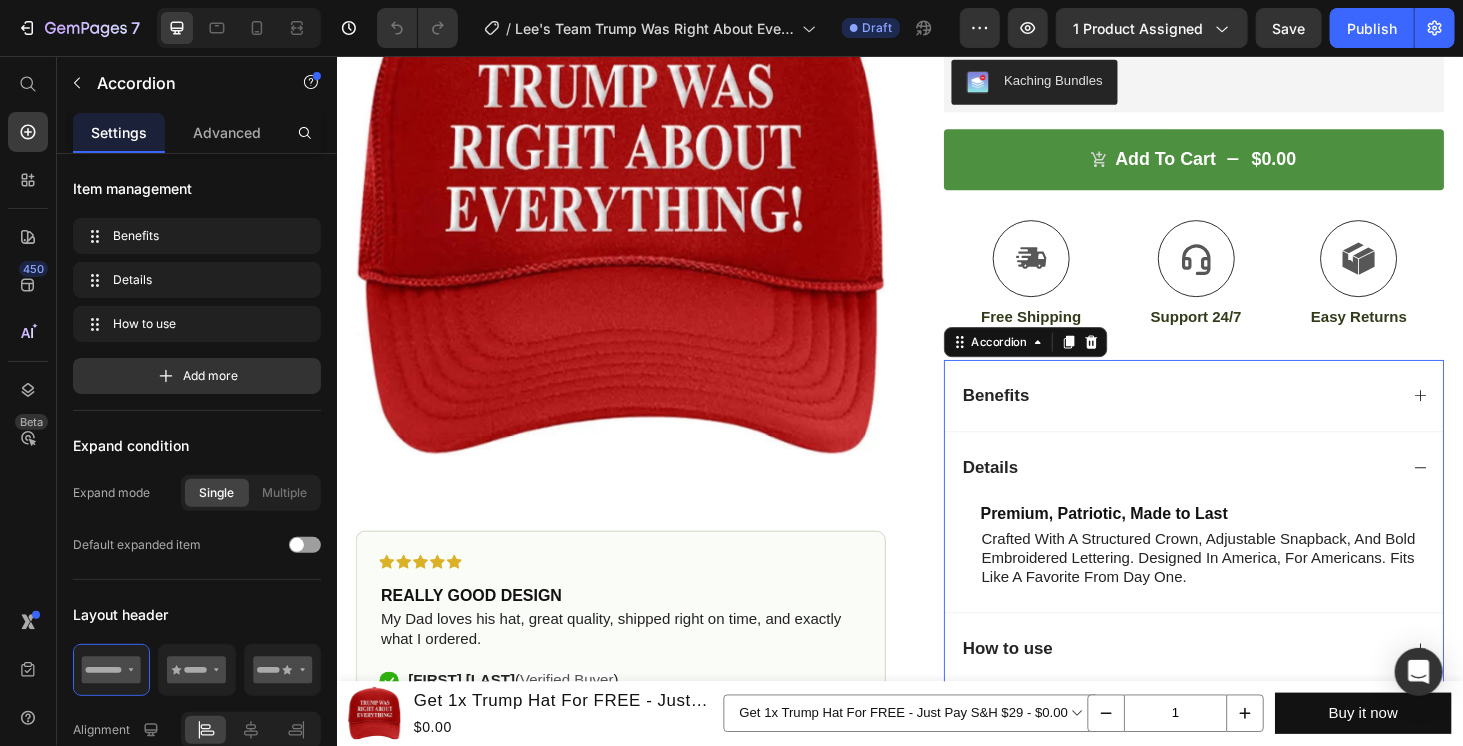 click on "Details" at bounding box center [1233, 493] 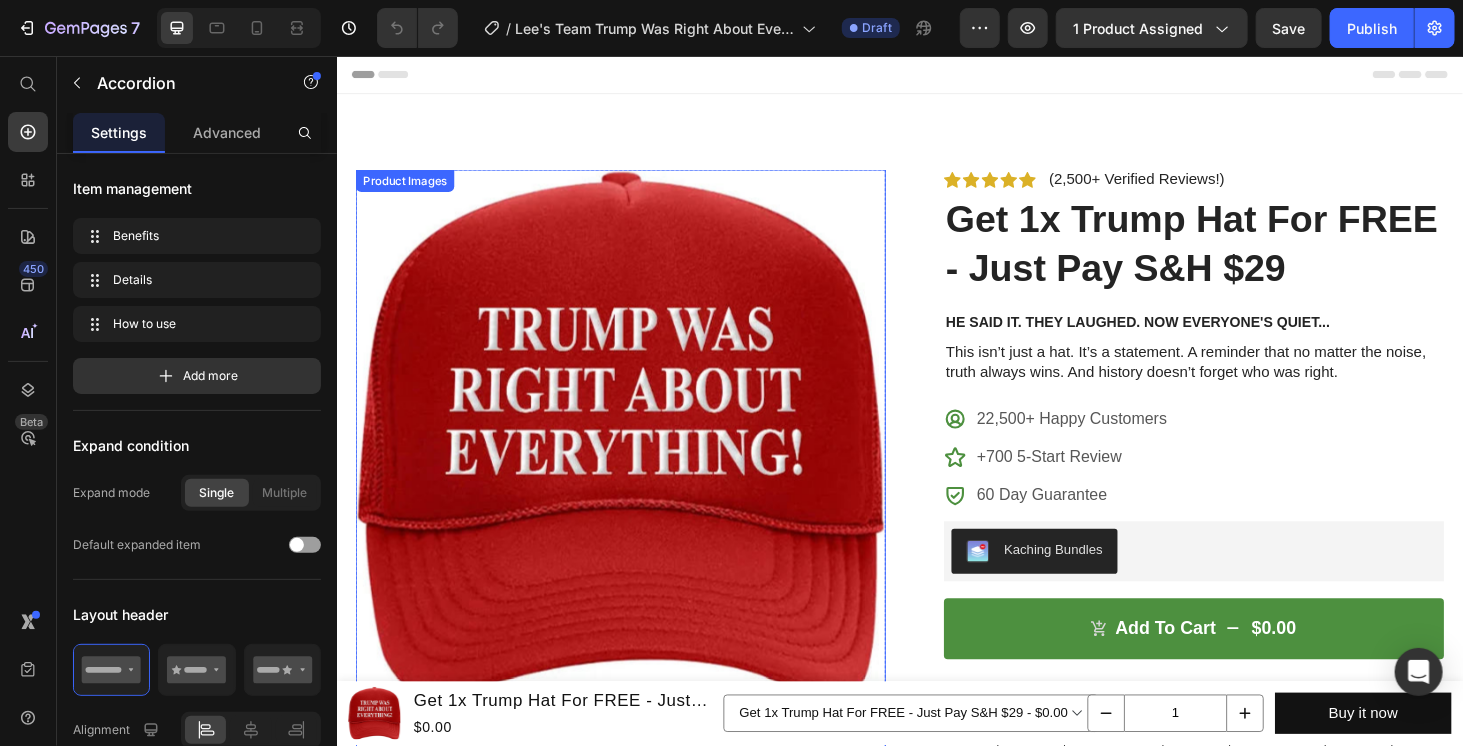 scroll, scrollTop: 333, scrollLeft: 0, axis: vertical 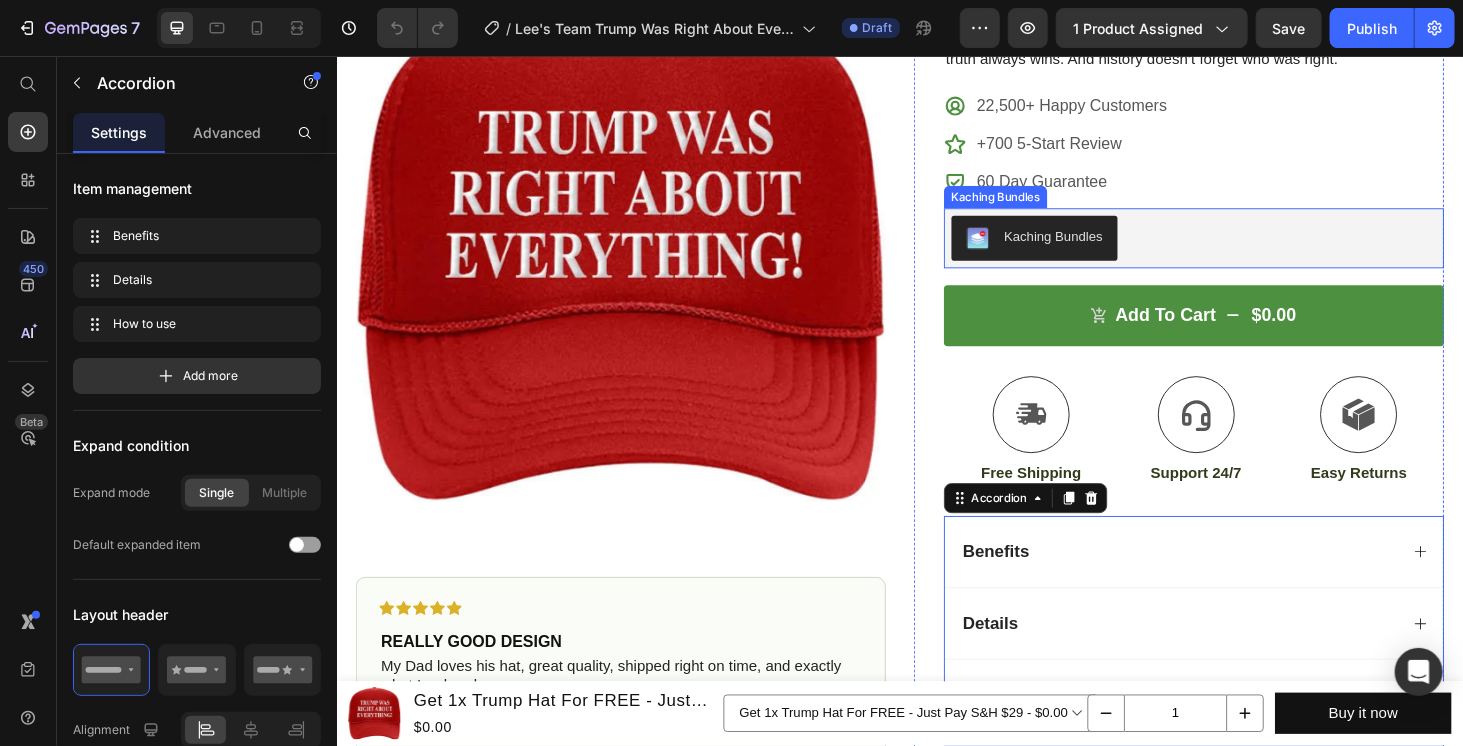 click on "Kaching Bundles" at bounding box center [1249, 250] 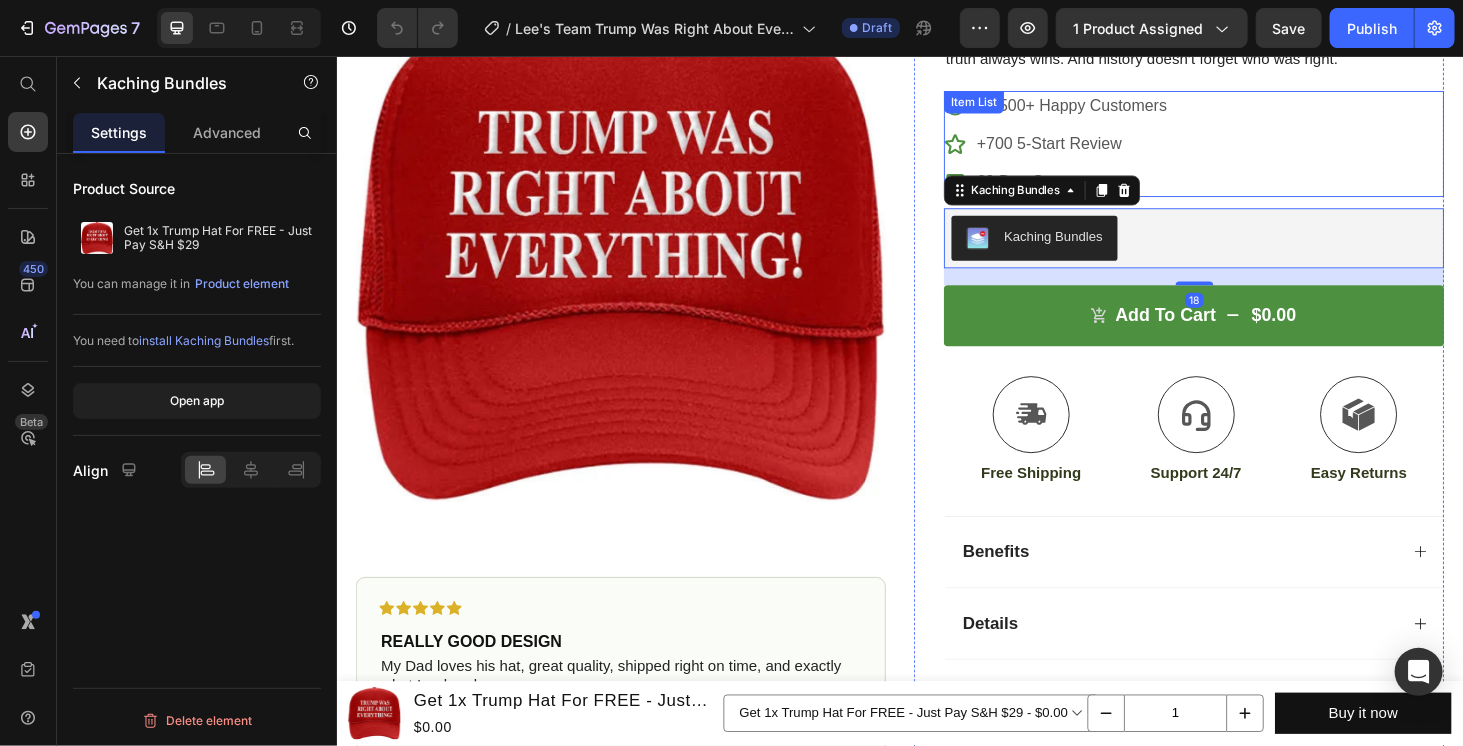 click on "22,500+ Happy Customers
+700 5-Start Review
60 Day Guarantee" at bounding box center [1249, 149] 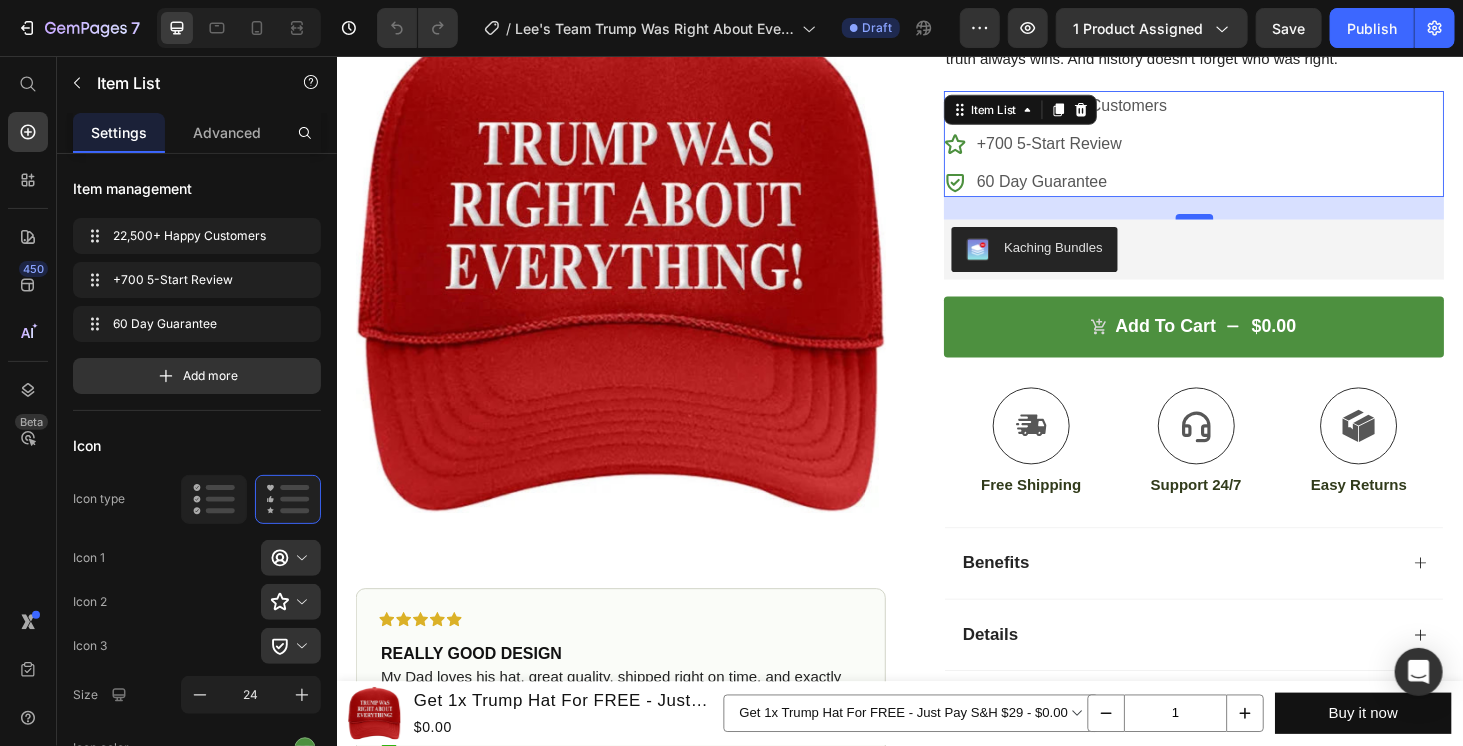 drag, startPoint x: 1247, startPoint y: 210, endPoint x: 1246, endPoint y: 222, distance: 12.0415945 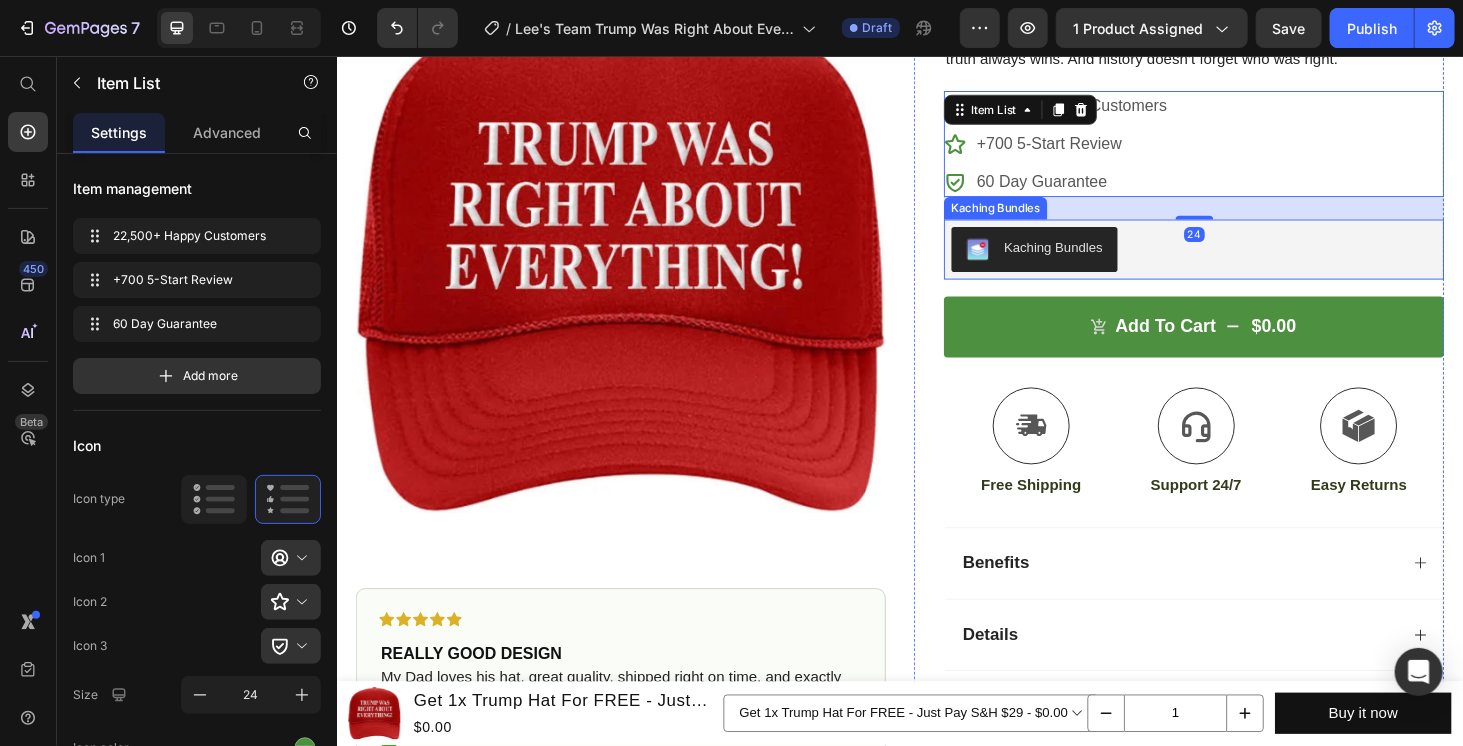 click on "Kaching Bundles" at bounding box center [1249, 262] 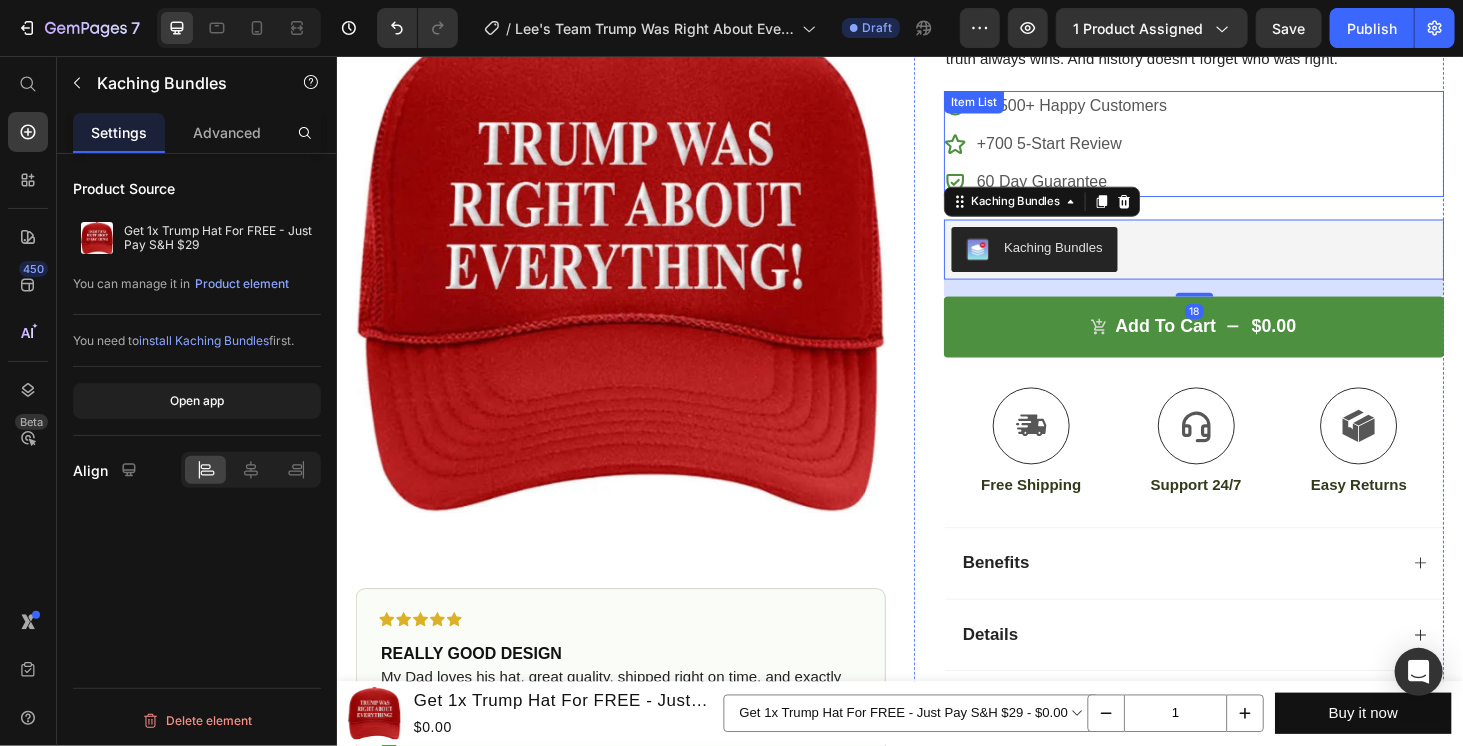 click on "22,500+ Happy Customers
+700 5-Start Review
60 Day Guarantee" at bounding box center [1249, 149] 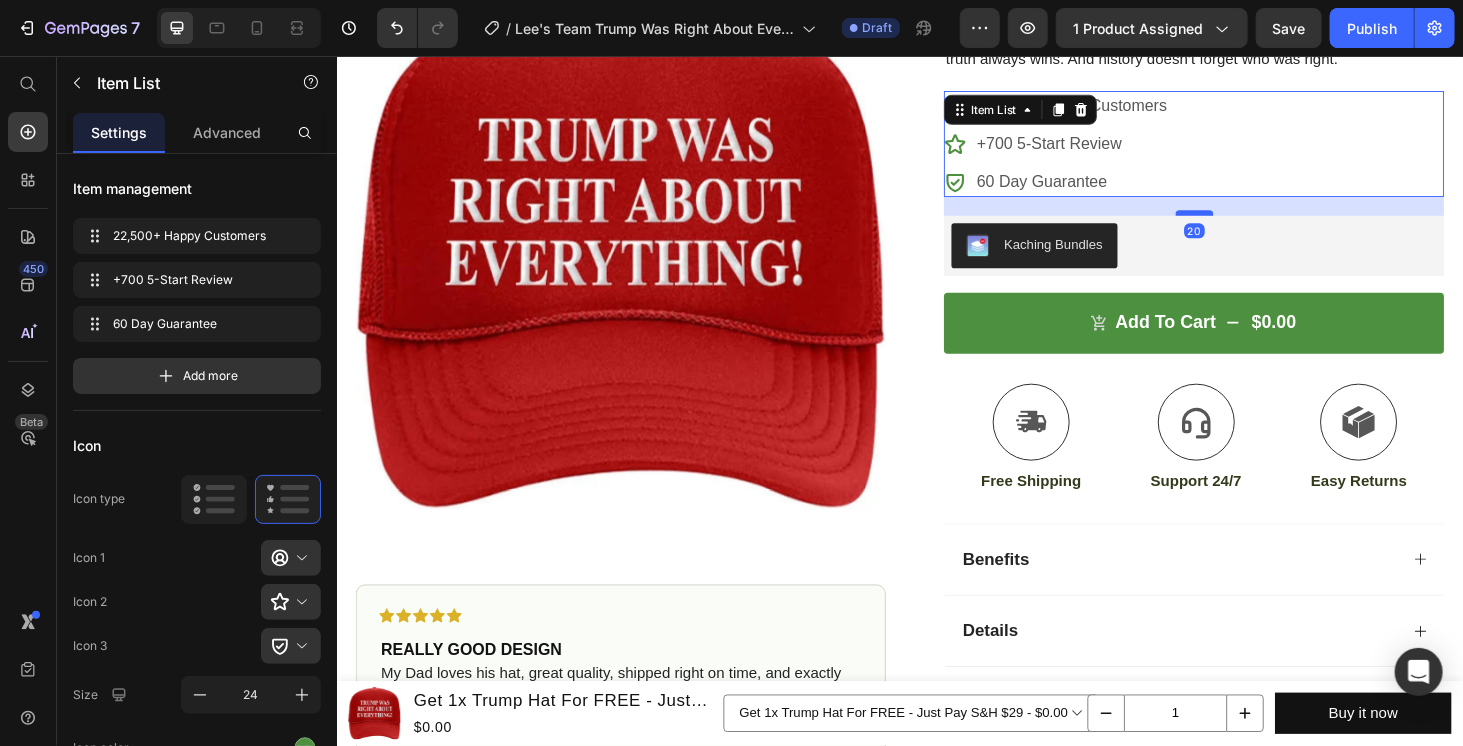 click at bounding box center (1250, 223) 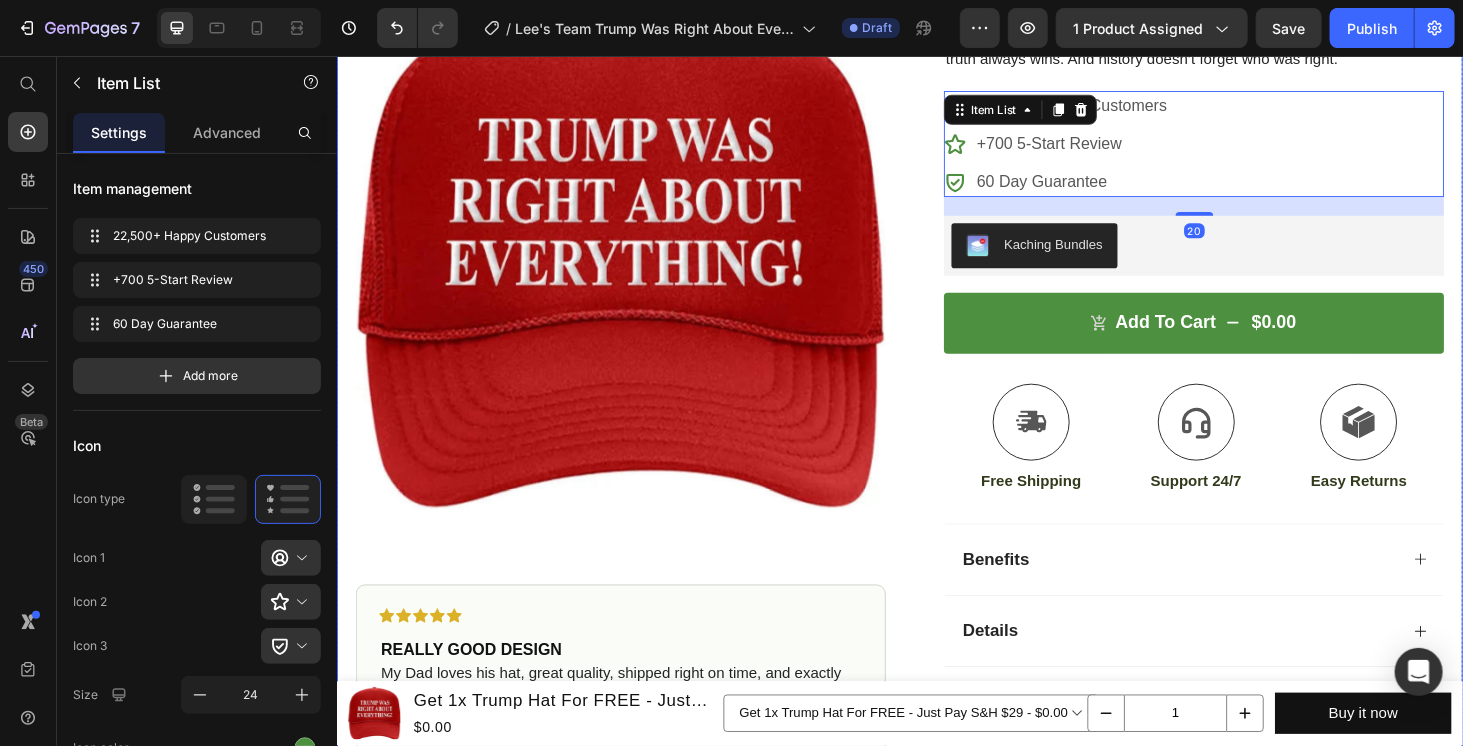 click on "Product Images Icon Icon Icon Icon Icon Icon List REALLY GOOD DESIGN  Heading My Dad loves his hat, great quality, shipped right on time, and exactly what I ordered. Text Block
Icon [FIRST] [LAST]  ( Verified Buyer ) Text Block Row Row Row Icon Icon Icon Icon Icon Icon List (2,500+ Verified Reviews!) Text Block Row Get 1x Trump Hat For FREE - Just Pay S&H $29 Product Title He Said It. They Laughed. Now Everyone's Quiet... Text Block This isn’t just a hat. It’s a statement. A reminder that no matter the noise, truth always wins. And history doesn’t forget who was right. Text Block
22,500+ Happy Customers
+700 5-Start Review
60 Day Guarantee Item List   20 Kaching Bundles Kaching Bundles
add to cart
$0.00 Add to Cart
Icon Free Shipping Text Block
Icon Support 24/7 Text Block
Icon Easy Returns Text Block Row Image Icon Icon Icon Icon Icon Icon List Text Block
Icon Text Block Row" at bounding box center (936, 305) 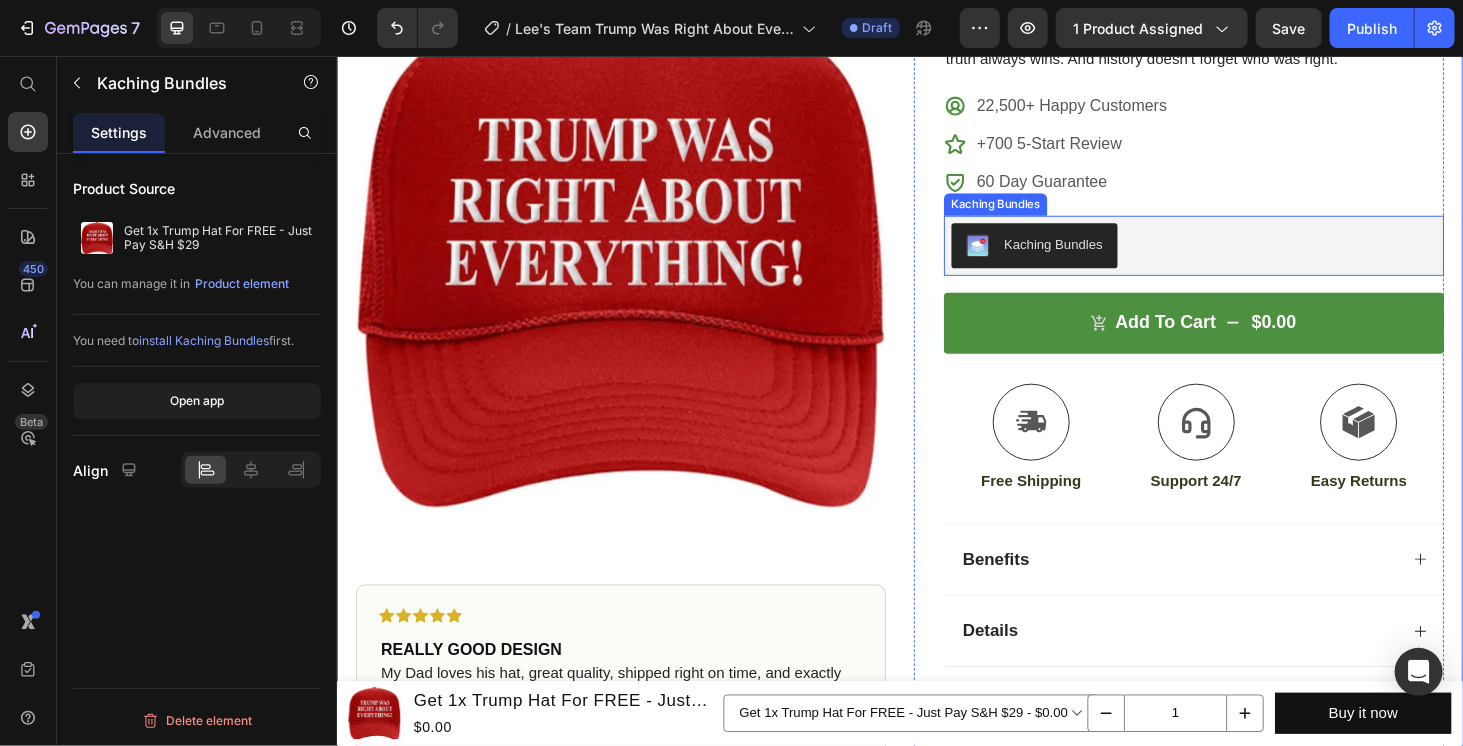 click on "Kaching Bundles" at bounding box center [1099, 256] 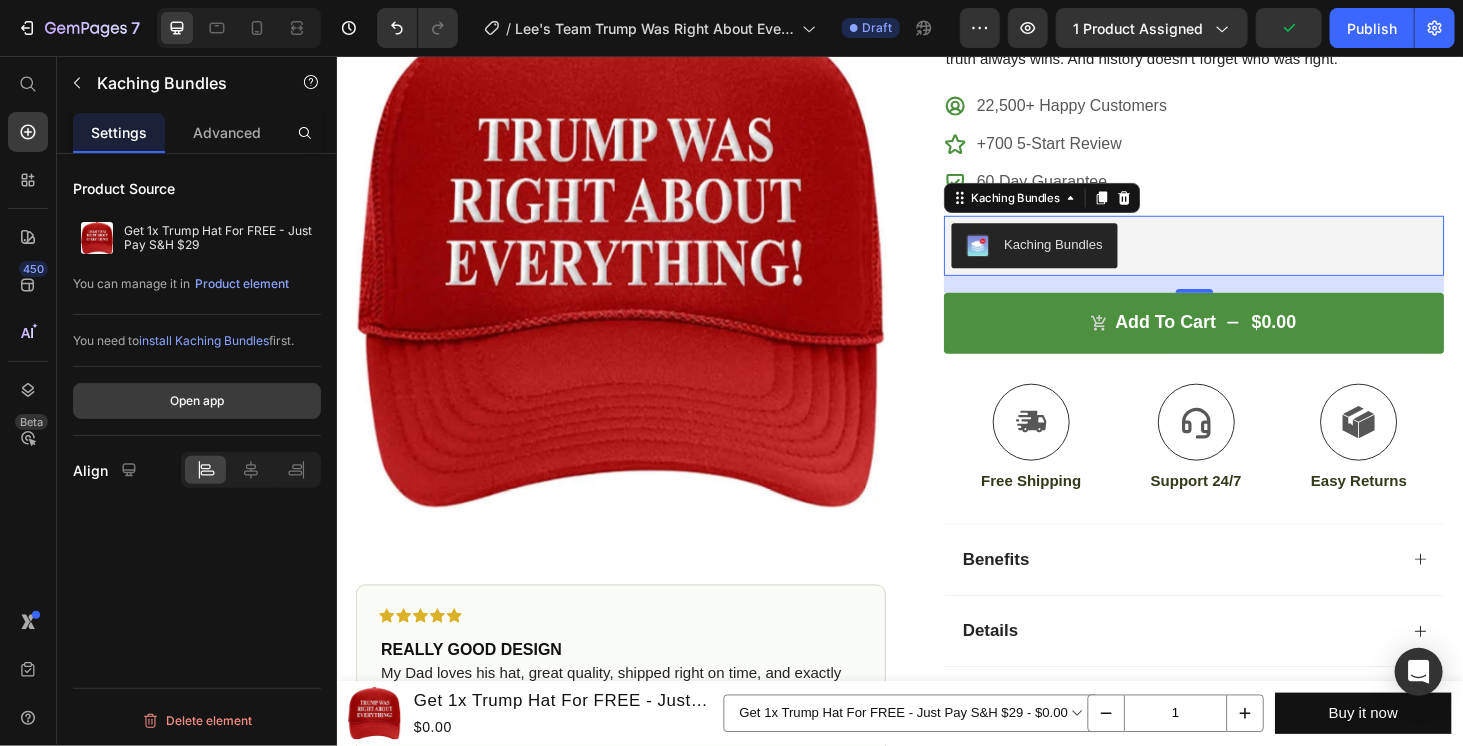 click on "Open app" at bounding box center (197, 401) 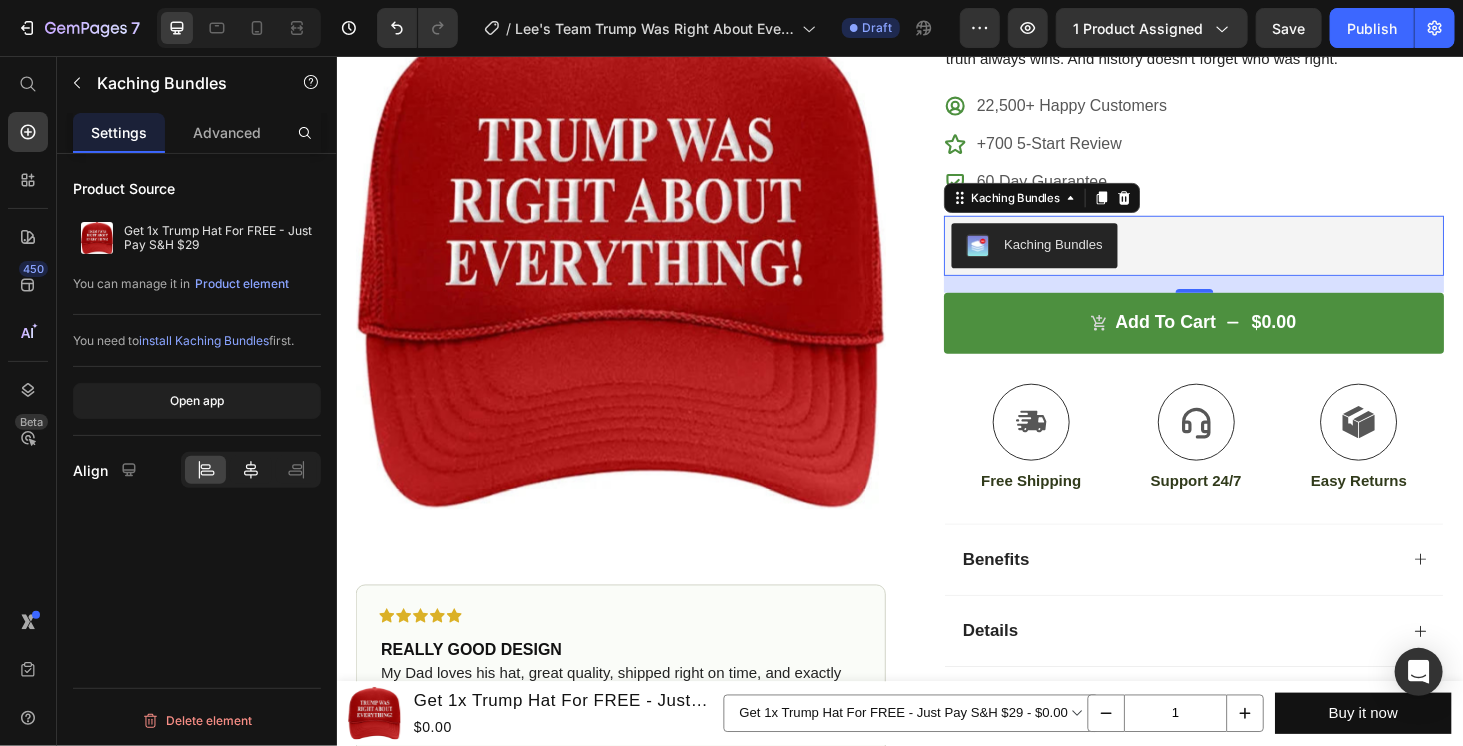 click 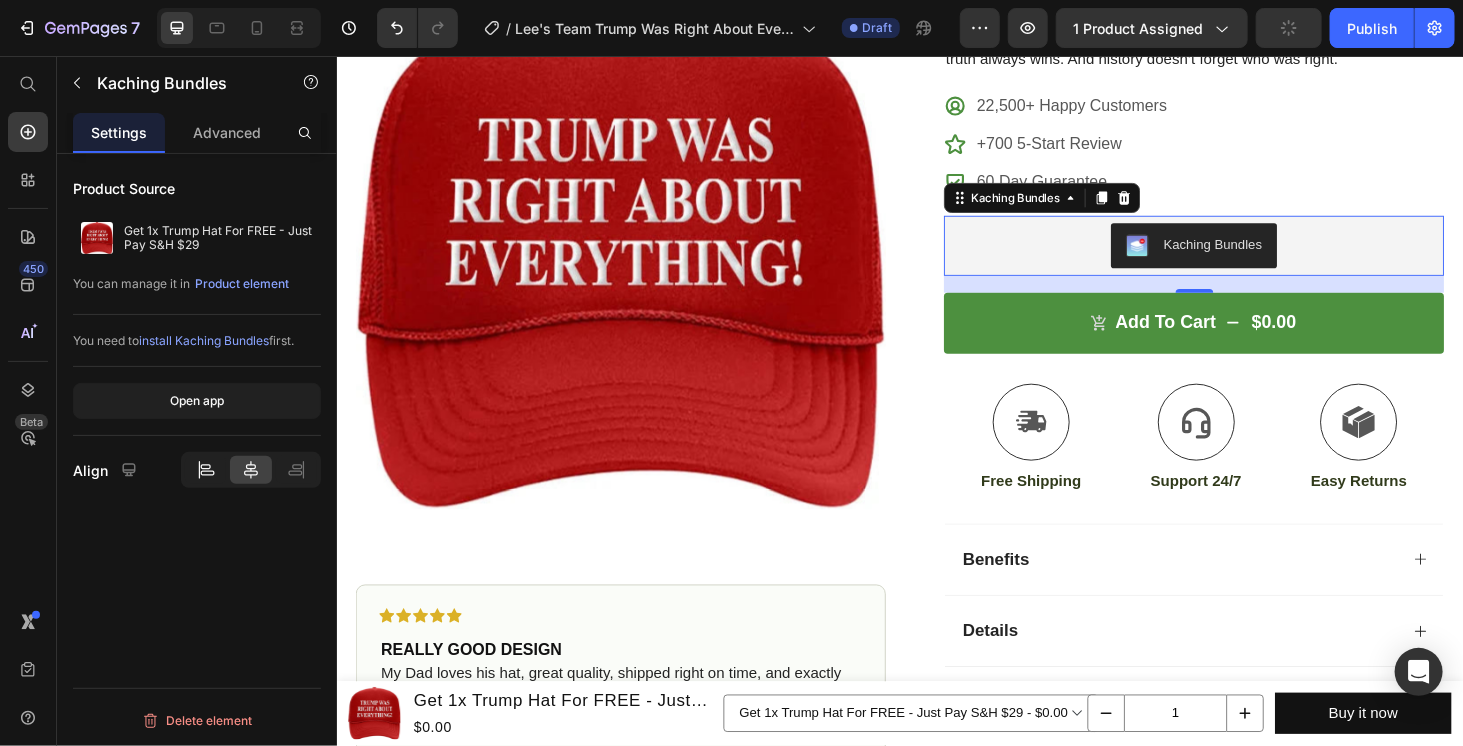 click 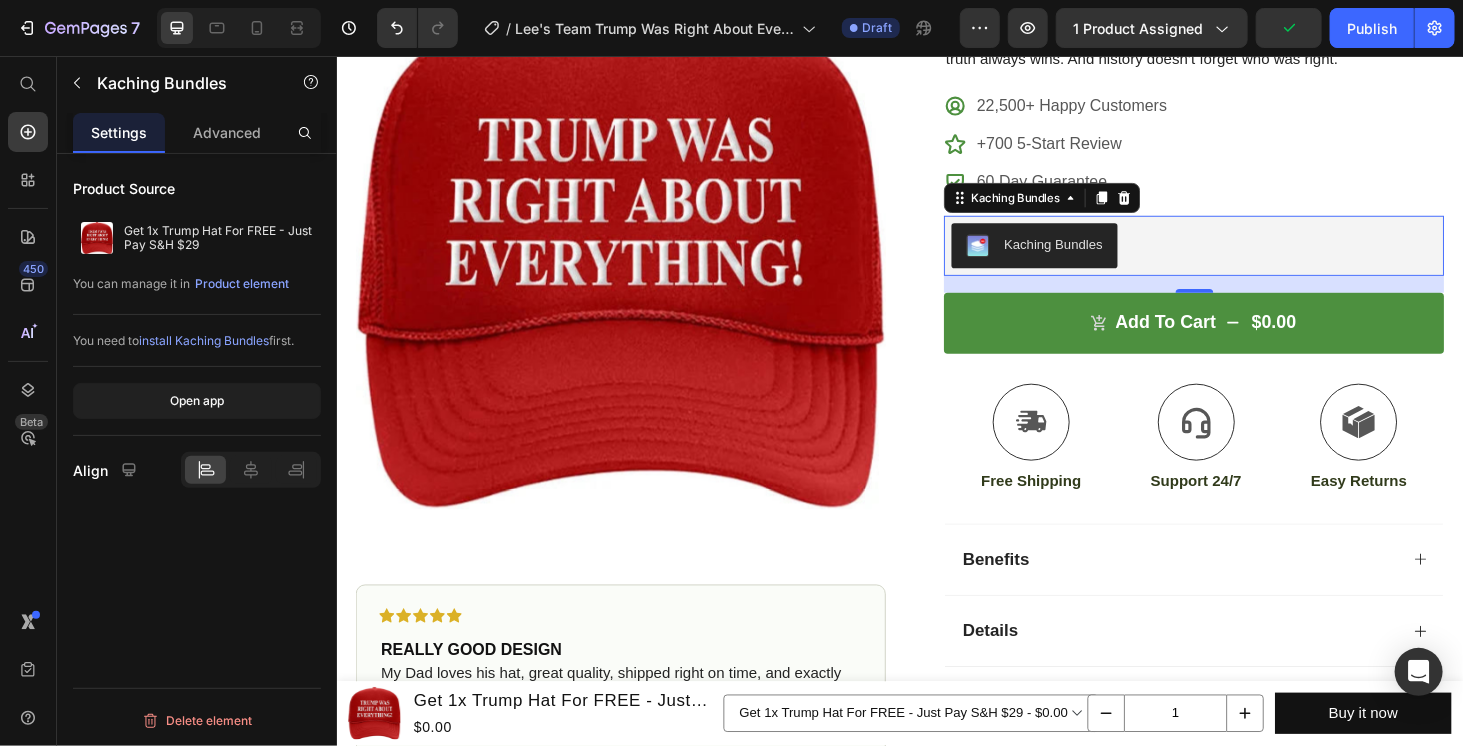 click 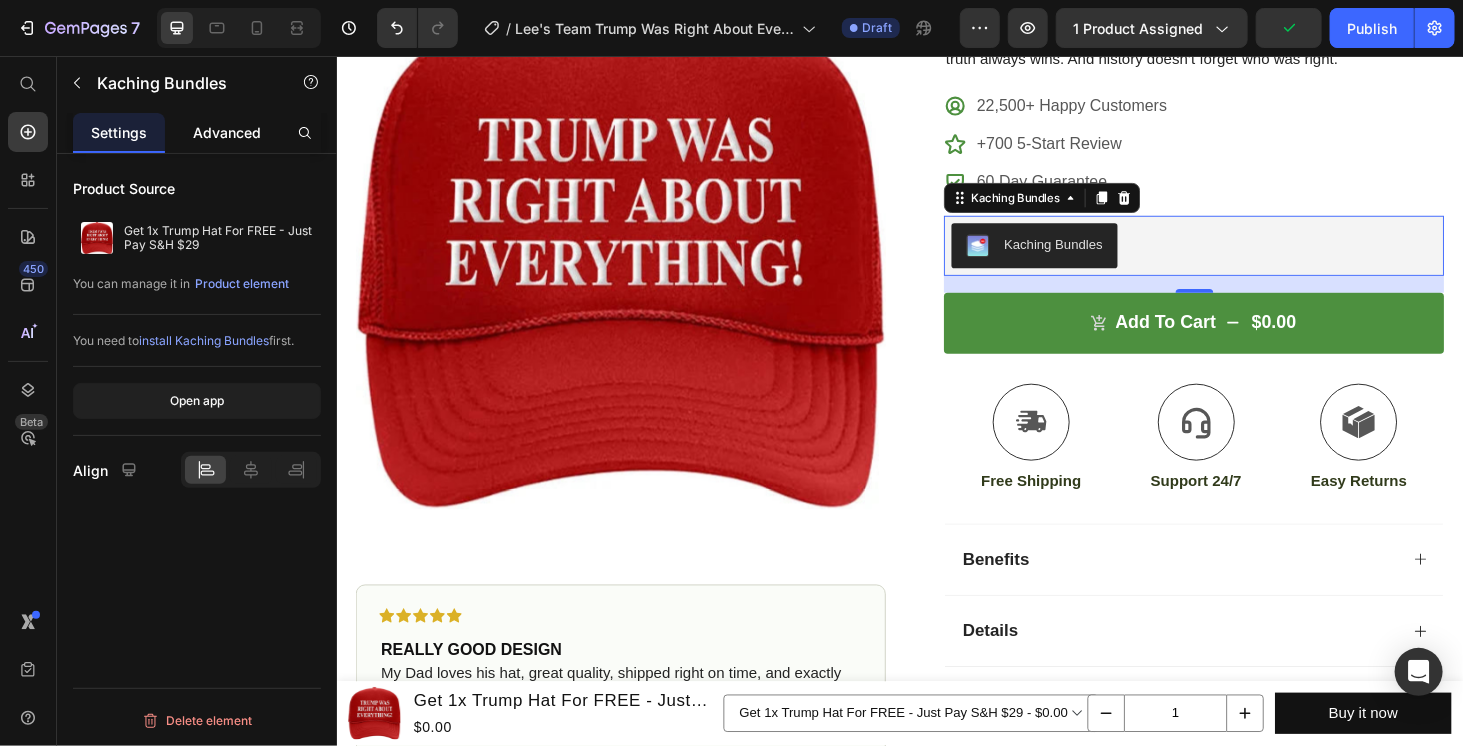 click on "Advanced" at bounding box center [227, 132] 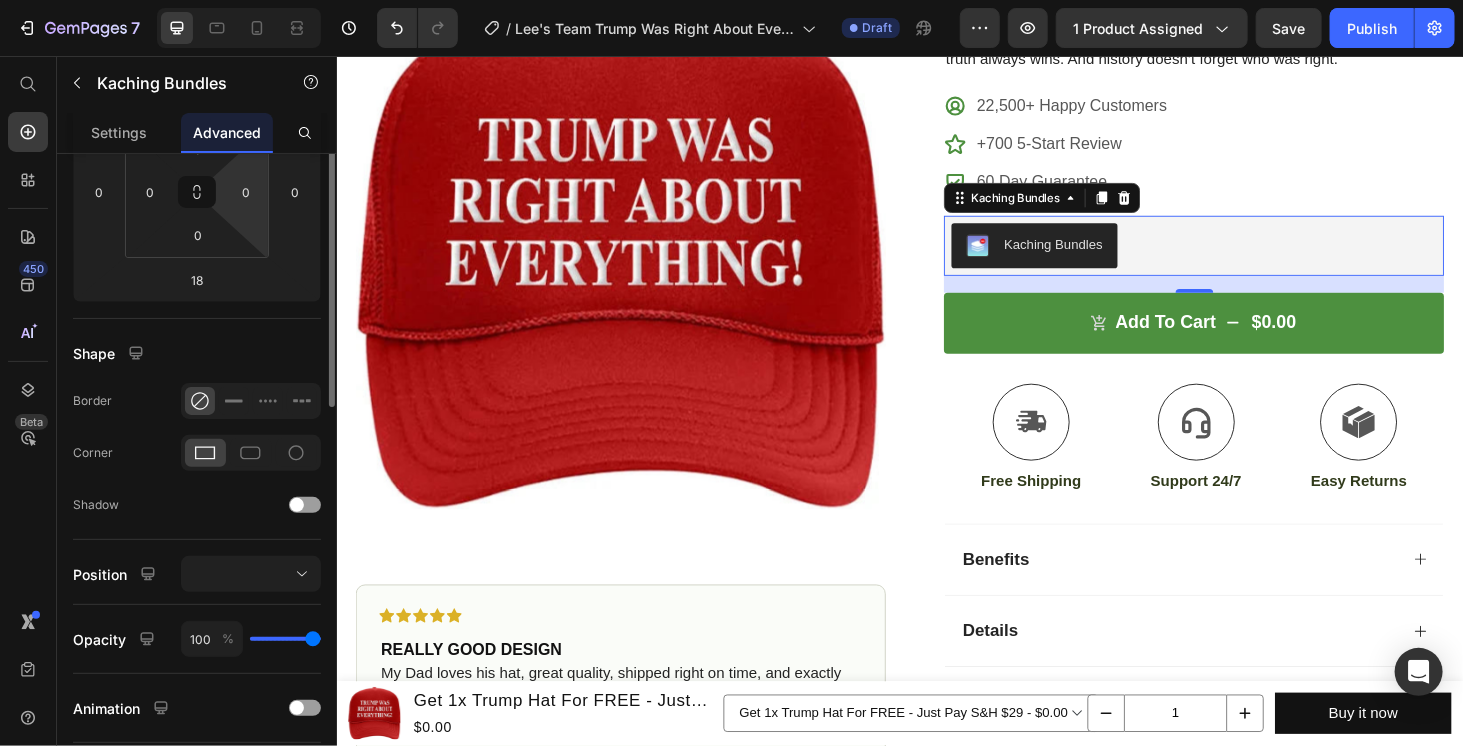 scroll, scrollTop: 166, scrollLeft: 0, axis: vertical 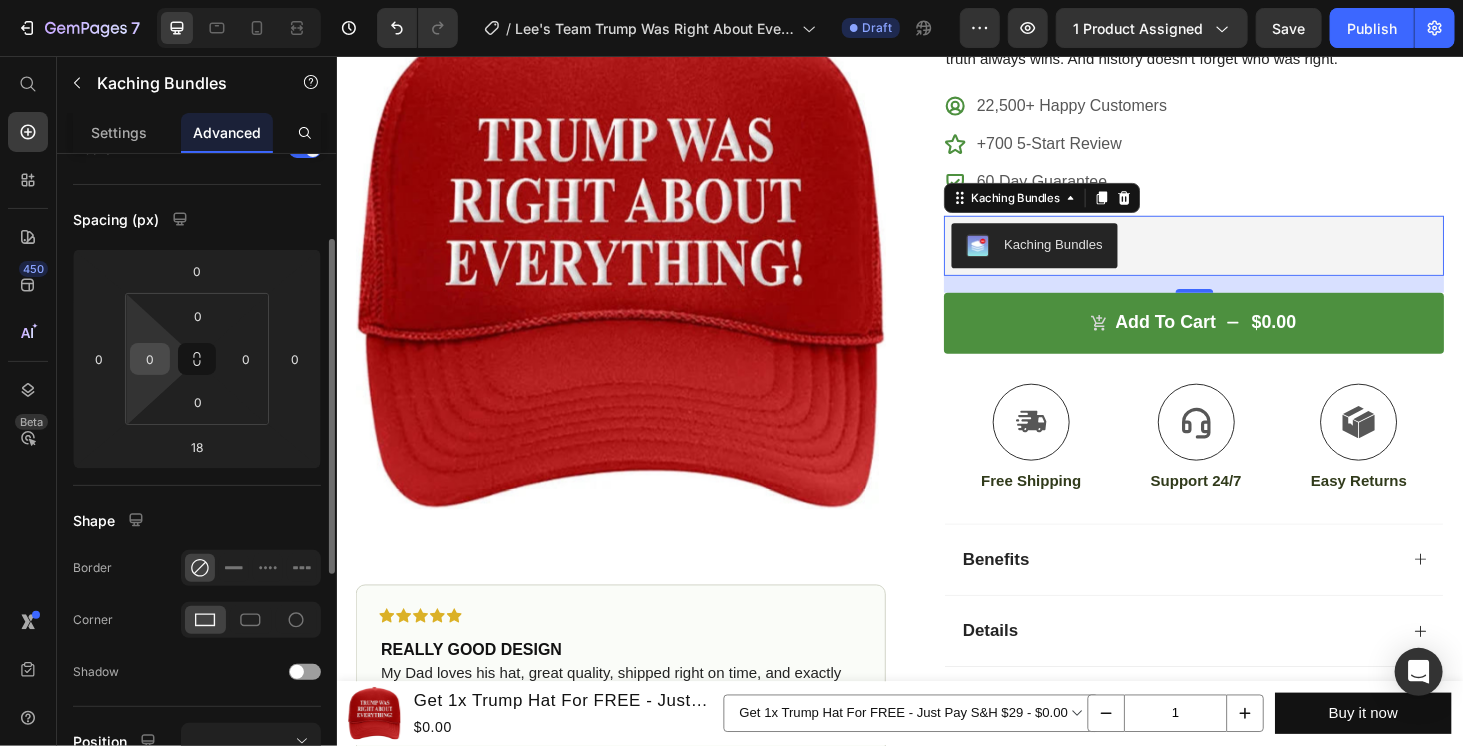 click on "0" at bounding box center (150, 359) 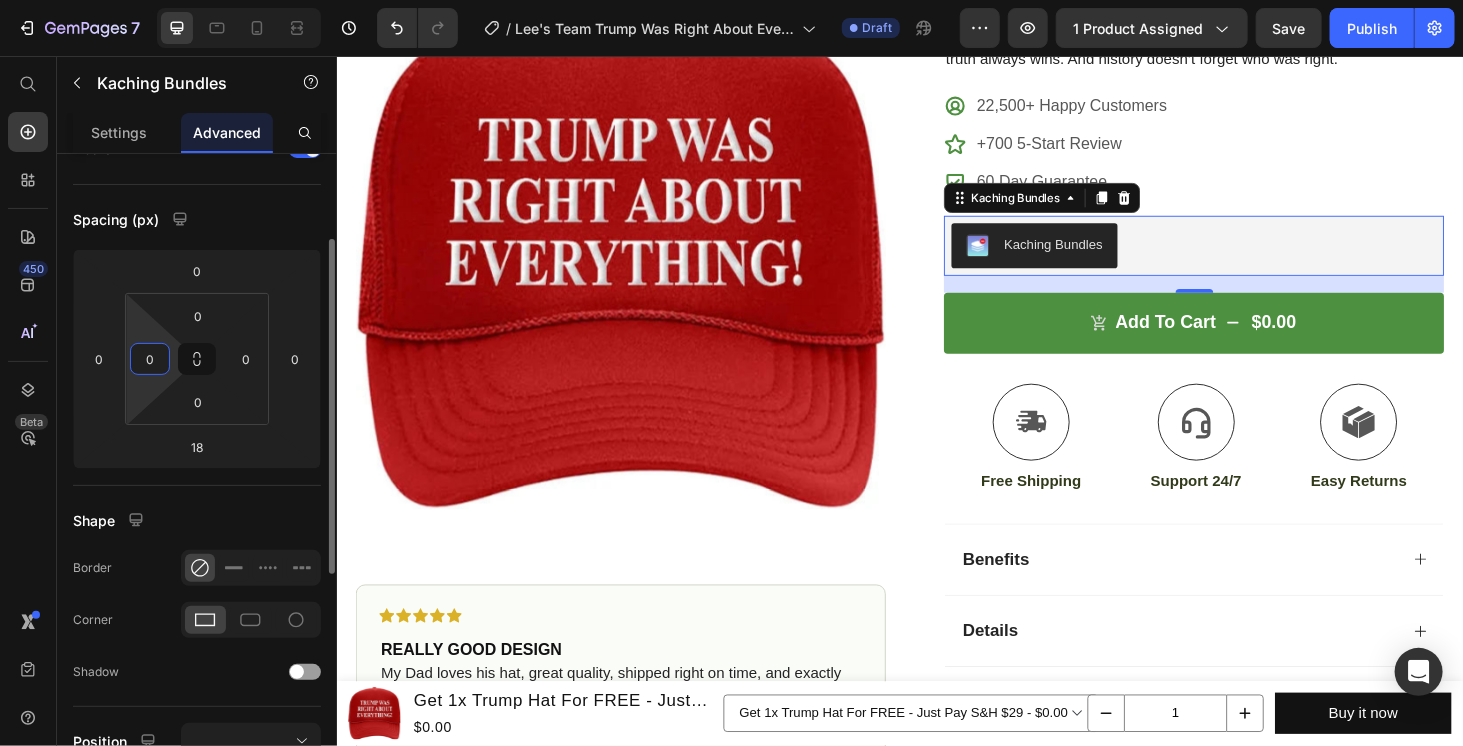 click on "0" at bounding box center [150, 359] 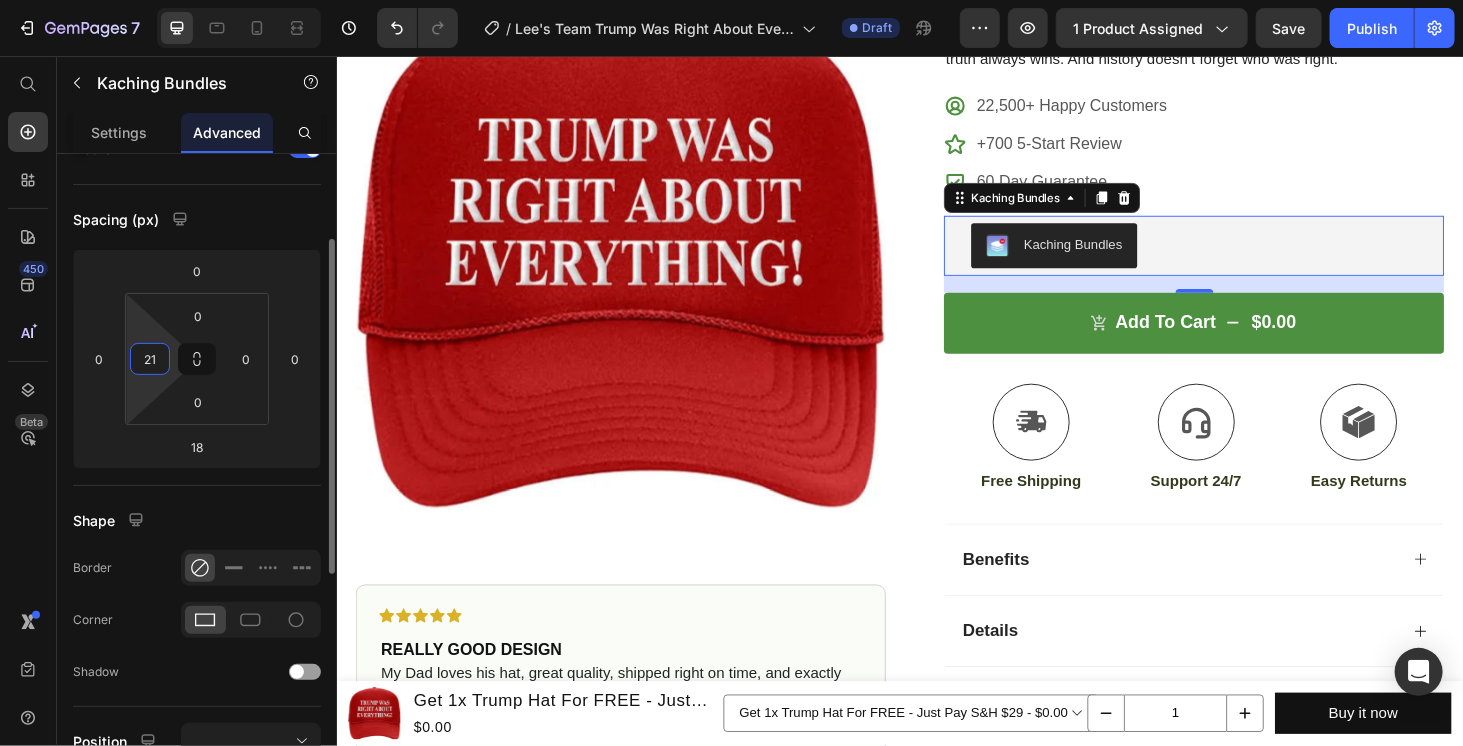 type on "21" 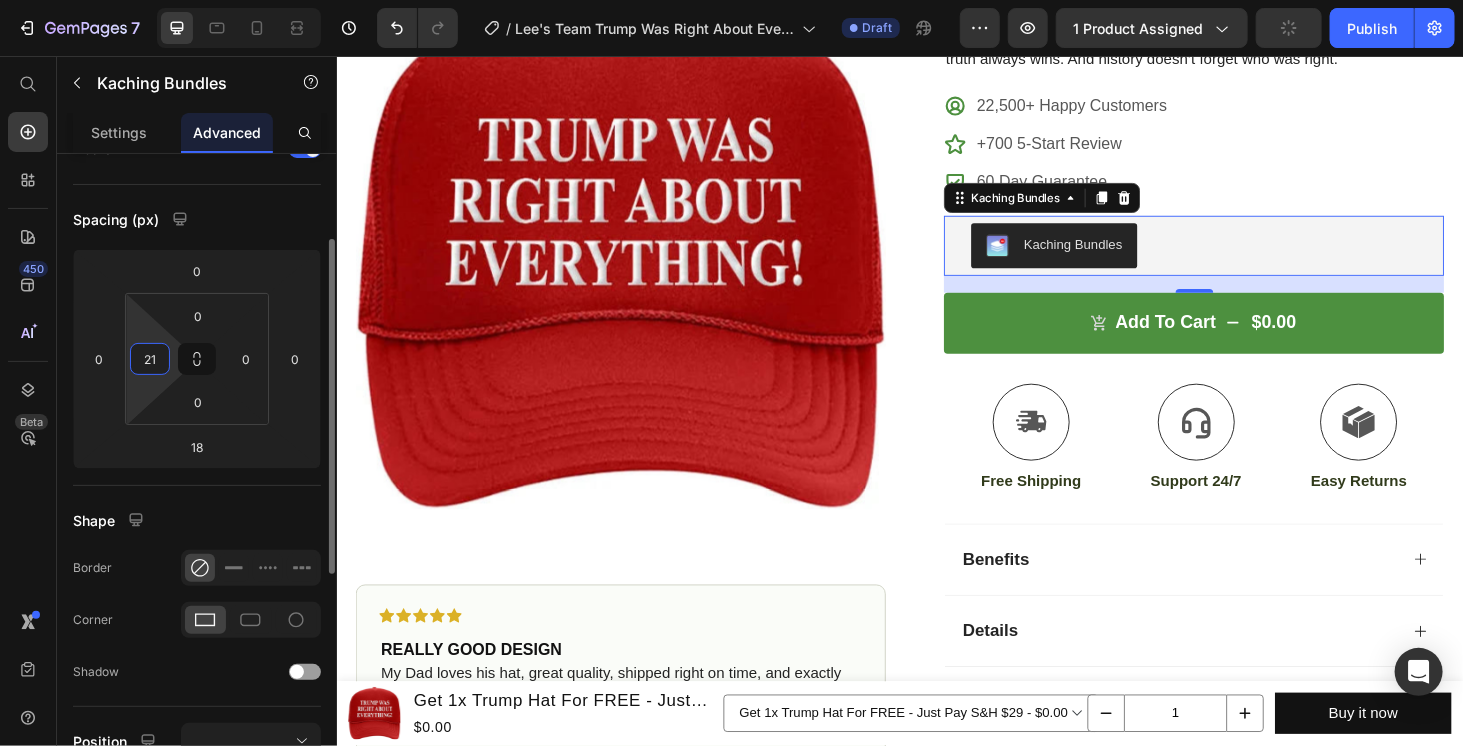 click on "Display on Desktop Tablet Mobile Spacing (px) 0 0 18 0 0 21 0 0 Shape Border Corner Shadow Position Opacity 100 % Animation Interaction Trigger 0 interaction Create CSS class" at bounding box center [197, 571] 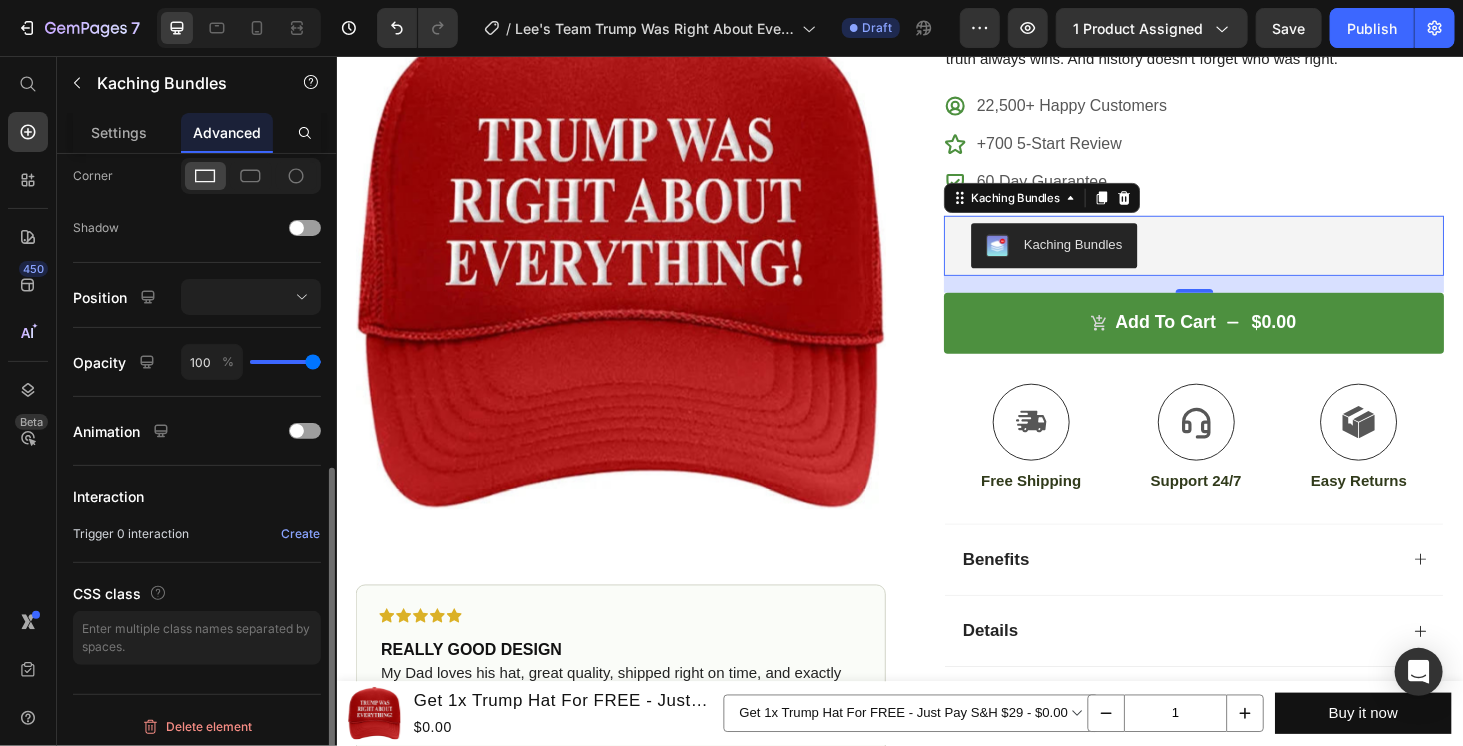 scroll, scrollTop: 444, scrollLeft: 0, axis: vertical 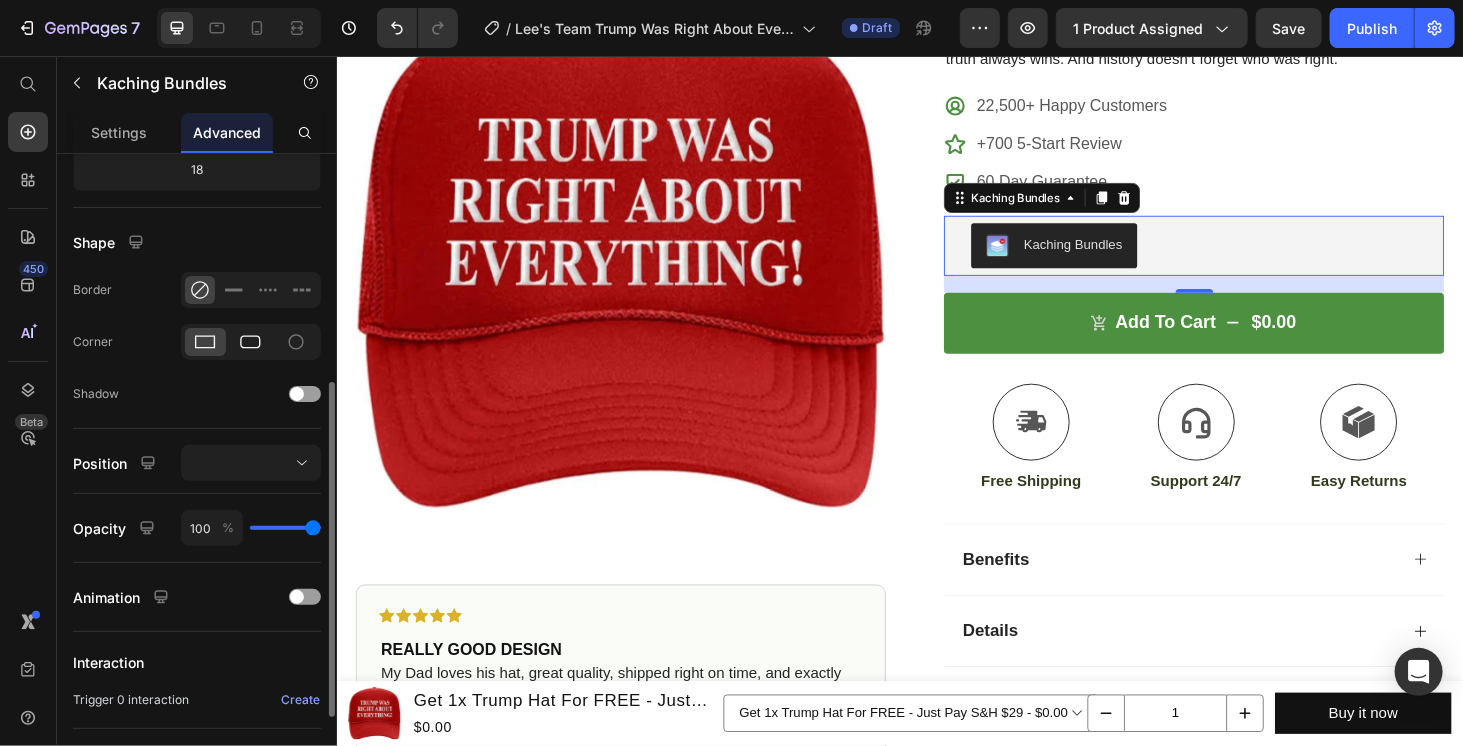 click 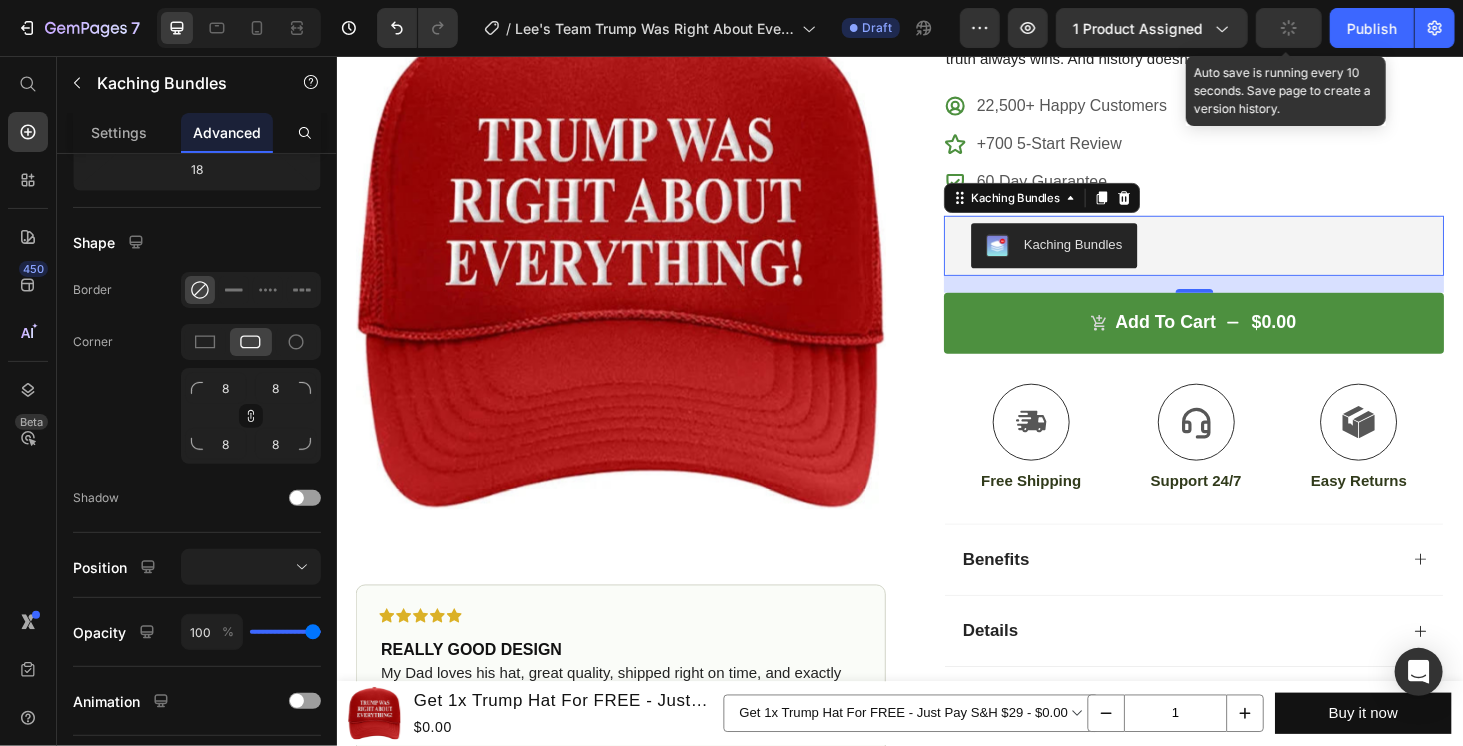 click 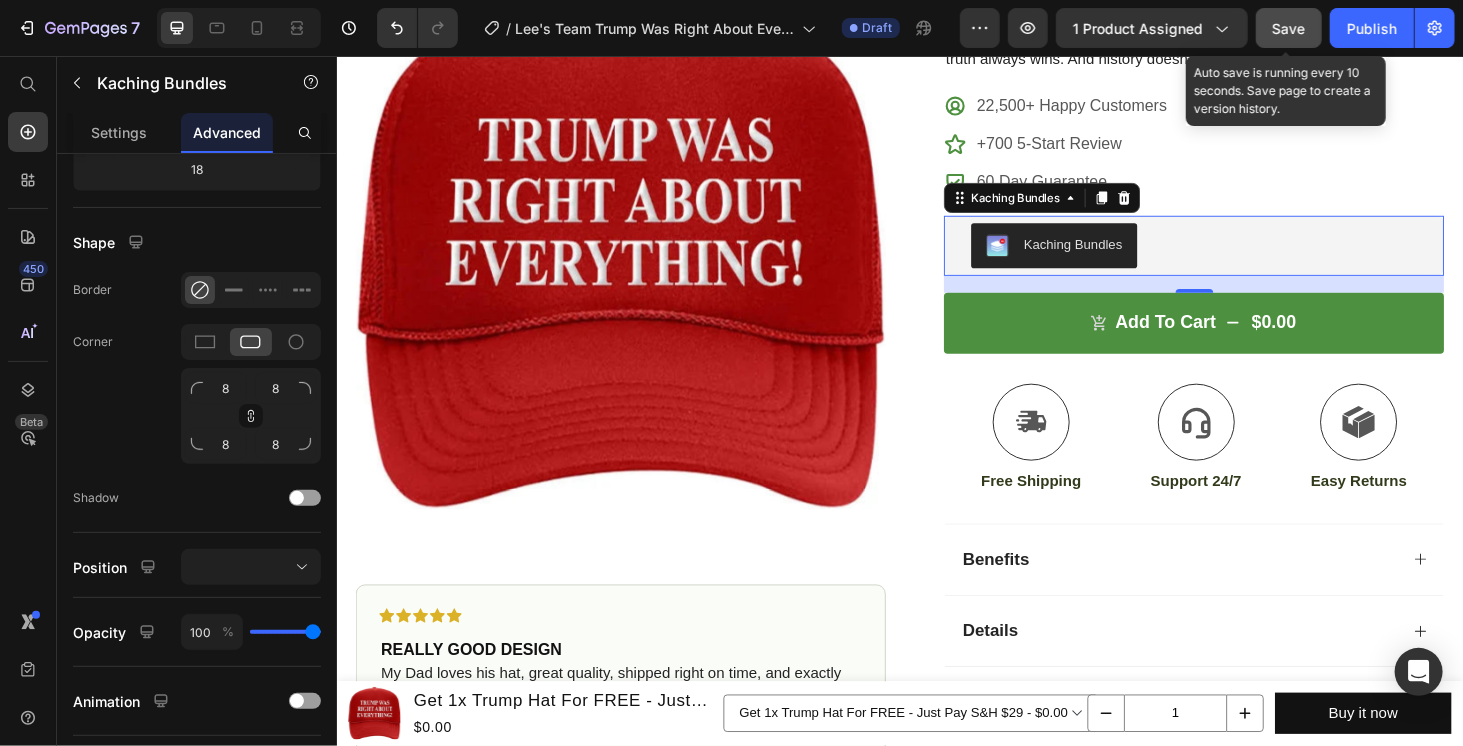 click on "Save" at bounding box center [1289, 28] 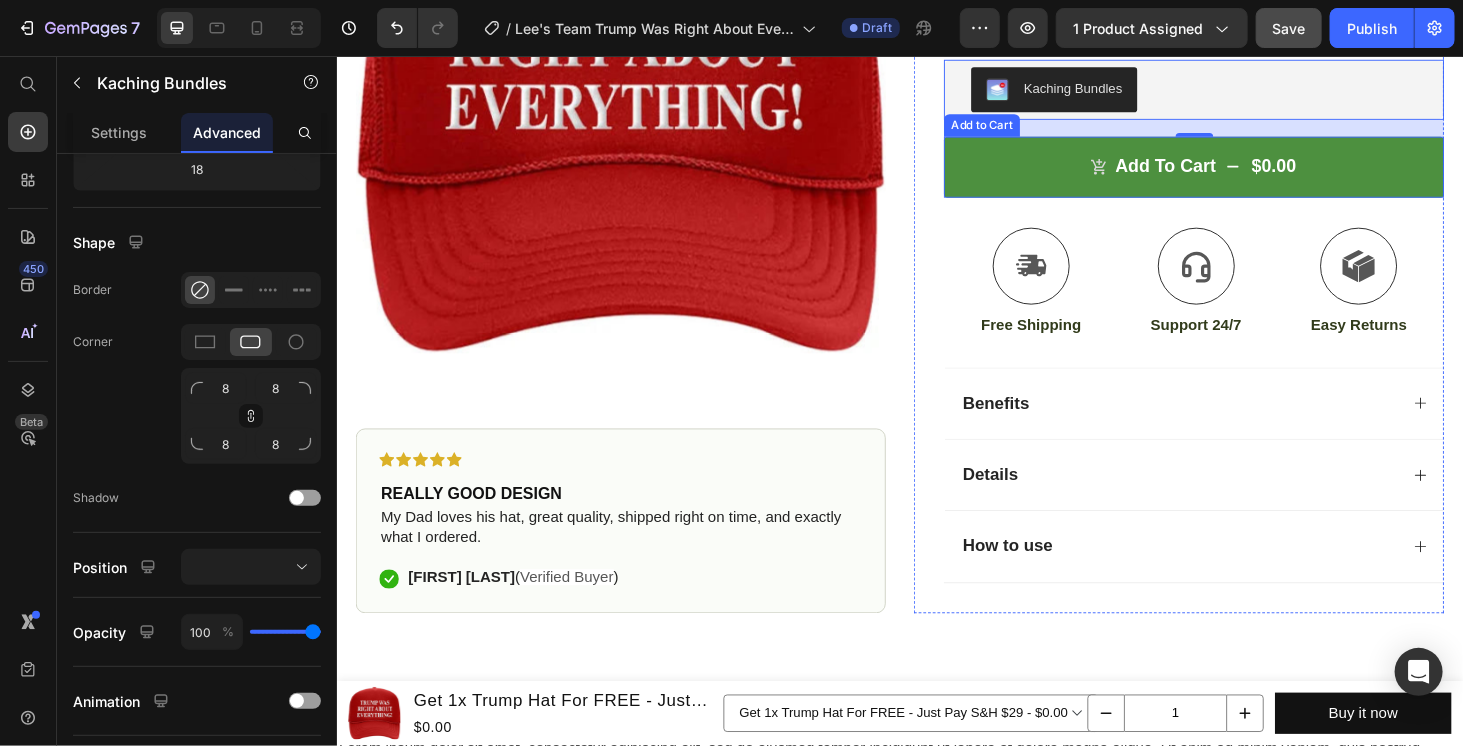 scroll, scrollTop: 333, scrollLeft: 0, axis: vertical 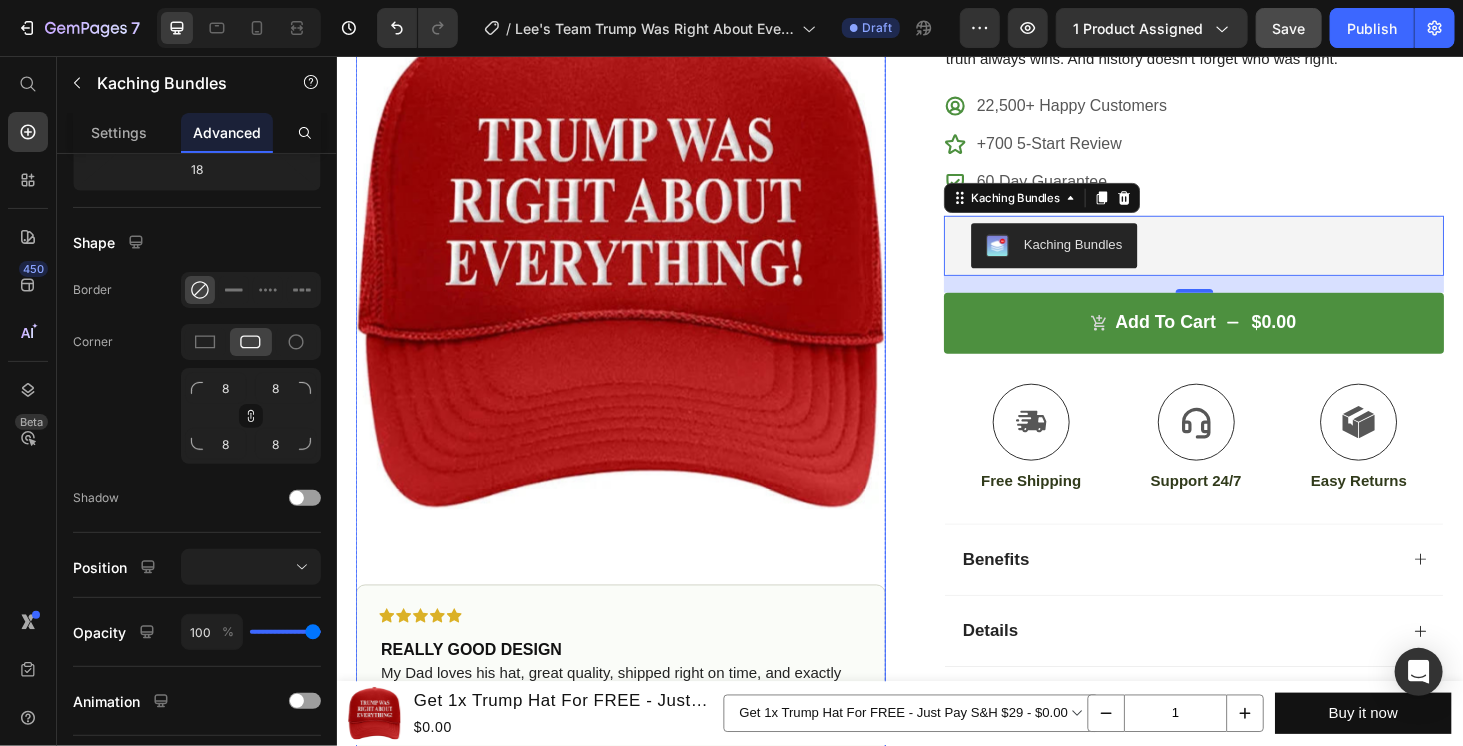 click at bounding box center [638, 257] 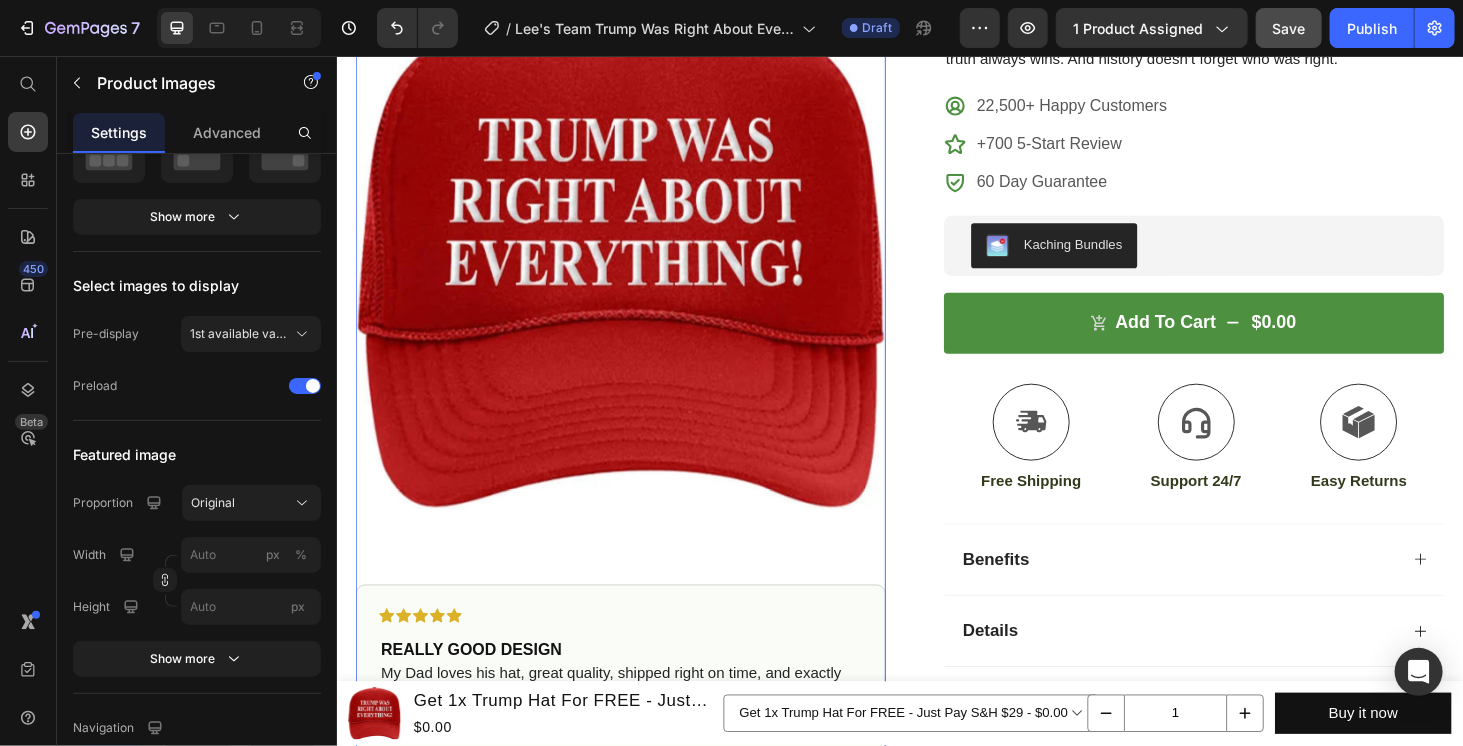 scroll, scrollTop: 0, scrollLeft: 0, axis: both 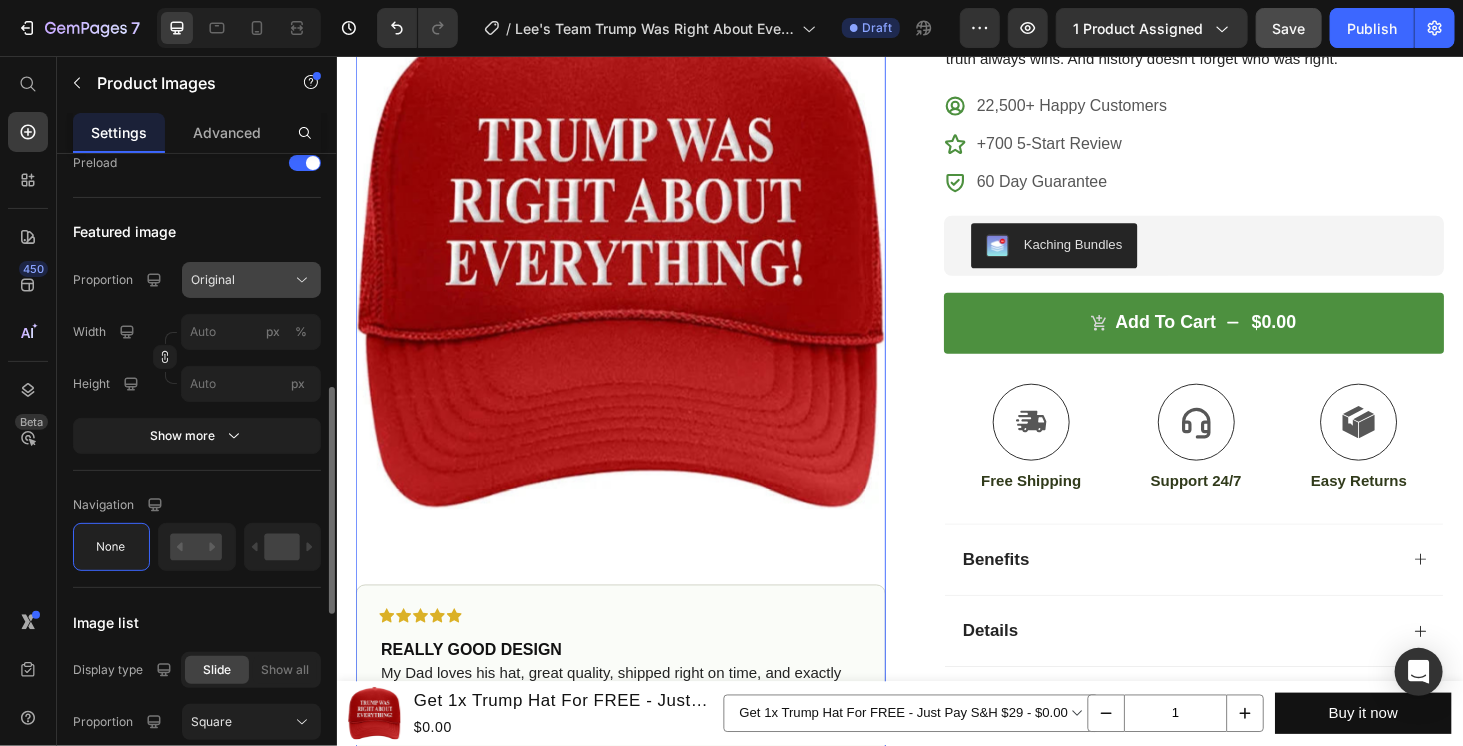 click 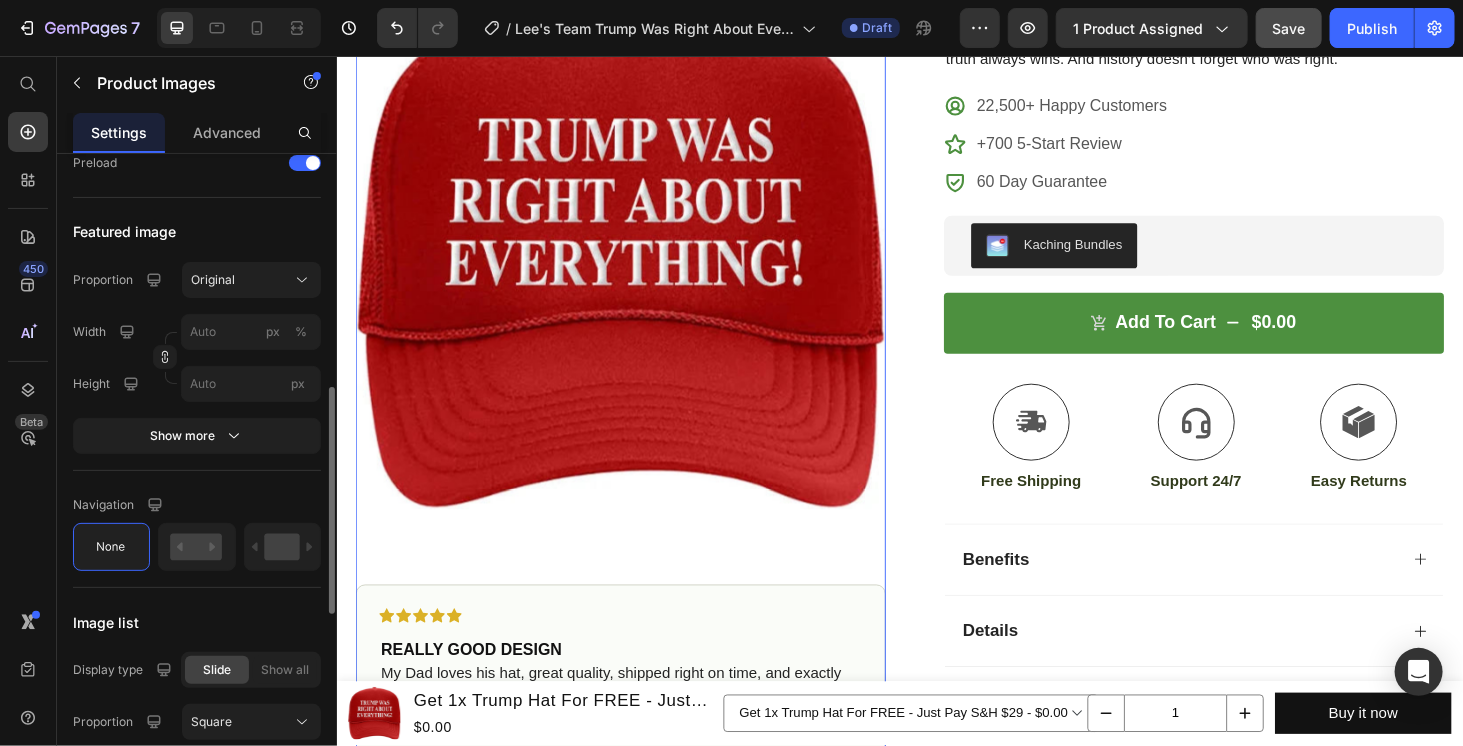 click on "Featured image" at bounding box center (197, 232) 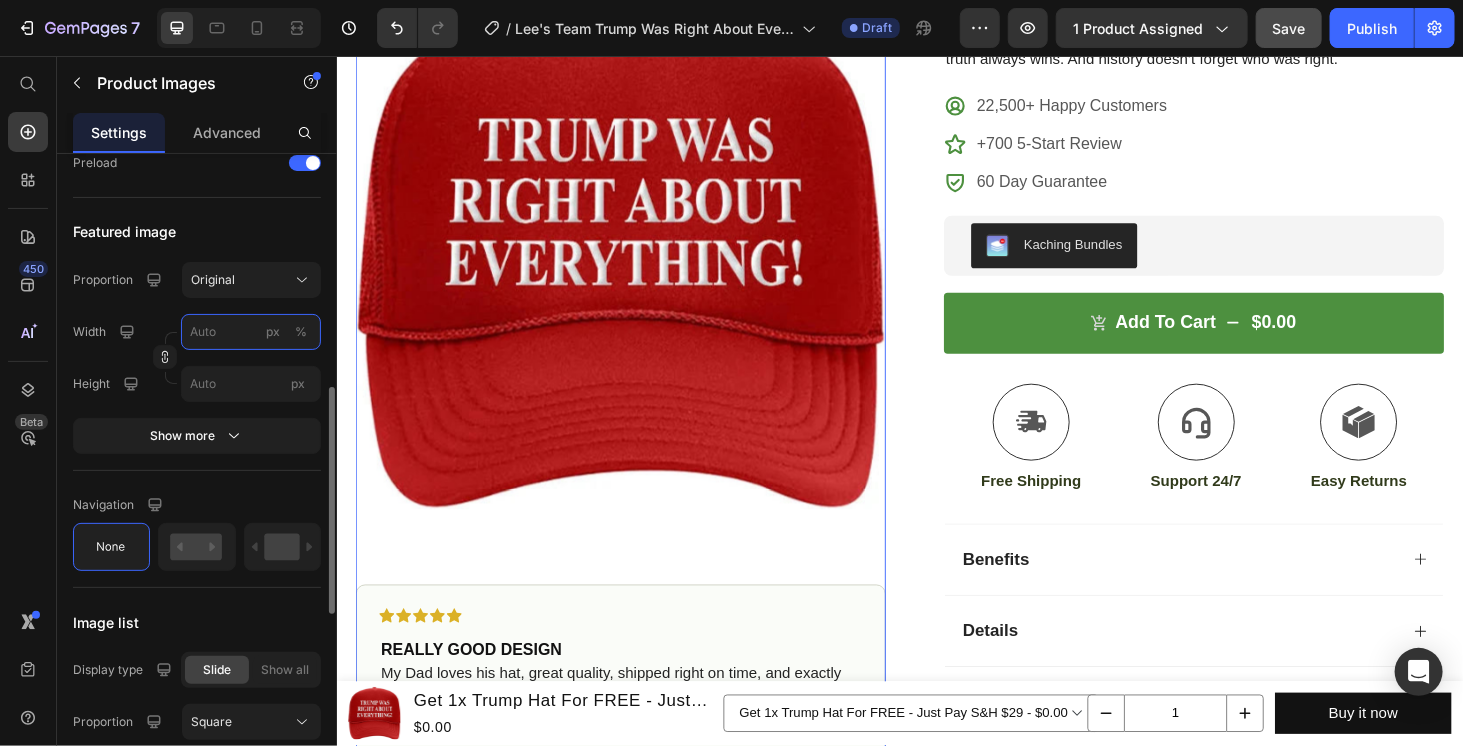 click on "px %" at bounding box center (251, 332) 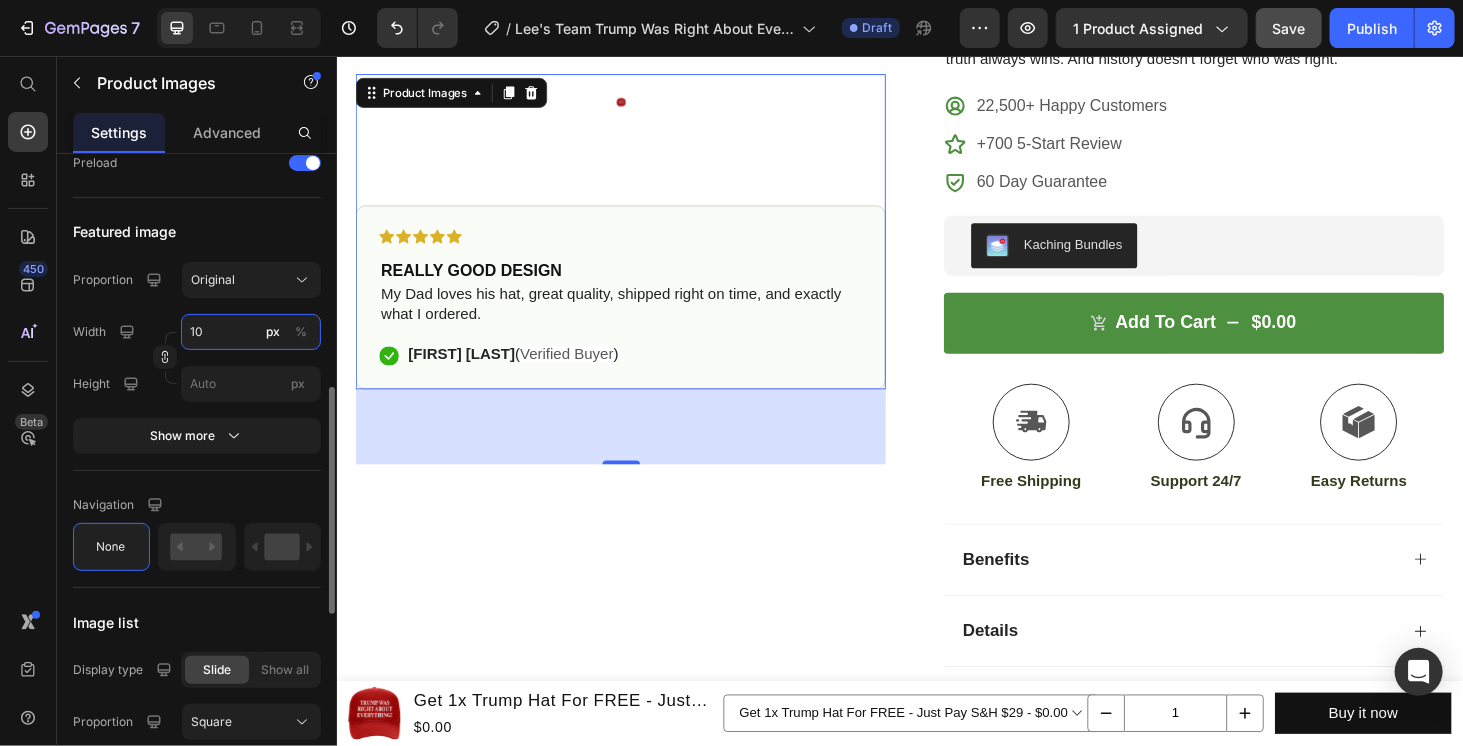 click on "10" at bounding box center [251, 332] 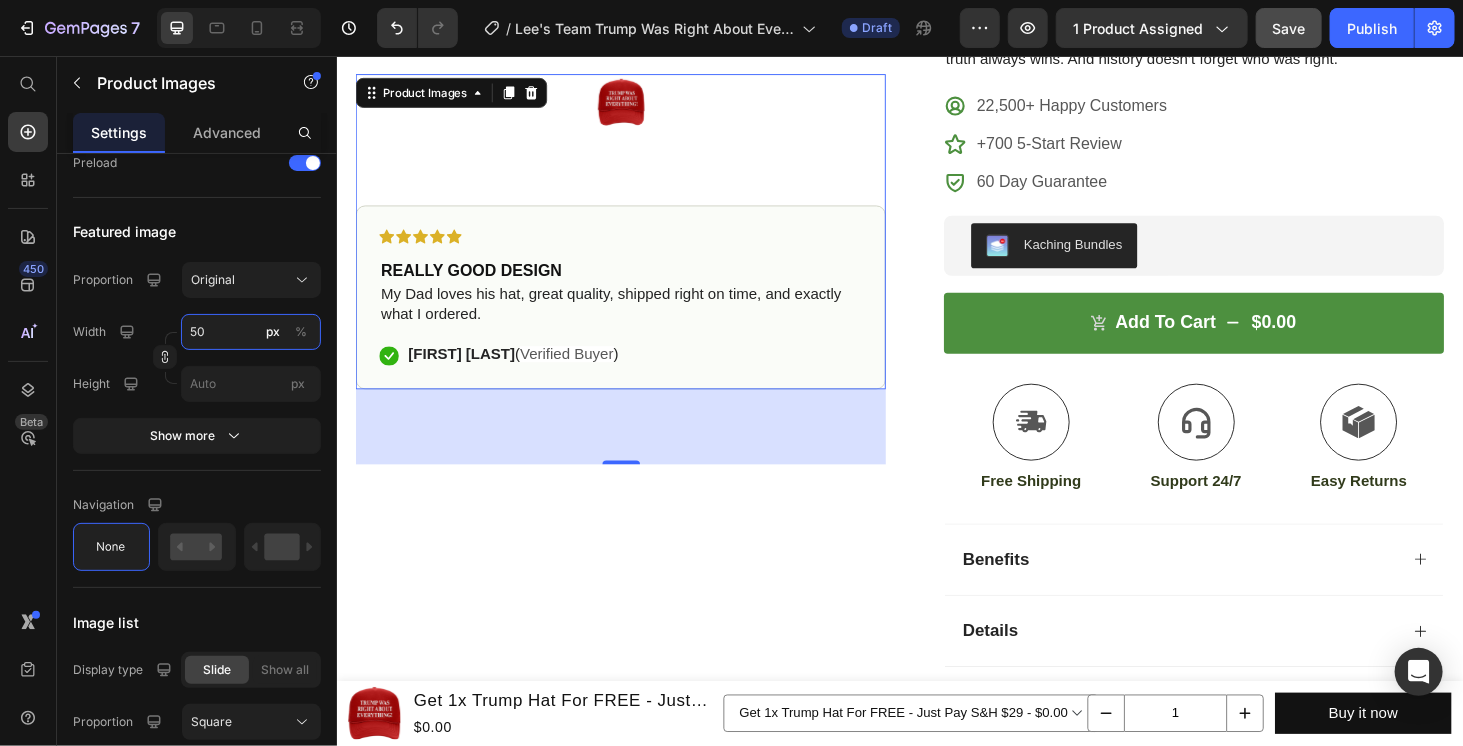 drag, startPoint x: 220, startPoint y: 329, endPoint x: 216, endPoint y: 361, distance: 32.24903 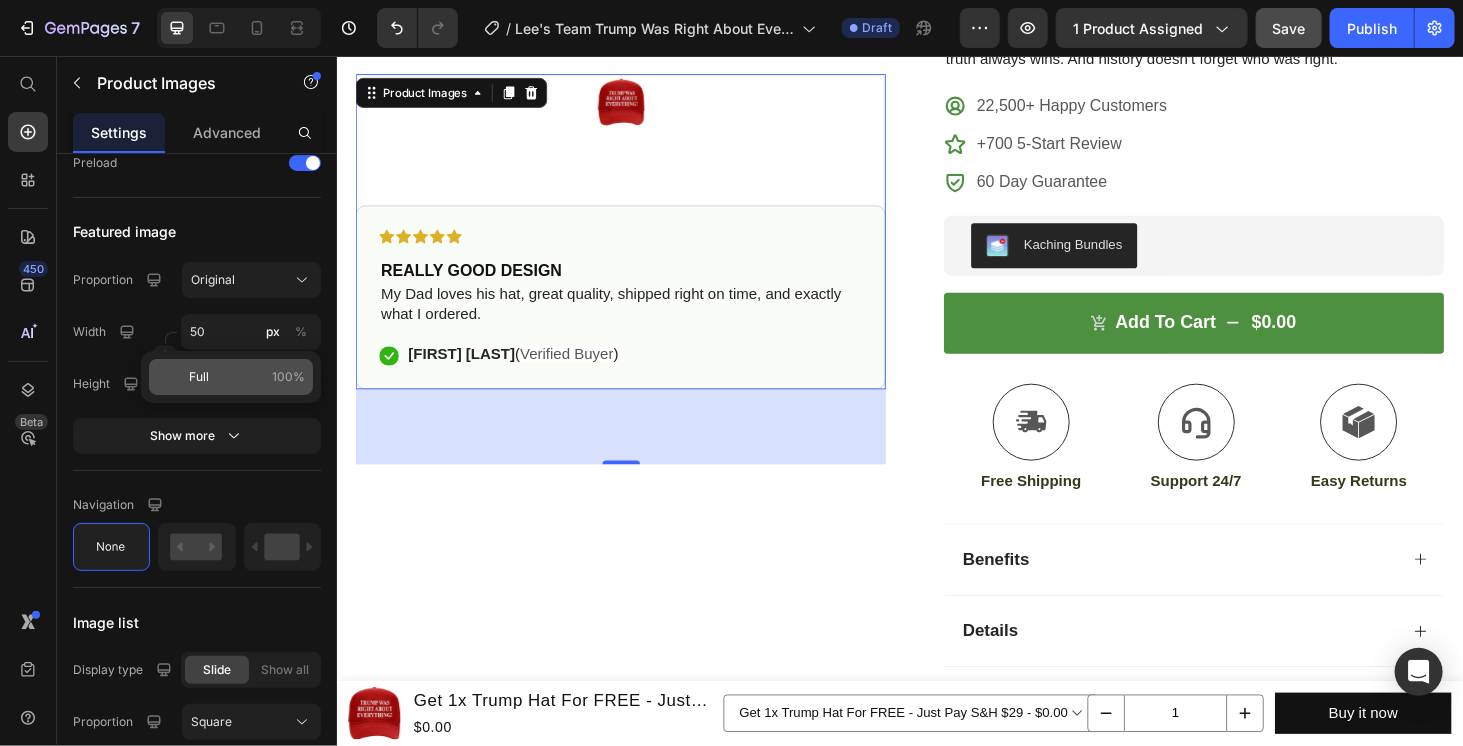 click on "Full 100%" 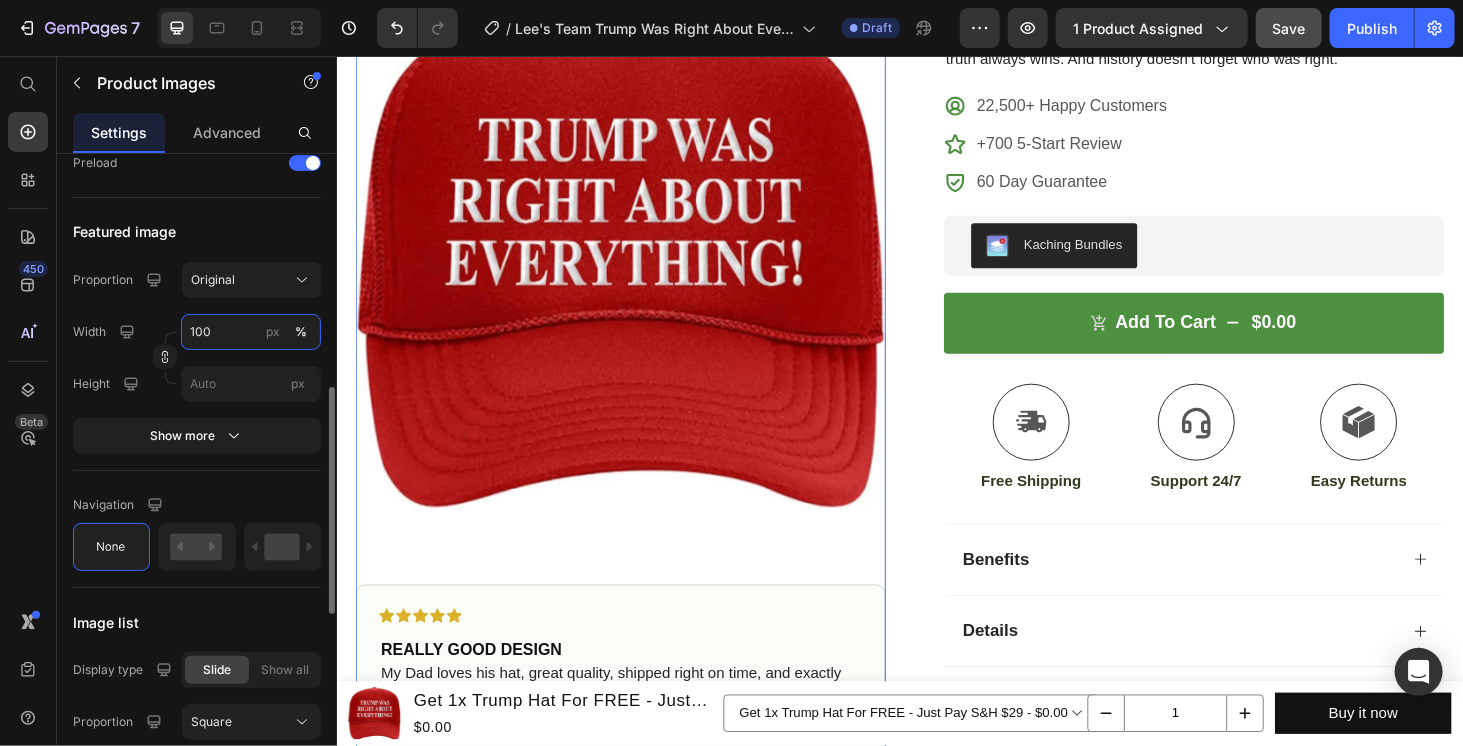 click on "100" at bounding box center [251, 332] 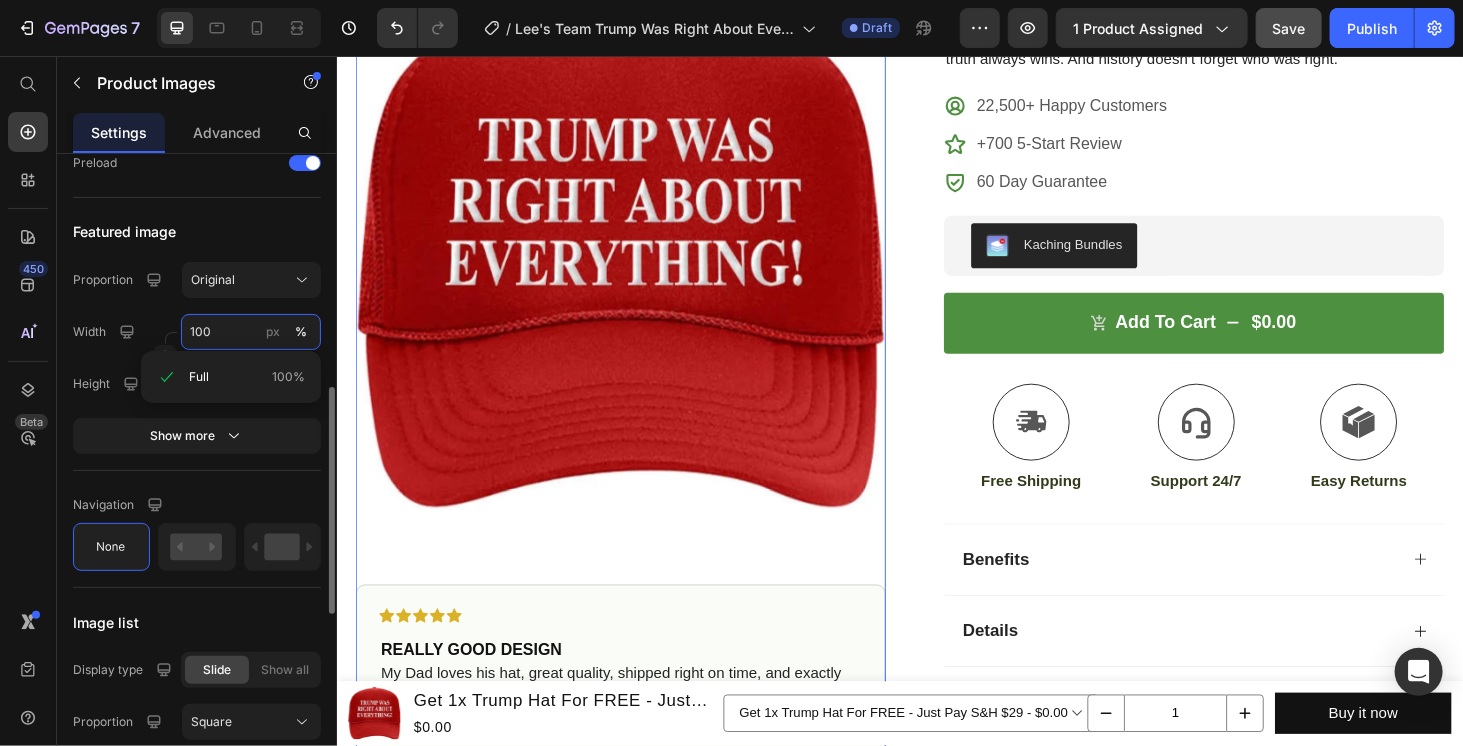 click on "100" at bounding box center [251, 332] 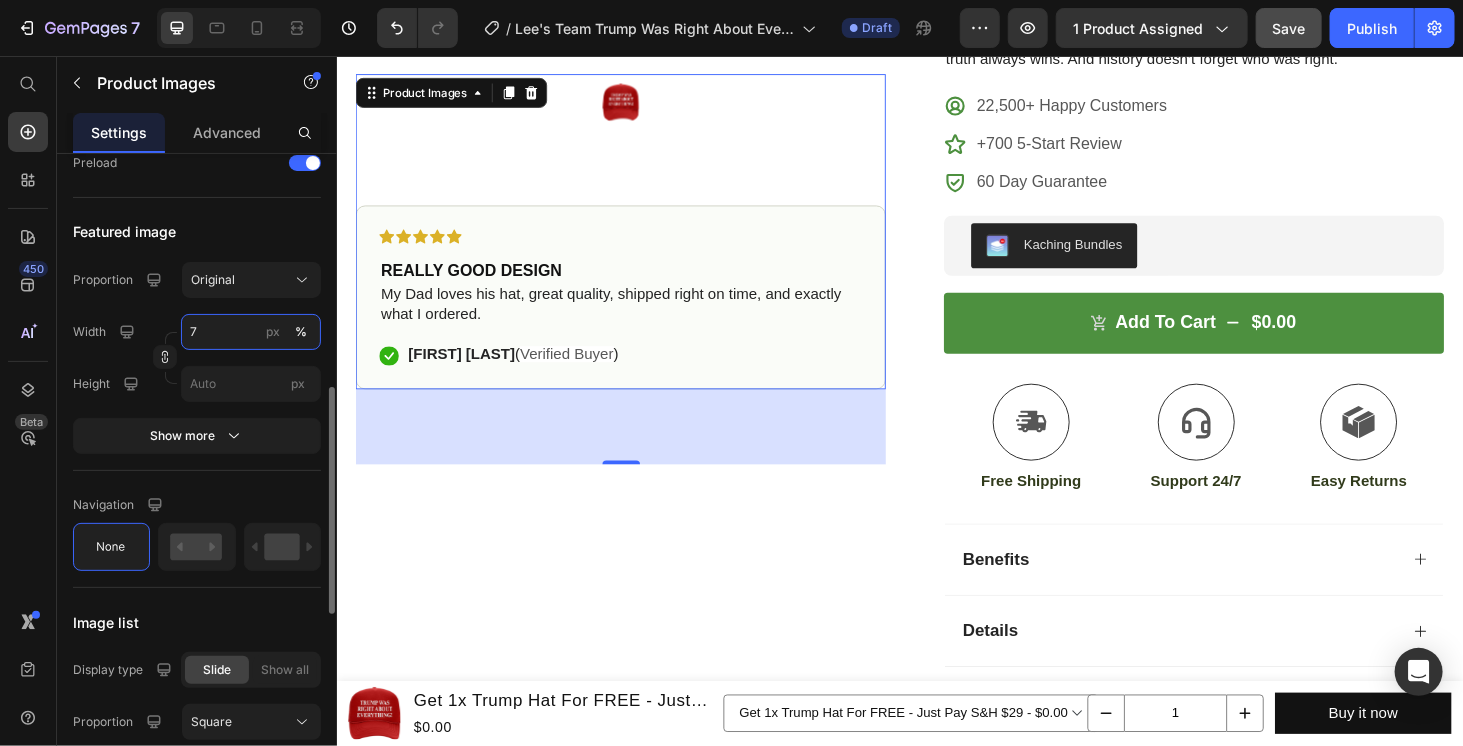 type on "75" 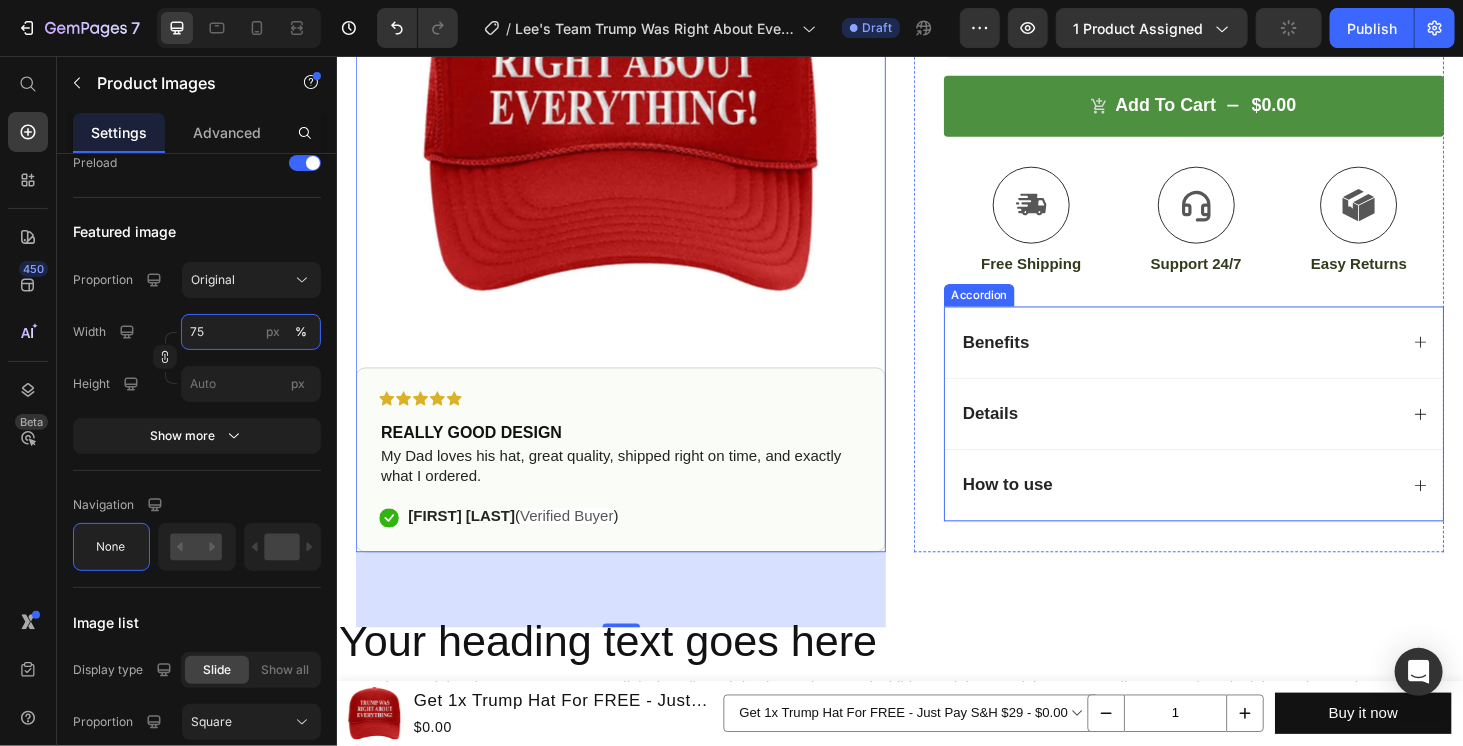 scroll, scrollTop: 666, scrollLeft: 0, axis: vertical 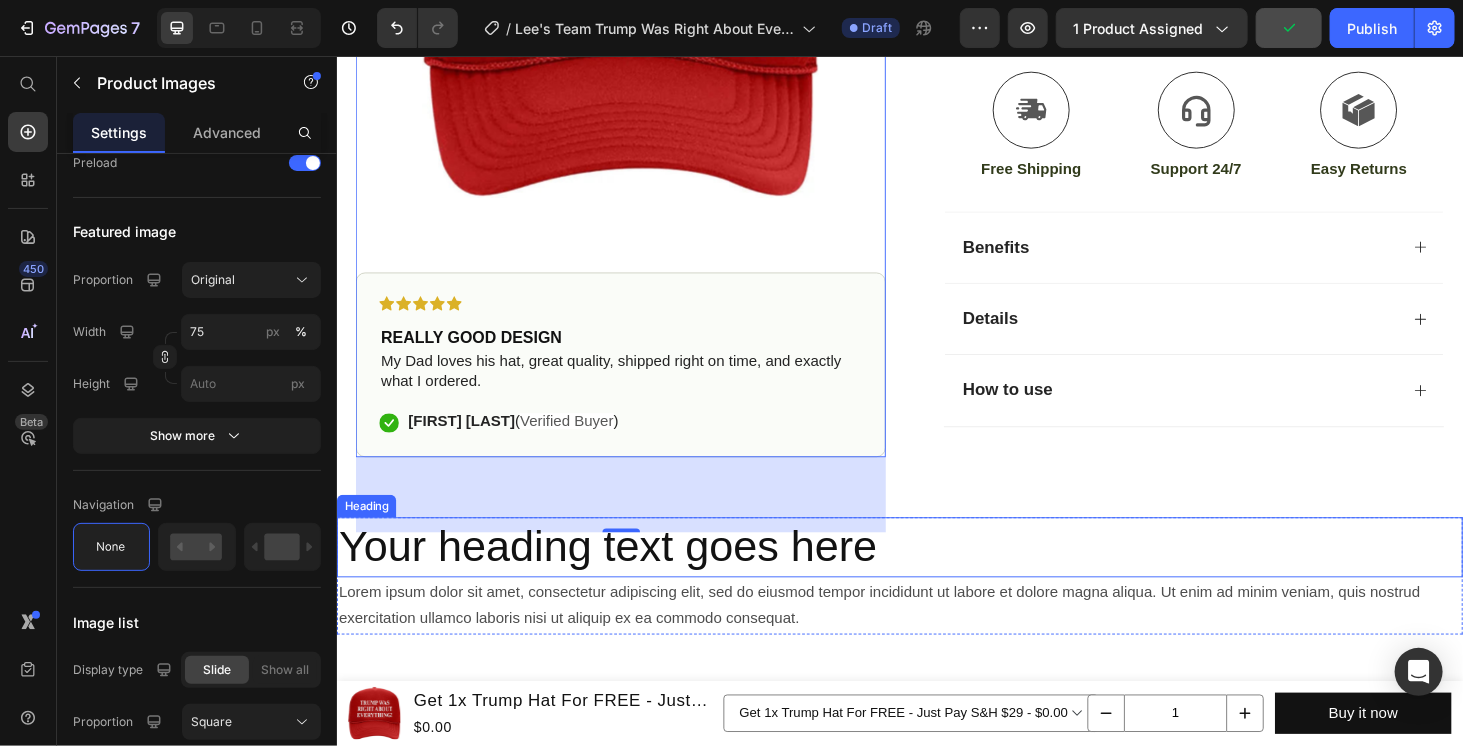 click on "Your heading text goes here" at bounding box center [936, 579] 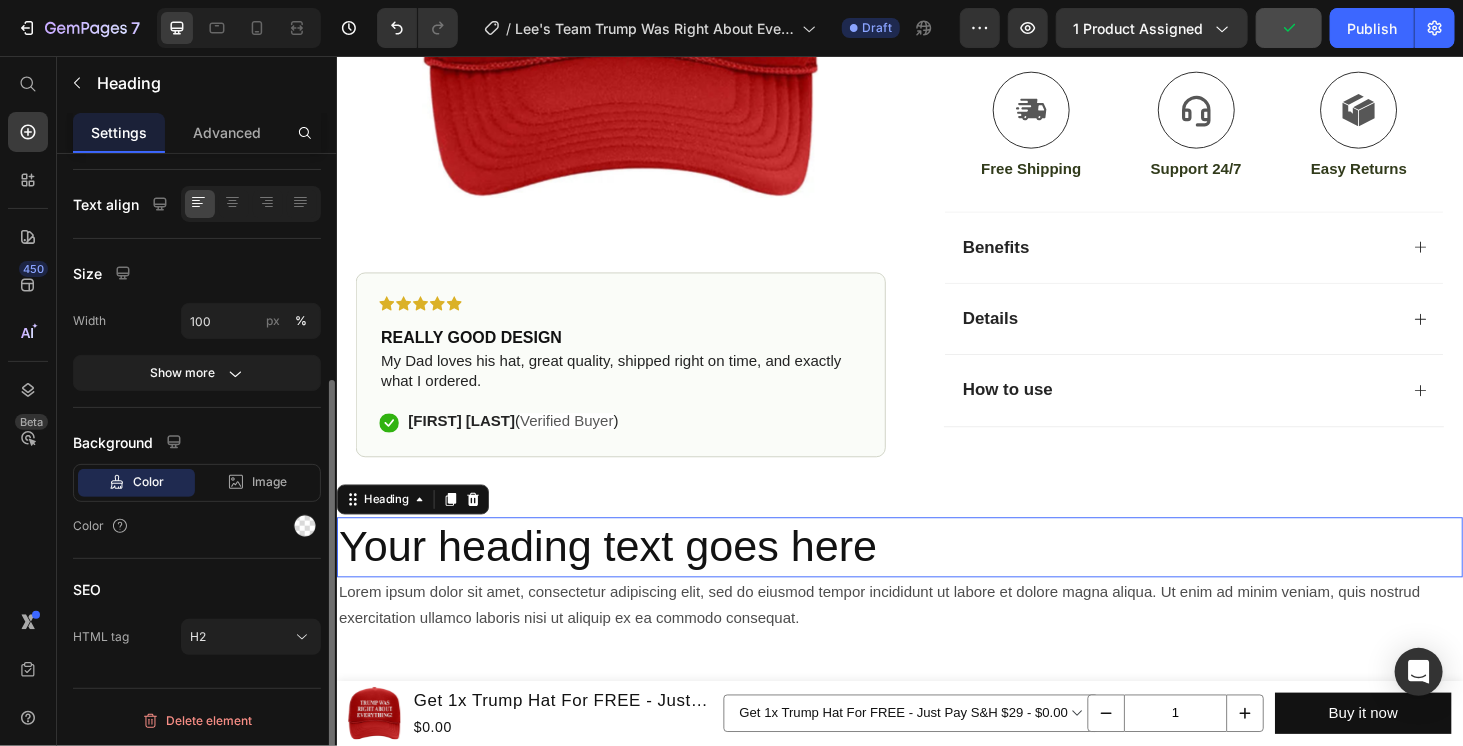 scroll, scrollTop: 0, scrollLeft: 0, axis: both 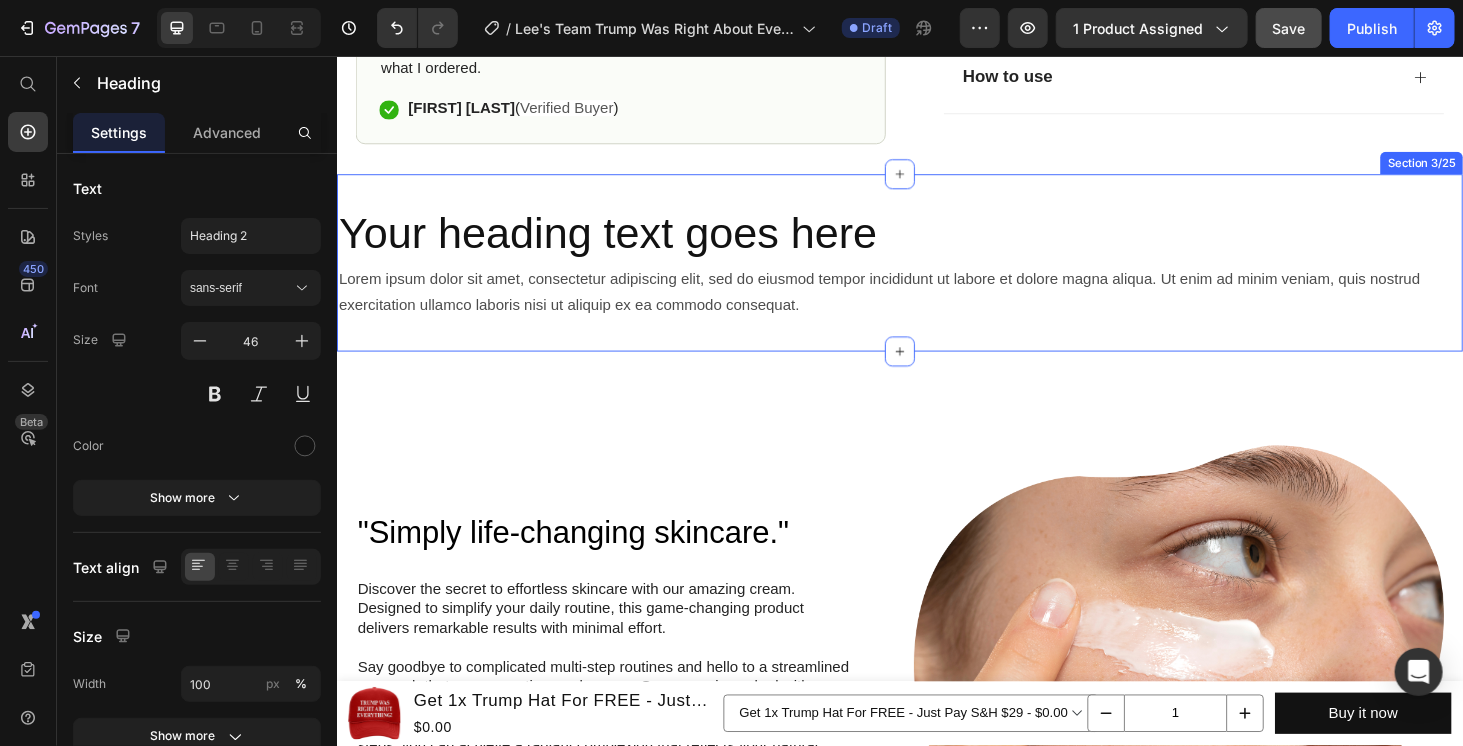 click on "Your heading text goes here Heading Lorem ipsum dolor sit amet, consectetur adipiscing elit, sed do eiusmod tempor incididunt ut labore et dolore magna aliqua. Ut enim ad minim veniam, quis nostrud exercitation ullamco laboris nisi ut aliquip ex ea commodo consequat. Text Block Row Section 3/25" at bounding box center [936, 275] 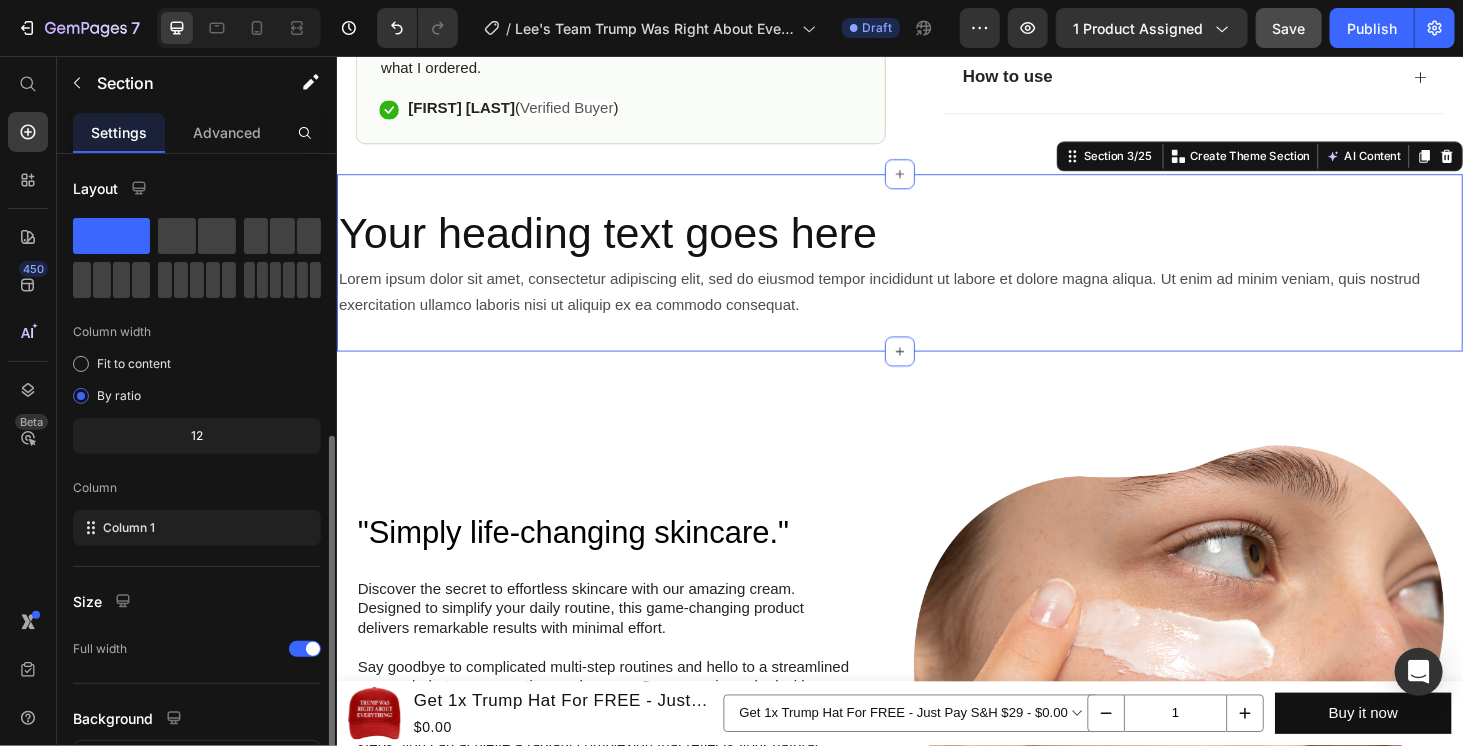 scroll, scrollTop: 156, scrollLeft: 0, axis: vertical 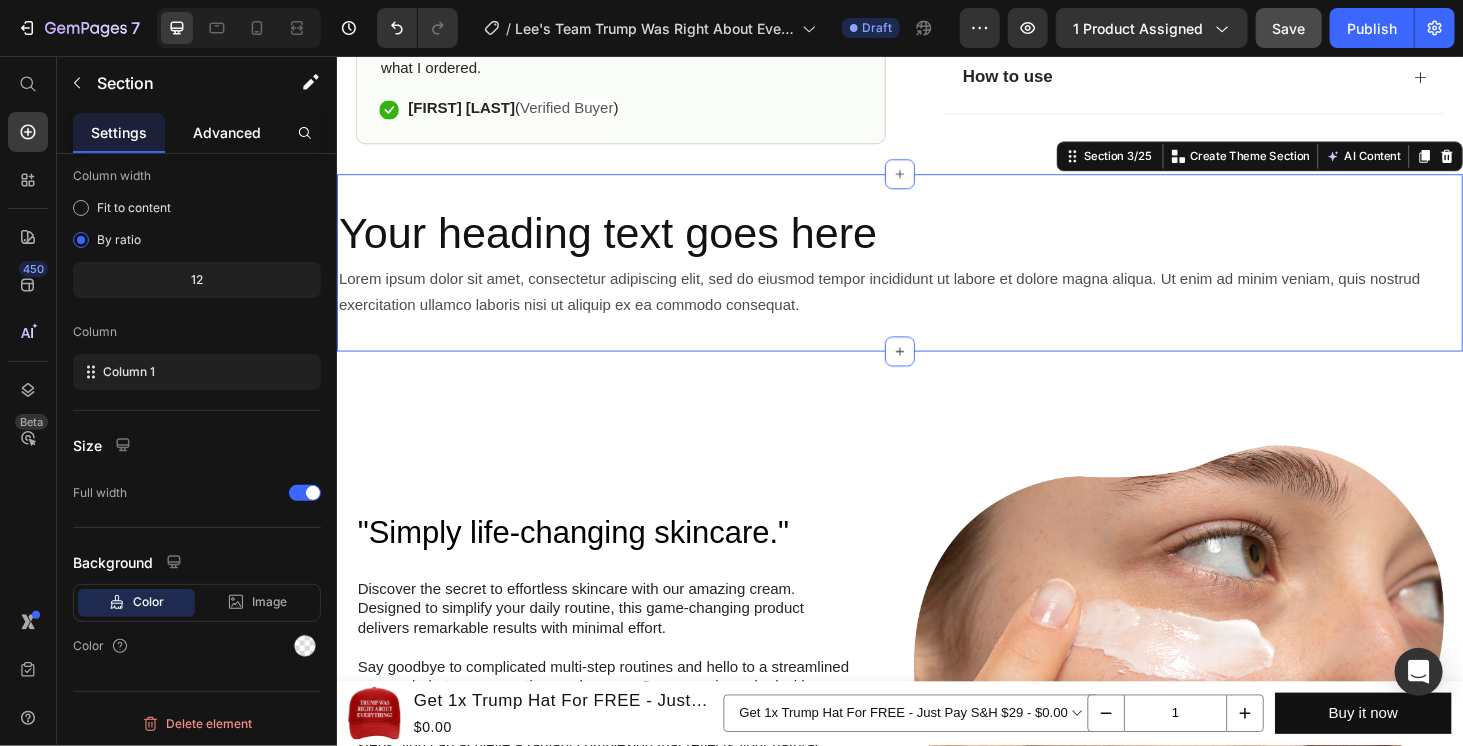 click on "Advanced" 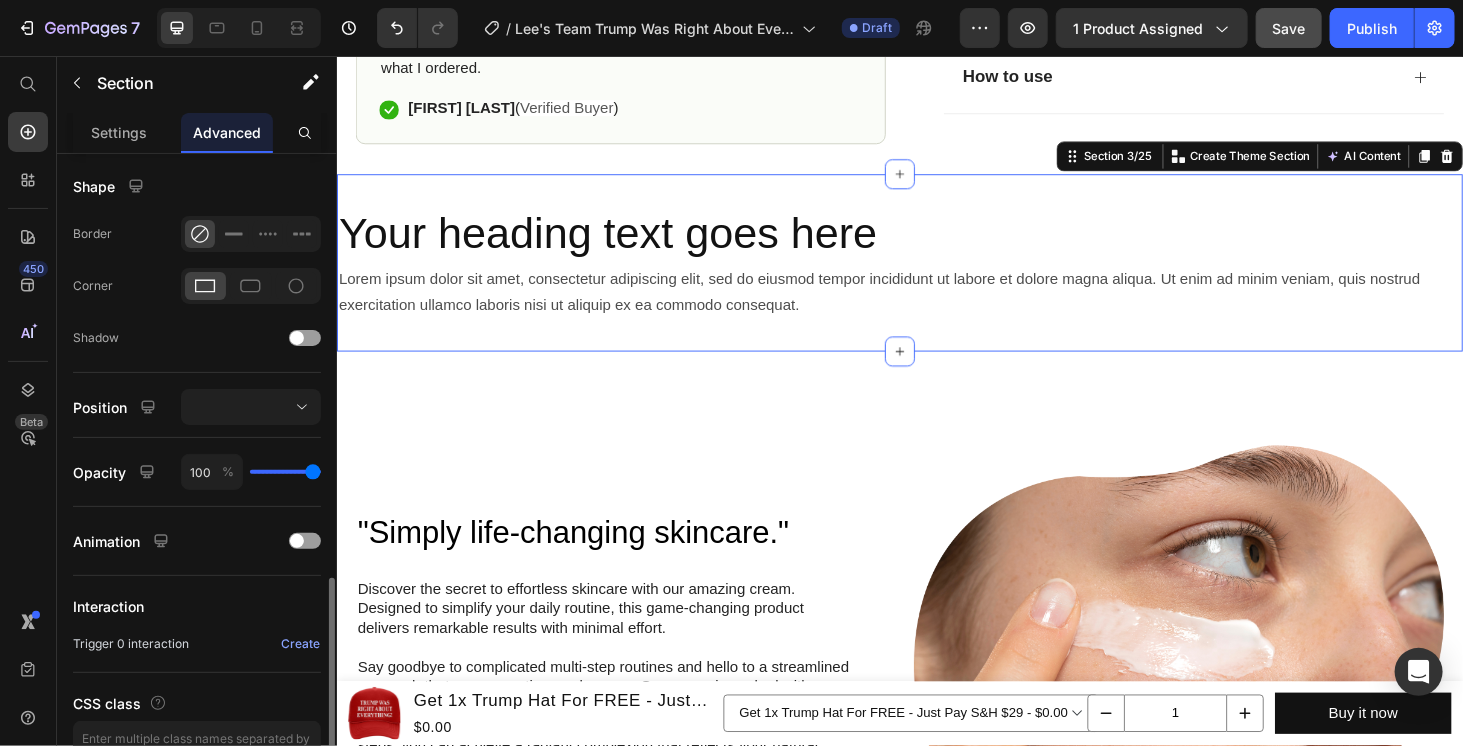scroll, scrollTop: 610, scrollLeft: 0, axis: vertical 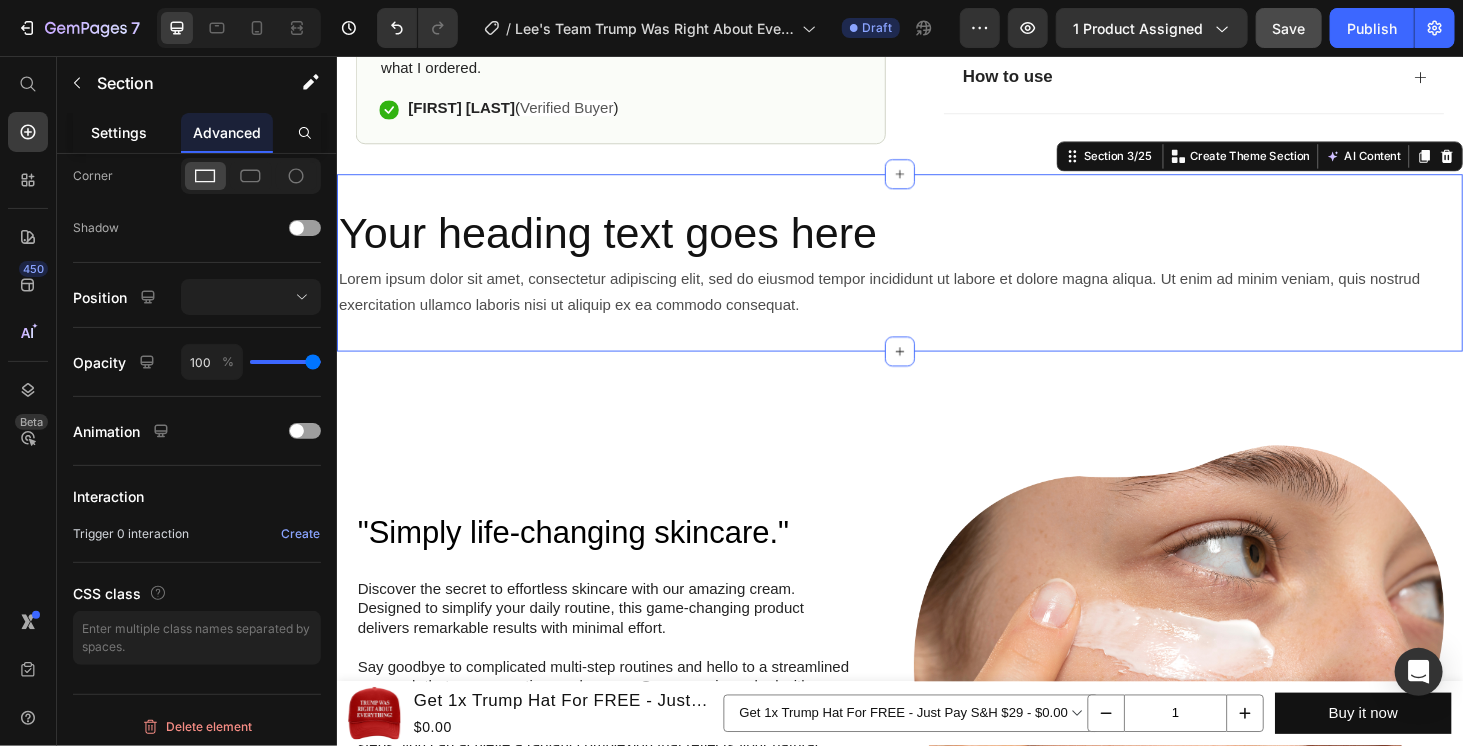 click on "Settings" at bounding box center [119, 132] 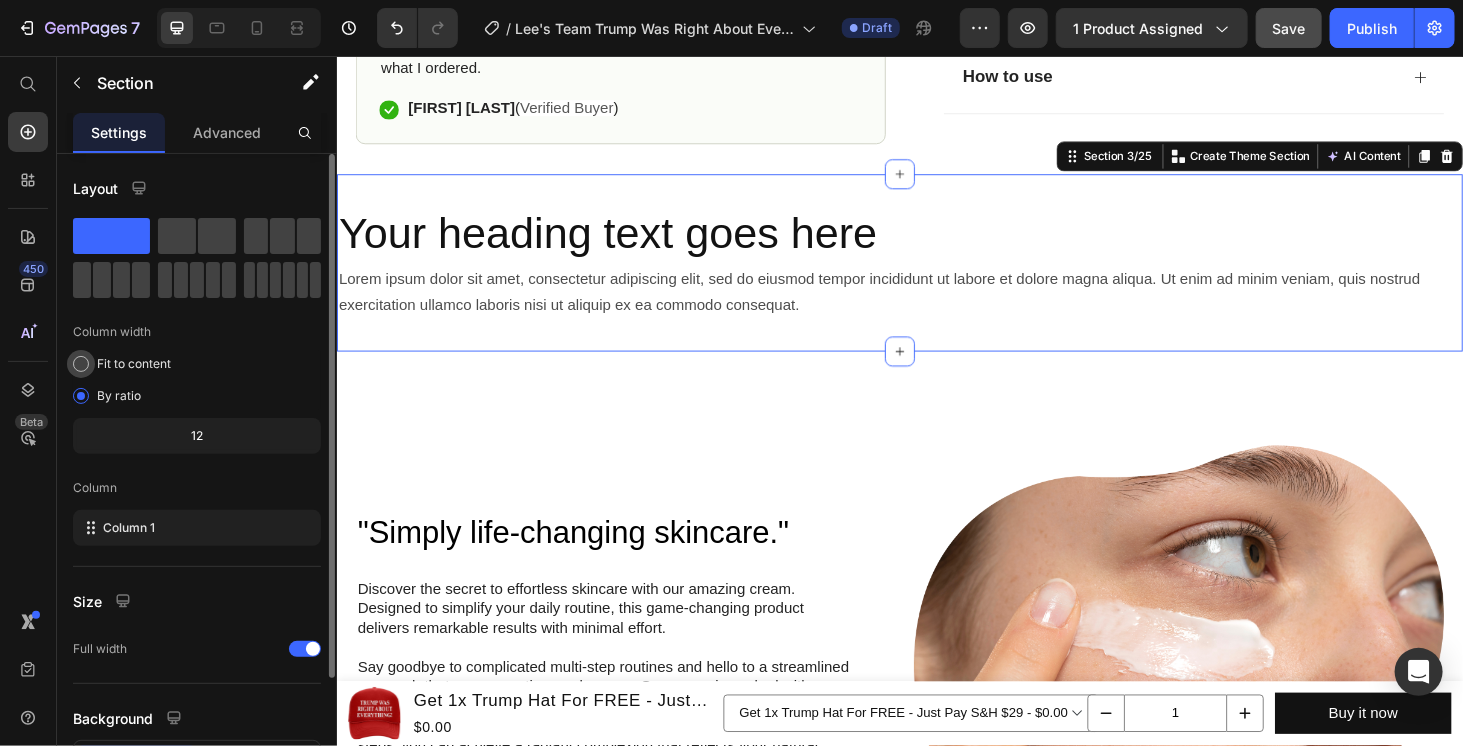 scroll, scrollTop: 156, scrollLeft: 0, axis: vertical 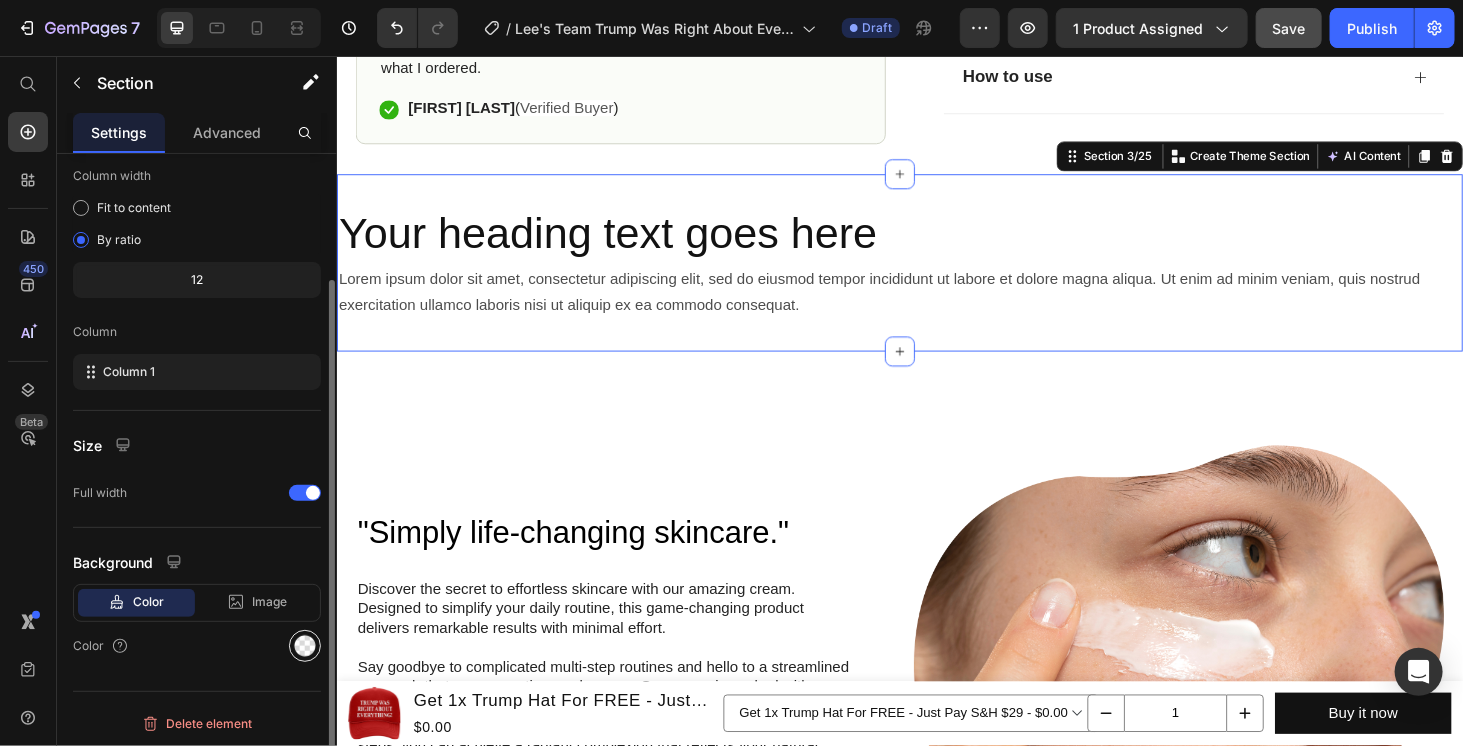 click at bounding box center (305, 646) 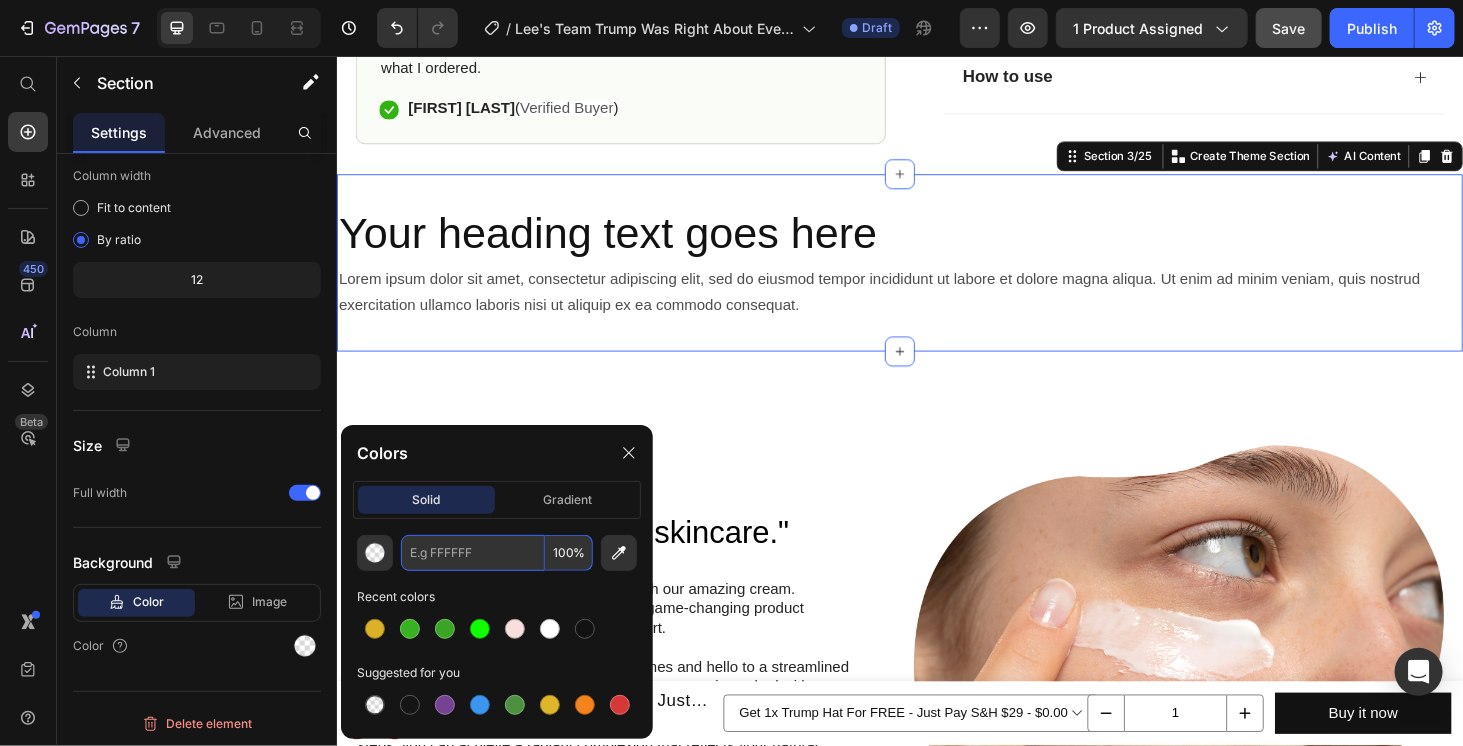 click at bounding box center [473, 553] 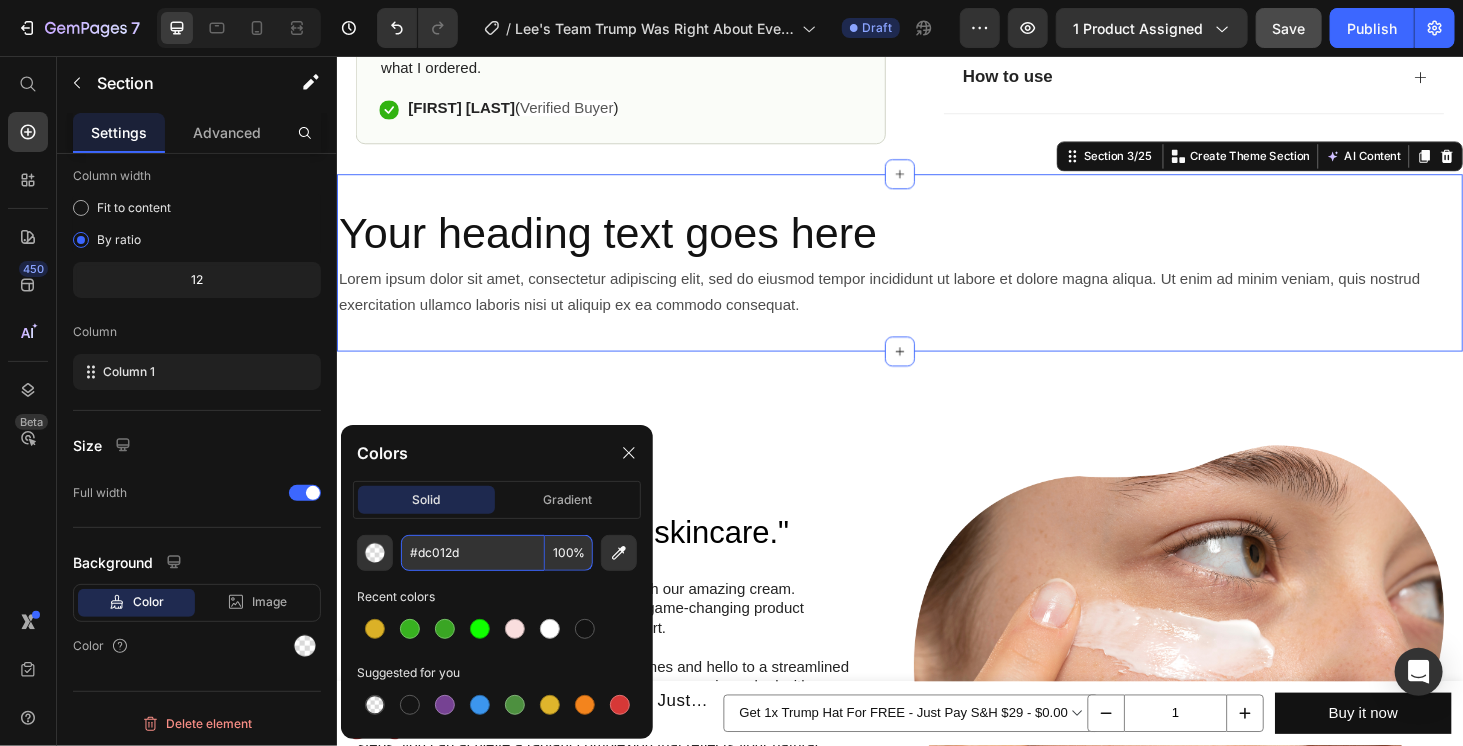 type on "DC012D" 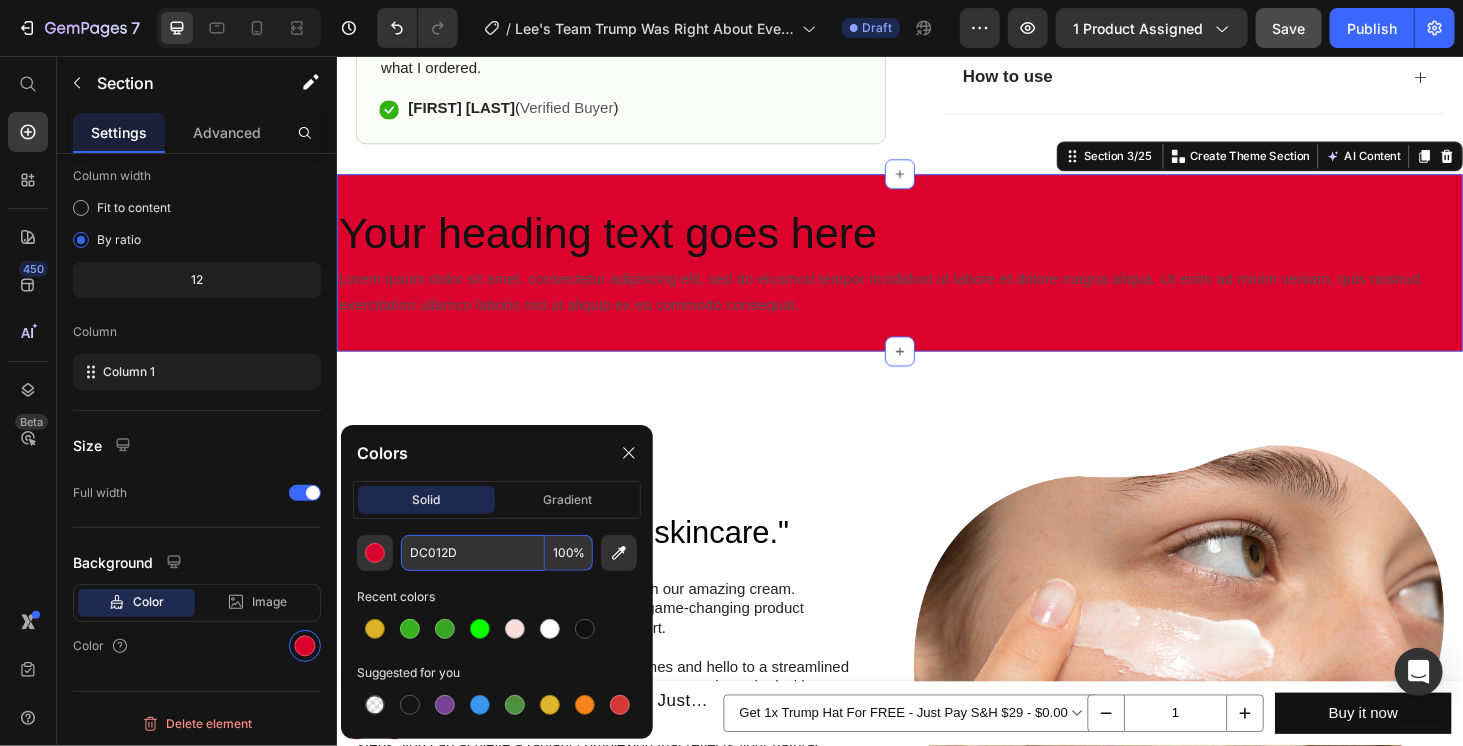 scroll, scrollTop: 156, scrollLeft: 0, axis: vertical 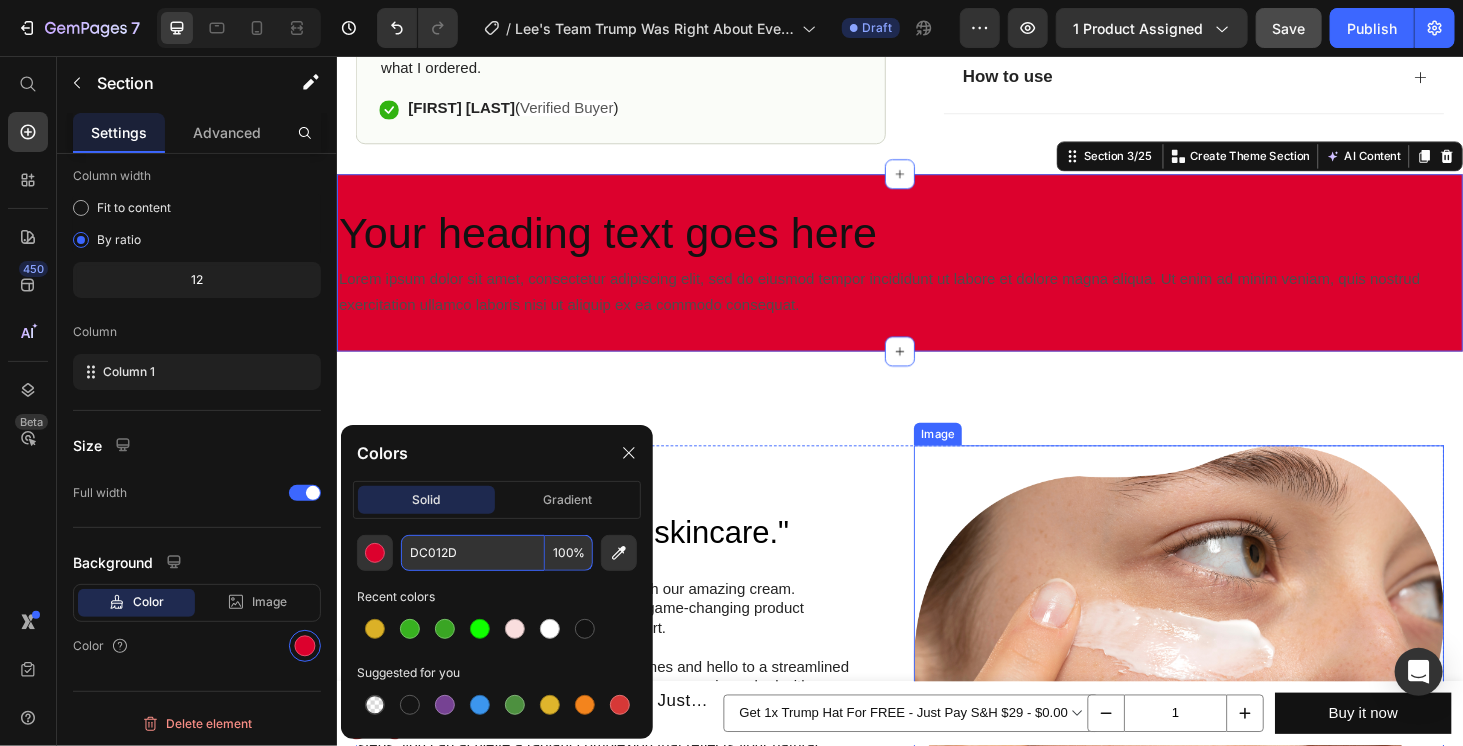 click at bounding box center (1233, 713) 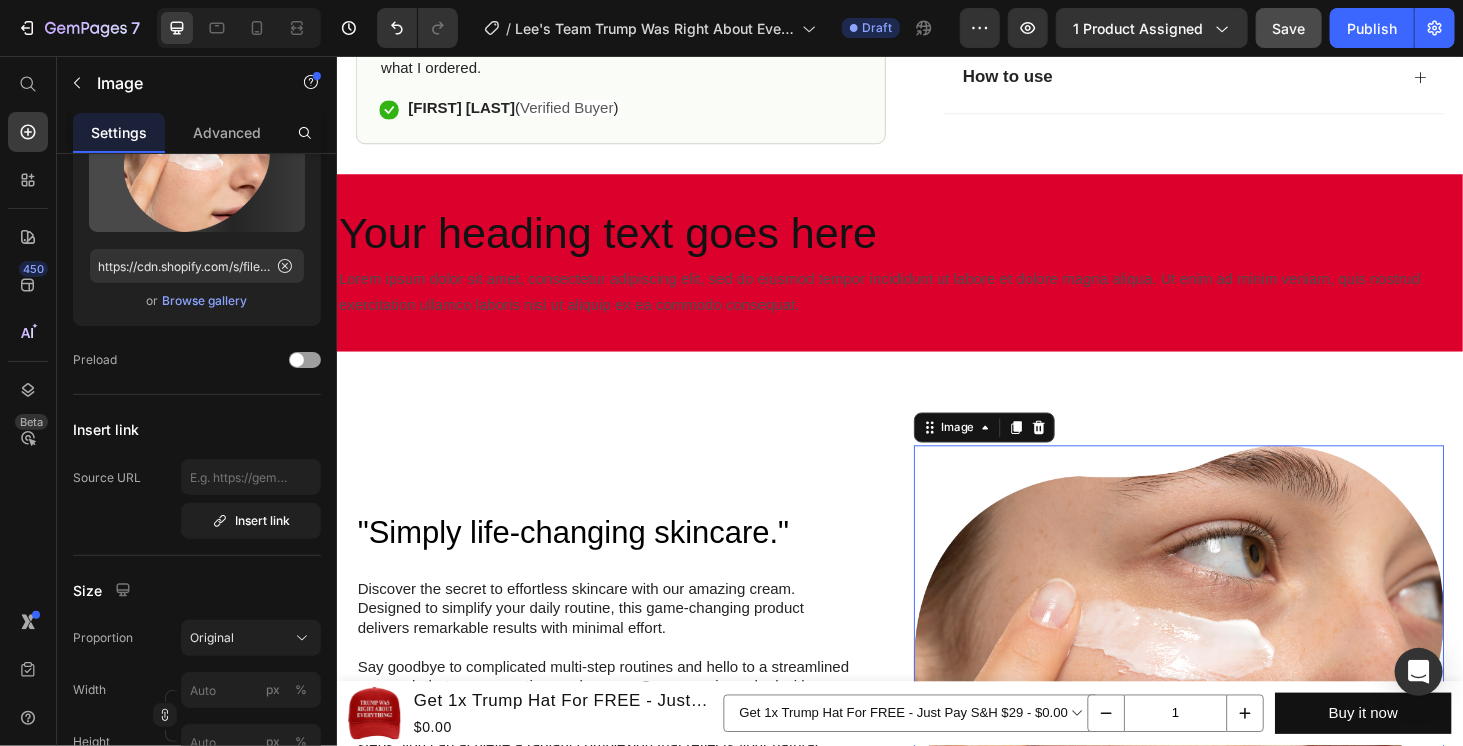 scroll, scrollTop: 0, scrollLeft: 0, axis: both 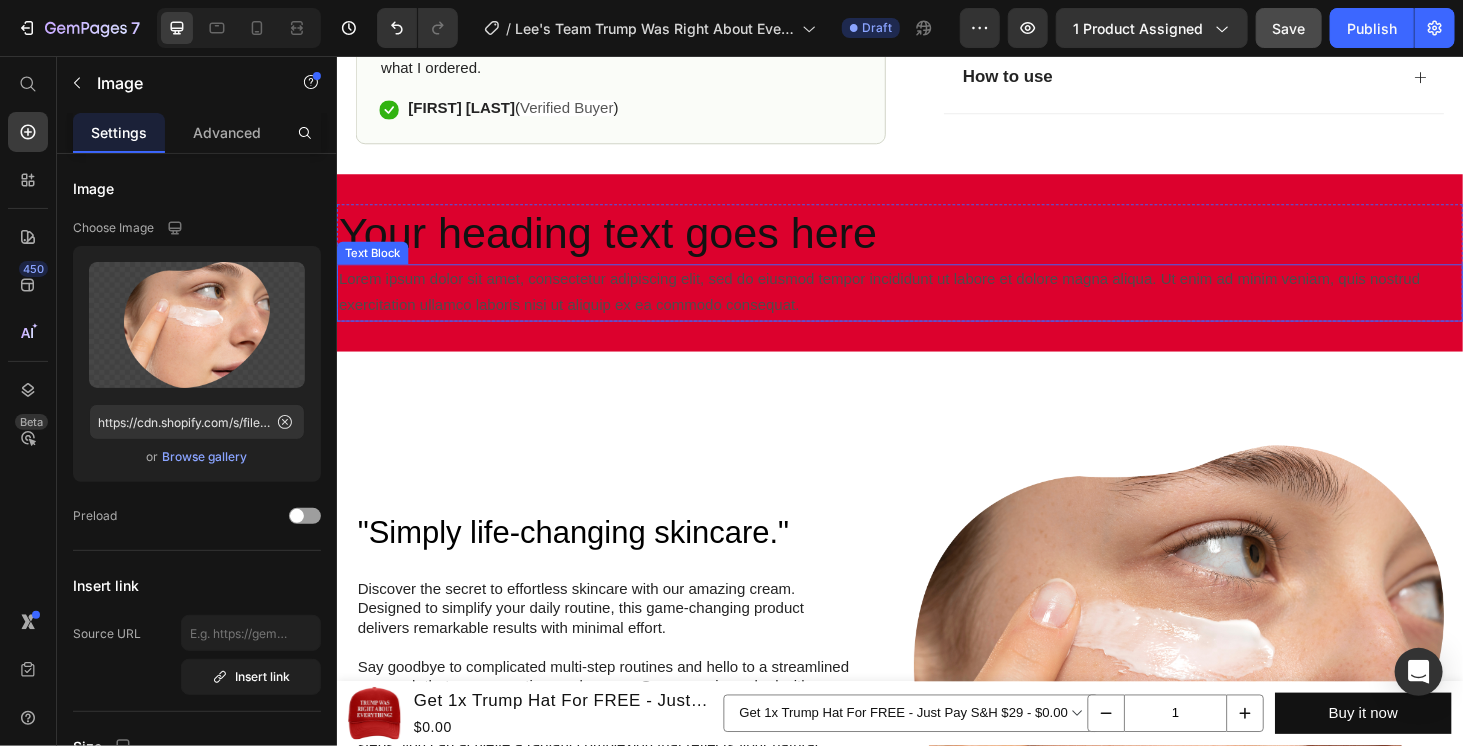 click on "Your heading text goes here" at bounding box center (936, 245) 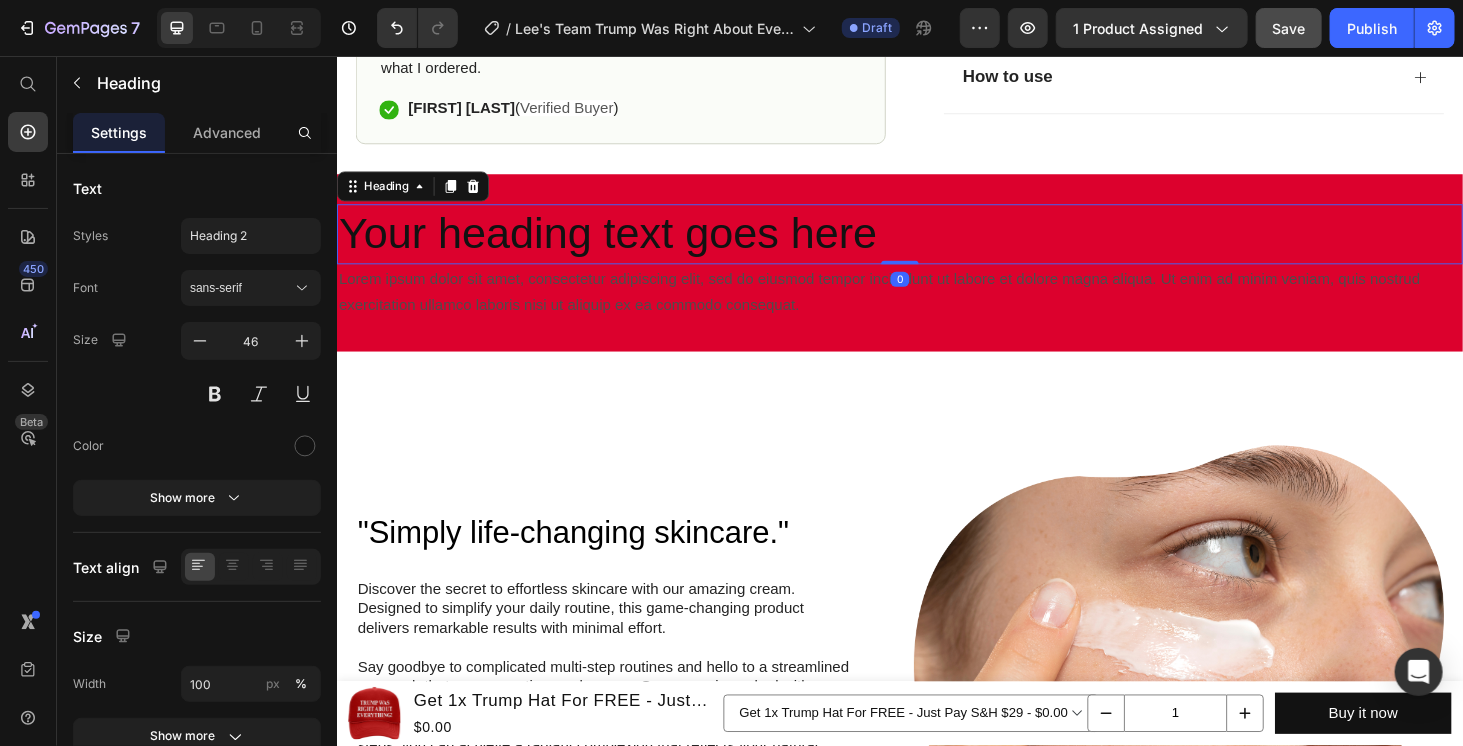 click on "Your heading text goes here" at bounding box center (936, 245) 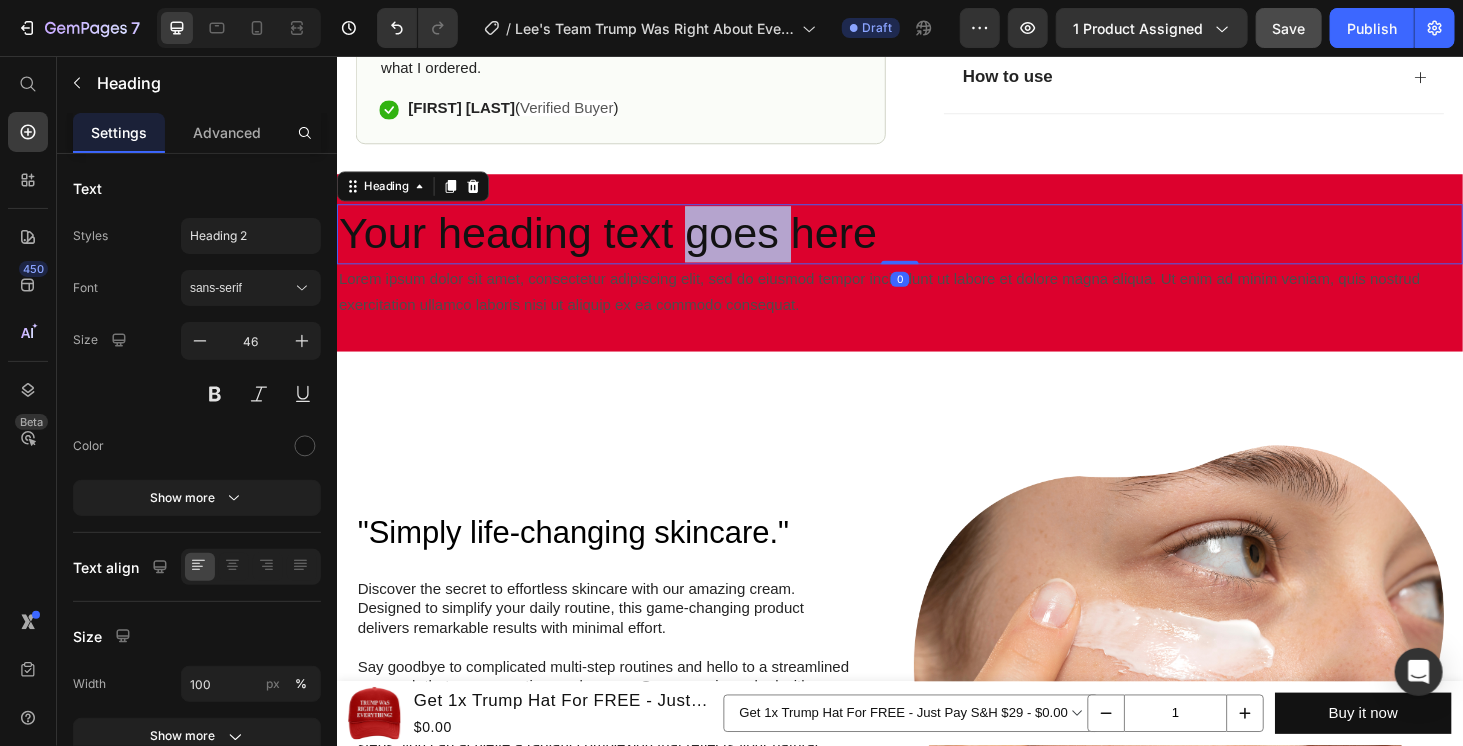 click on "Your heading text goes here" at bounding box center (936, 245) 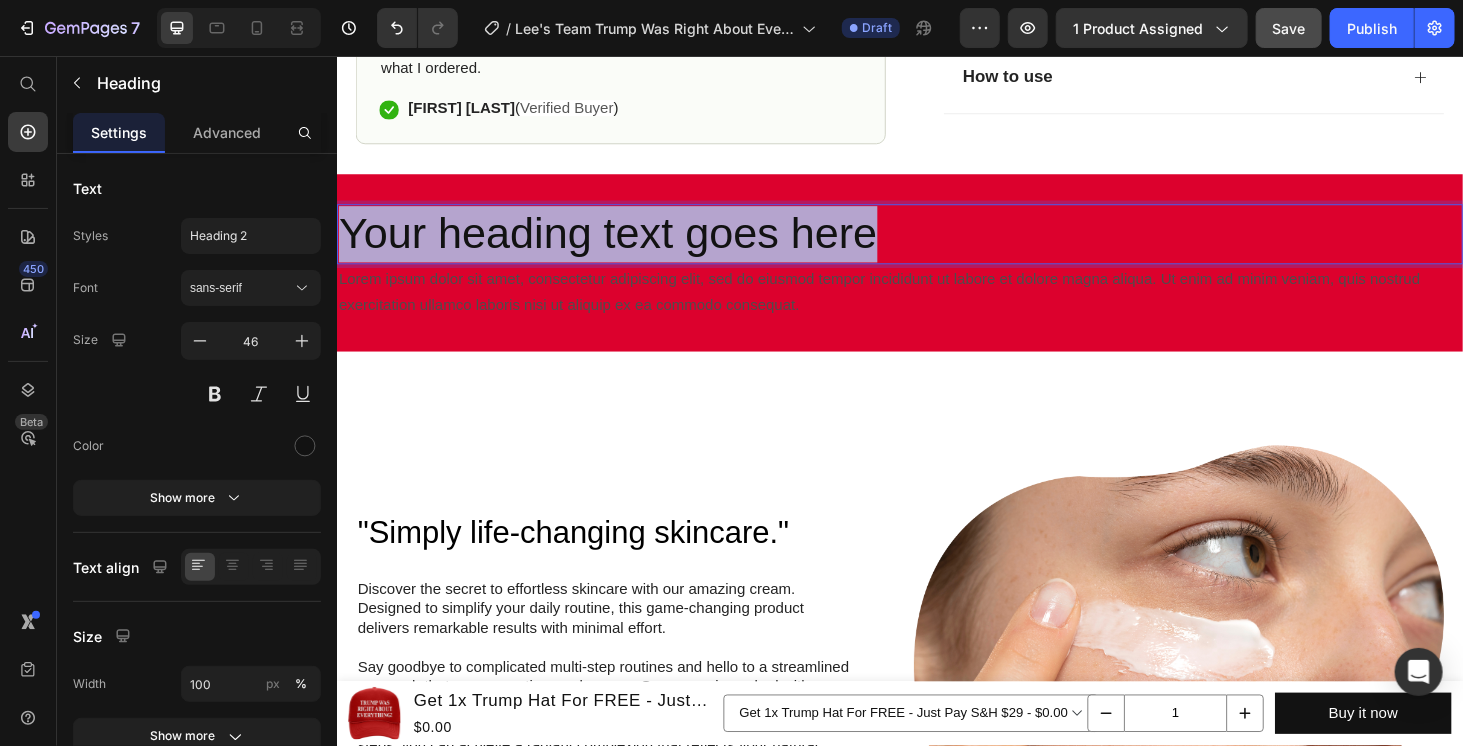 click on "Your heading text goes here" at bounding box center (936, 245) 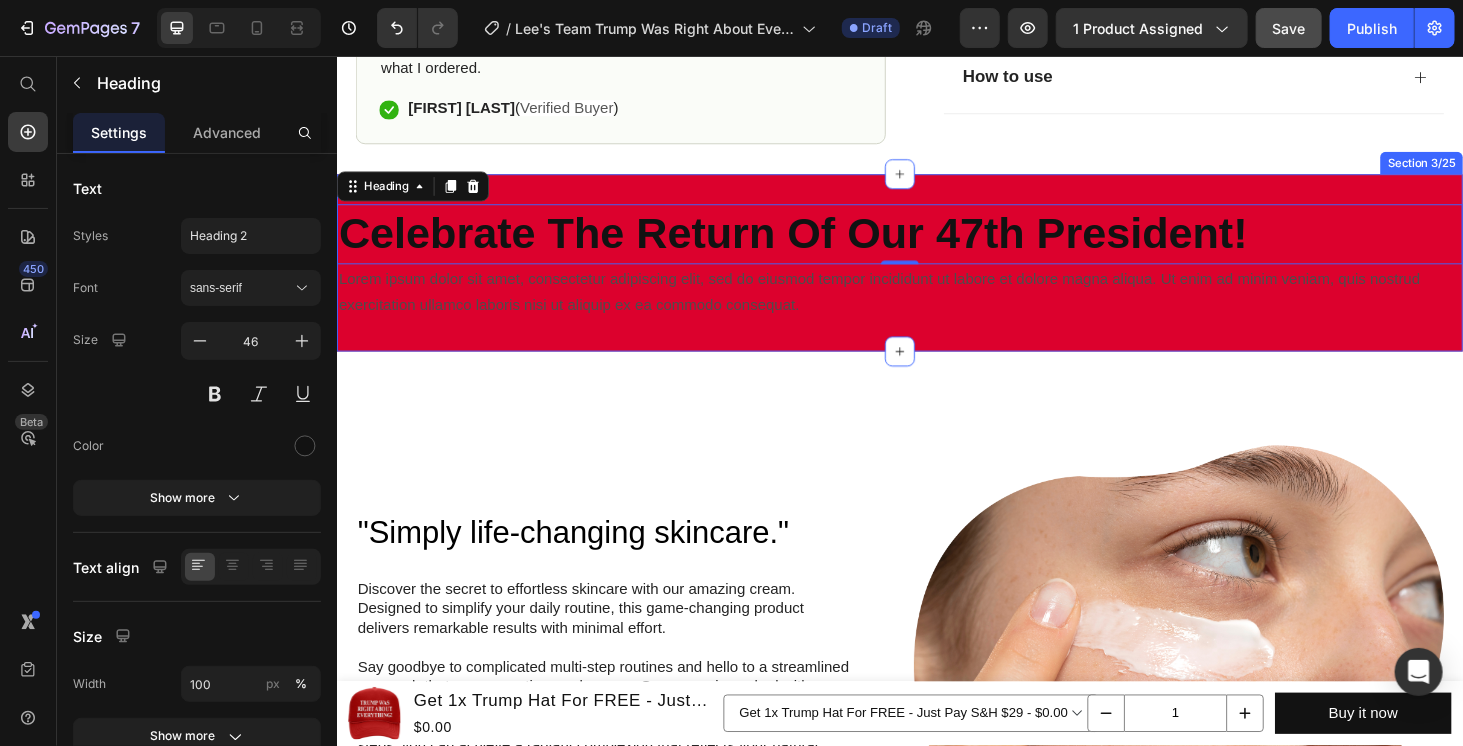 click on "Celebrate The Return Of Our 47th President! Heading   0 Lorem ipsum dolor sit amet, consectetur adipiscing elit, sed do eiusmod tempor incididunt ut labore et dolore magna aliqua. Ut enim ad minim veniam, quis nostrud exercitation ullamco laboris nisi ut aliquip ex ea commodo consequat. Text Block Row Section 3/25" at bounding box center [936, 275] 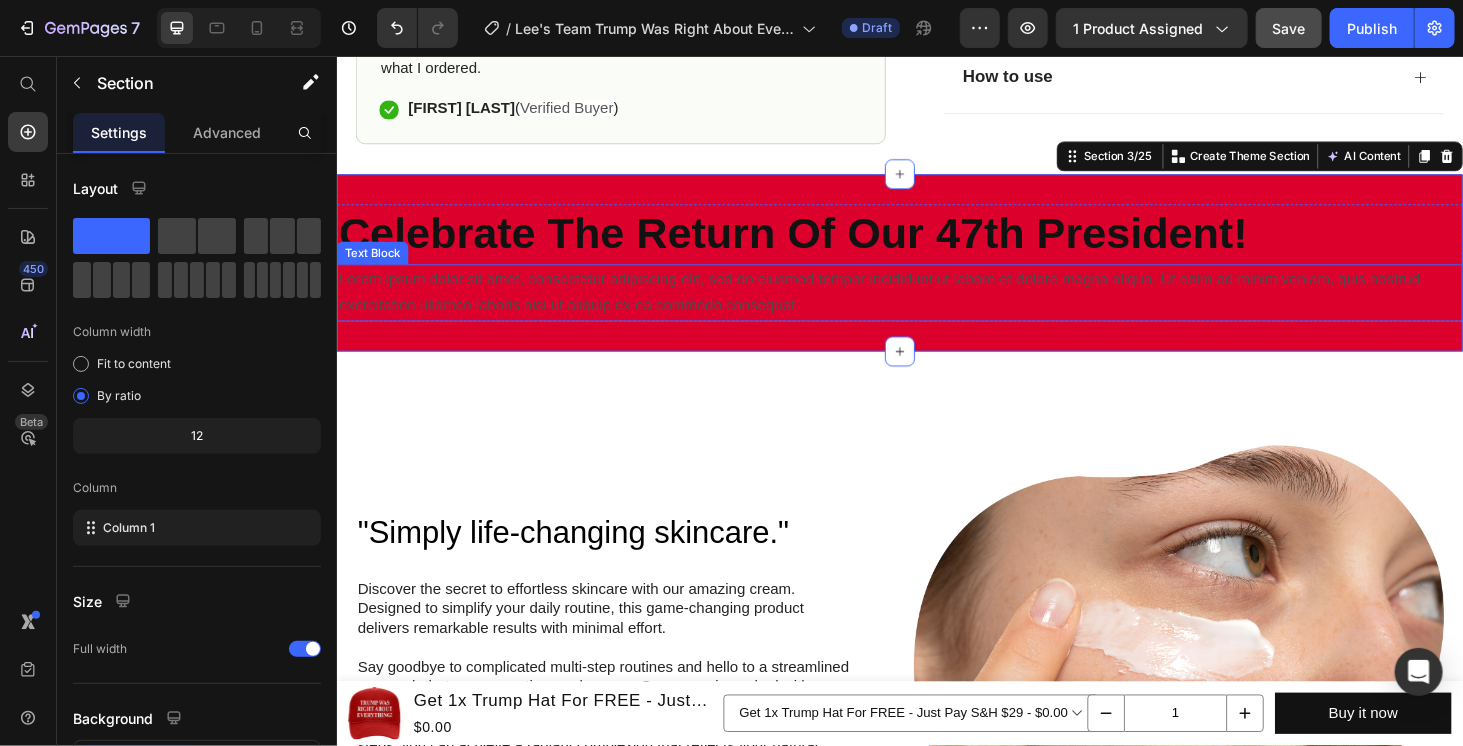 click on "Lorem ipsum dolor sit amet, consectetur adipiscing elit, sed do eiusmod tempor incididunt ut labore et dolore magna aliqua. Ut enim ad minim veniam, quis nostrud exercitation ullamco laboris nisi ut aliquip ex ea commodo consequat." at bounding box center (936, 308) 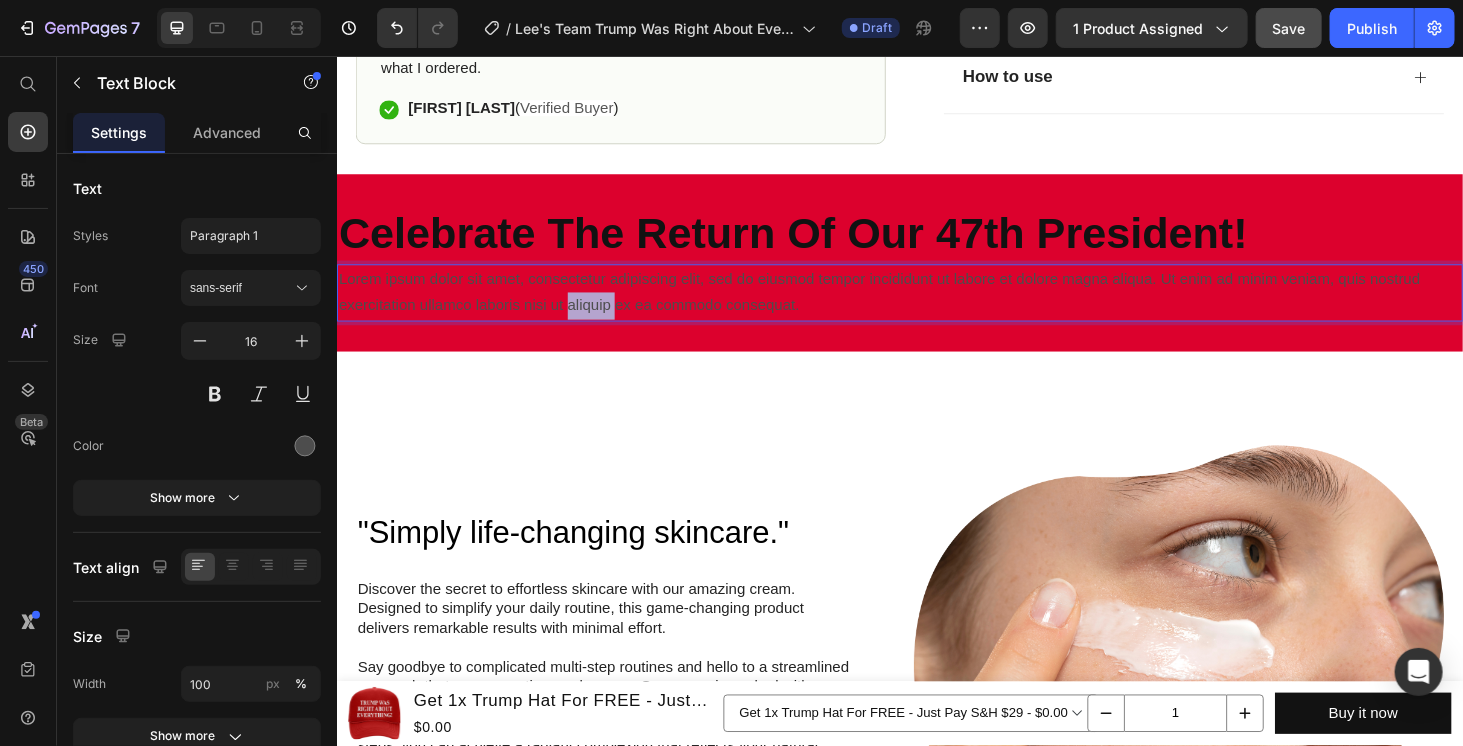 click on "Lorem ipsum dolor sit amet, consectetur adipiscing elit, sed do eiusmod tempor incididunt ut labore et dolore magna aliqua. Ut enim ad minim veniam, quis nostrud exercitation ullamco laboris nisi ut aliquip ex ea commodo consequat." at bounding box center [936, 308] 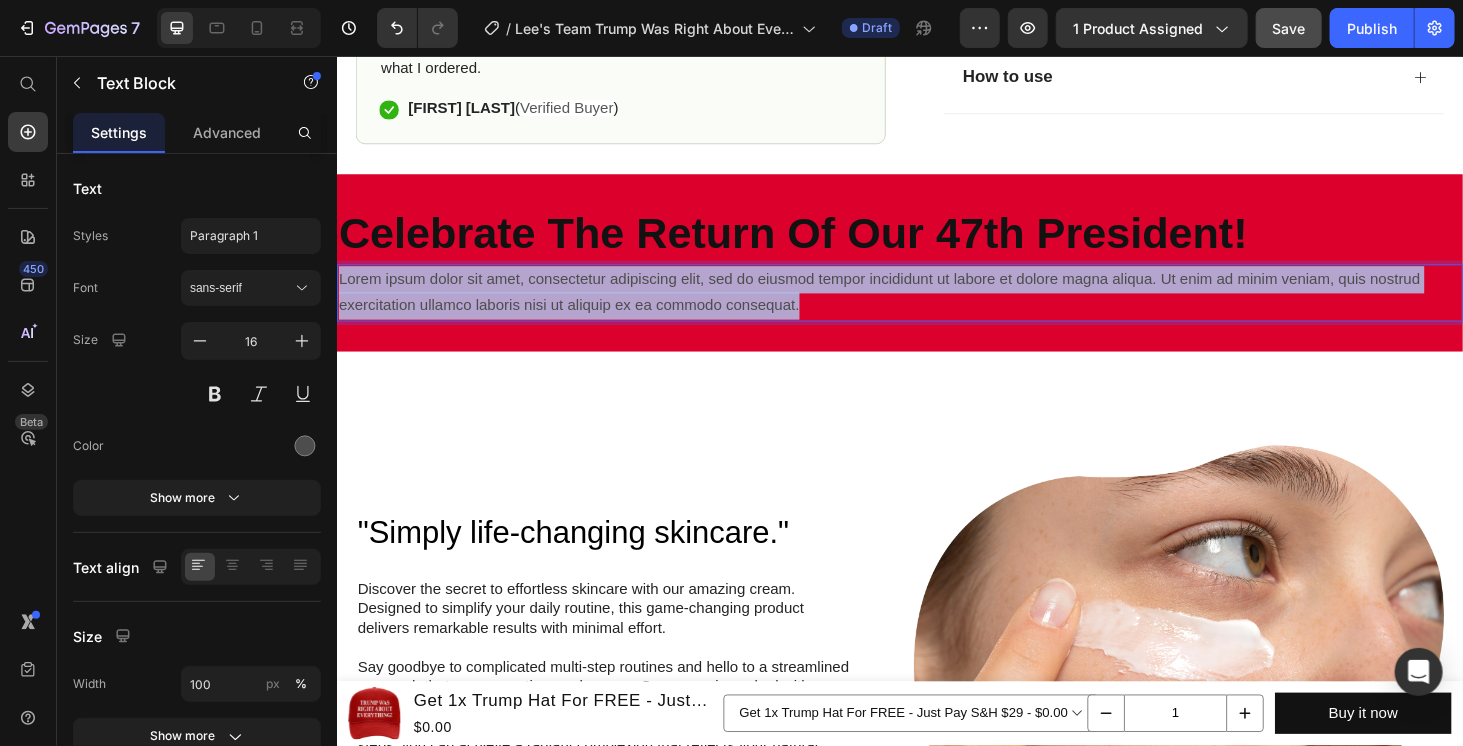 click on "Lorem ipsum dolor sit amet, consectetur adipiscing elit, sed do eiusmod tempor incididunt ut labore et dolore magna aliqua. Ut enim ad minim veniam, quis nostrud exercitation ullamco laboris nisi ut aliquip ex ea commodo consequat." at bounding box center (936, 308) 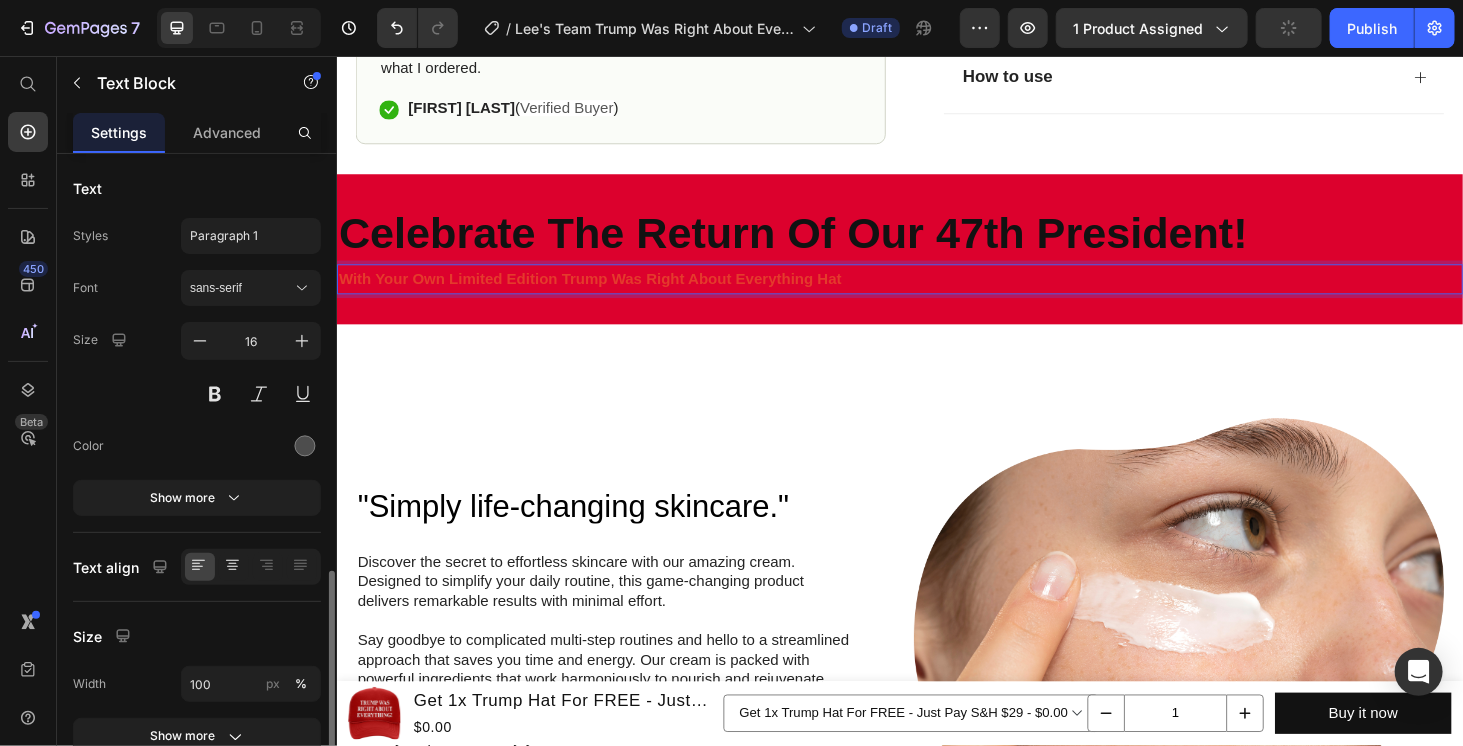 scroll, scrollTop: 241, scrollLeft: 0, axis: vertical 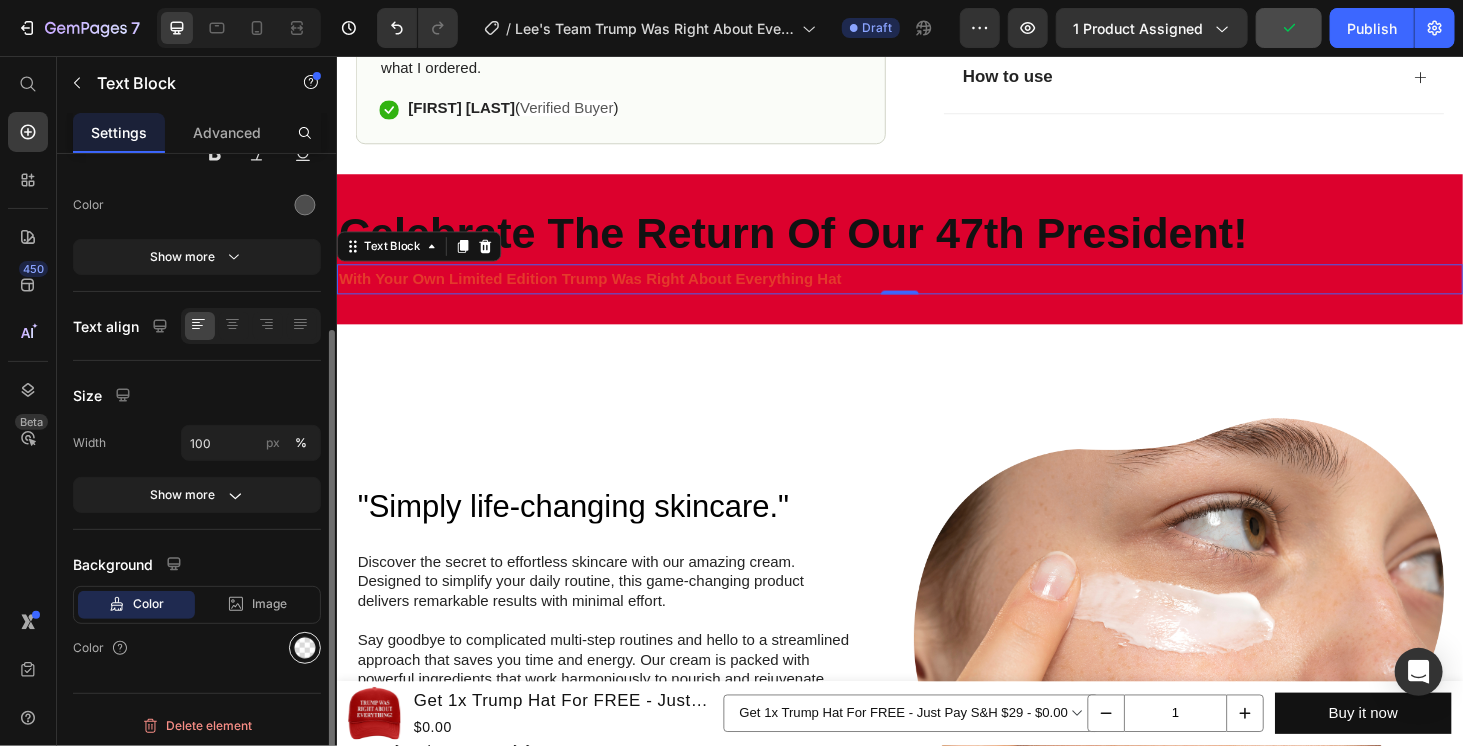 click at bounding box center [305, 648] 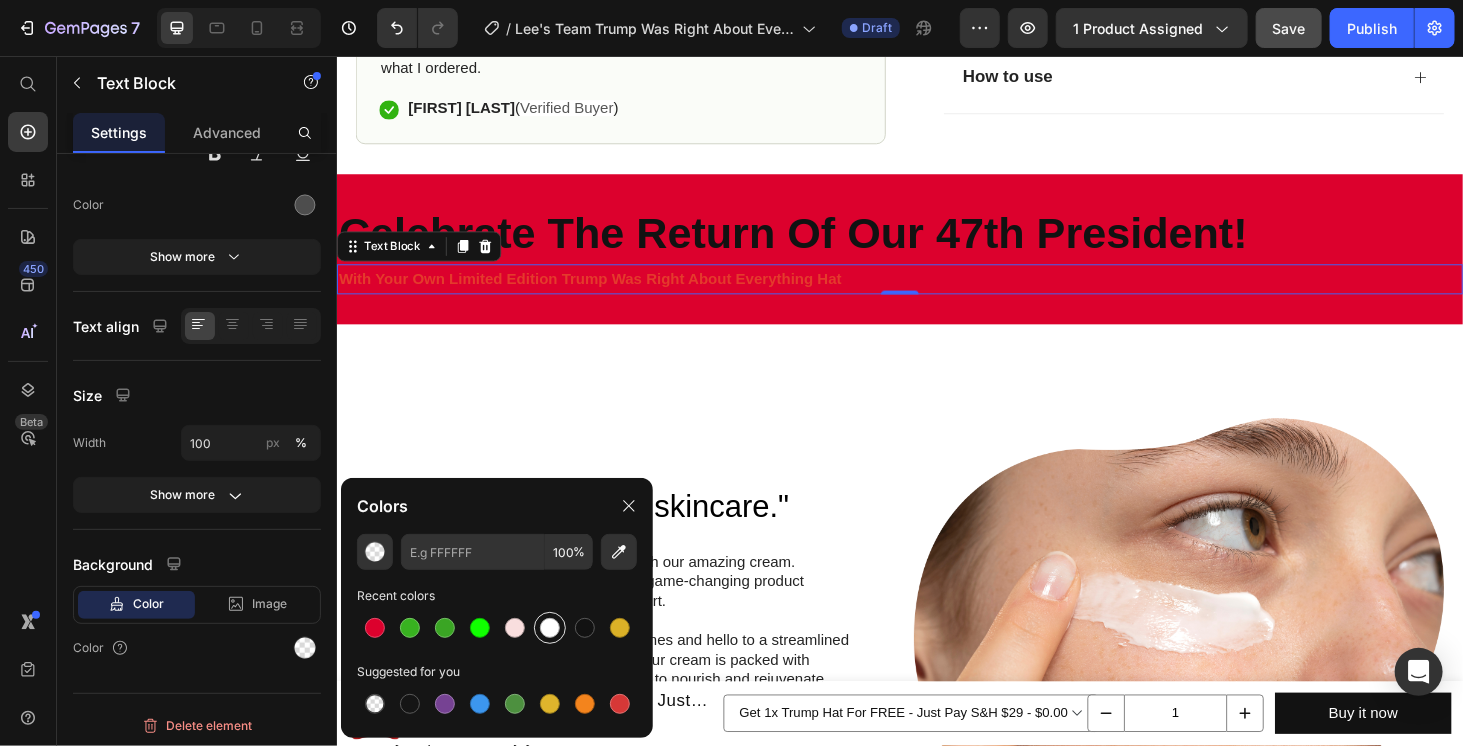 click at bounding box center (550, 628) 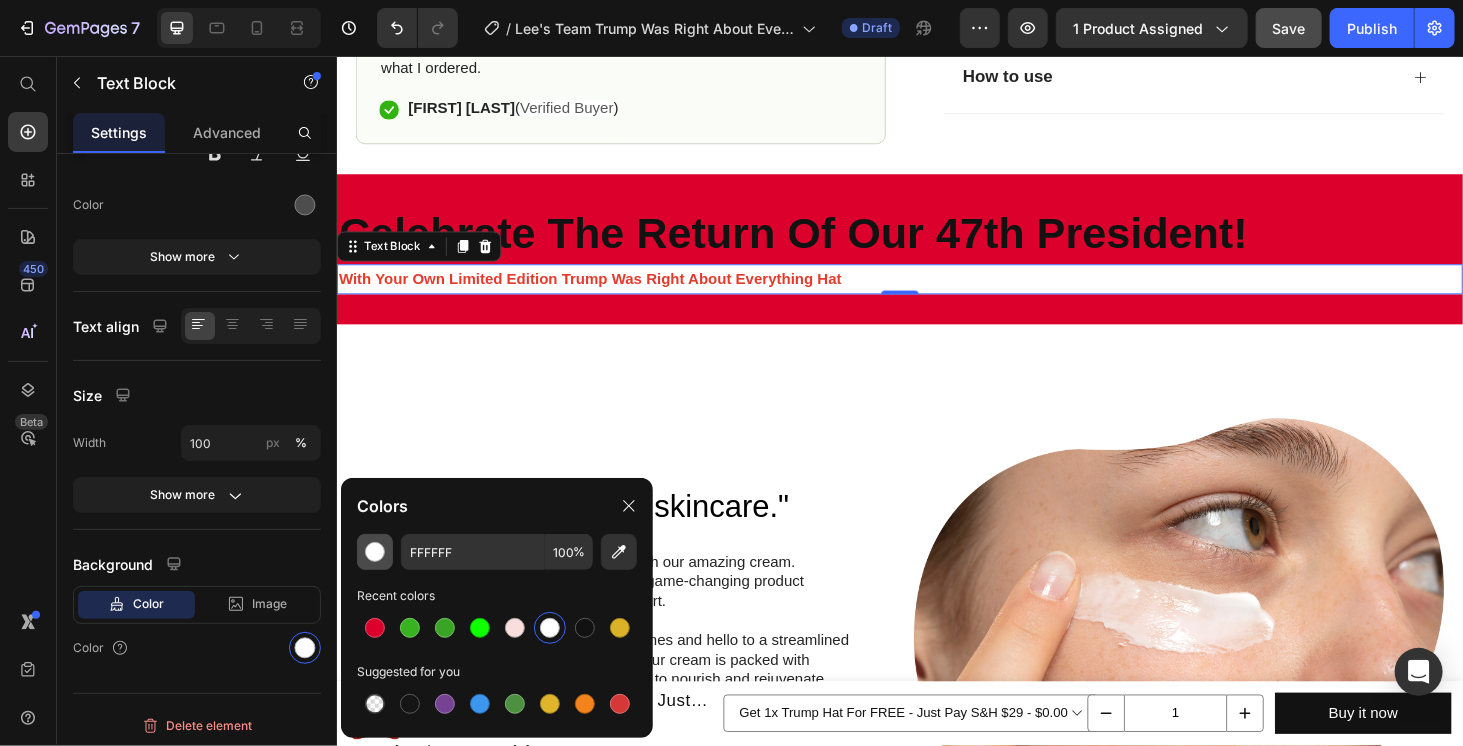 click at bounding box center [375, 552] 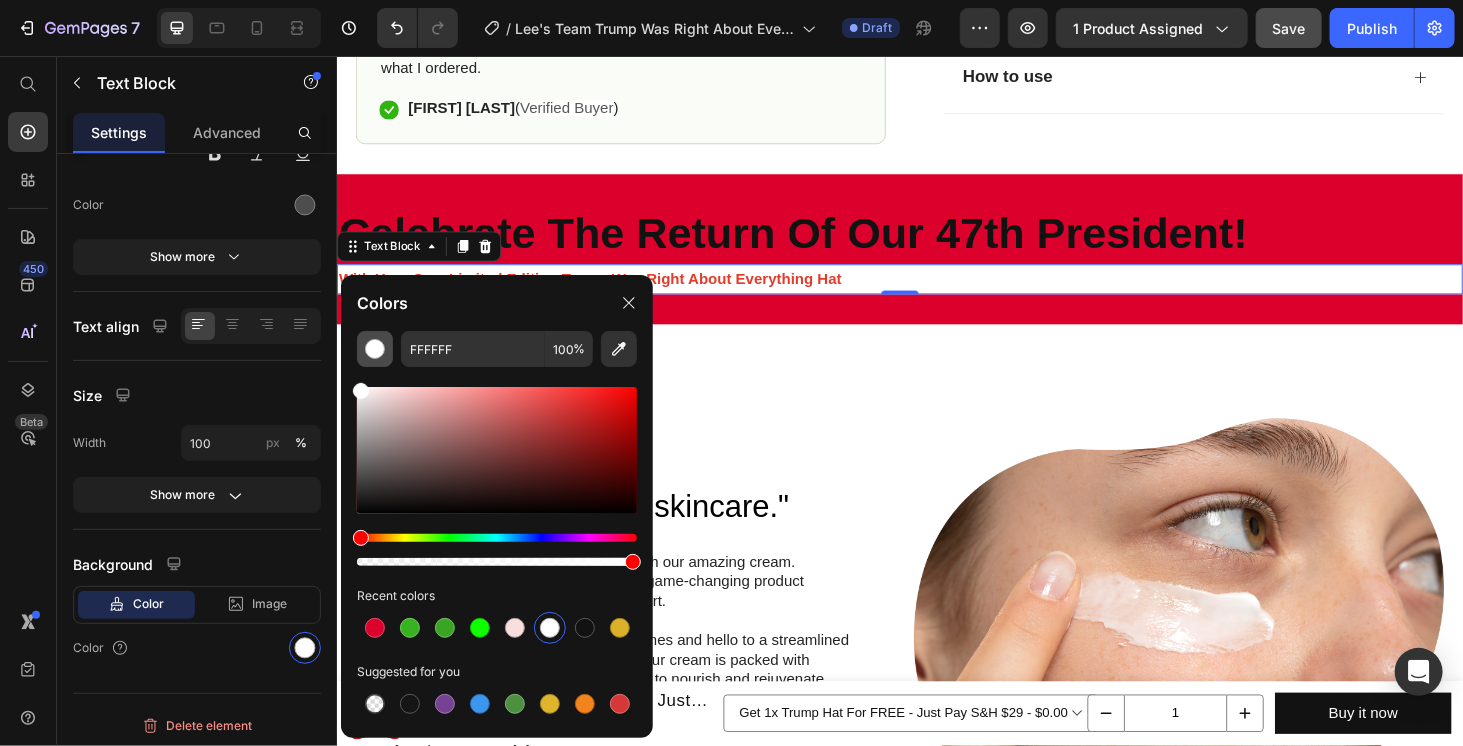 click at bounding box center (497, 562) 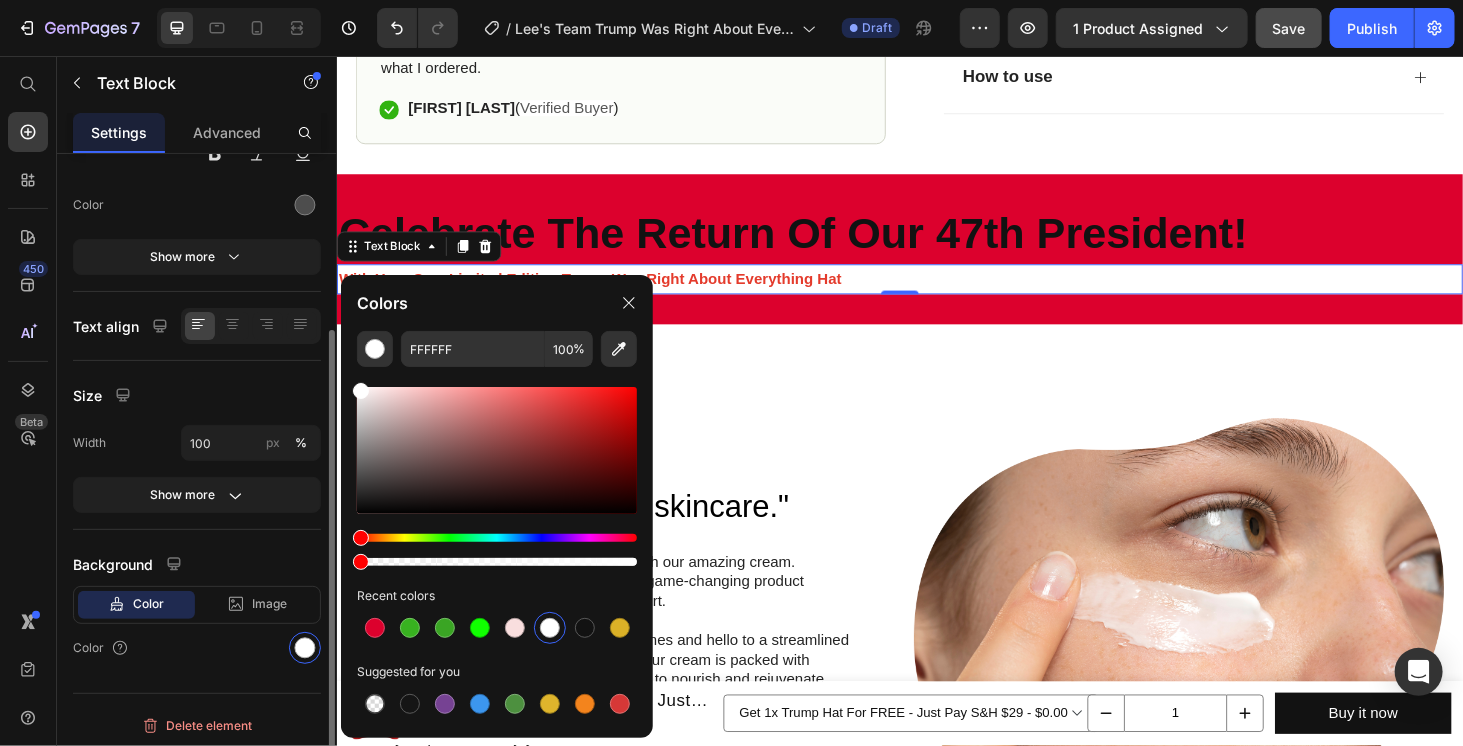 drag, startPoint x: 388, startPoint y: 561, endPoint x: 304, endPoint y: 561, distance: 84 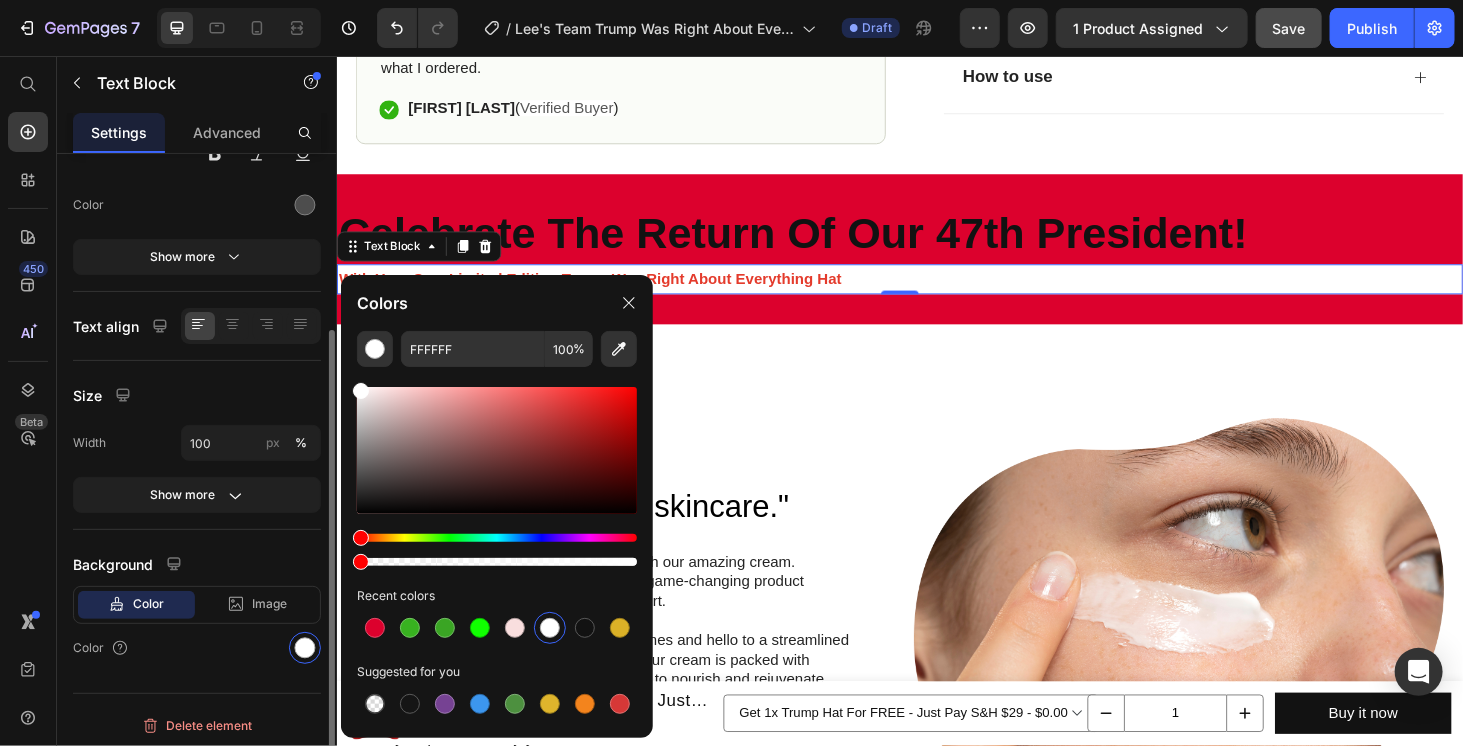 click on "7  Version history  /  Lee's Team Trump Was Right About Everything Hat Draft Preview 1 product assigned  Save   Publish  450 Beta Start with Sections Elements Hero Section Product Detail Brands Trusted Badges Guarantee Product Breakdown How to use Testimonials Compare Bundle FAQs Social Proof Brand Story Product List Collection Blog List Contact Sticky Add to Cart Custom Footer Browse Library 450 Layout
Row
Row
Row
Row Text
Heading
Text Block Button
Button
Button
Sticky Back to top Media" at bounding box center [731, 0] 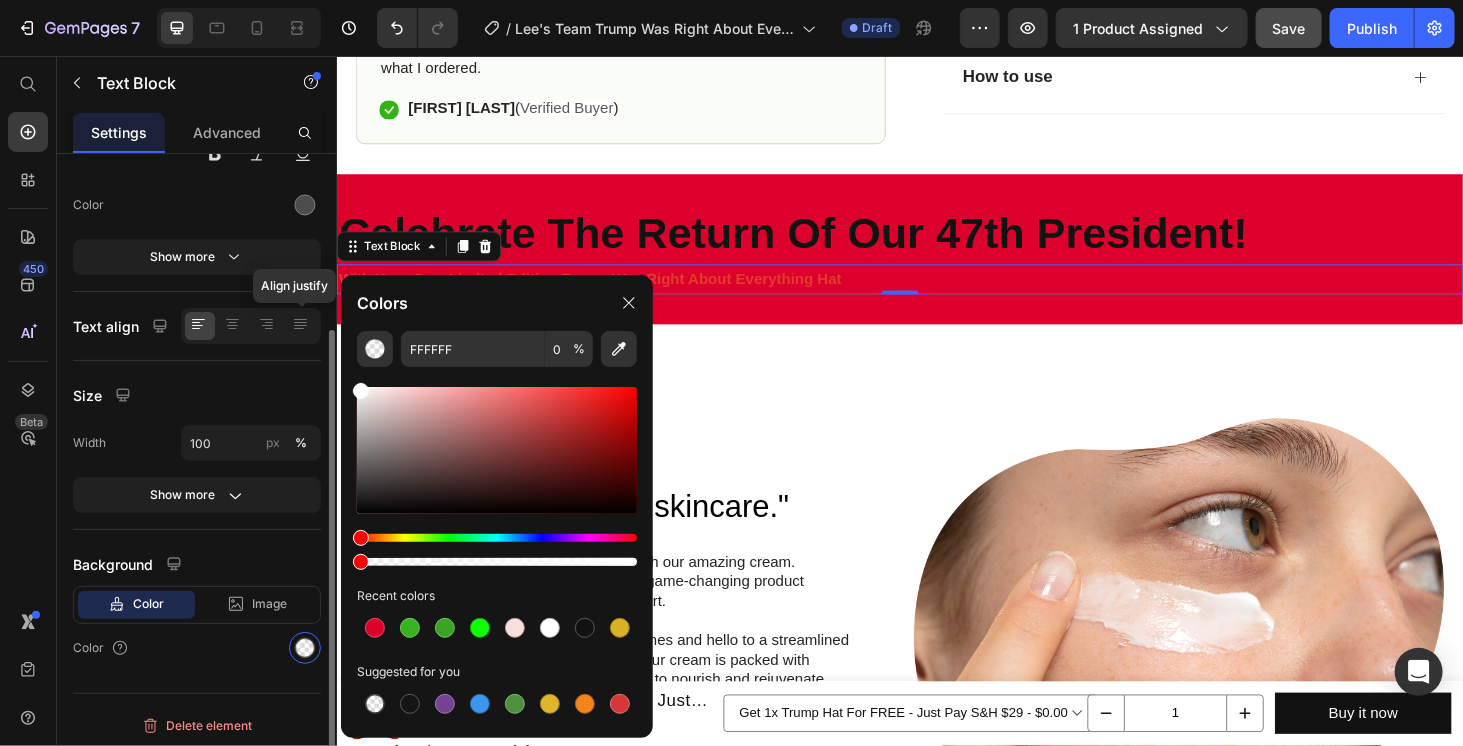 drag, startPoint x: 385, startPoint y: 467, endPoint x: 283, endPoint y: 309, distance: 188.06381 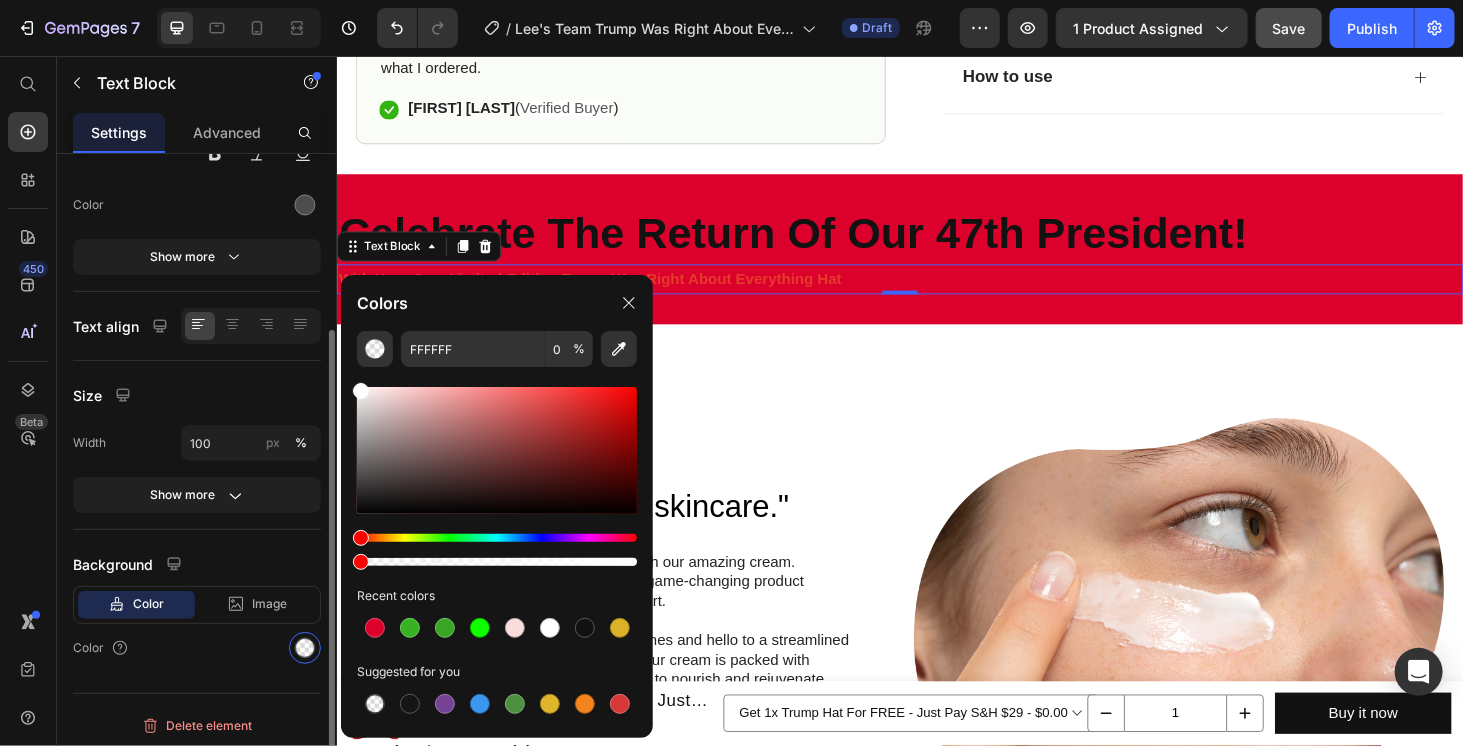 click on "Size" at bounding box center [197, 395] 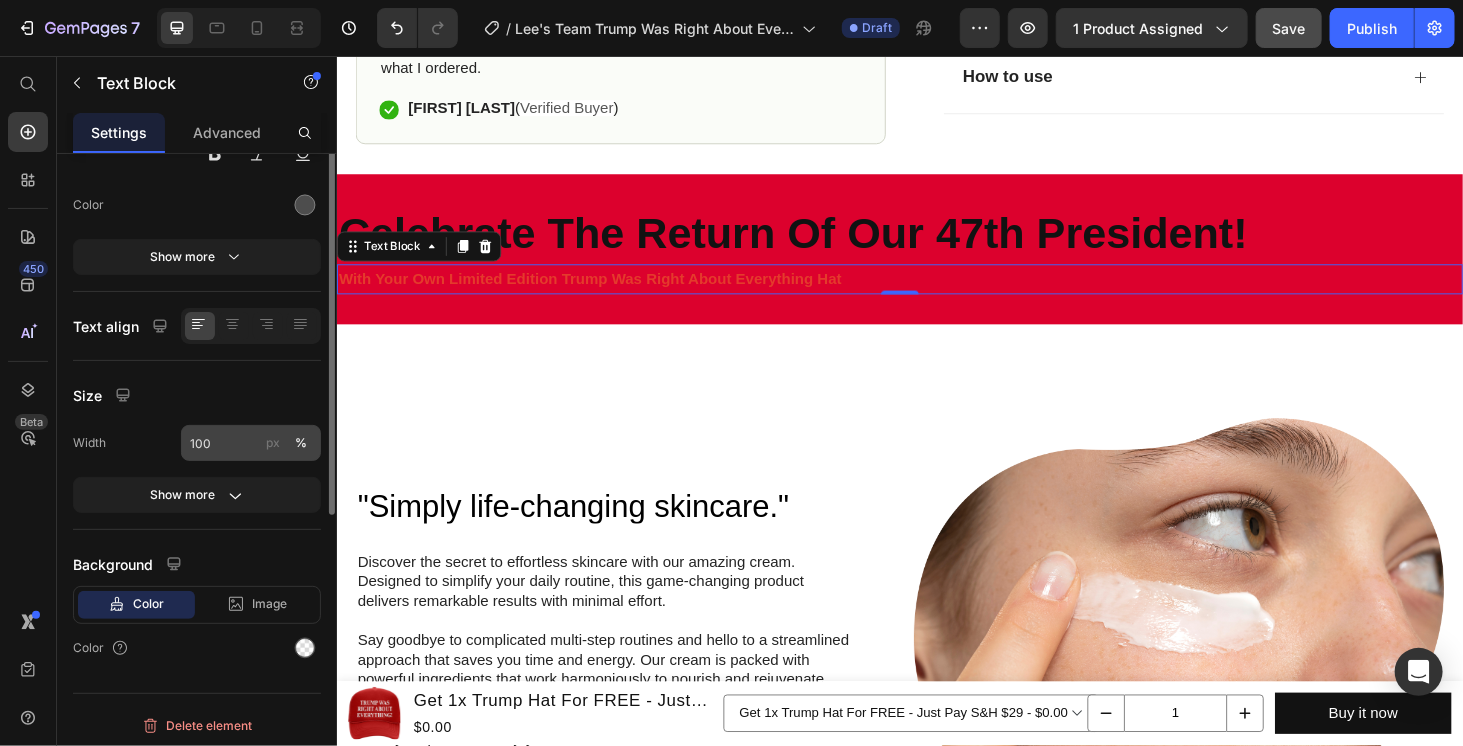 scroll, scrollTop: 74, scrollLeft: 0, axis: vertical 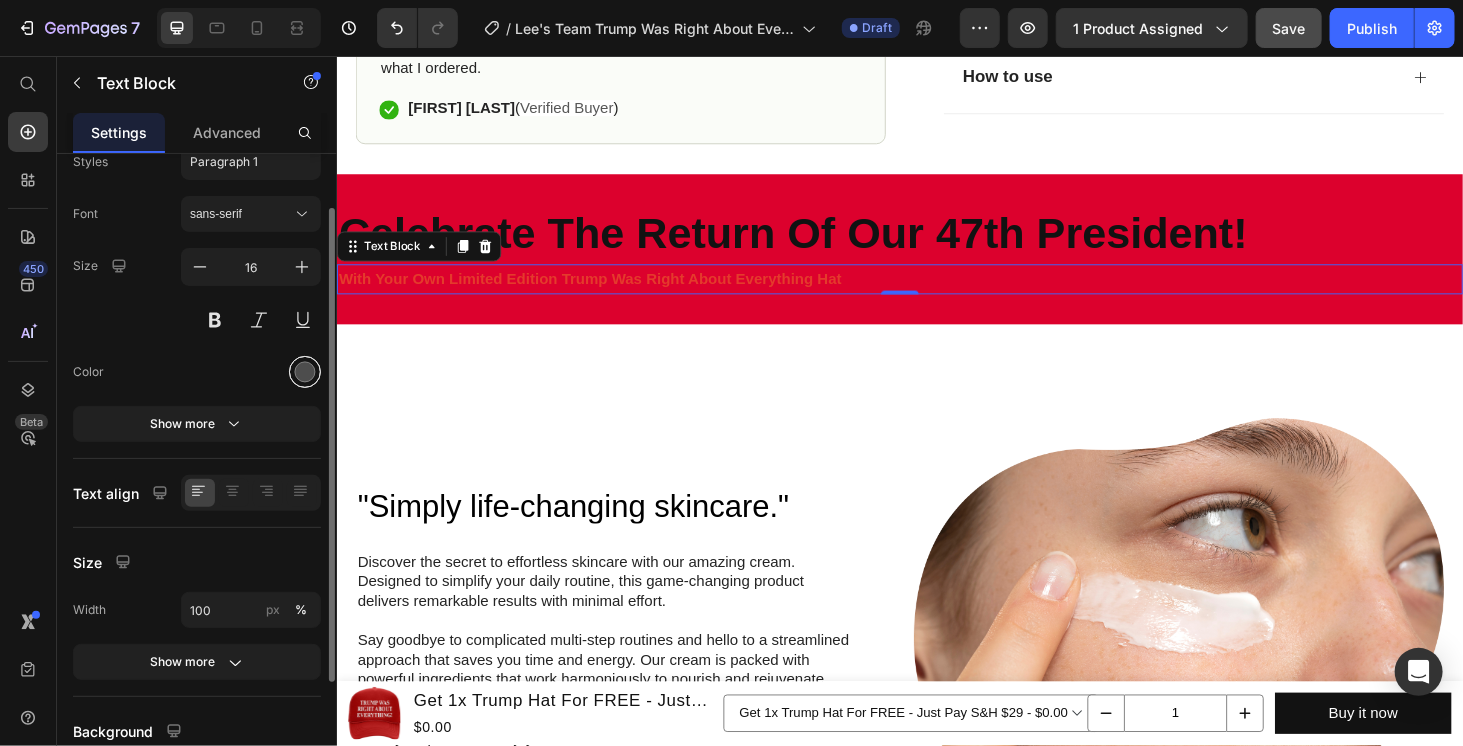 click at bounding box center (305, 372) 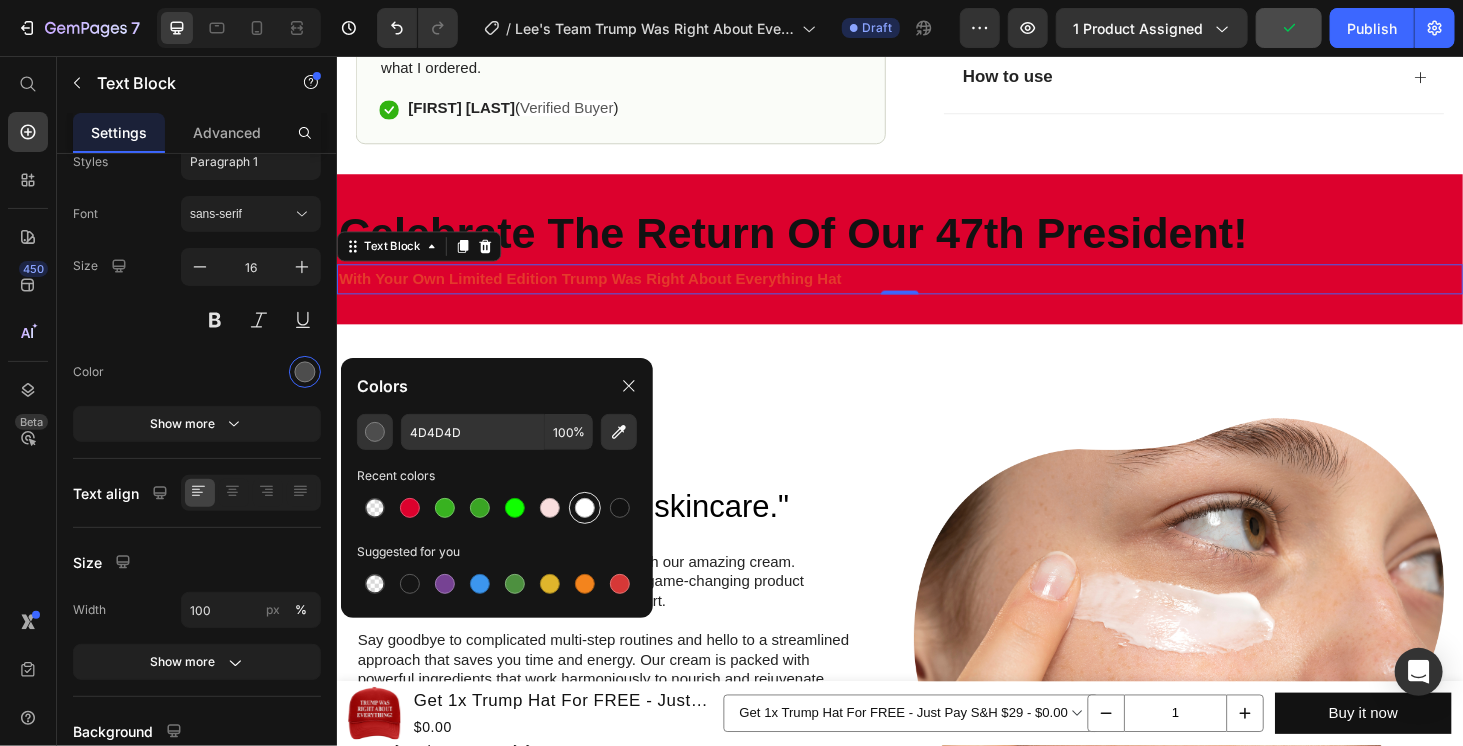 click at bounding box center [585, 508] 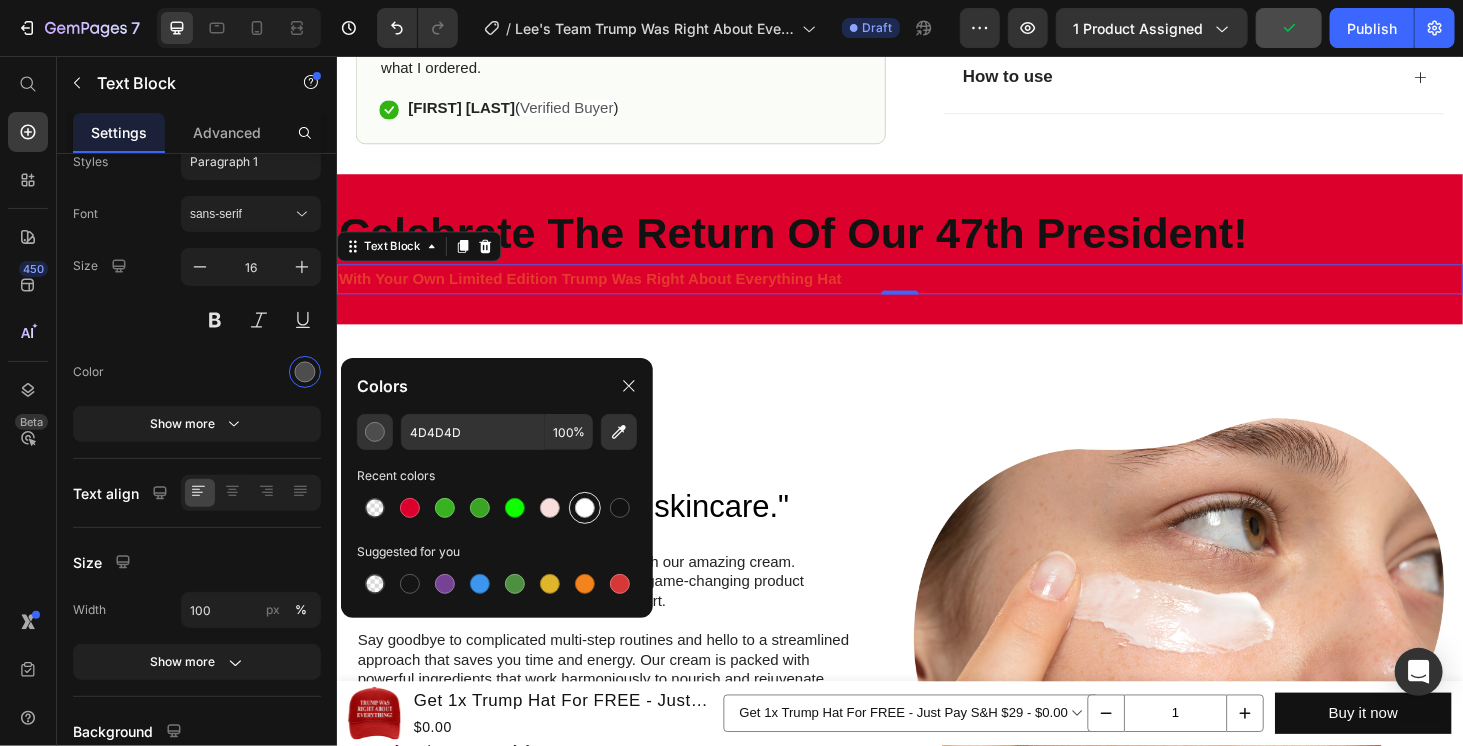 type on "FFFFFF" 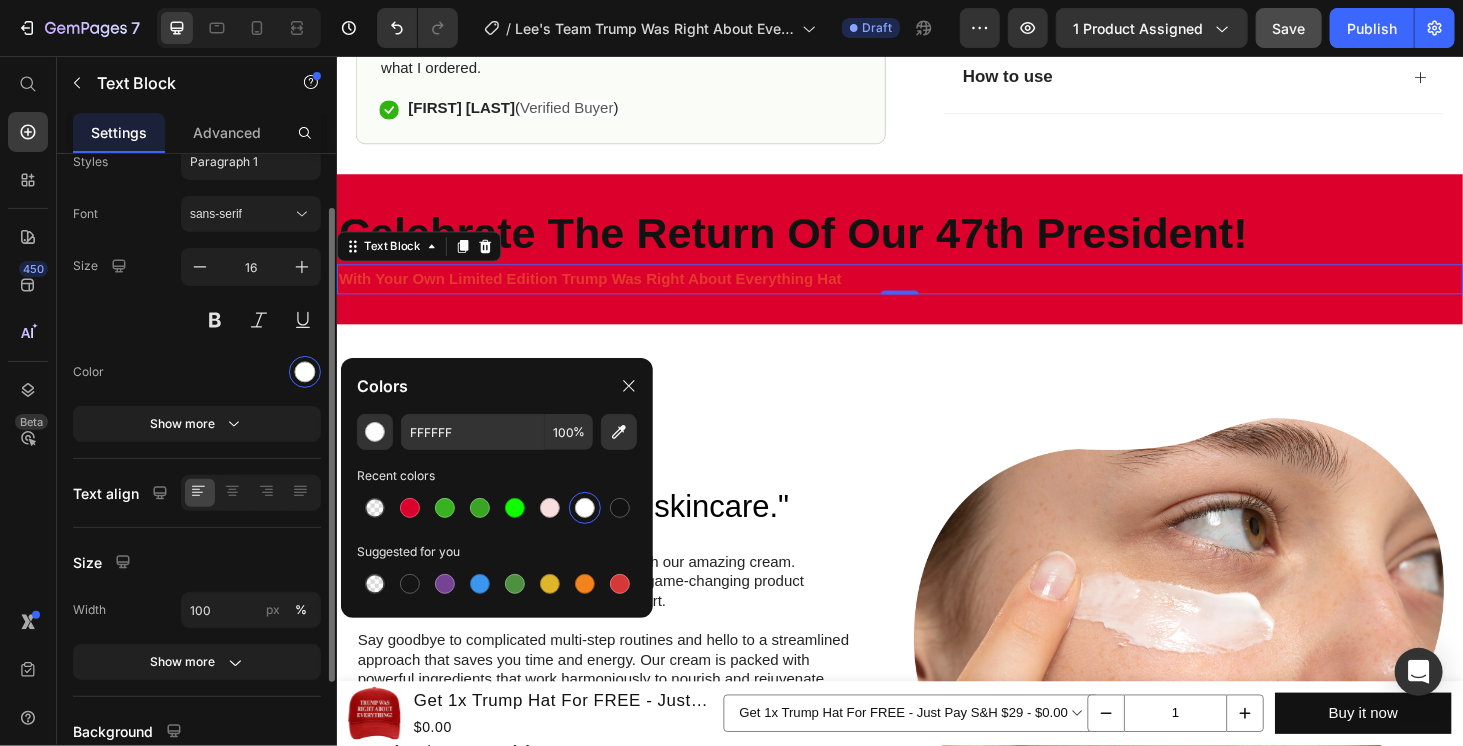 click at bounding box center [251, 372] 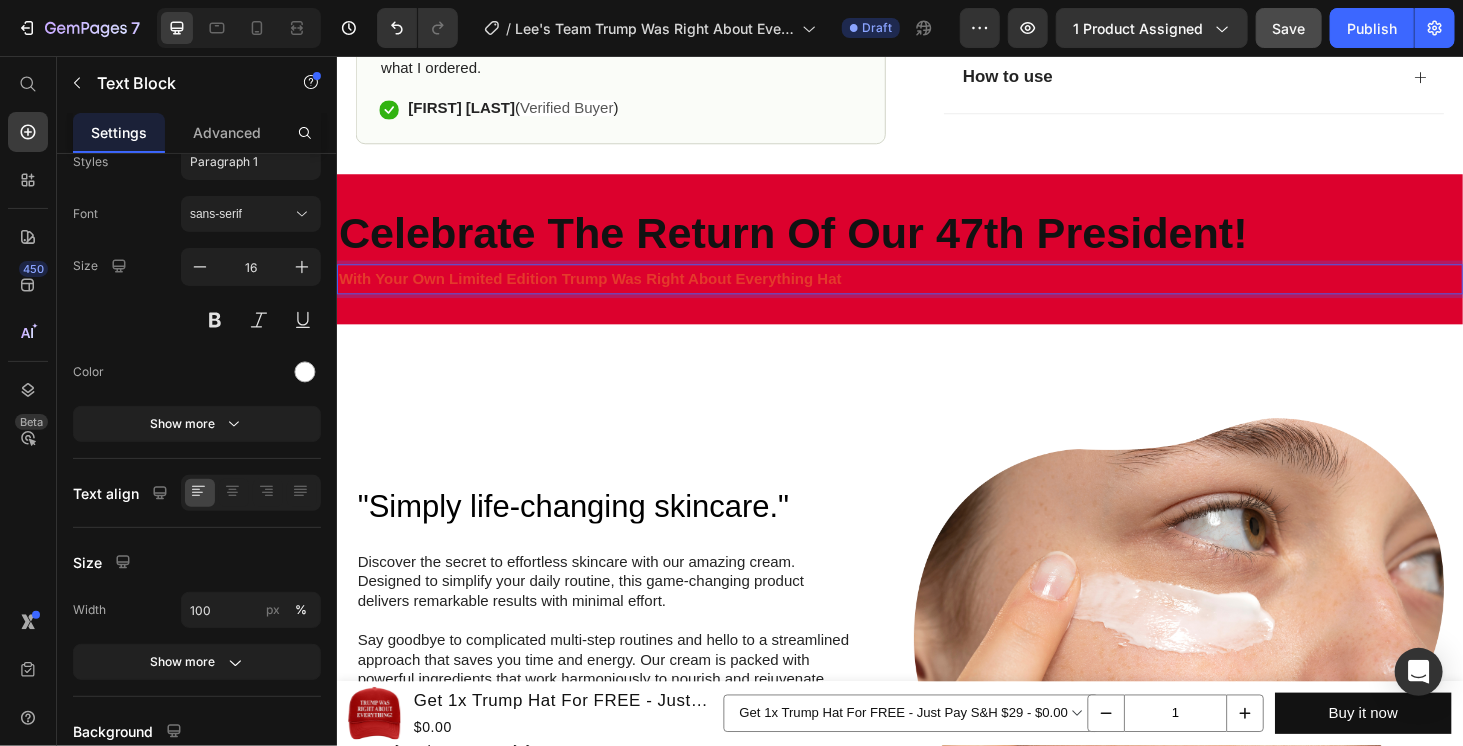 click on "With Your Own Limited Edition Trump Was Right About Everything Hat" at bounding box center (606, 292) 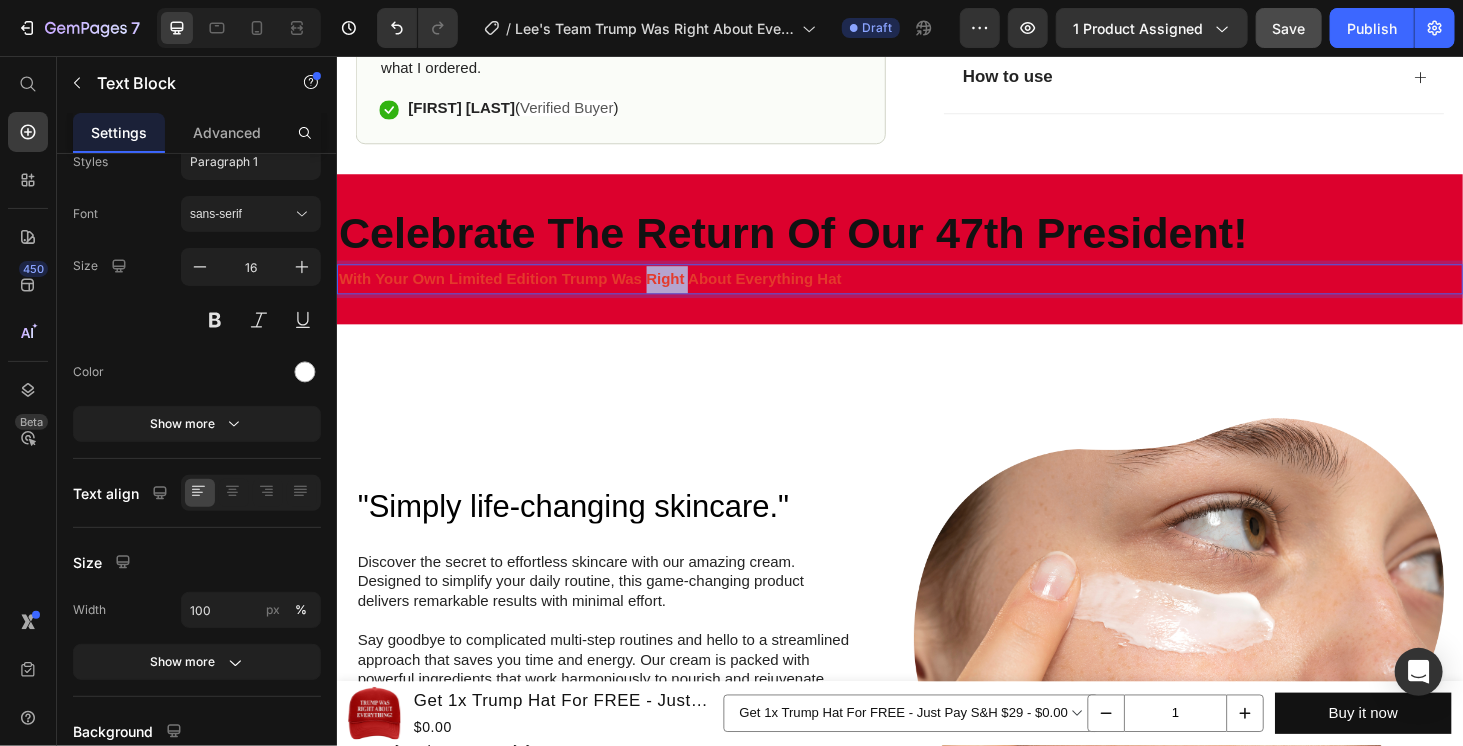 click on "With Your Own Limited Edition Trump Was Right About Everything Hat" at bounding box center (606, 292) 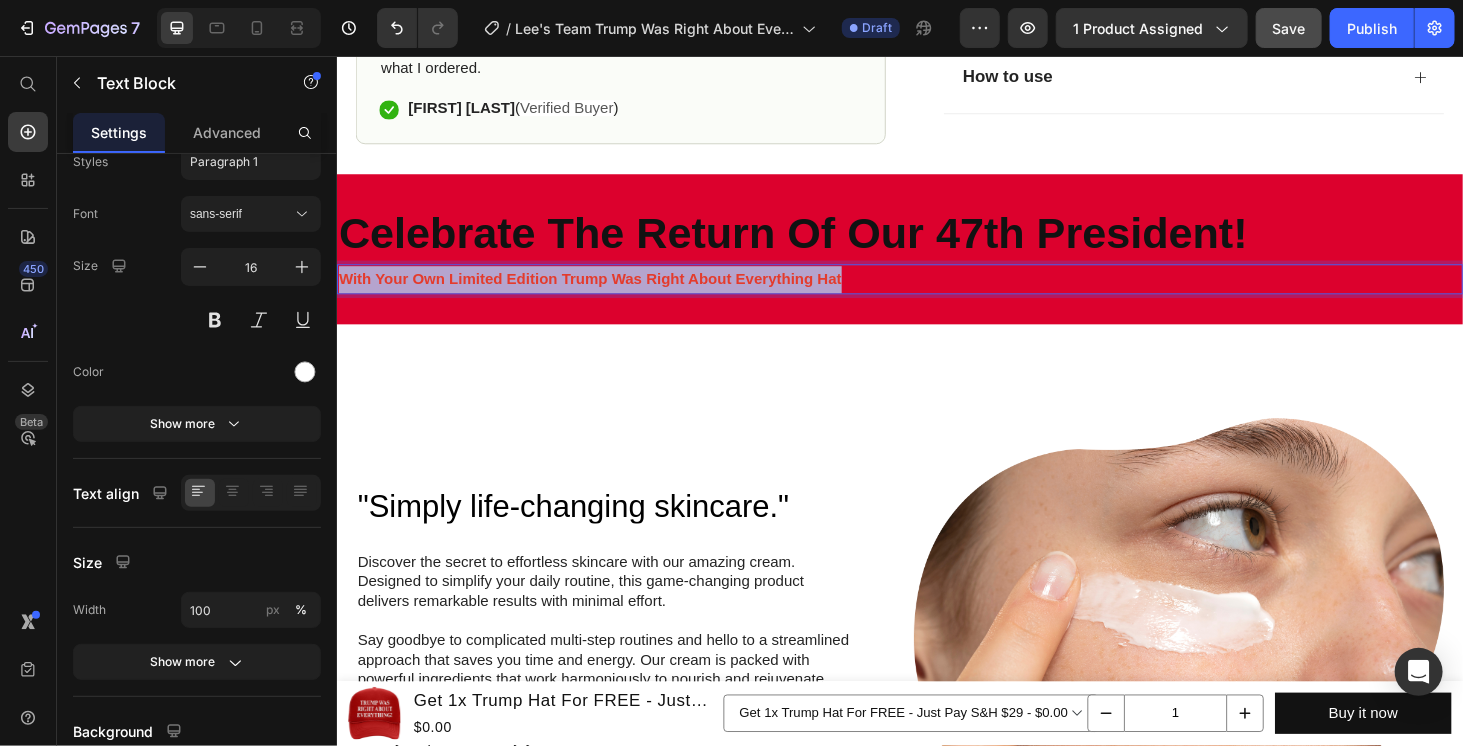 click on "With Your Own Limited Edition Trump Was Right About Everything Hat" at bounding box center [606, 292] 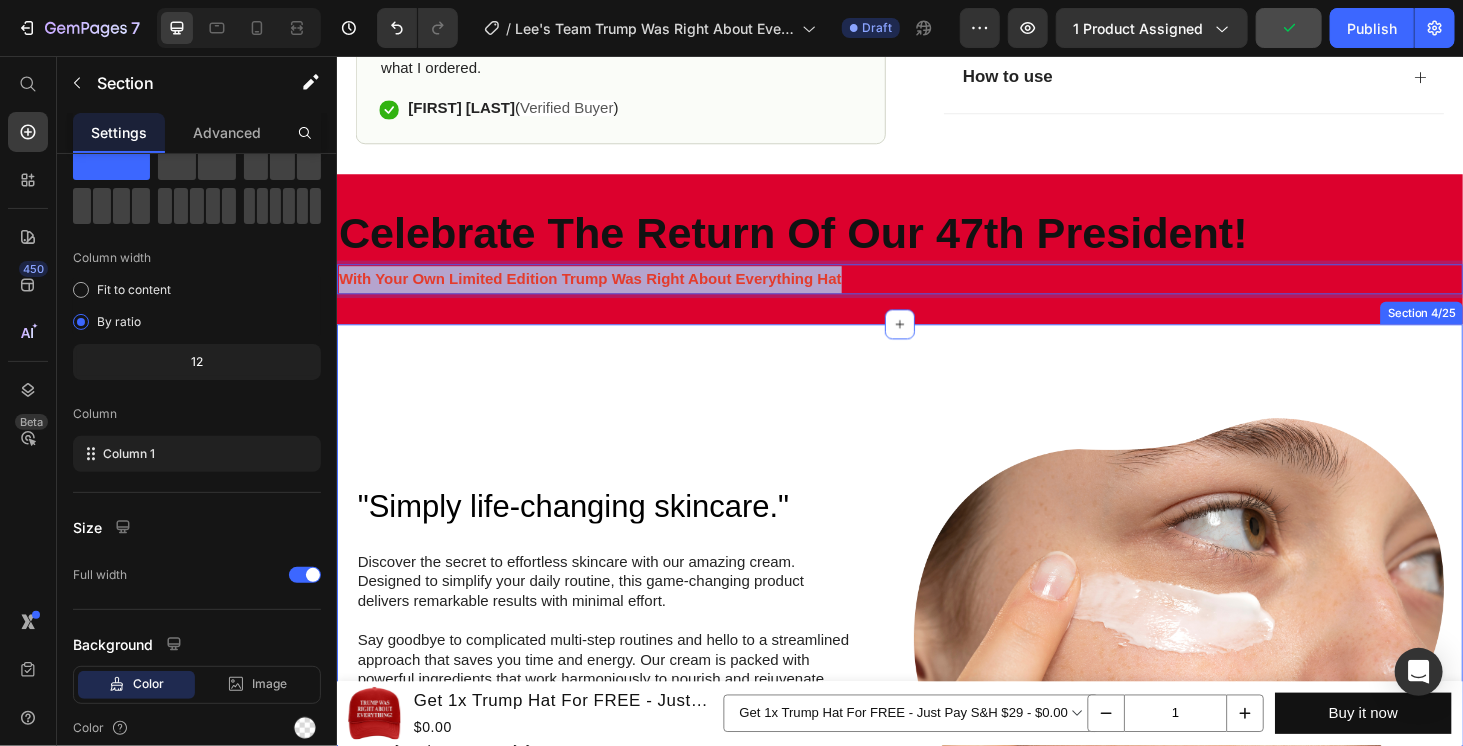 click on ""Simply life-changing skincare." Heading Discover the secret to effortless skincare with our amazing cream. Designed to simplify your daily routine, this game-changing product delivers remarkable results with minimal effort.   Say goodbye to complicated multi-step routines and hello to a streamlined approach that saves you time and energy. Our cream is packed with powerful ingredients that work harmoniously to nourish and rejuvenate your skin, leaving it looking and feeling its best. With just a few simple steps, you can achieve a radiant complexion that reflects your natural beauty. Experience the joy of effortless skincare and unlock a newfound confidence in your daily routine.   Try our cream today and embrace the simplicity of beautiful skin. Text Block Row Image Row ...and the best part is, you'll confidently strut the streets with radiant and flawless skin Heading     Text Block Row Image Row
Drop element here Row Section 4/25" at bounding box center [936, 981] 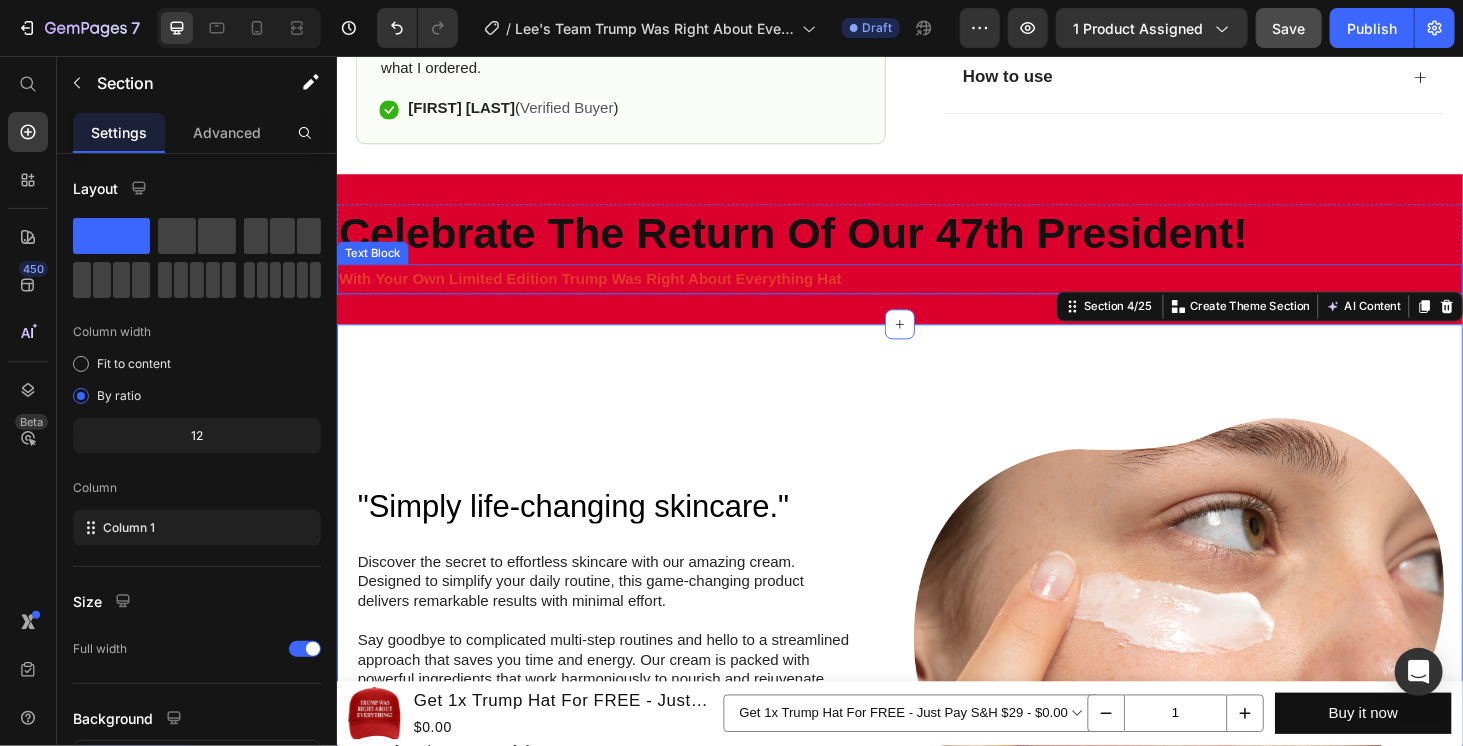 click on "With Your Own Limited Edition Trump Was Right About Everything Hat" at bounding box center [606, 292] 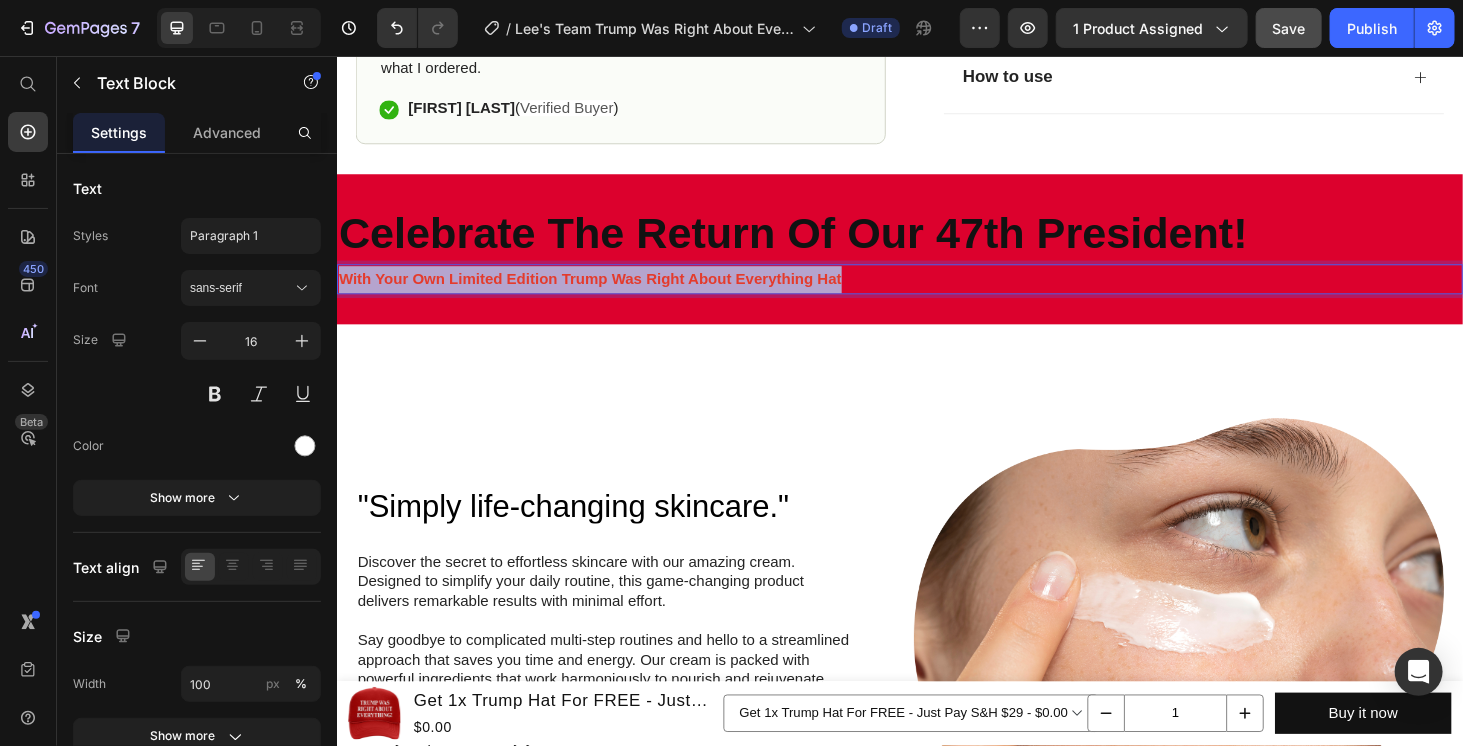 click on "With Your Own Limited Edition Trump Was Right About Everything Hat" at bounding box center (606, 292) 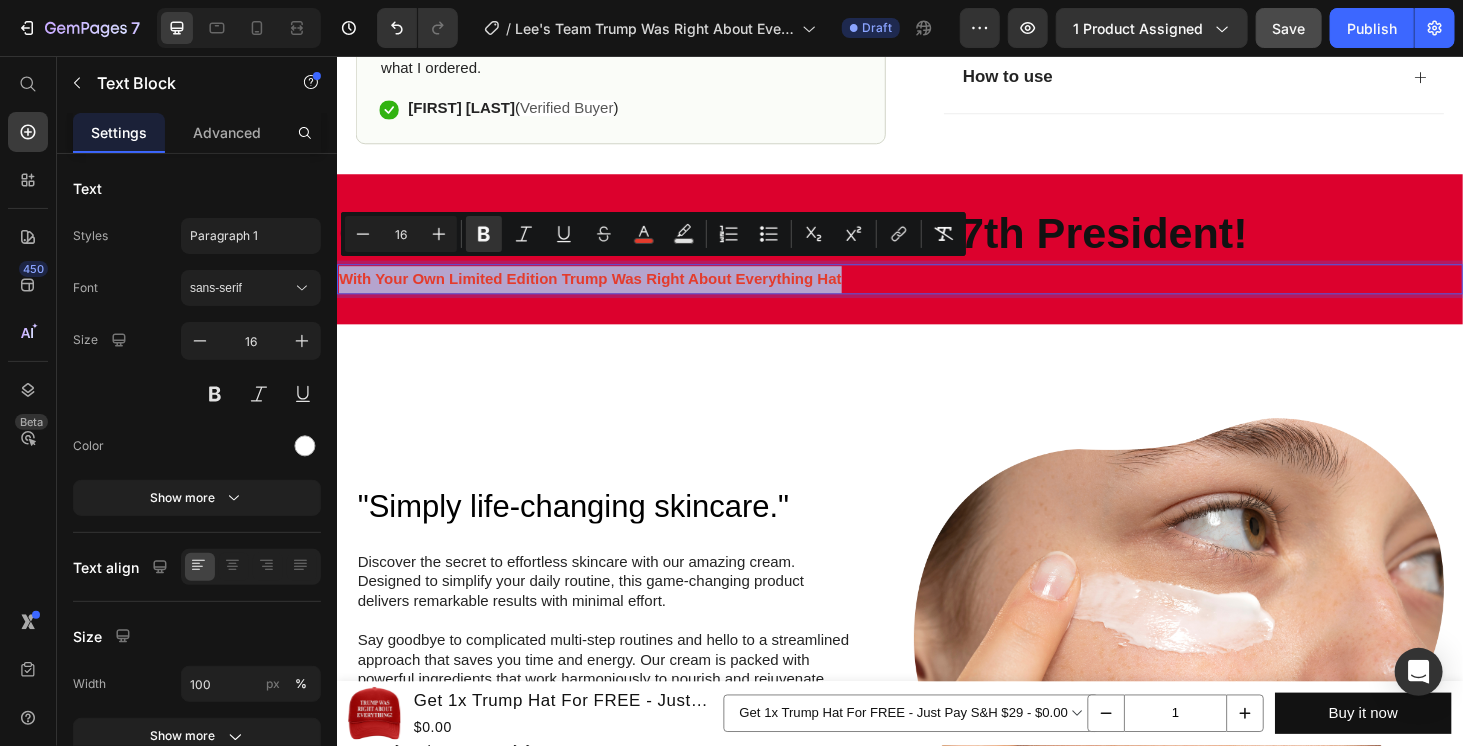 copy on "With Your Own Limited Edition Trump Was Right About Everything Hat" 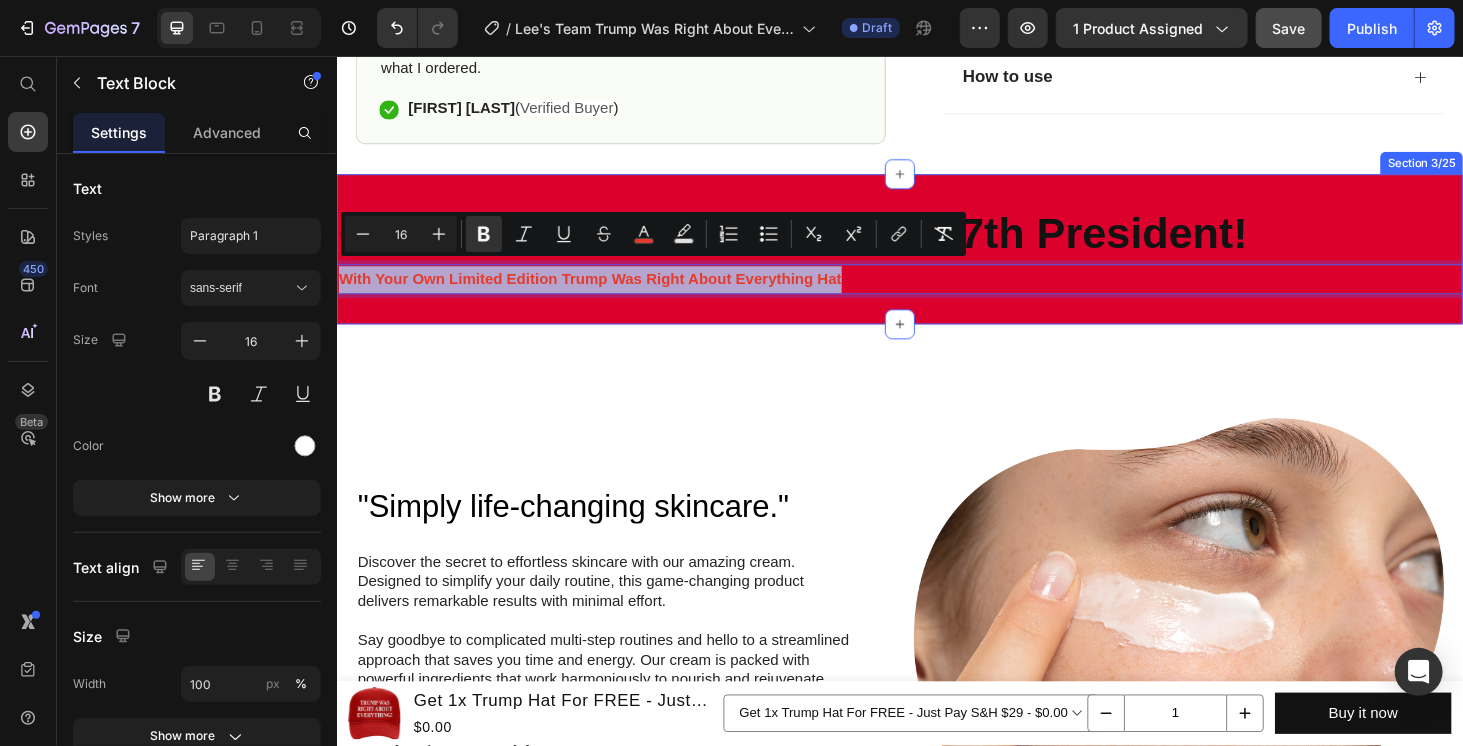 click on "⁠⁠⁠⁠⁠⁠⁠ Celebrate The Return Of Our 47th President! Heading With Your Own Limited Edition Trump Was Right About Everything Hat Text Block   0 Row Section 3/25" at bounding box center [936, 261] 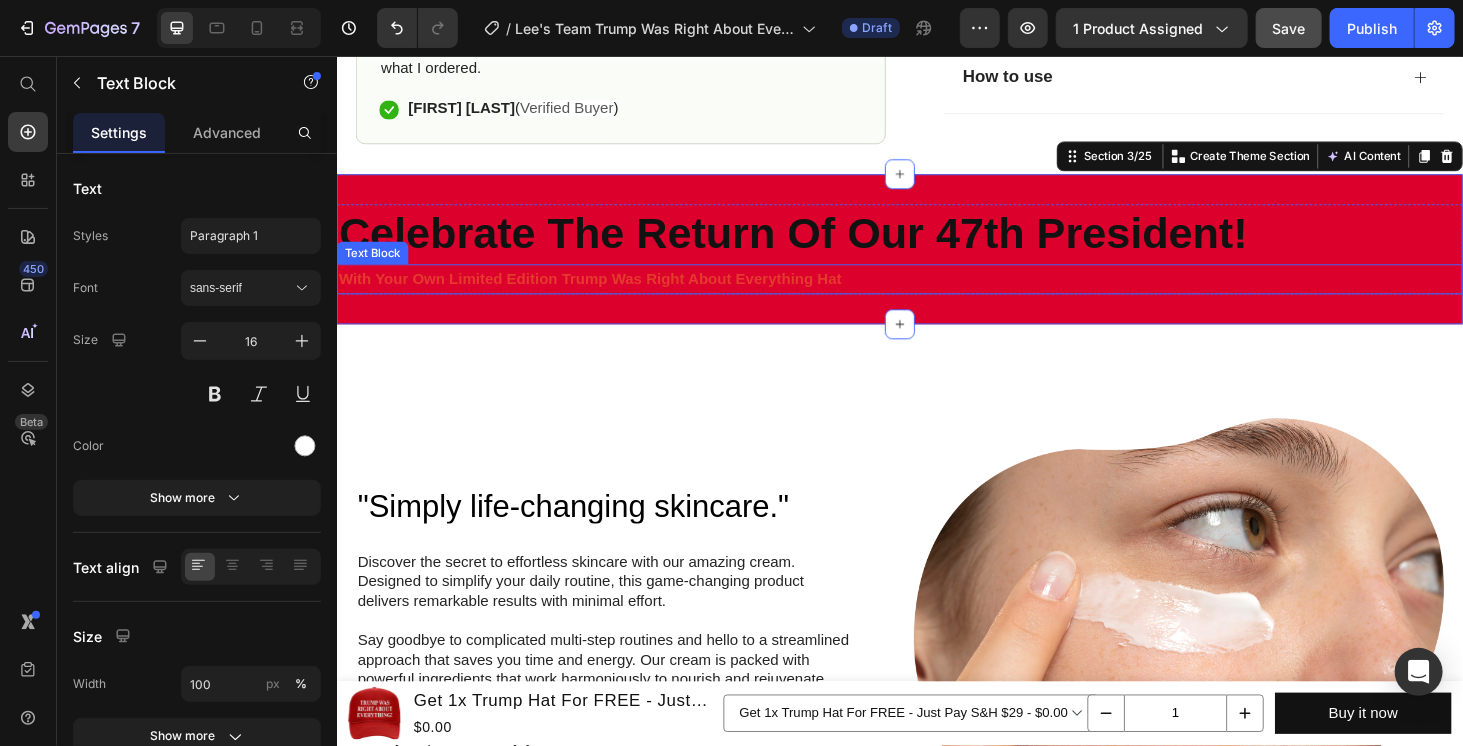 click on "With Your Own Limited Edition Trump Was Right About Everything Hat" at bounding box center [606, 292] 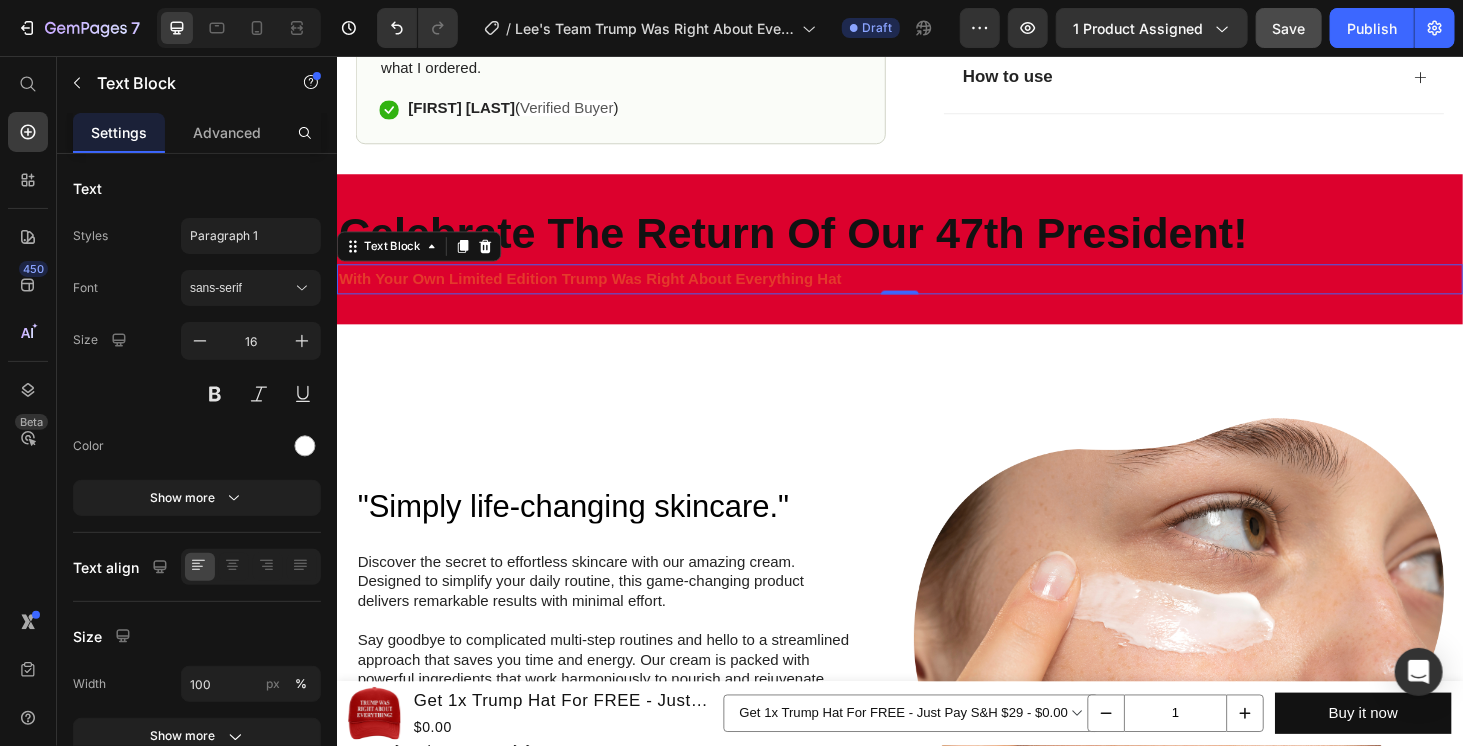 click on "With Your Own Limited Edition Trump Was Right About Everything Hat" at bounding box center (936, 293) 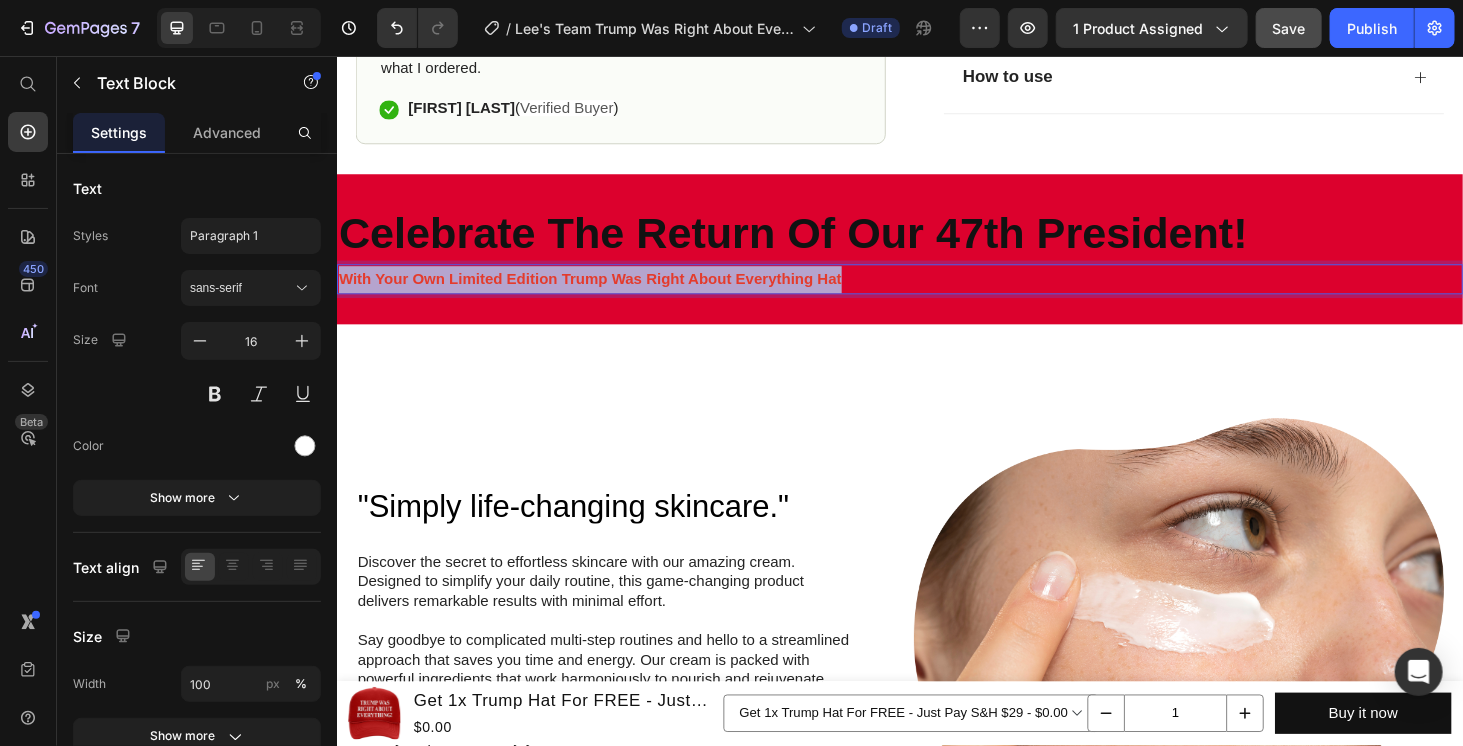 click on "With Your Own Limited Edition Trump Was Right About Everything Hat" at bounding box center [936, 293] 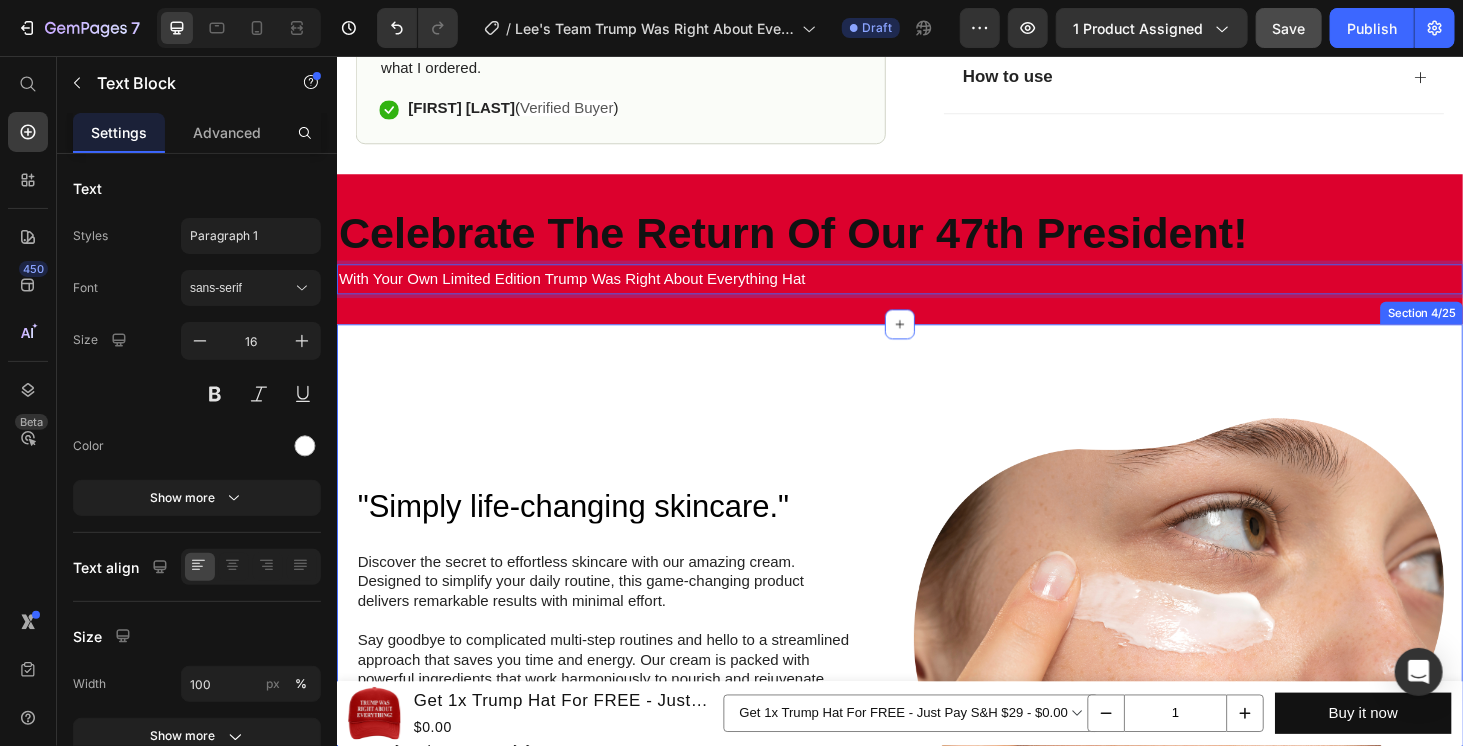 click on ""Simply life-changing skincare." Heading Discover the secret to effortless skincare with our amazing cream. Designed to simplify your daily routine, this game-changing product delivers remarkable results with minimal effort.   Say goodbye to complicated multi-step routines and hello to a streamlined approach that saves you time and energy. Our cream is packed with powerful ingredients that work harmoniously to nourish and rejuvenate your skin, leaving it looking and feeling its best. With just a few simple steps, you can achieve a radiant complexion that reflects your natural beauty. Experience the joy of effortless skincare and unlock a newfound confidence in your daily routine.   Try our cream today and embrace the simplicity of beautiful skin. Text Block Row Image Row ...and the best part is, you'll confidently strut the streets with radiant and flawless skin Heading     Text Block Row Image Row
Drop element here Row Section 4/25" at bounding box center [936, 981] 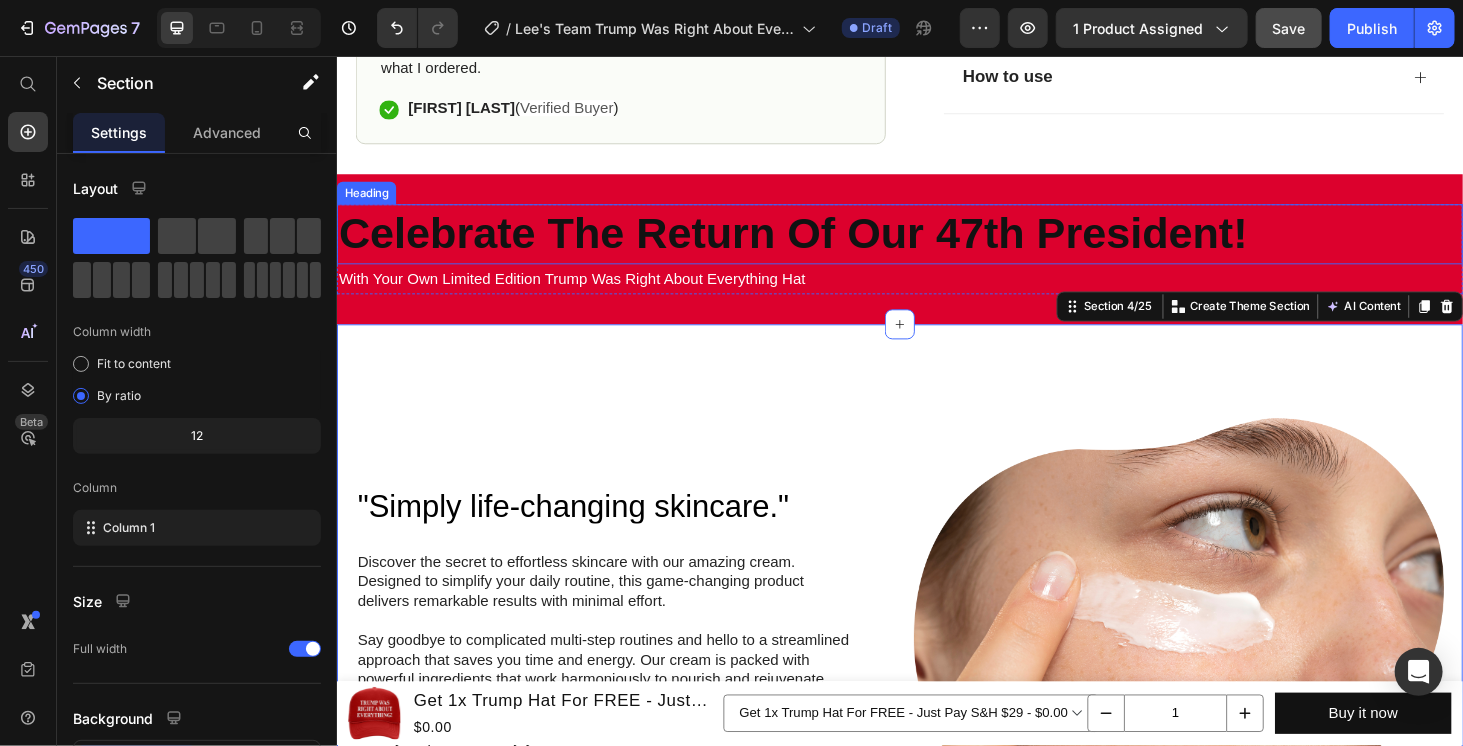click on "Celebrate The Return Of Our 47th President!" at bounding box center [822, 244] 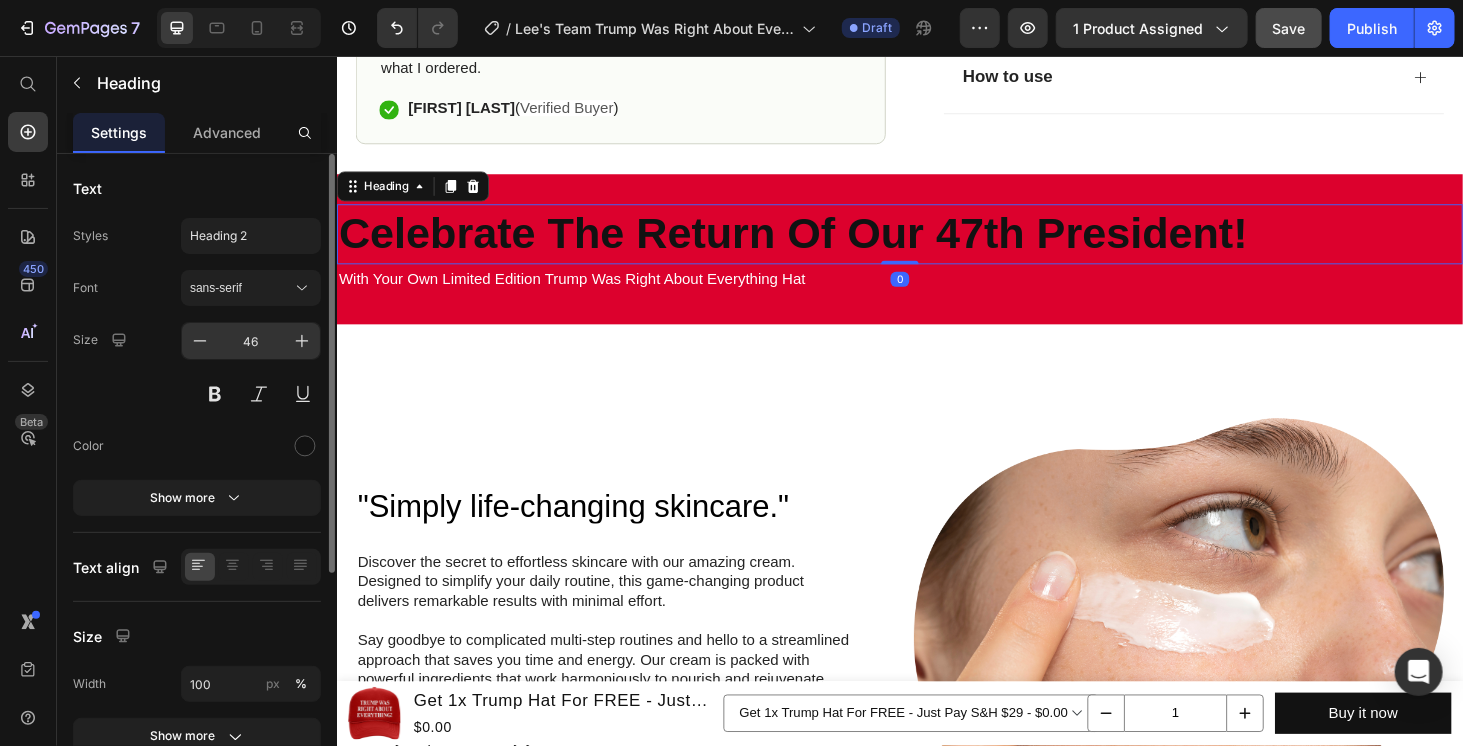 click 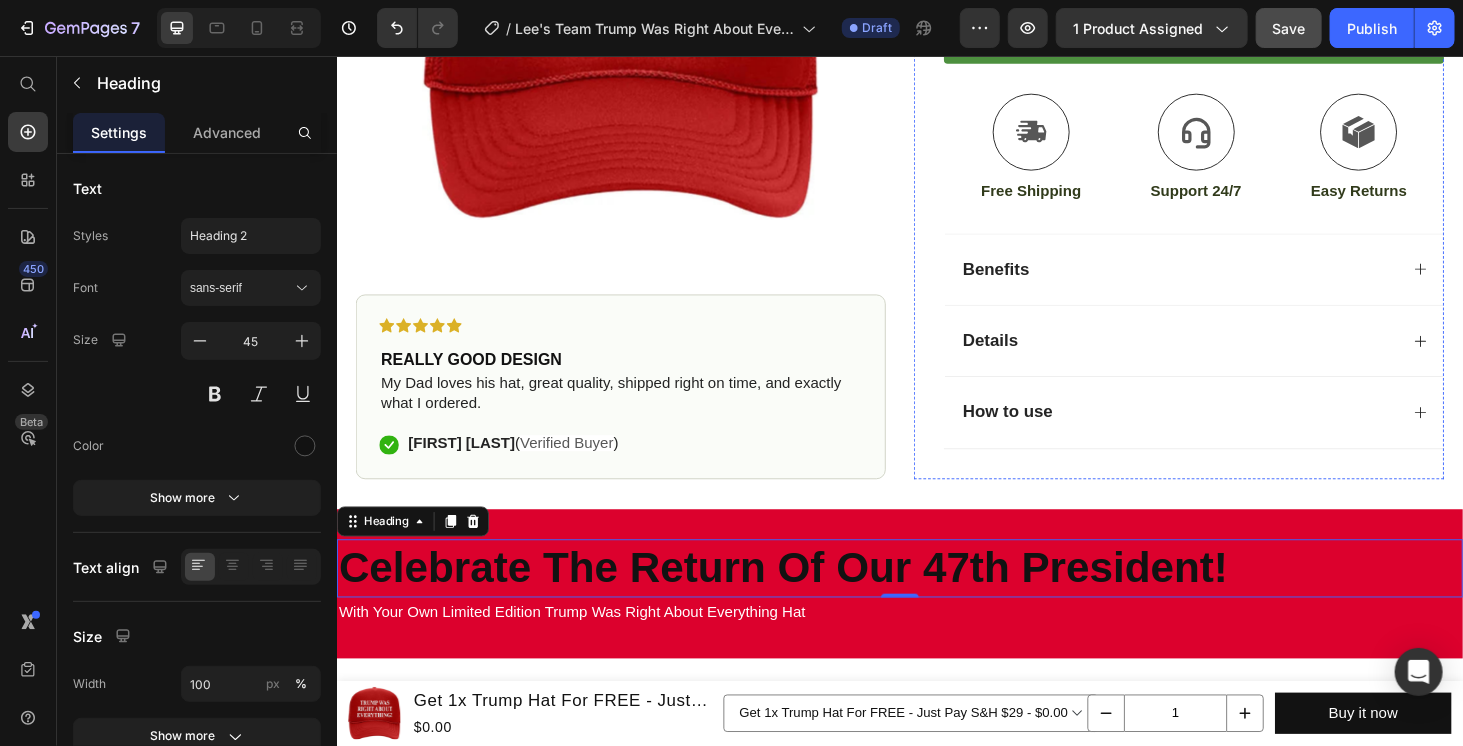 scroll, scrollTop: 666, scrollLeft: 0, axis: vertical 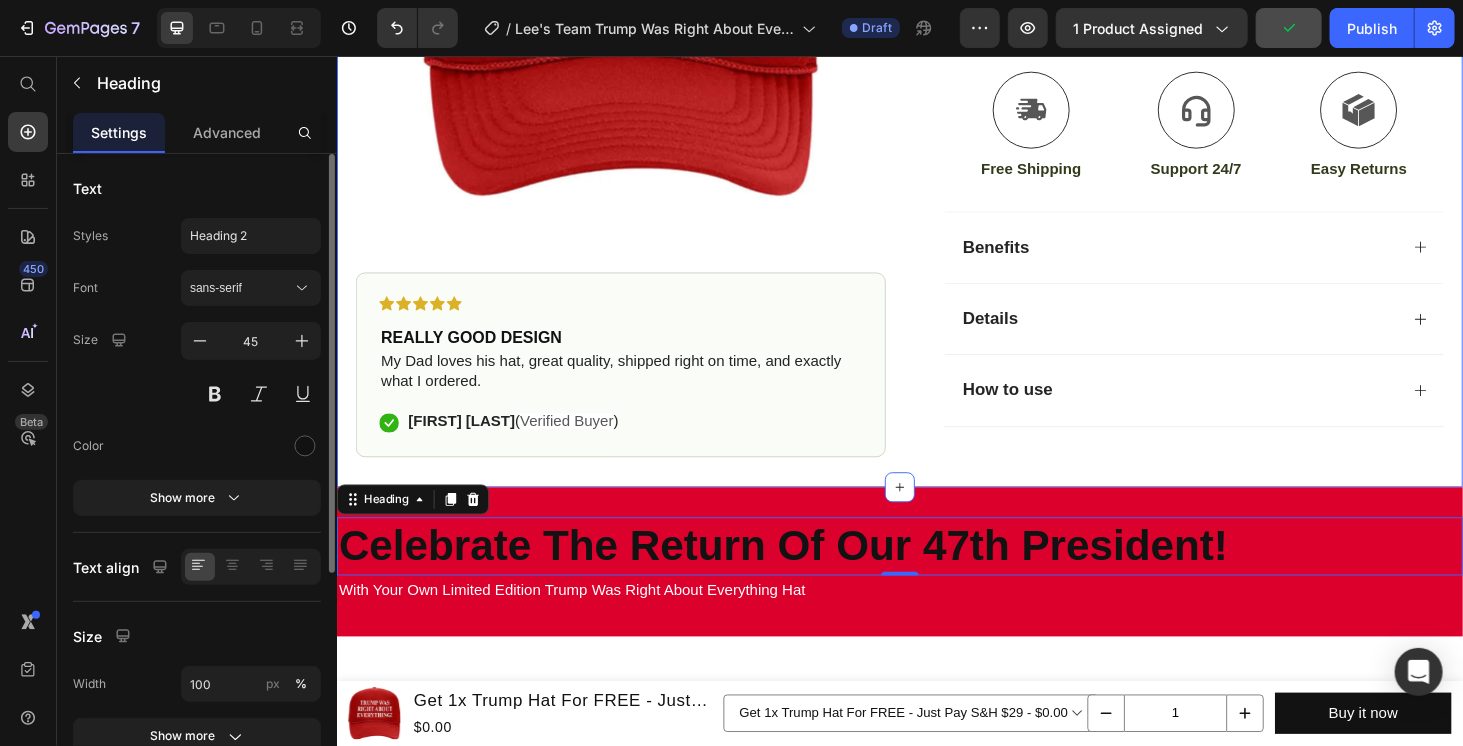 click on "Product Images Icon Icon Icon Icon Icon Icon List REALLY GOOD DESIGN  Heading My Dad loves his hat, great quality, shipped right on time, and exactly what I ordered. Text Block
Icon [FIRST] [LAST]  ( Verified Buyer ) Text Block Row Row Row Icon Icon Icon Icon Icon Icon List (2,500+ Verified Reviews!) Text Block Row Get 1x Trump Hat For FREE - Just Pay S&H $29 Product Title He Said It. They Laughed. Now Everyone's Quiet... Text Block This isn’t just a hat. It’s a statement. A reminder that no matter the noise, truth always wins. And history doesn’t forget who was right. Text Block
22,500+ Happy Customers
+700 5-Start Review
60 Day Guarantee Item List Kaching Bundles Kaching Bundles
add to cart
$0.00 Add to Cart
Icon Free Shipping Text Block
Icon Support 24/7 Text Block
Icon Easy Returns Text Block Row Image Icon Icon Icon Icon Icon Icon List Text Block
Icon Text Block Row Row" at bounding box center (936, -28) 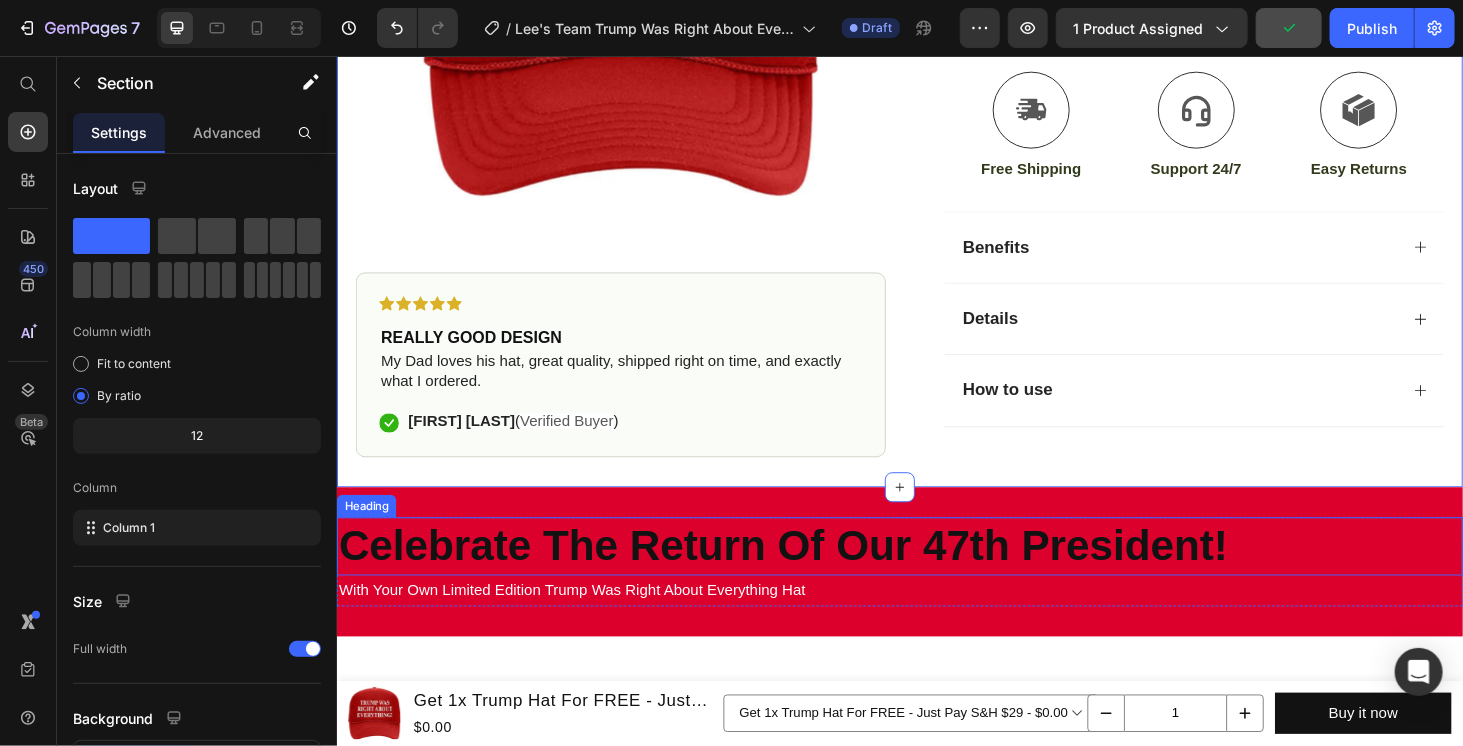 click on "Celebrate The Return Of Our 47th President!" at bounding box center (812, 577) 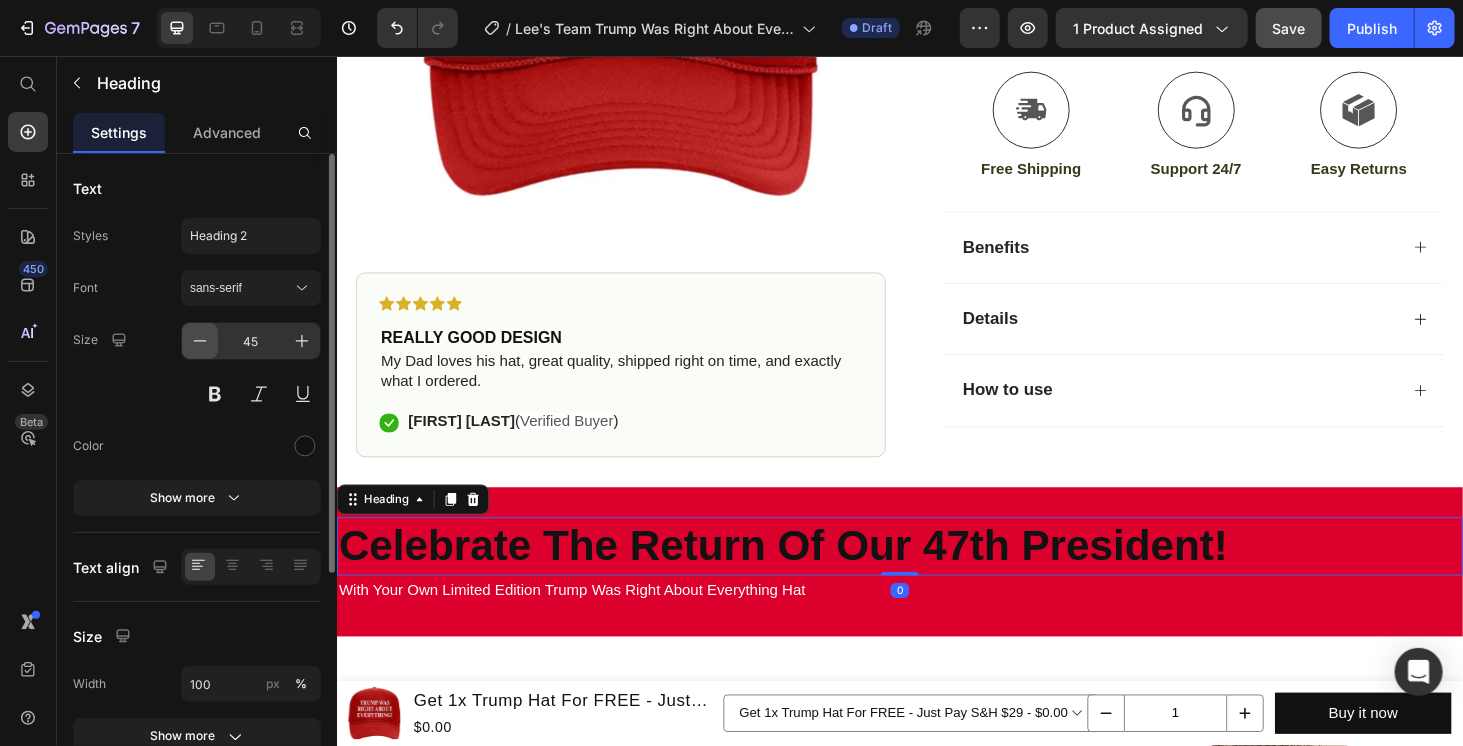 click 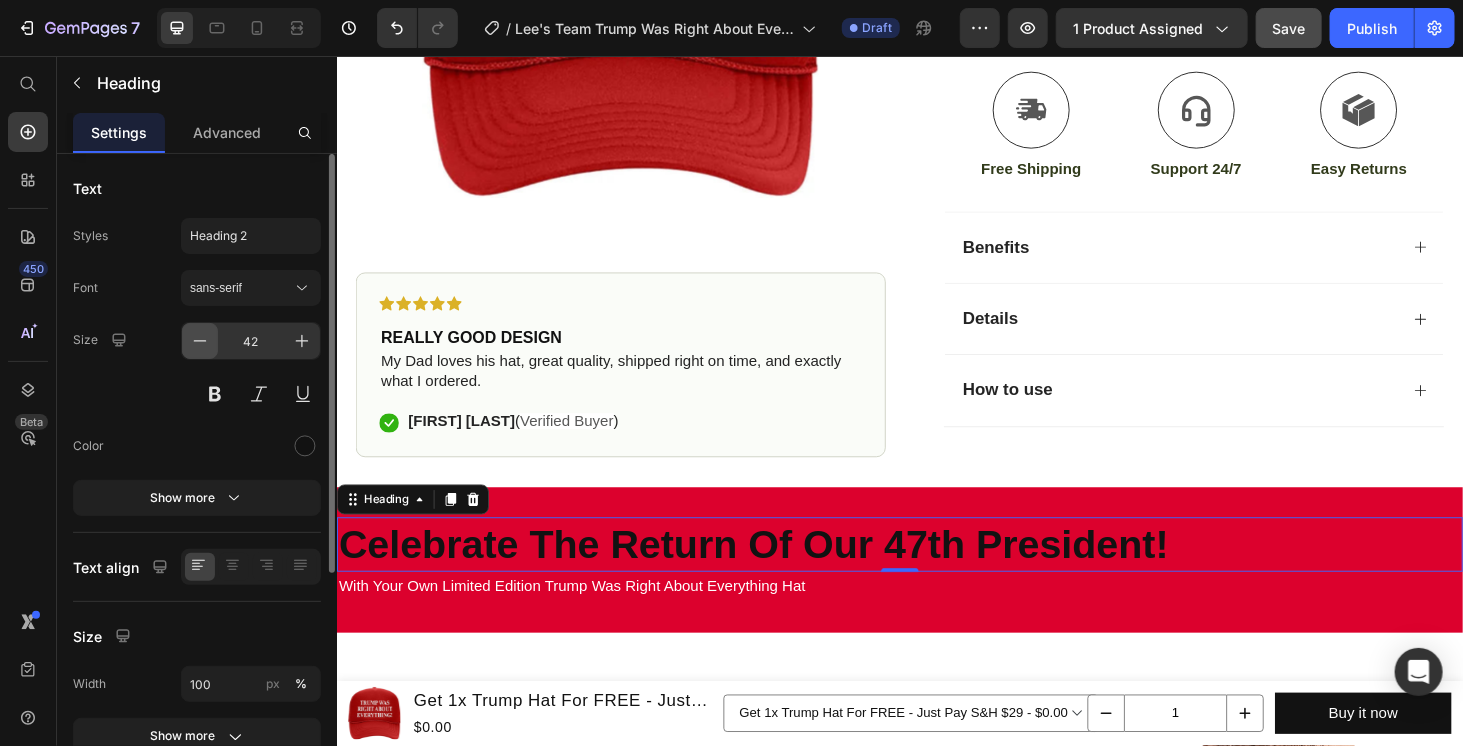 click 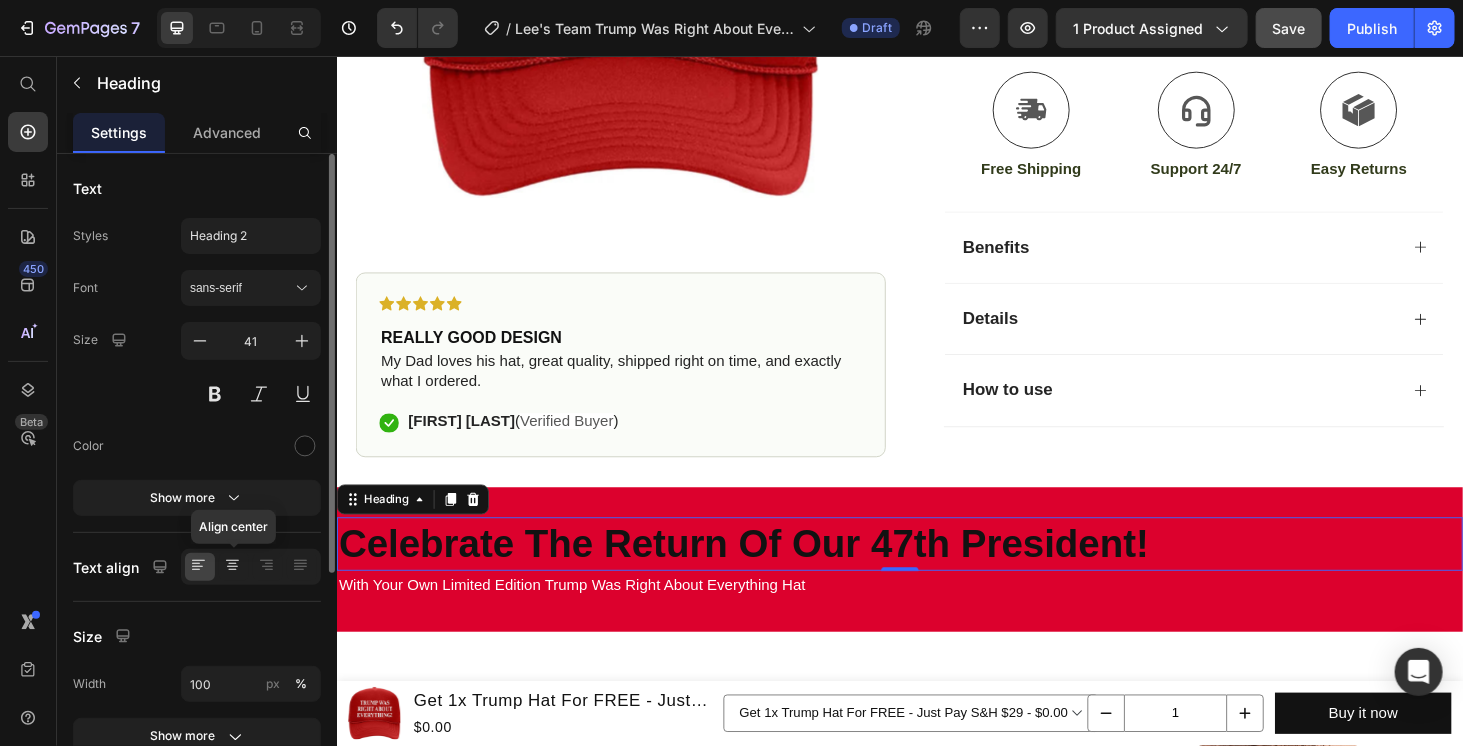 click 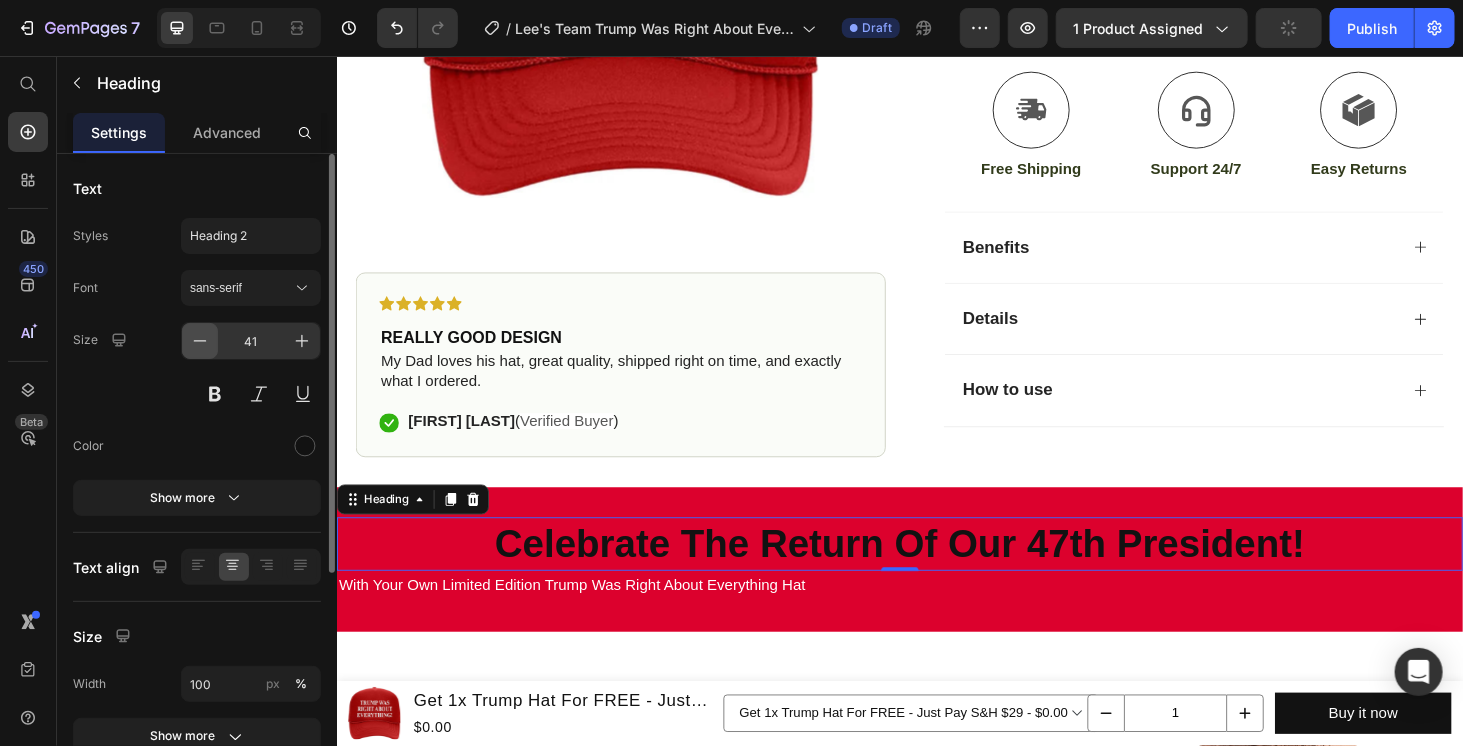 click 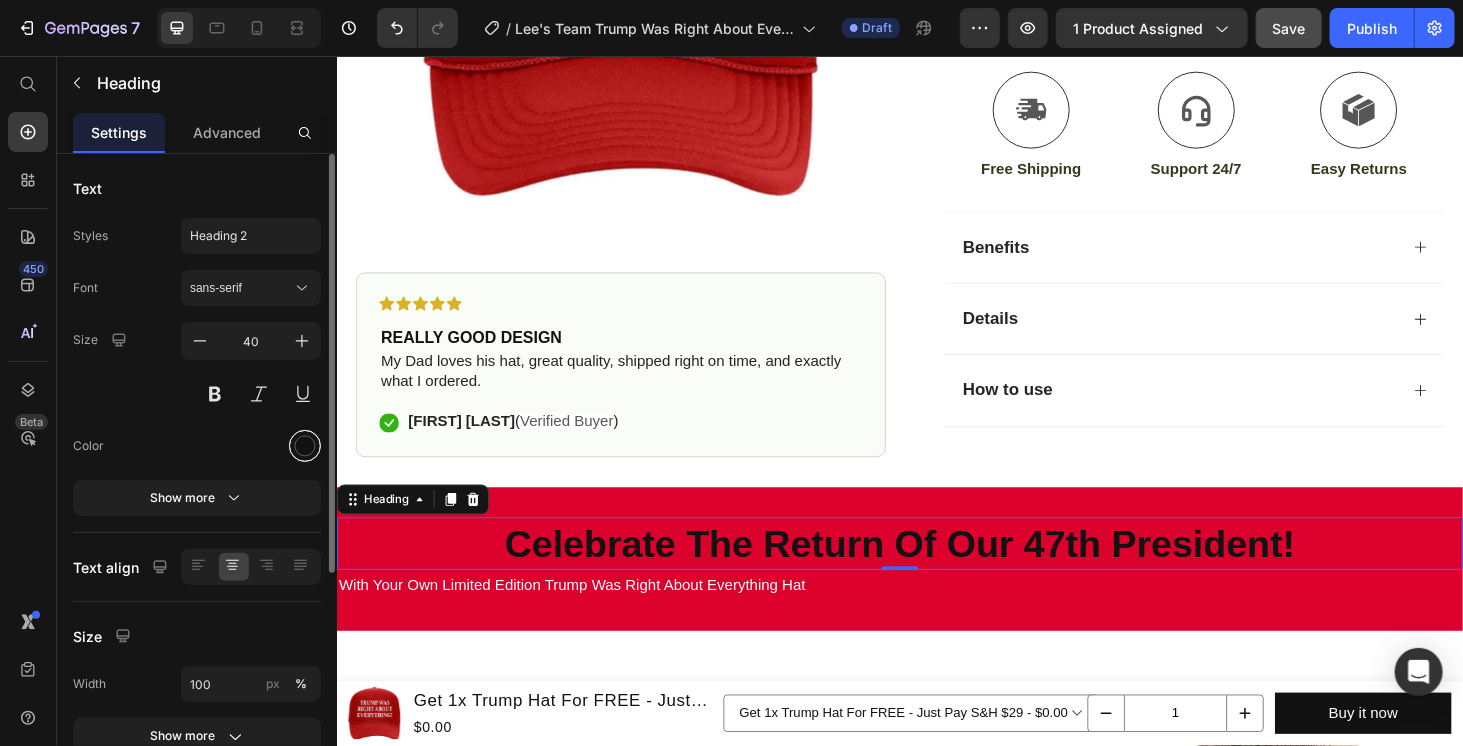 click at bounding box center (305, 446) 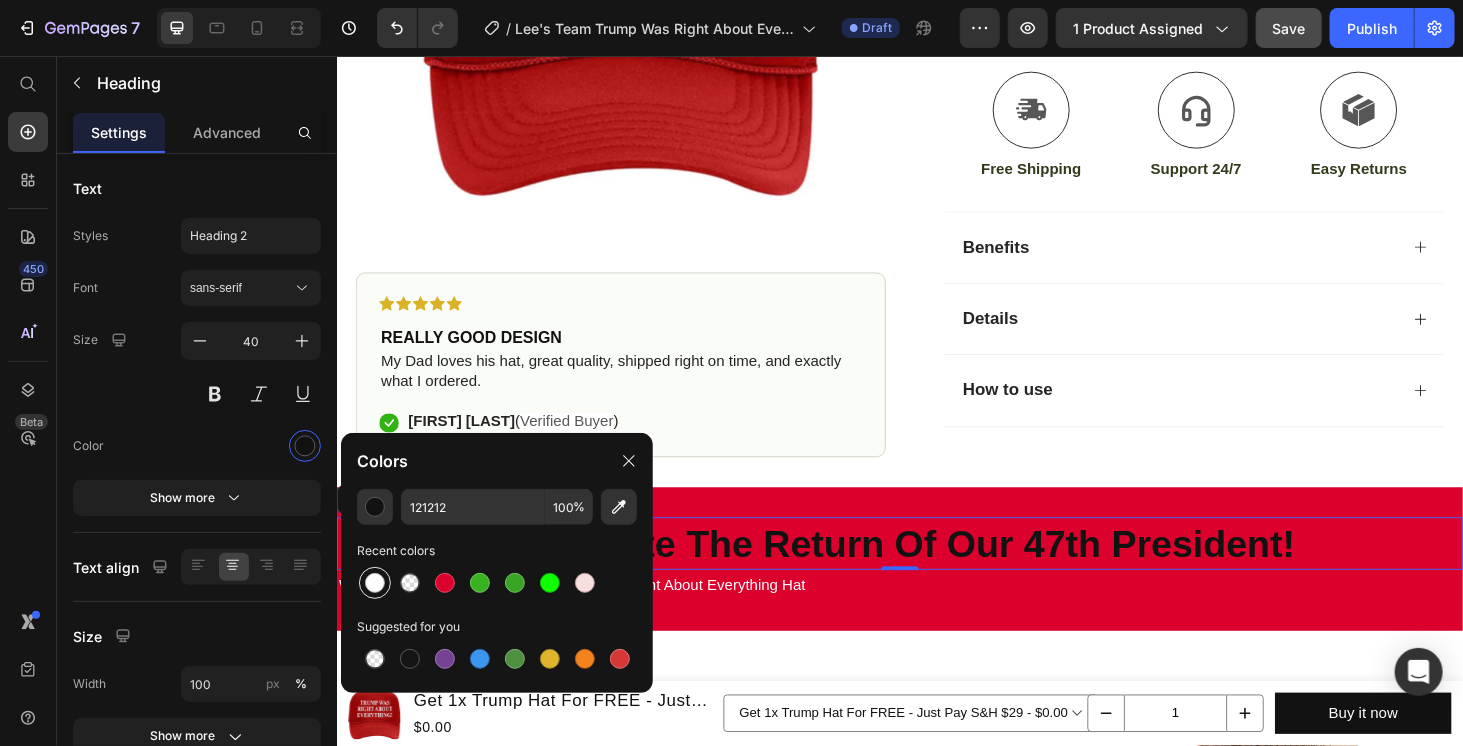 click at bounding box center [375, 583] 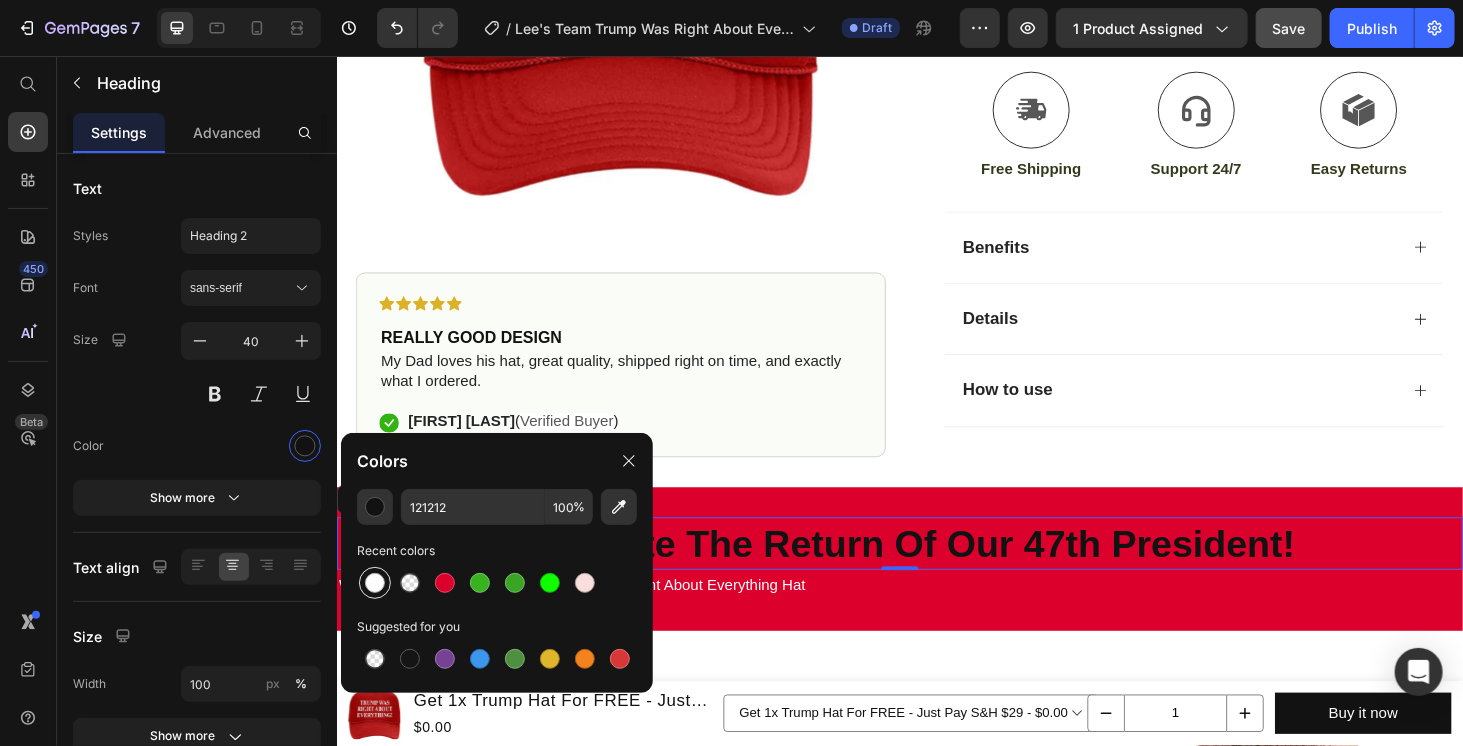 type on "FFFFFF" 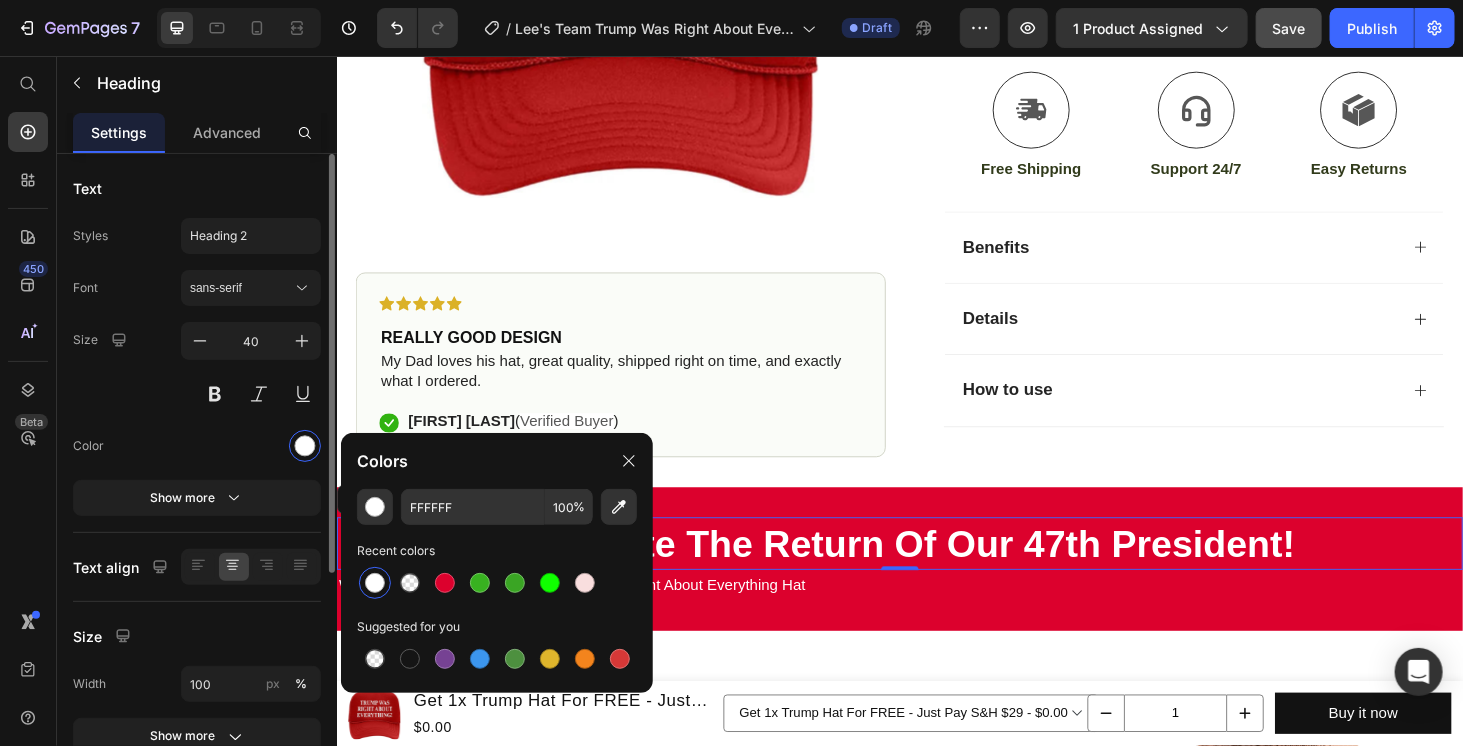 click at bounding box center (251, 446) 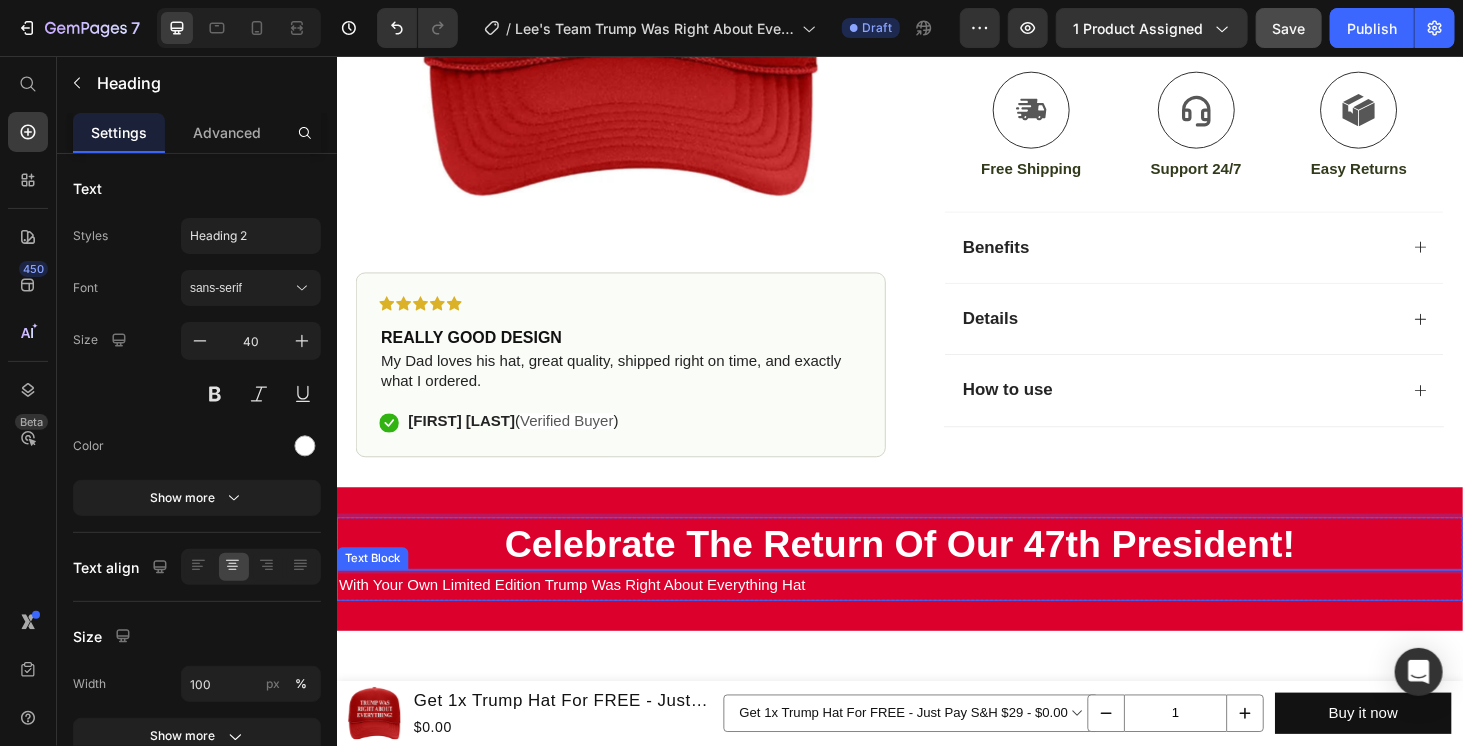 click on "With Your Own Limited Edition Trump Was Right About Everything Hat" at bounding box center (936, 619) 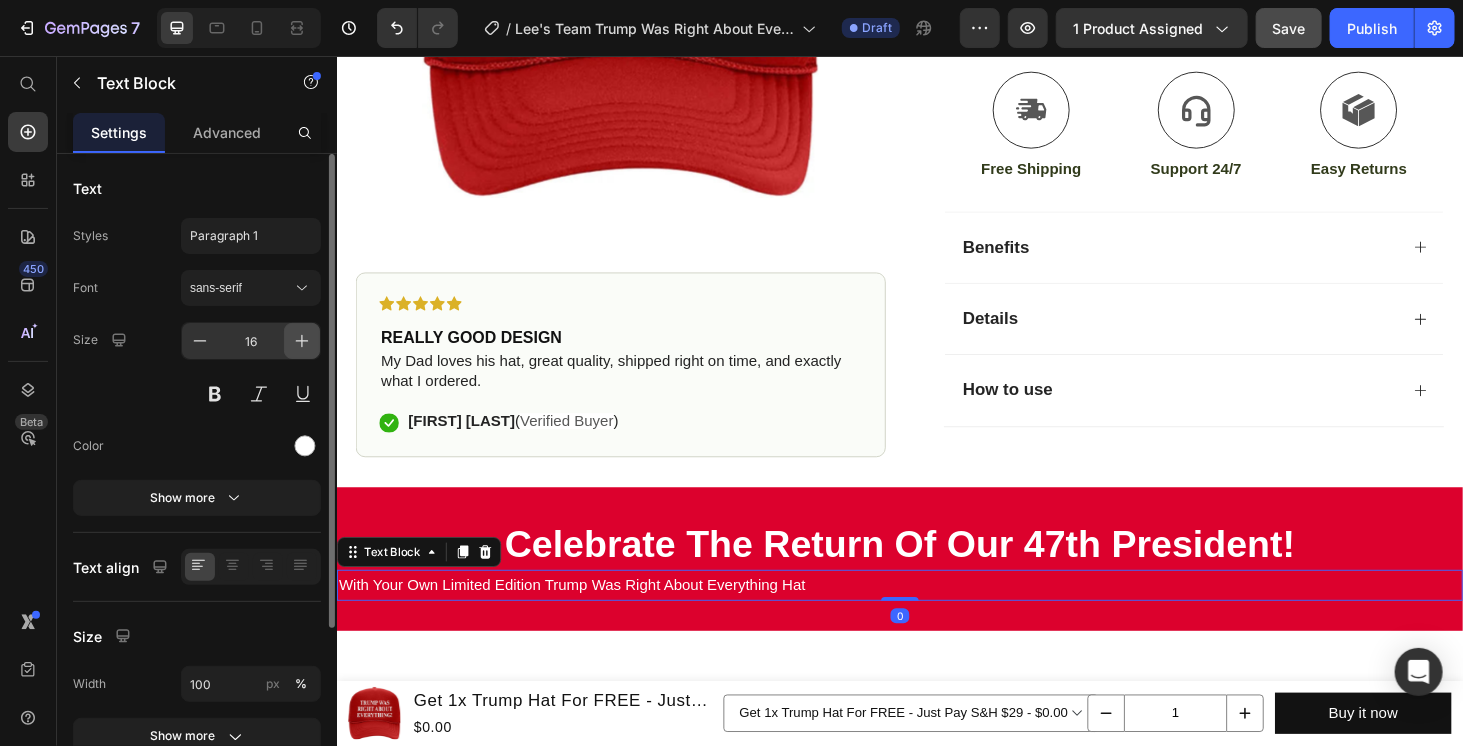 click 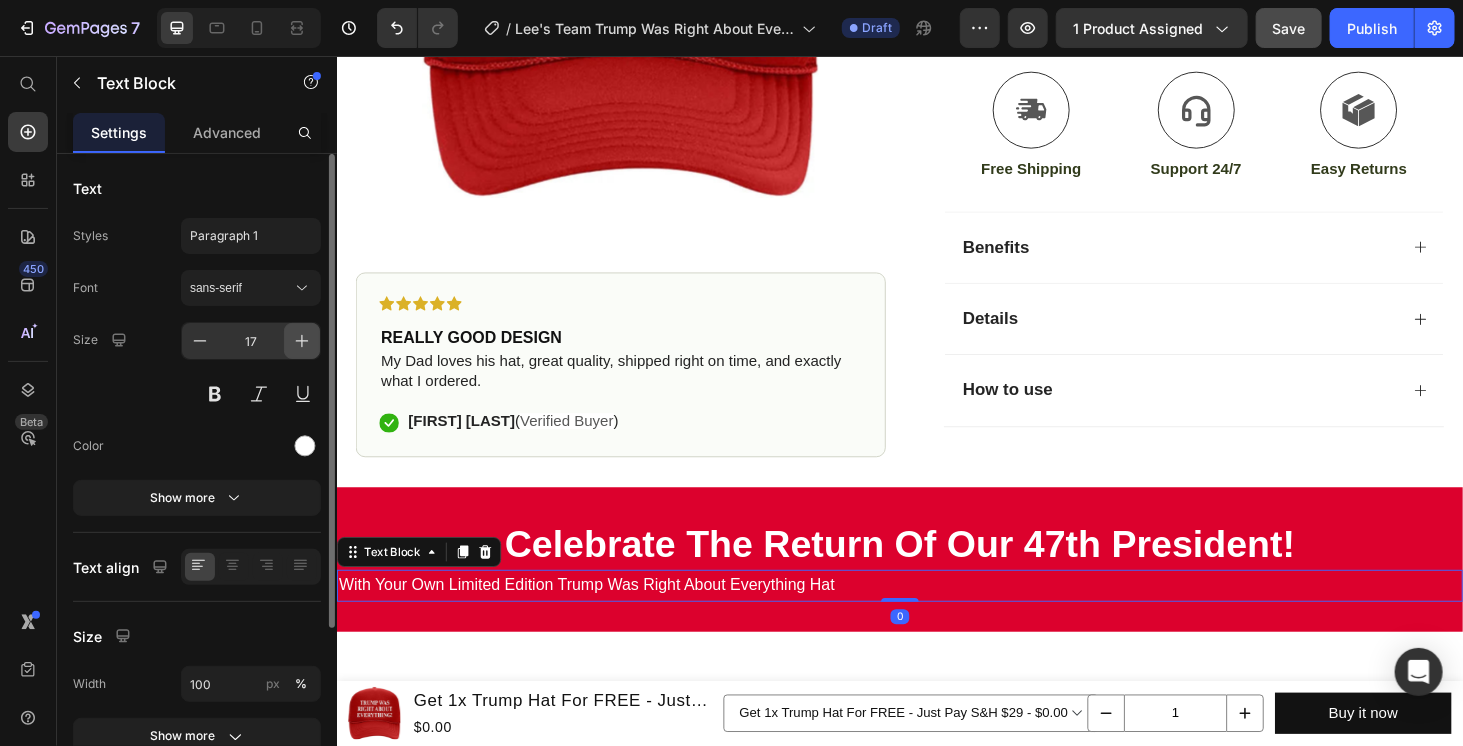 click 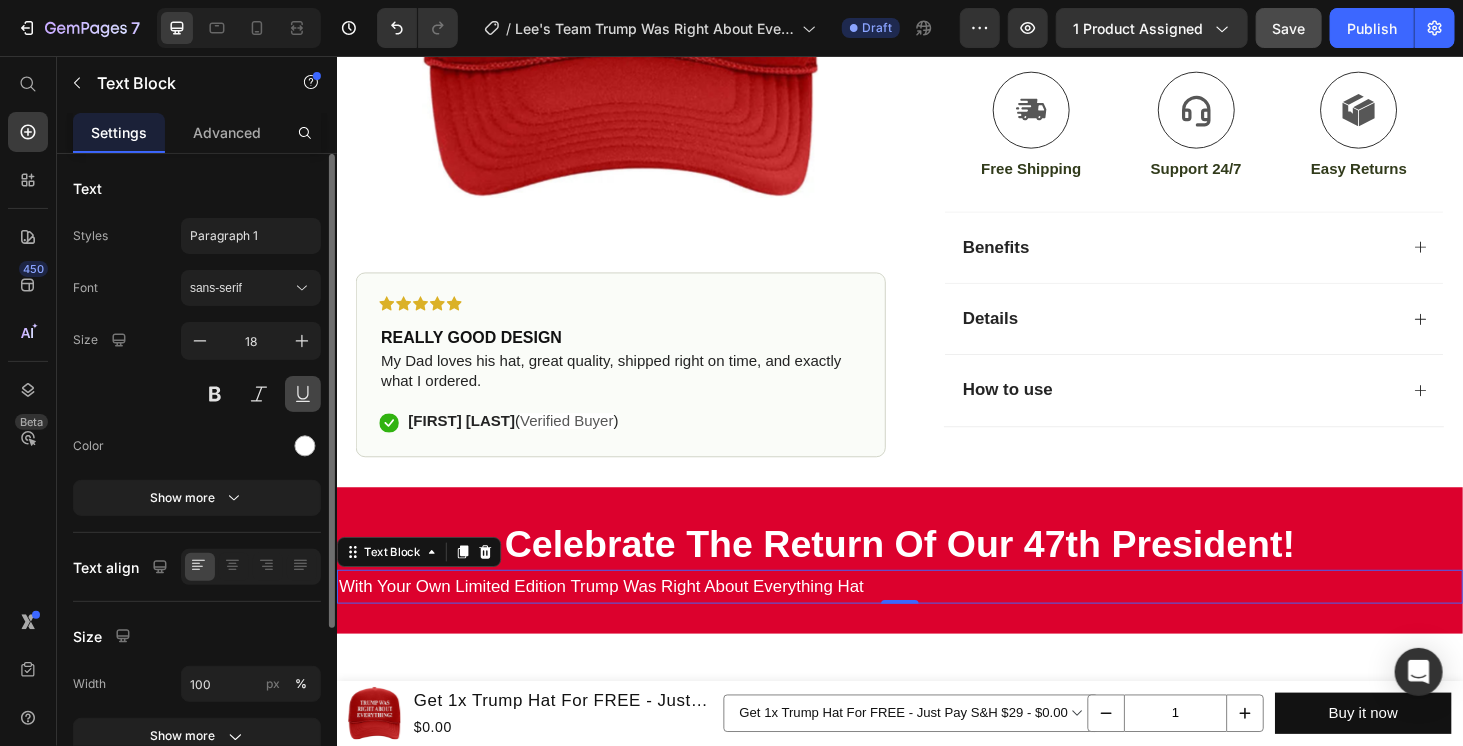 click at bounding box center [303, 394] 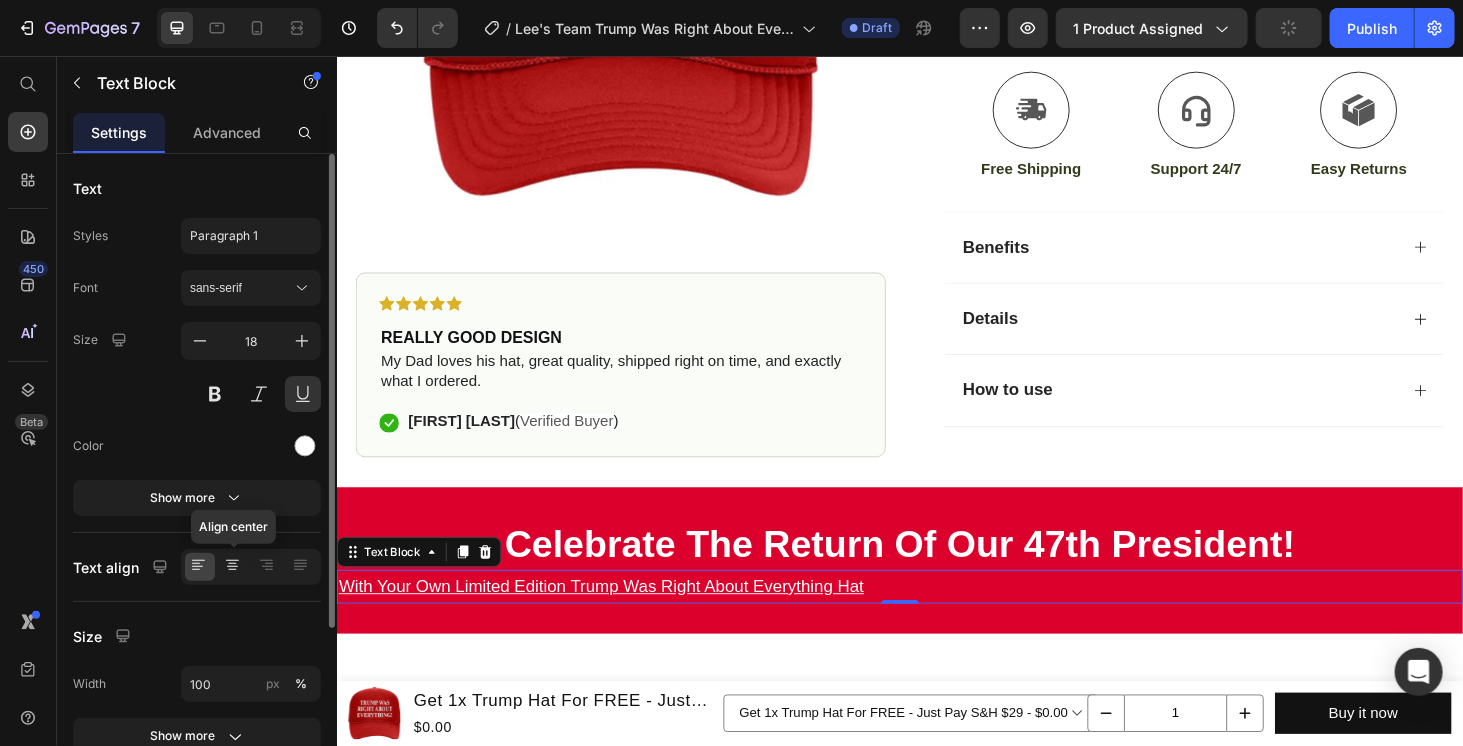 drag, startPoint x: 240, startPoint y: 565, endPoint x: 56, endPoint y: 525, distance: 188.29764 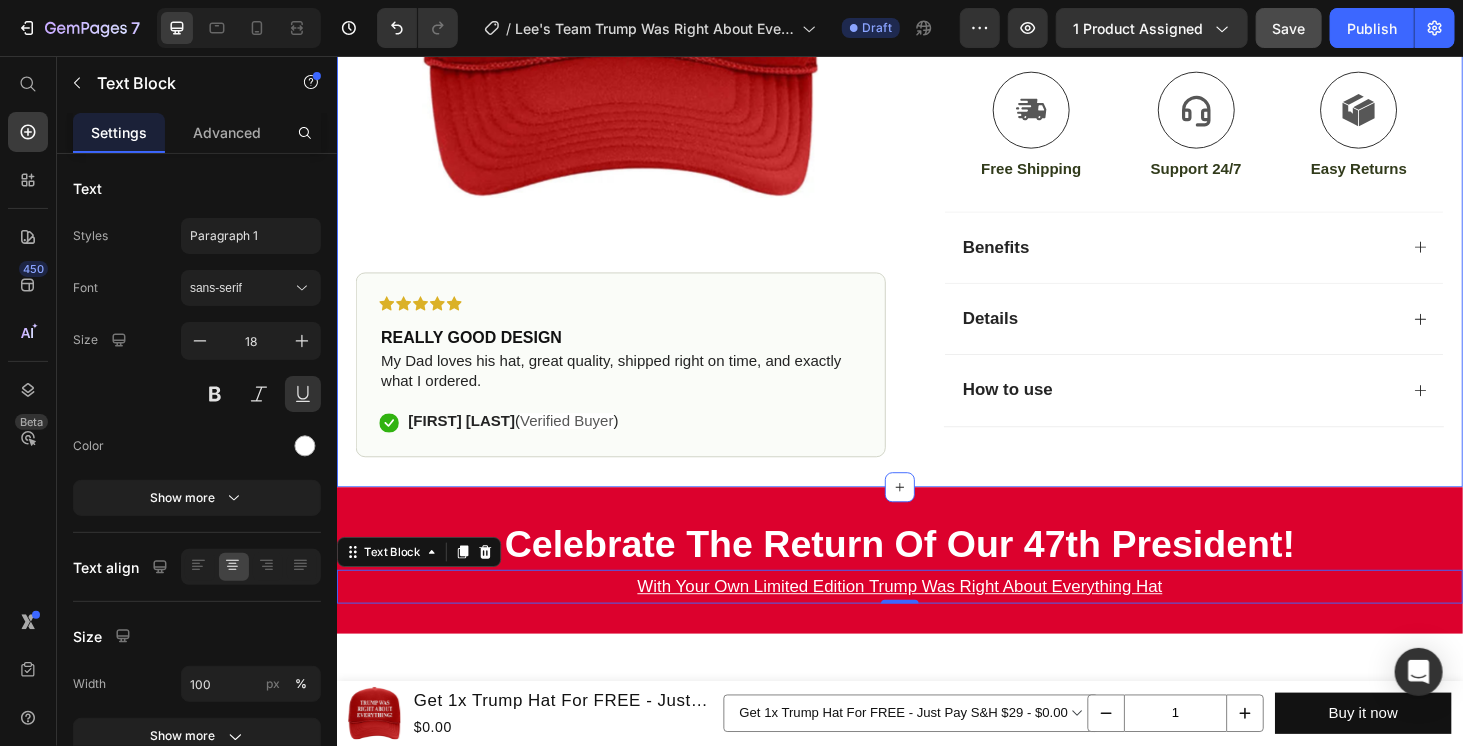 click on "Product Images Icon Icon Icon Icon Icon Icon List REALLY GOOD DESIGN  Heading My Dad loves his hat, great quality, shipped right on time, and exactly what I ordered. Text Block
Icon [FIRST] [LAST]  ( Verified Buyer ) Text Block Row Row Row Icon Icon Icon Icon Icon Icon List (2,500+ Verified Reviews!) Text Block Row Get 1x Trump Hat For FREE - Just Pay S&H $29 Product Title He Said It. They Laughed. Now Everyone's Quiet... Text Block This isn’t just a hat. It’s a statement. A reminder that no matter the noise, truth always wins. And history doesn’t forget who was right. Text Block
22,500+ Happy Customers
+700 5-Start Review
60 Day Guarantee Item List Kaching Bundles Kaching Bundles
add to cart
$0.00 Add to Cart
Icon Free Shipping Text Block
Icon Support 24/7 Text Block
Icon Easy Returns Text Block Row Image Icon Icon Icon Icon Icon Icon List Text Block
Icon Text Block Row Row" at bounding box center (936, -28) 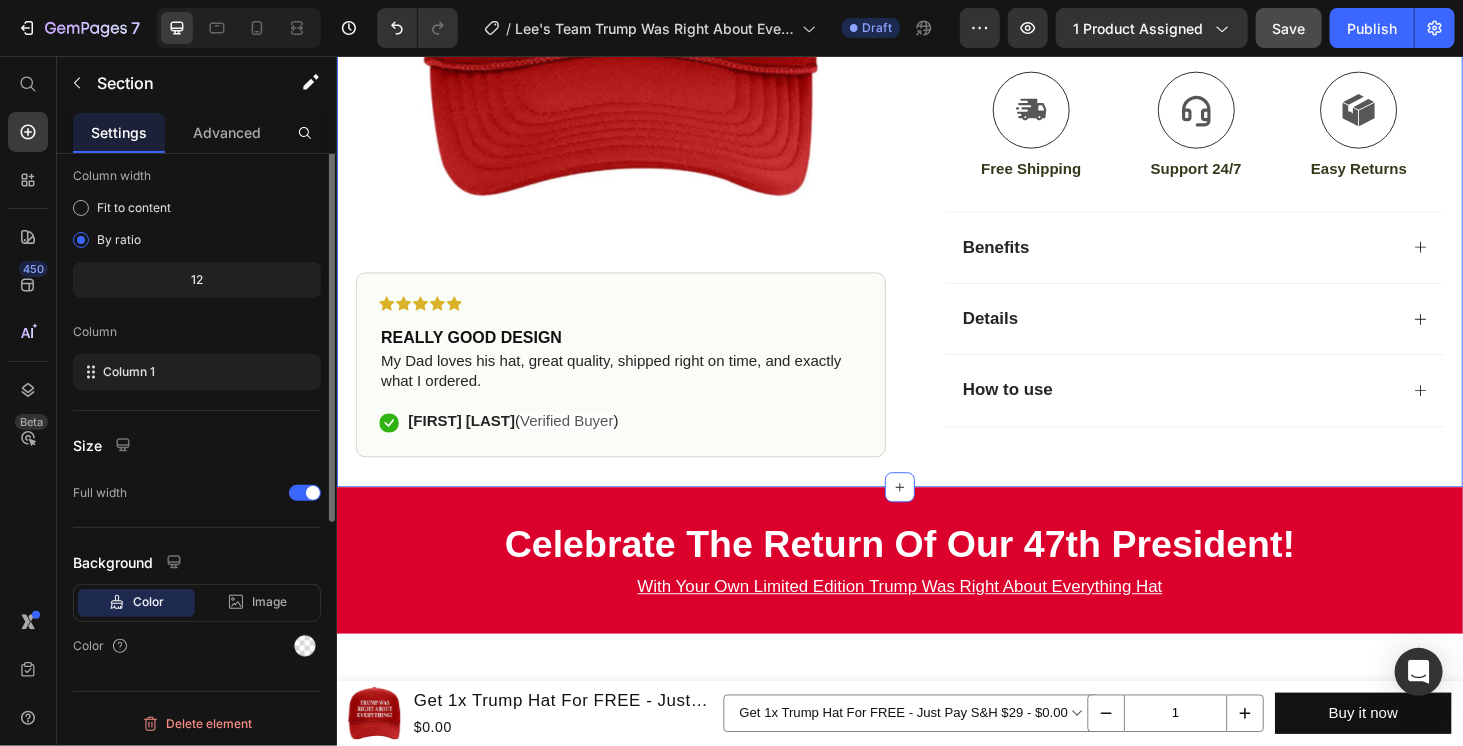 scroll, scrollTop: 0, scrollLeft: 0, axis: both 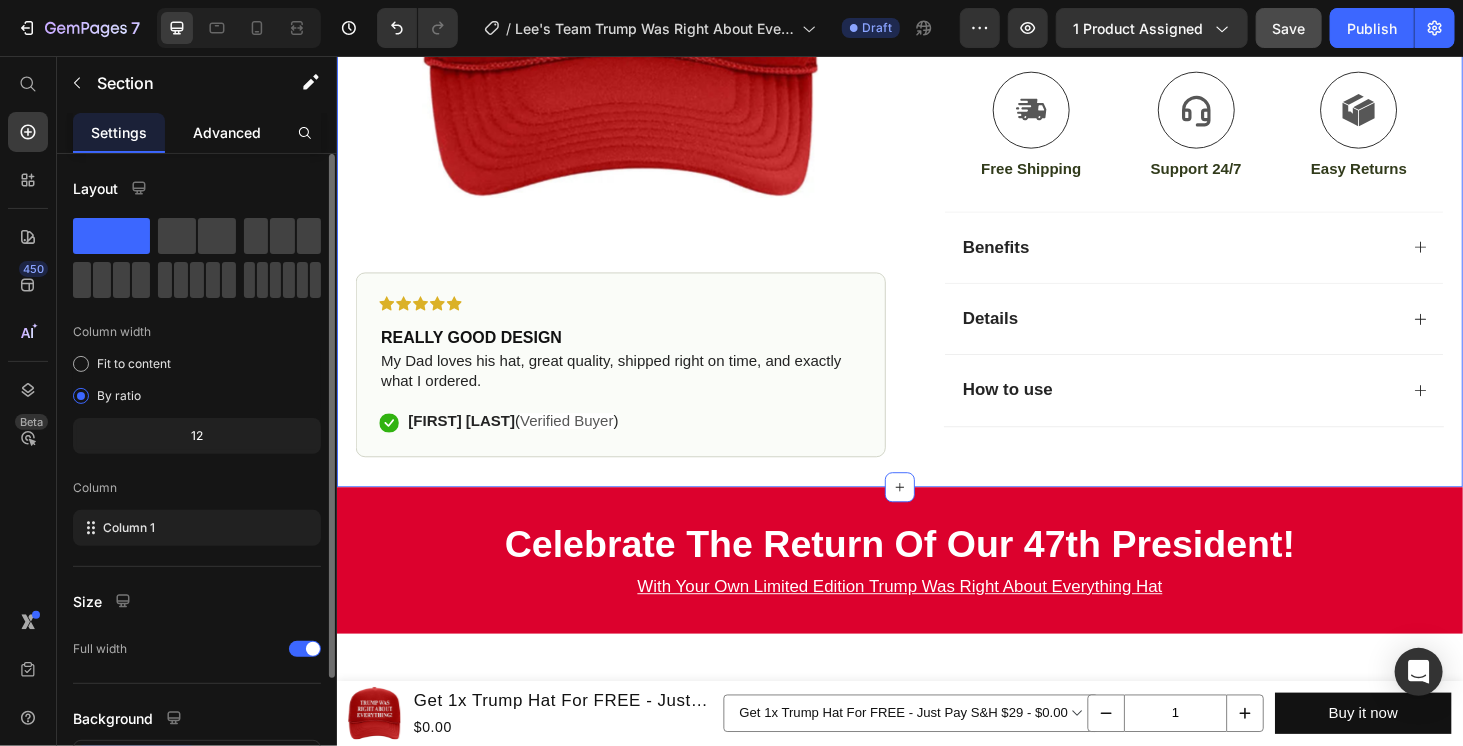 click on "Advanced" at bounding box center [227, 132] 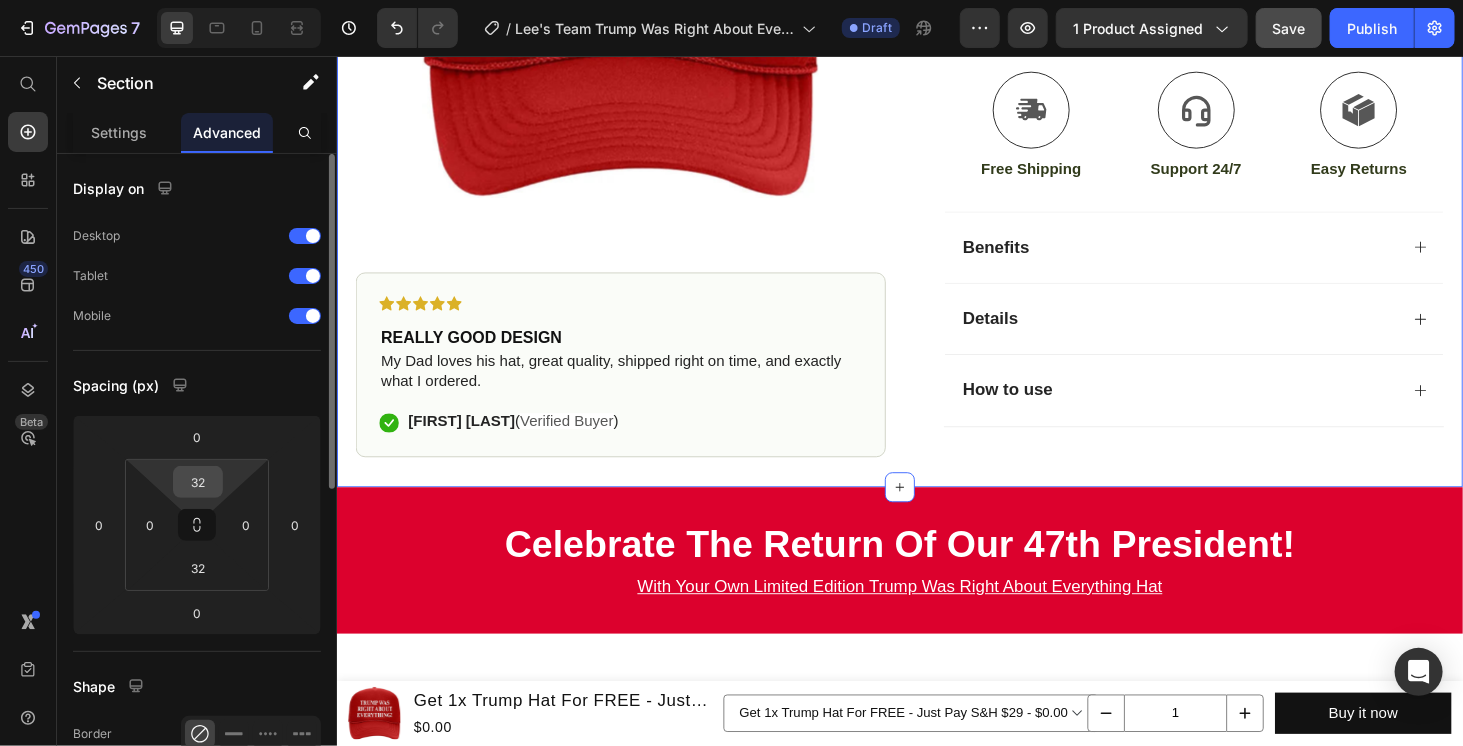 click on "32" at bounding box center [198, 482] 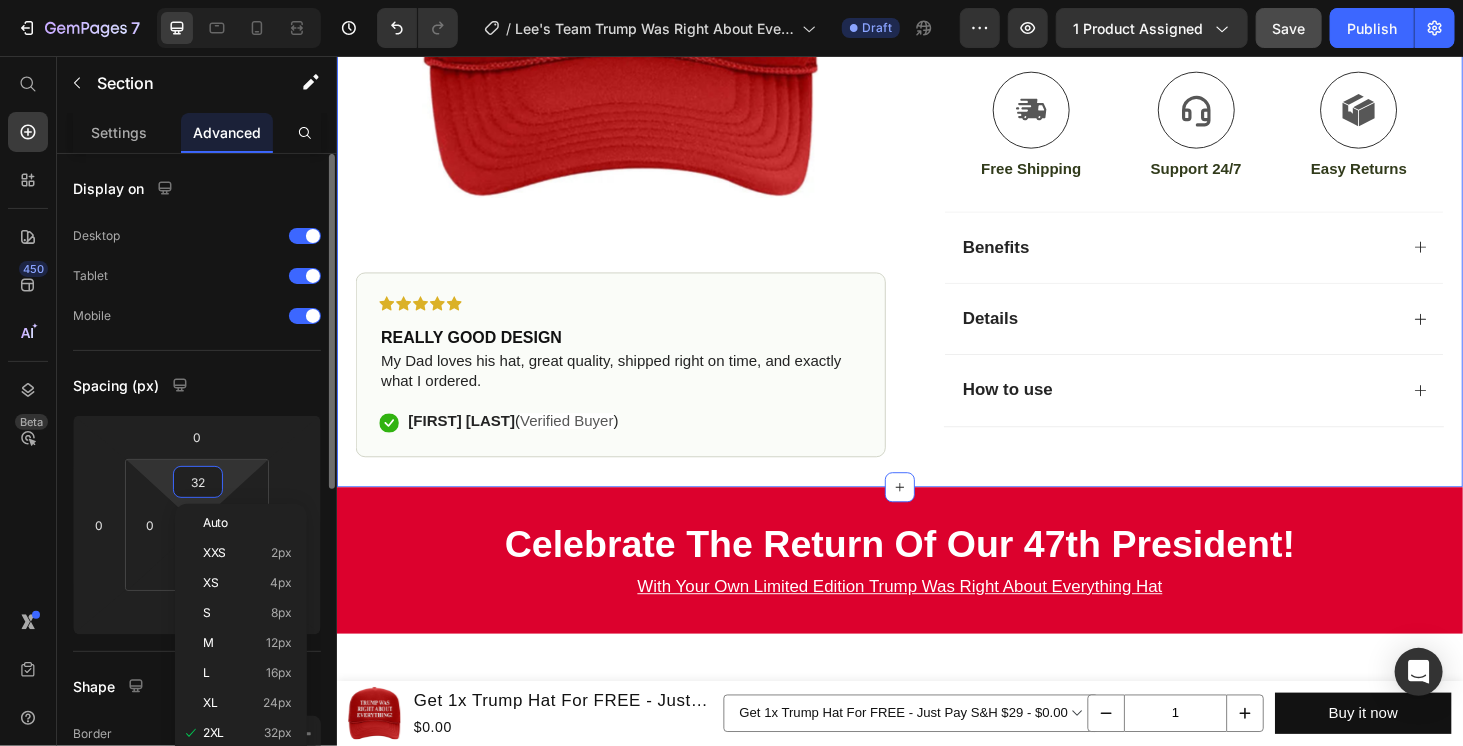 click on "32" at bounding box center [198, 482] 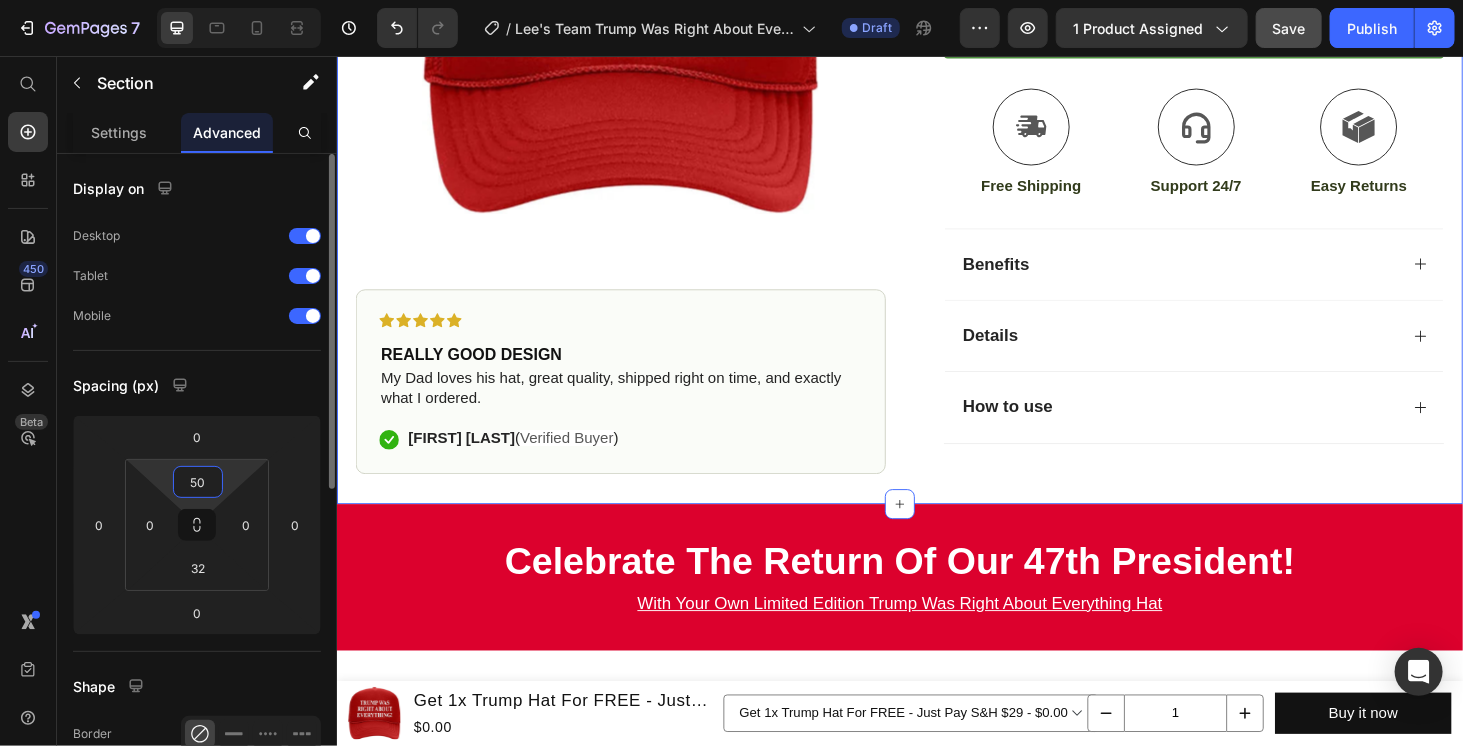 click on "50" at bounding box center [198, 482] 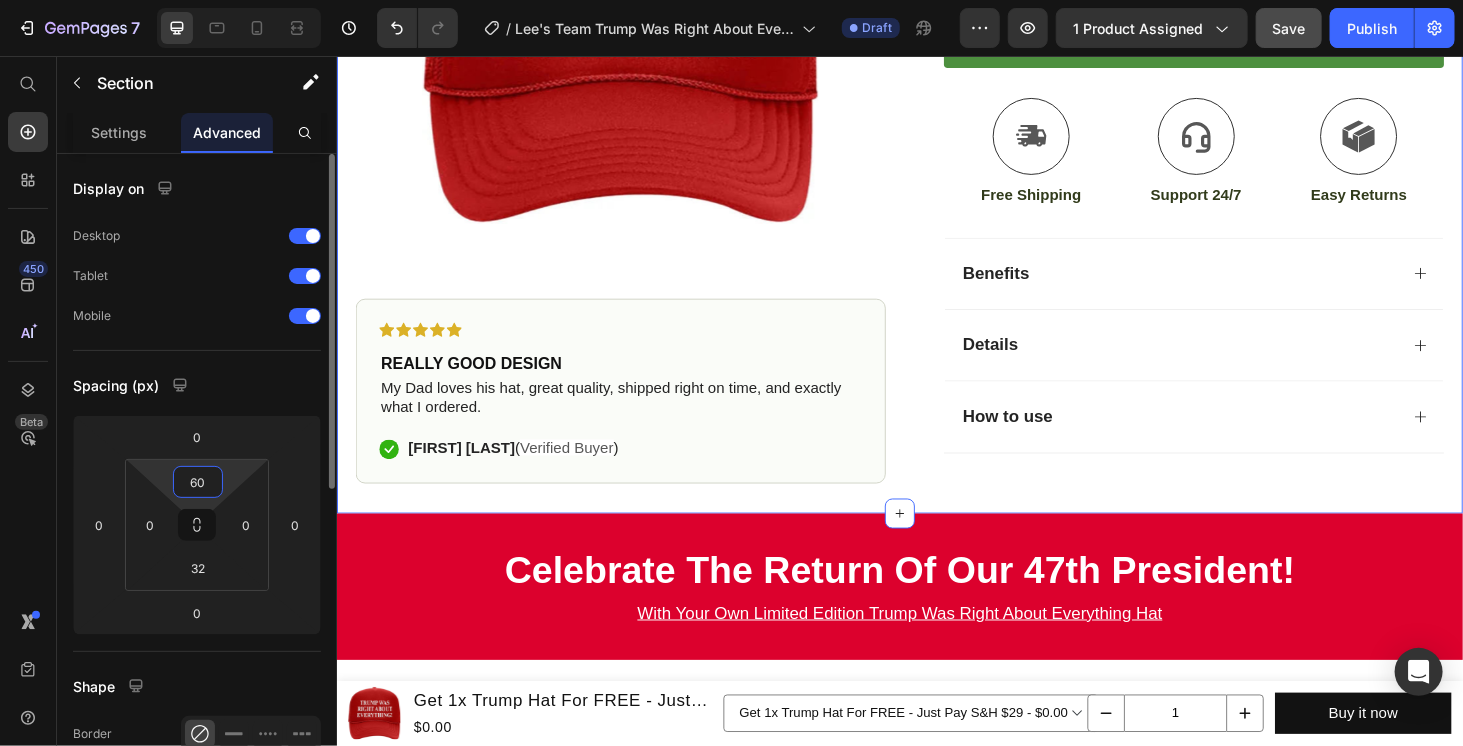 type on "60" 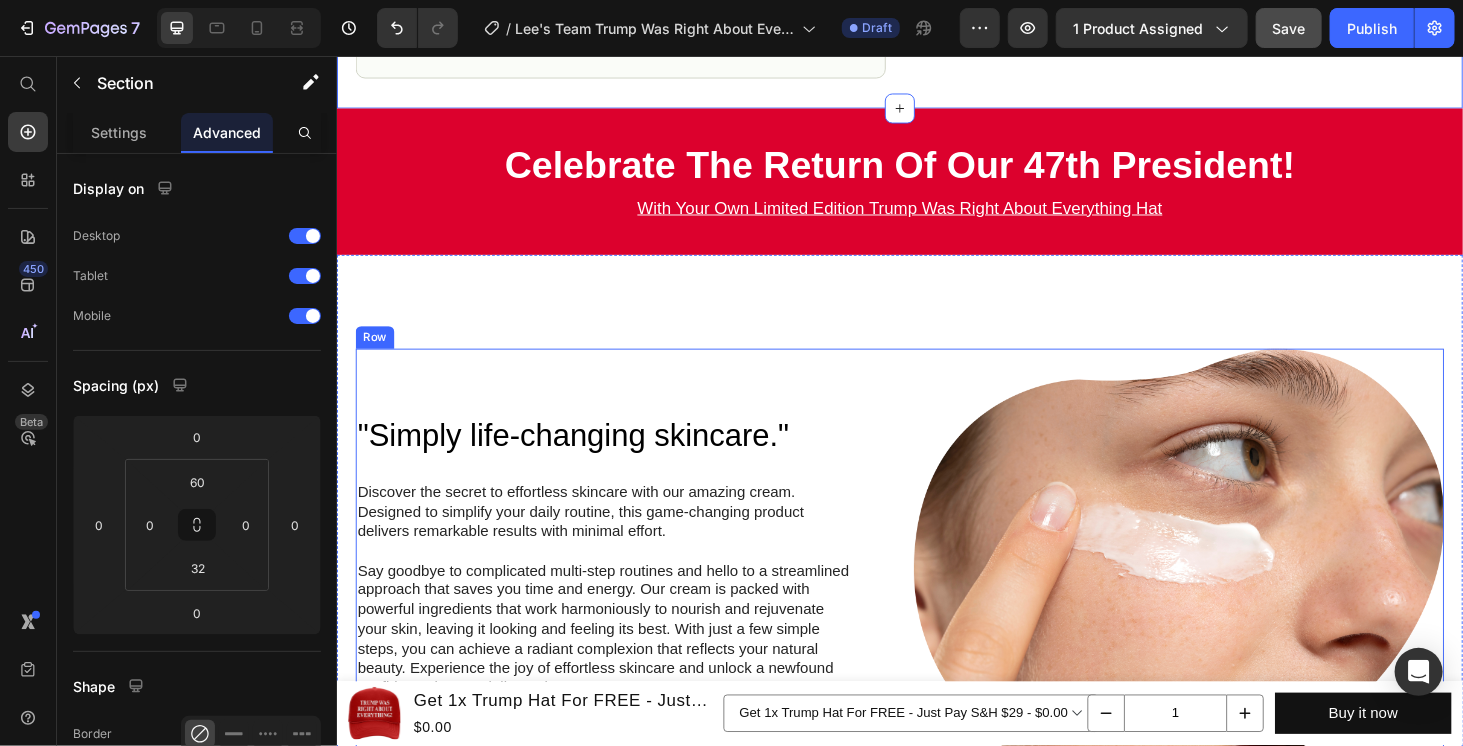 scroll, scrollTop: 1166, scrollLeft: 0, axis: vertical 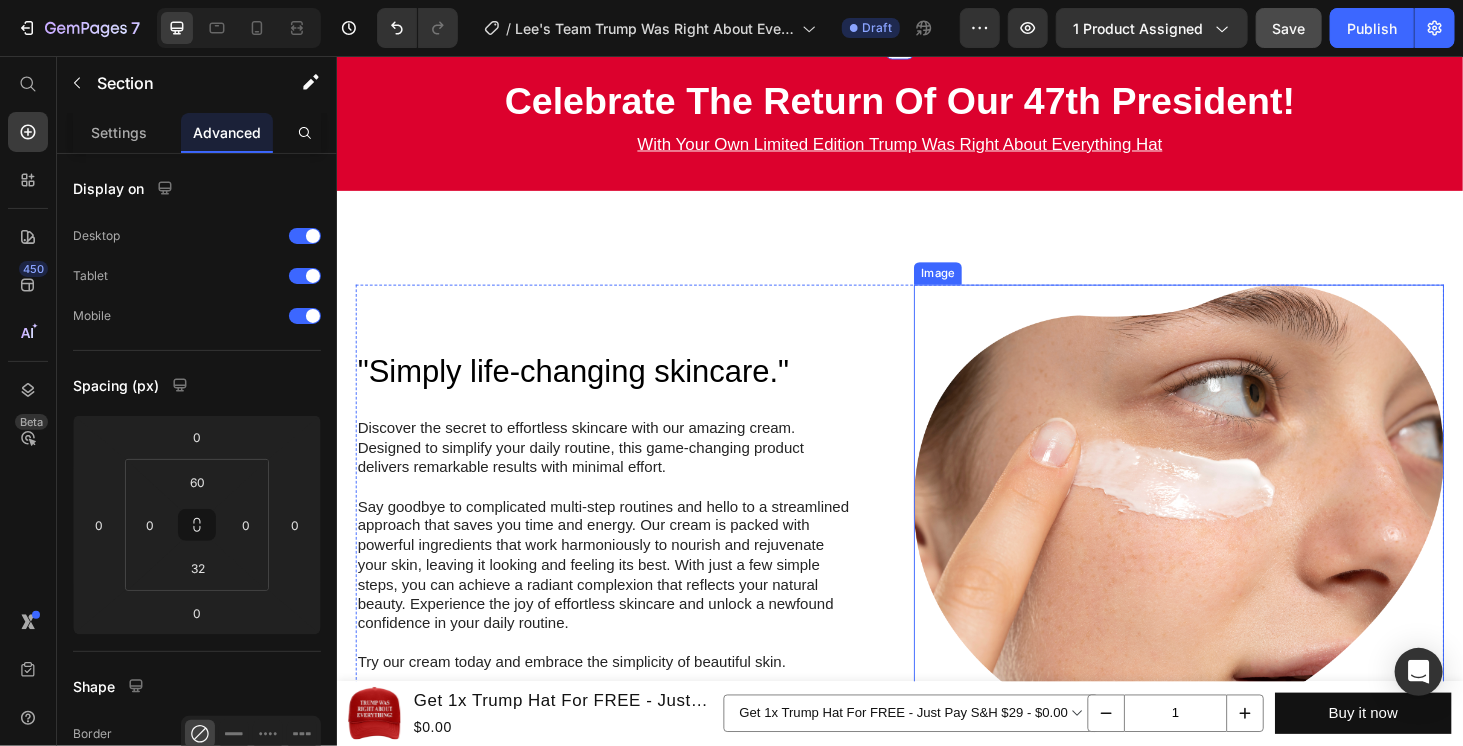 click at bounding box center [1233, 542] 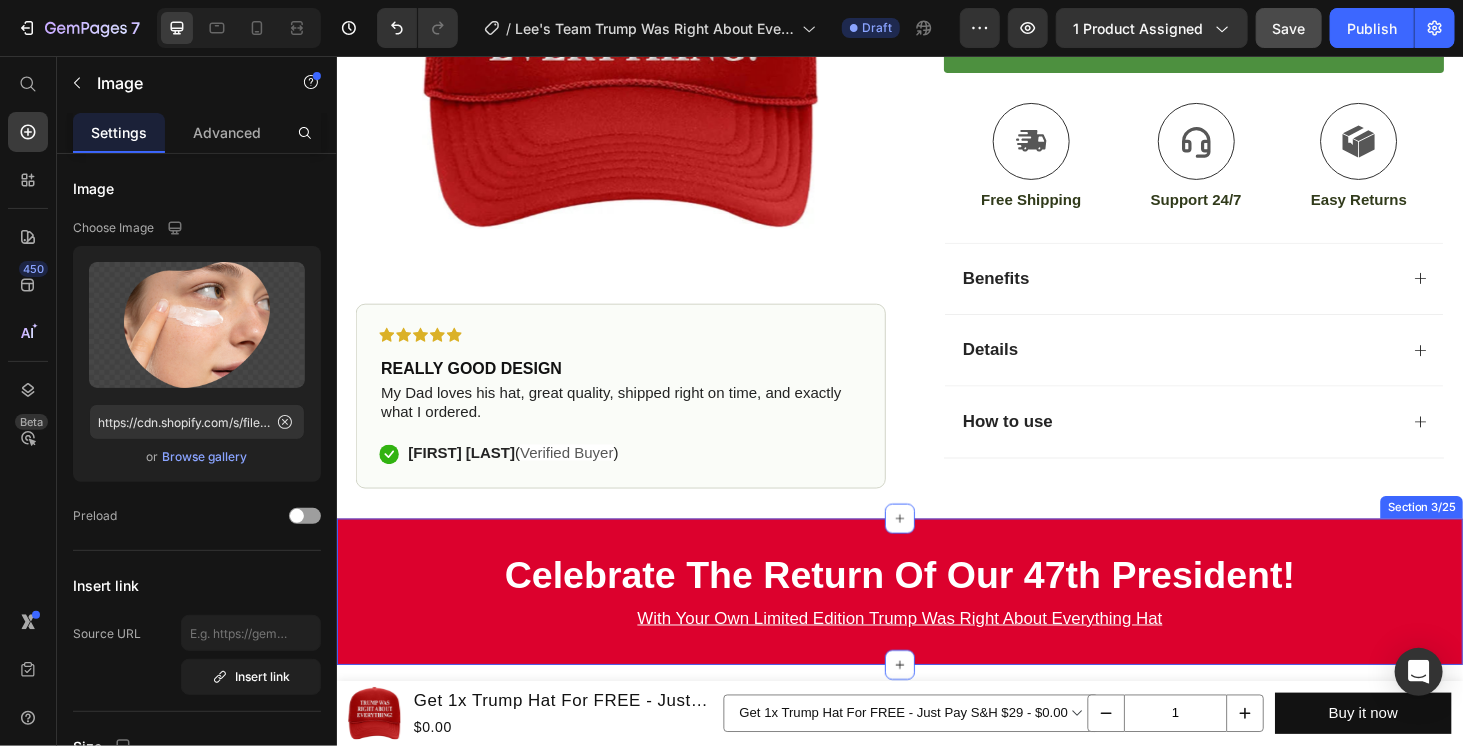 scroll, scrollTop: 666, scrollLeft: 0, axis: vertical 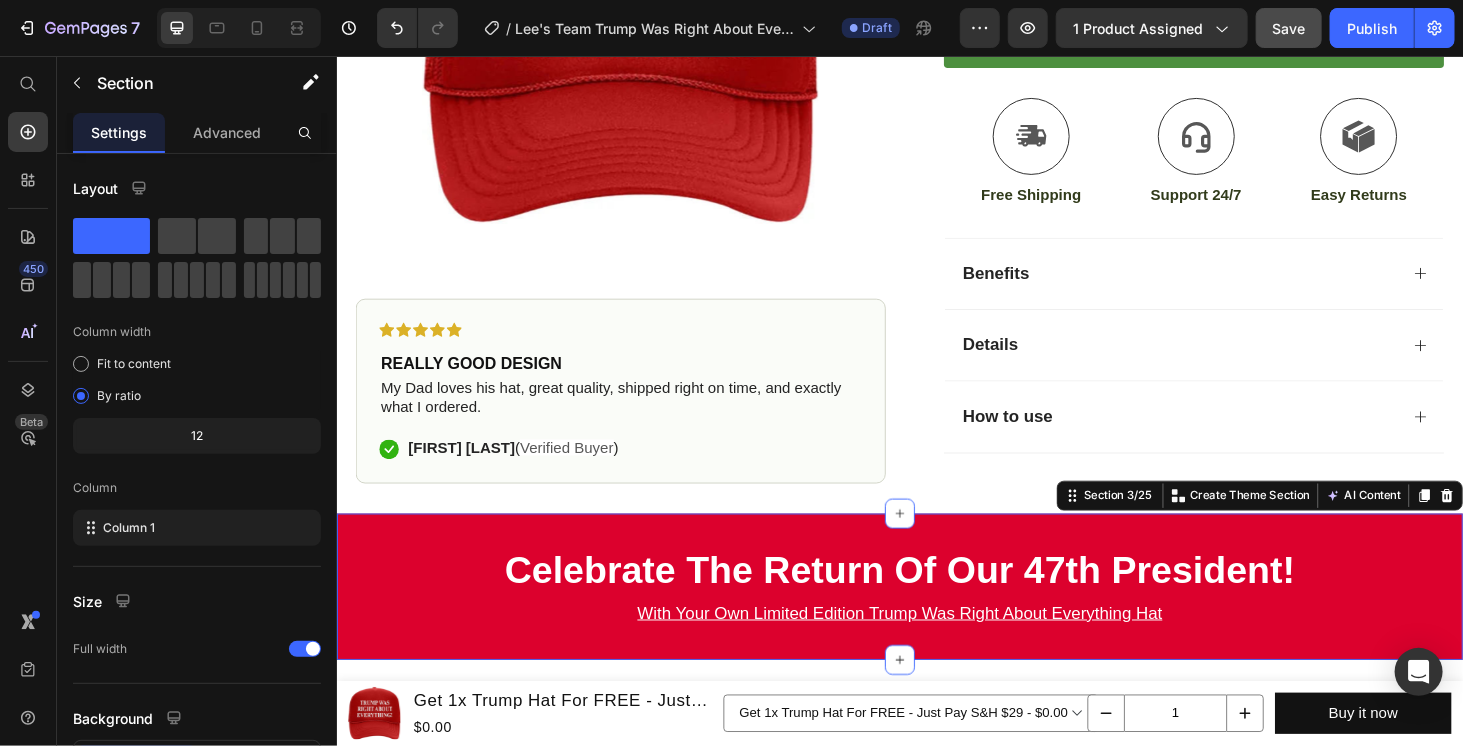 click on "⁠⁠⁠⁠⁠⁠⁠ Celebrate The Return Of Our 47th President! Heading With Your Own Limited Edition Trump Was Right About Everything Hat Text Block Row Section 3/25   You can create reusable sections Create Theme Section AI Content Write with GemAI What would you like to describe here? Tone and Voice Persuasive Product Show more Generate" at bounding box center [936, 621] 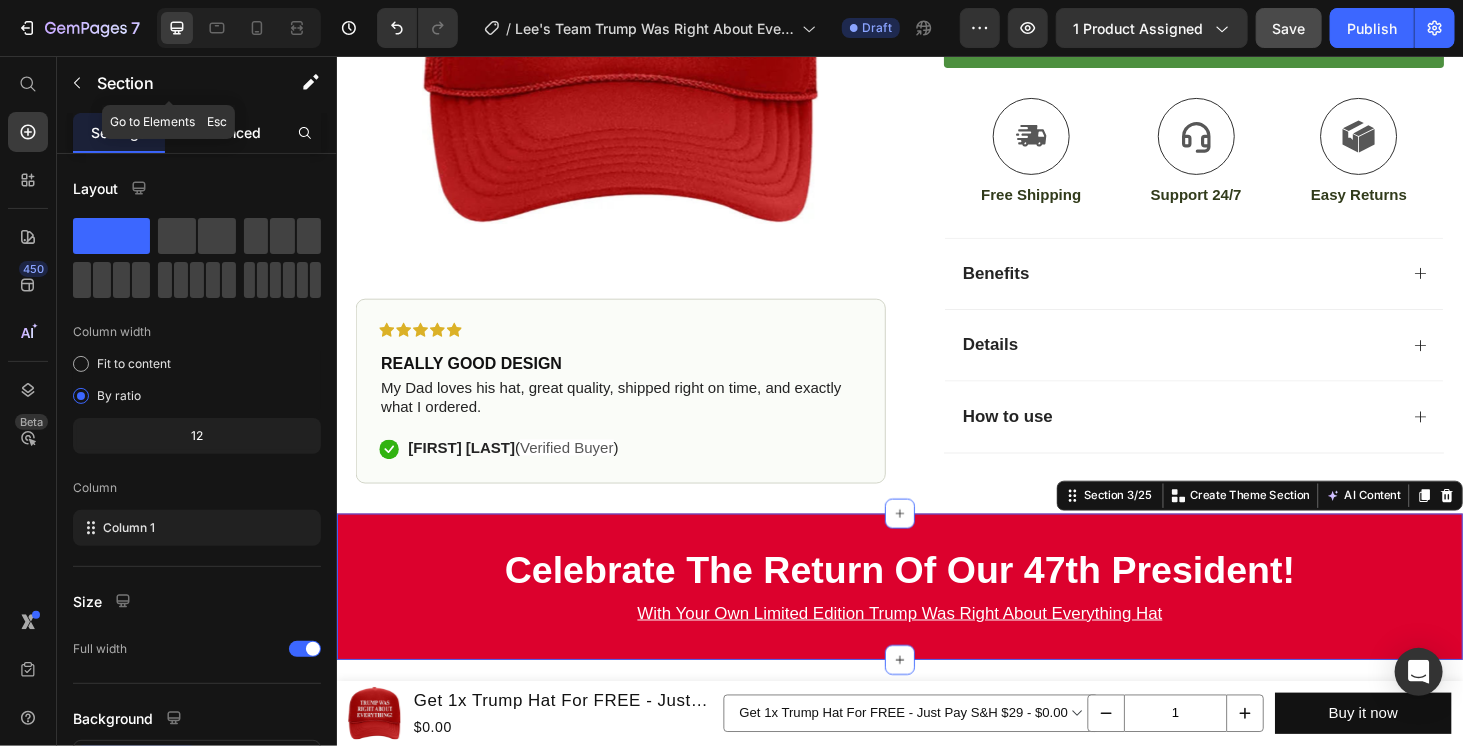click on "Advanced" 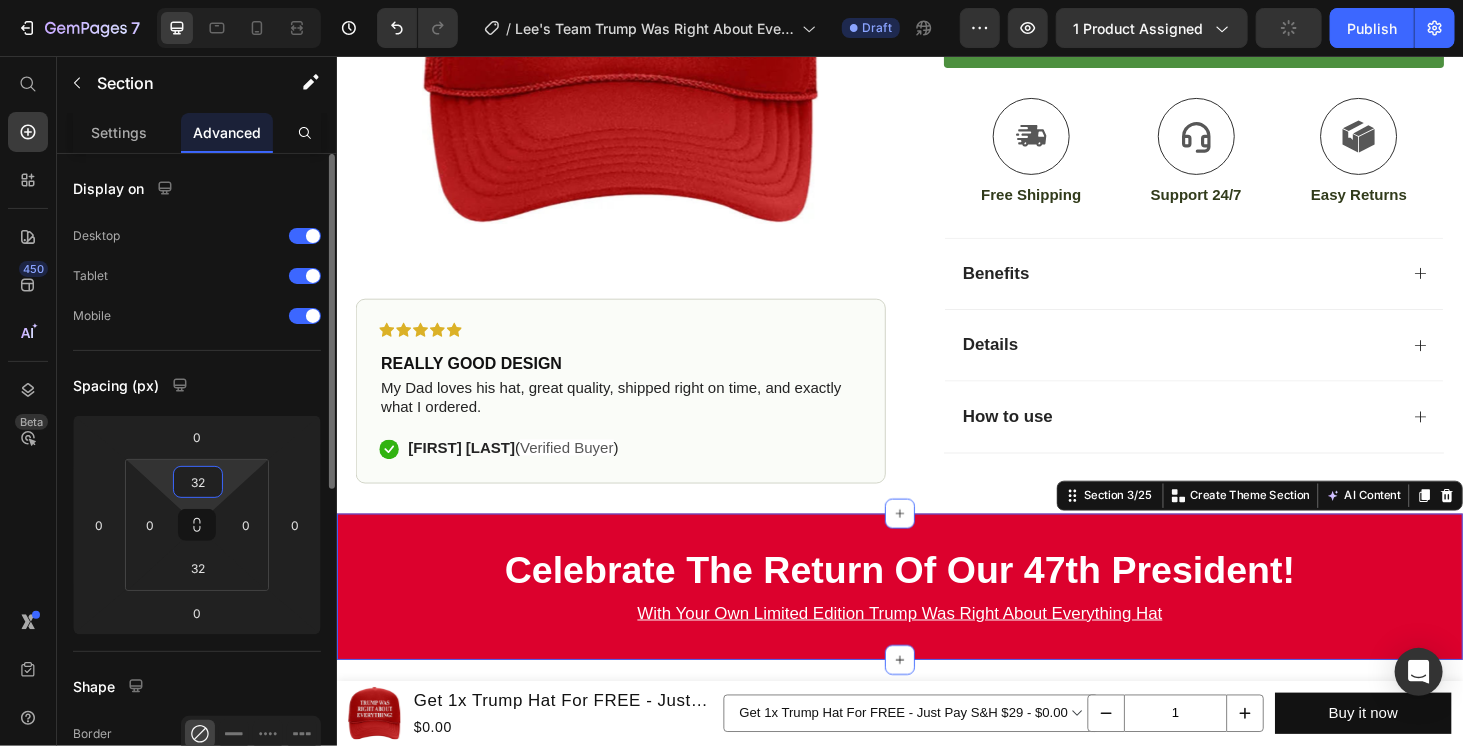 click on "32" at bounding box center (198, 482) 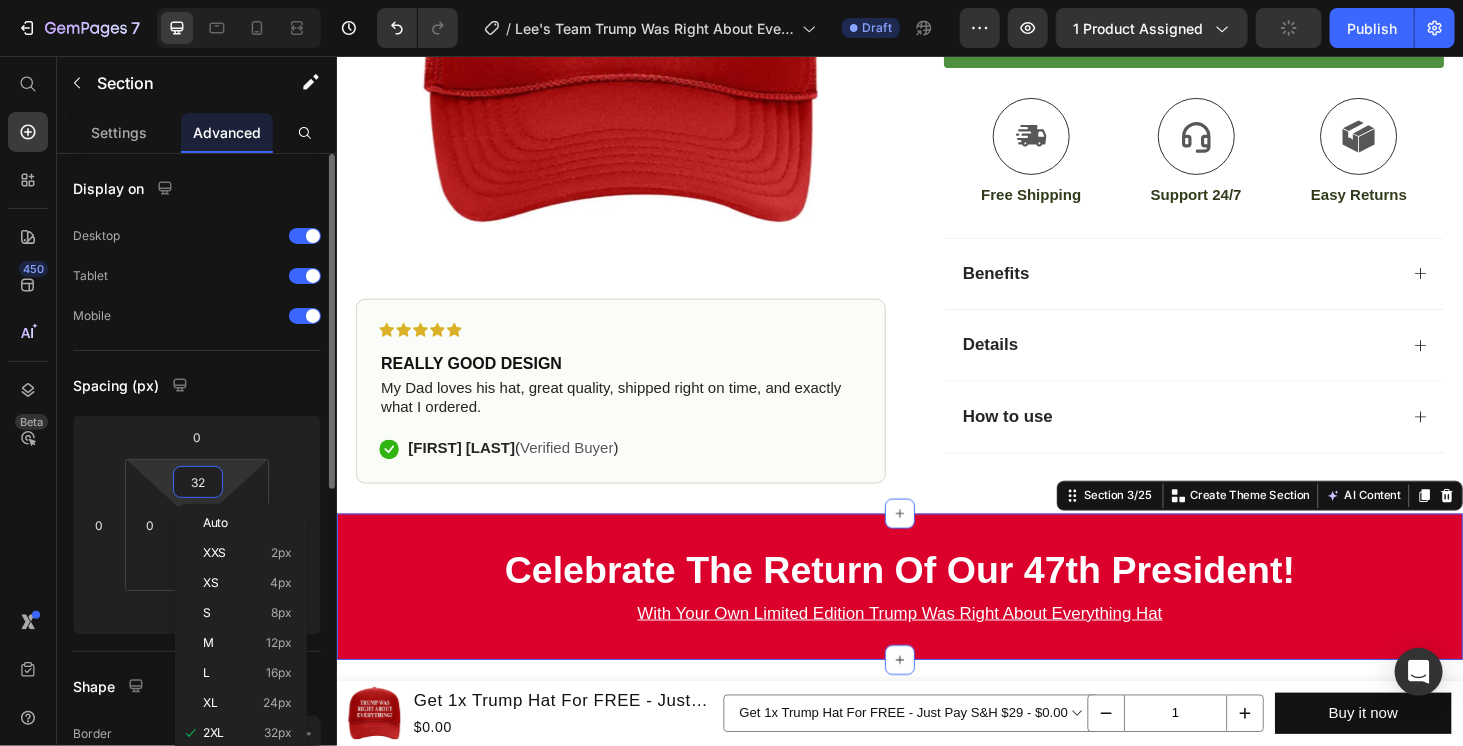 click on "32" at bounding box center [198, 482] 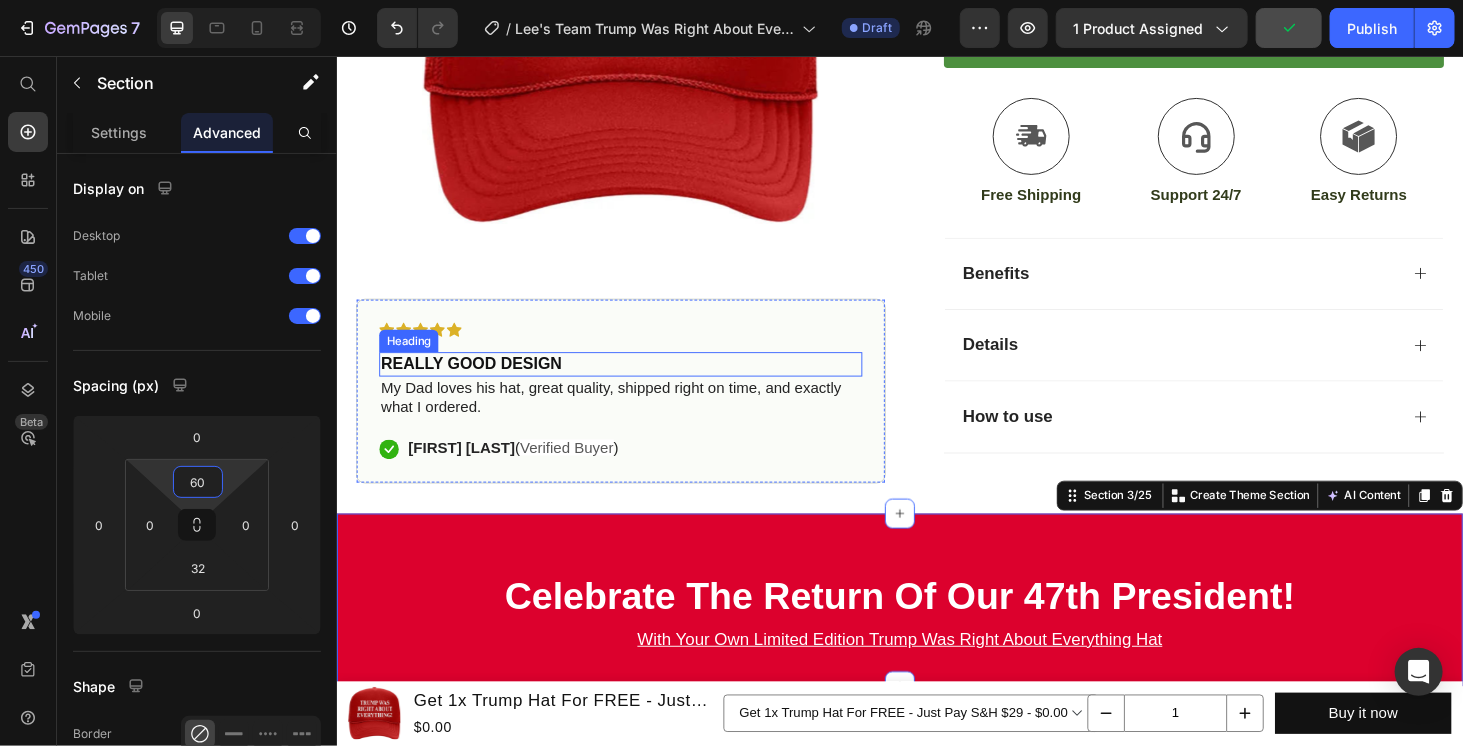 scroll, scrollTop: 833, scrollLeft: 0, axis: vertical 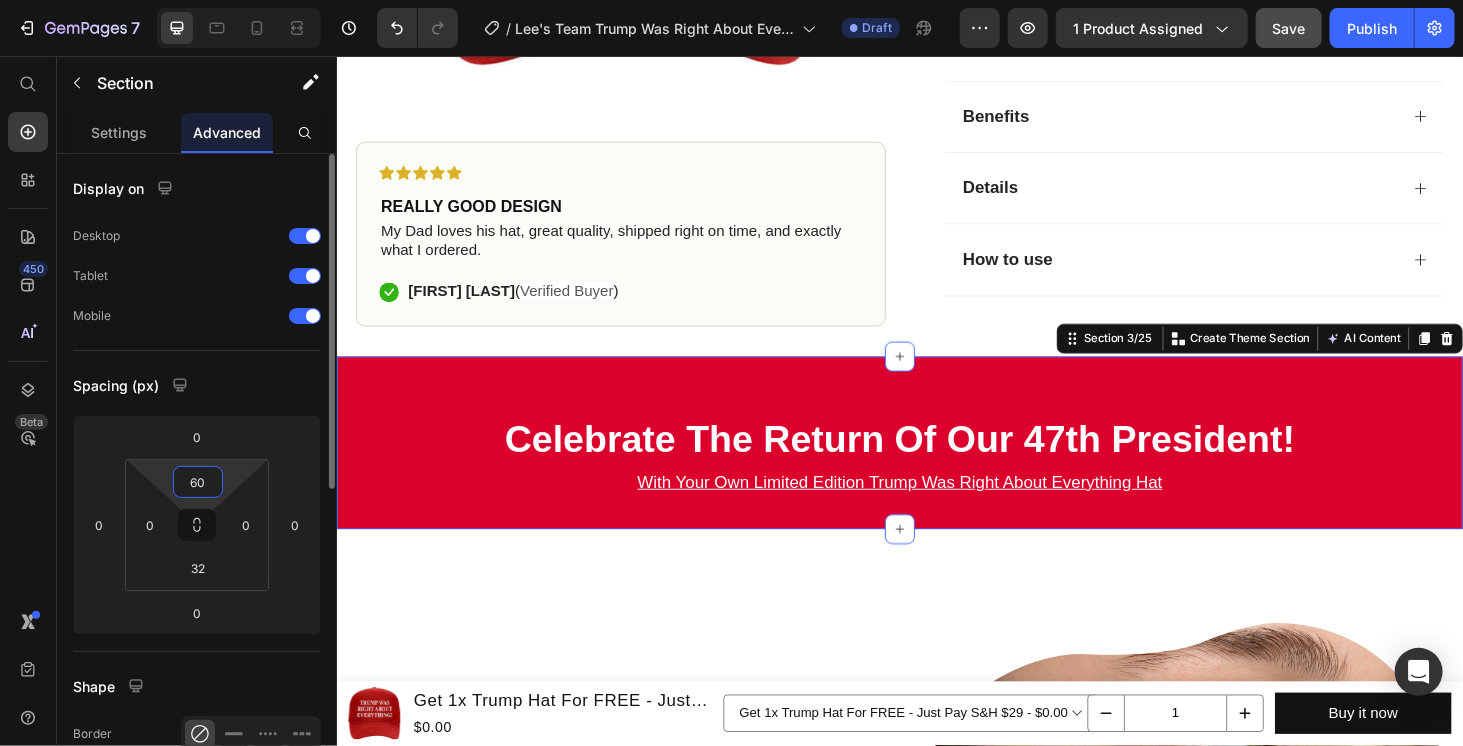 click on "60" at bounding box center (198, 482) 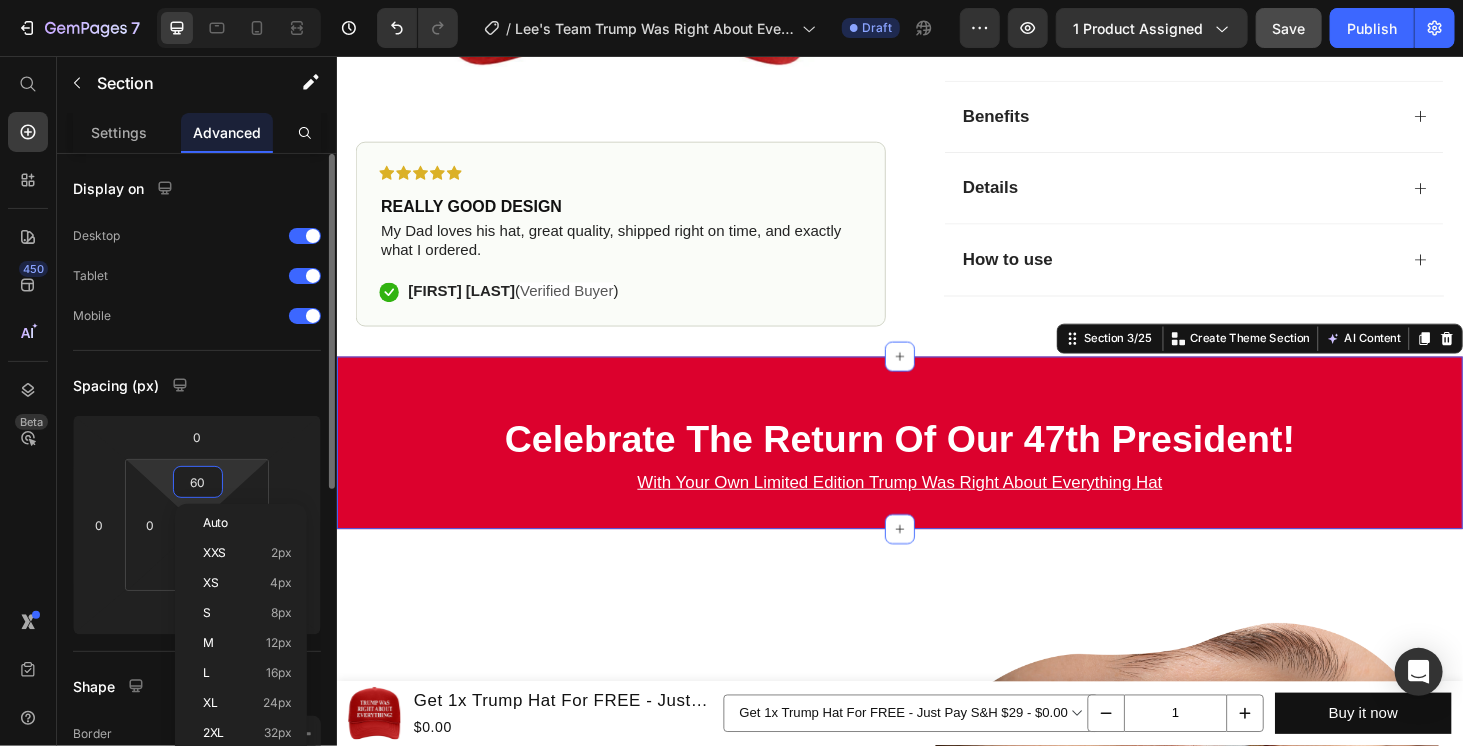 click on "60" at bounding box center [198, 482] 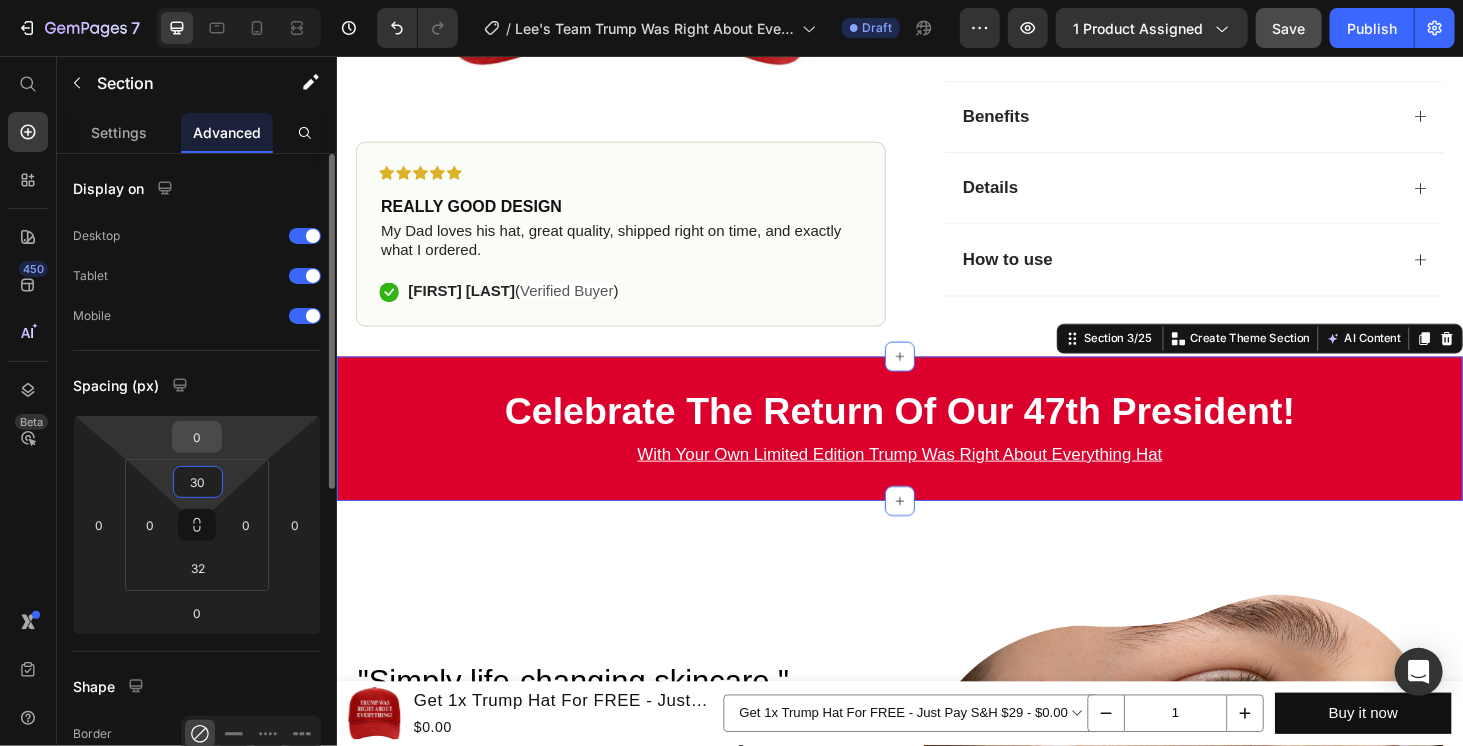 type on "30" 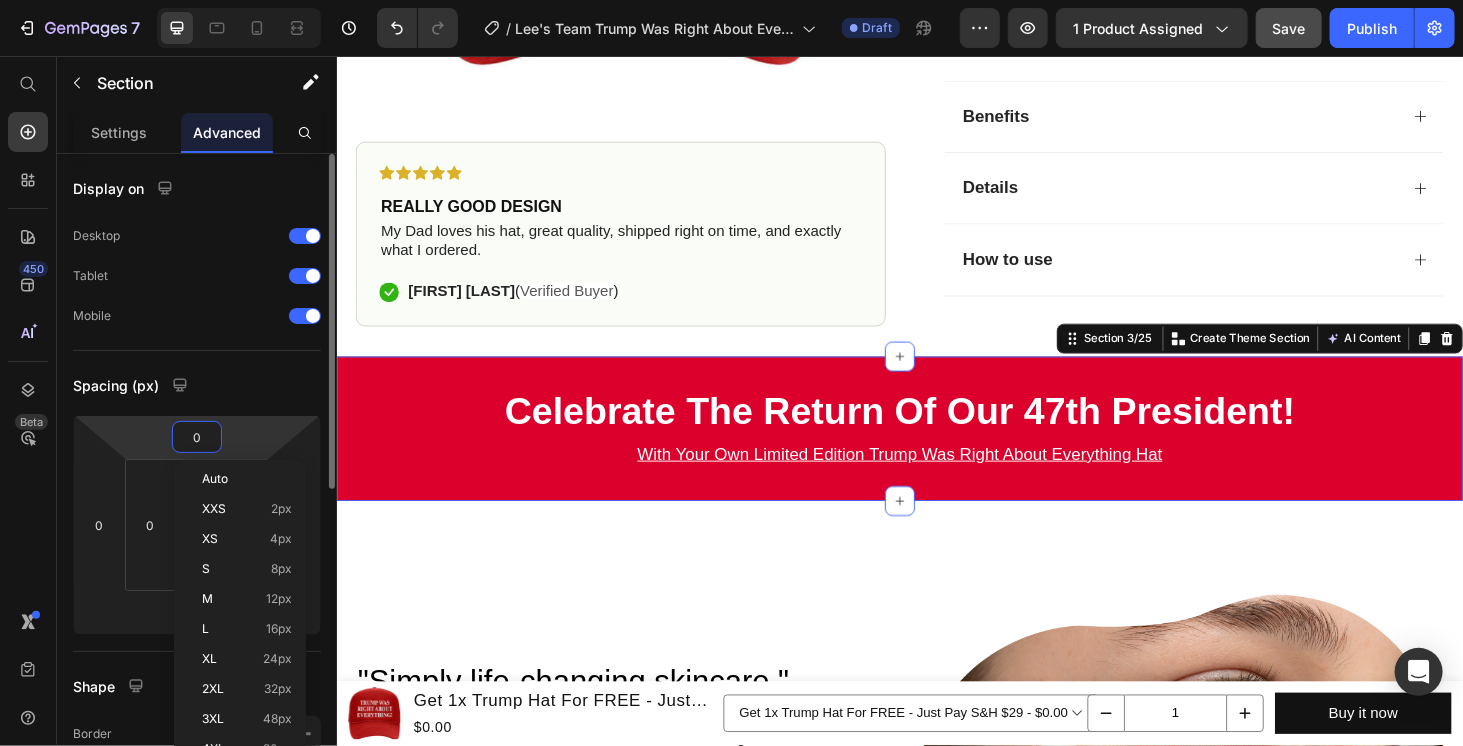 click on "0" at bounding box center [197, 437] 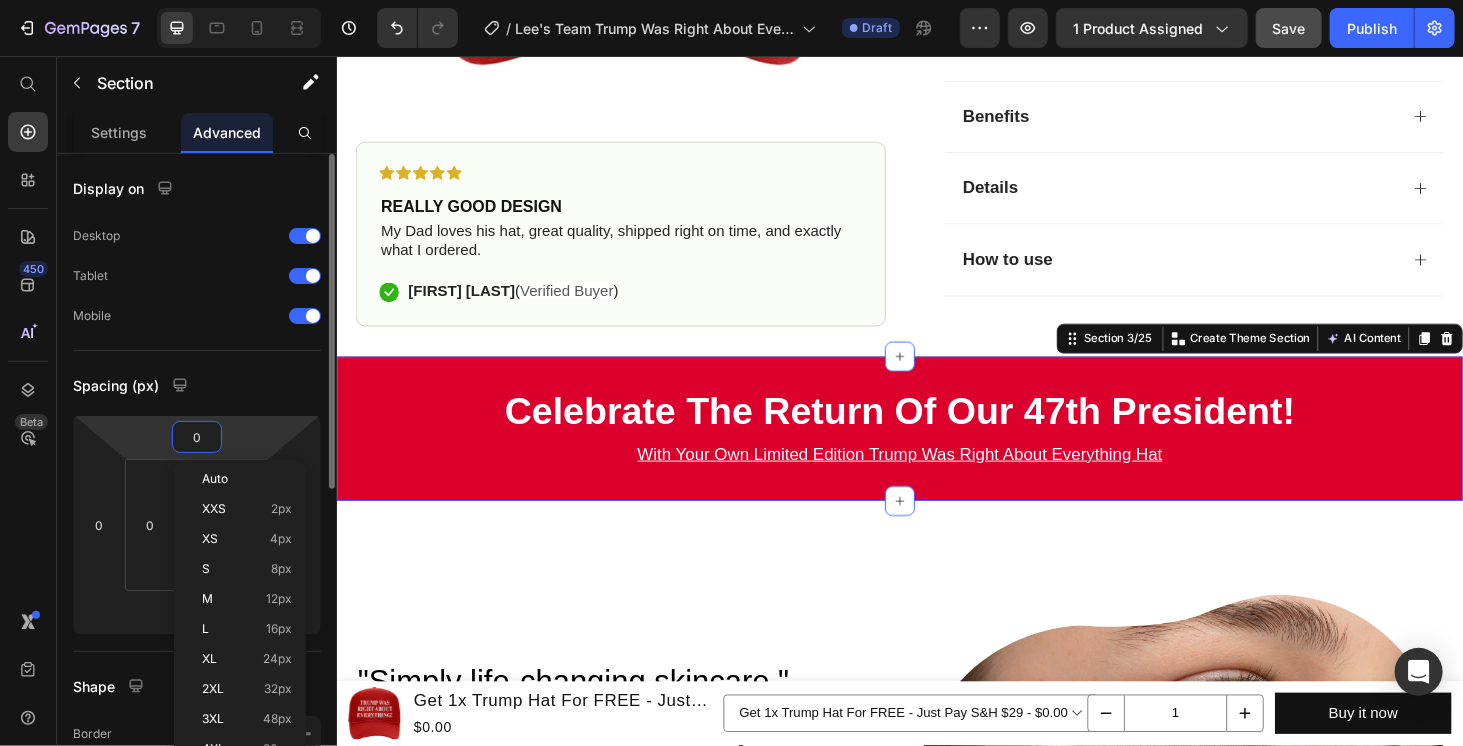 click on "0" at bounding box center [197, 437] 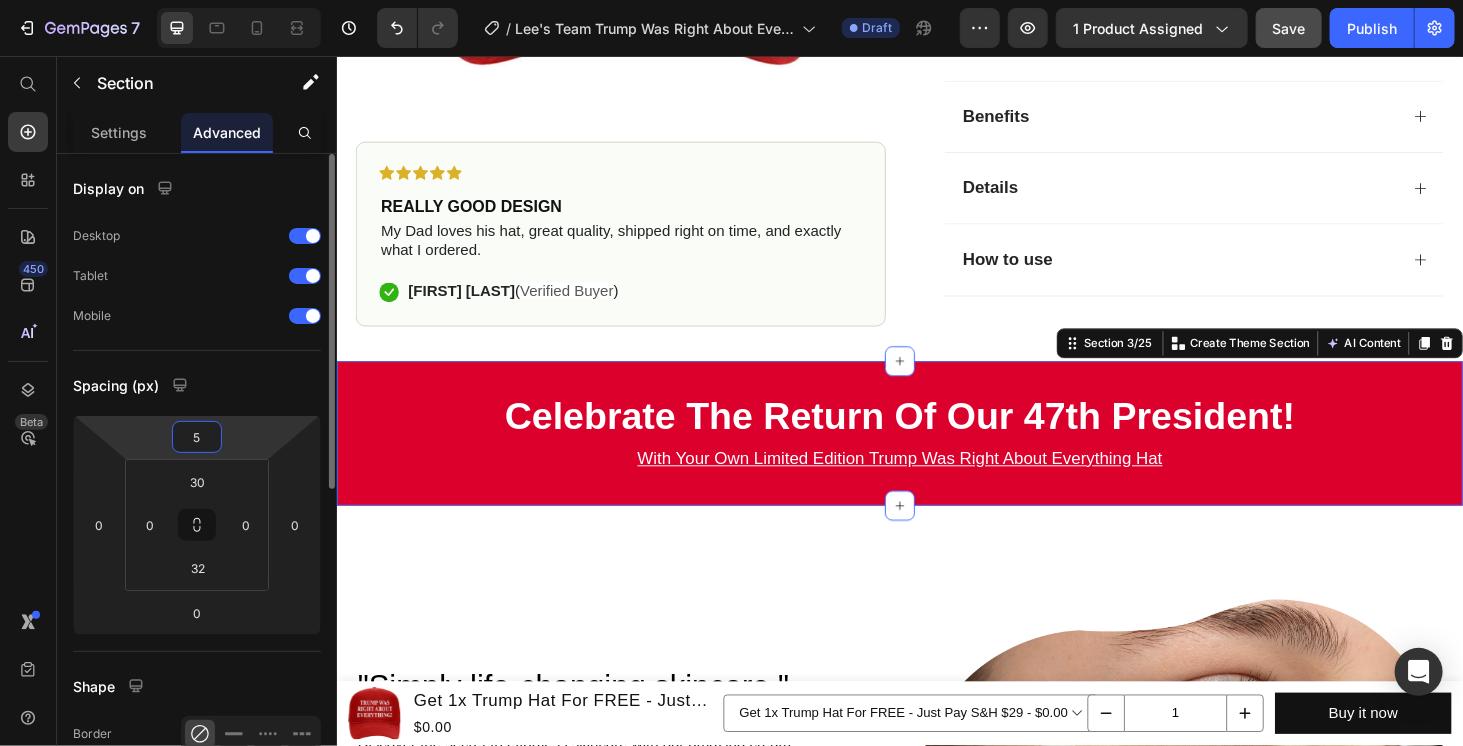 type on "50" 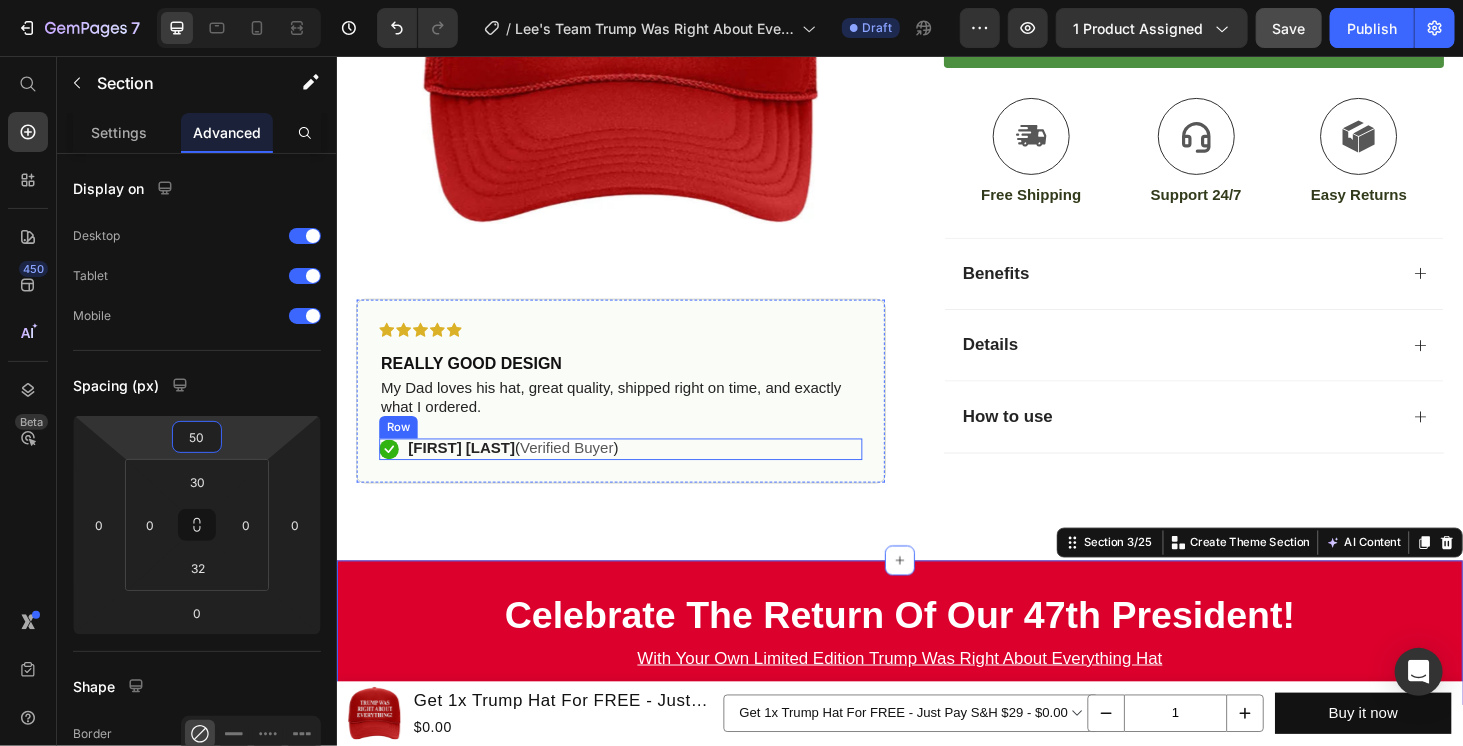 scroll, scrollTop: 833, scrollLeft: 0, axis: vertical 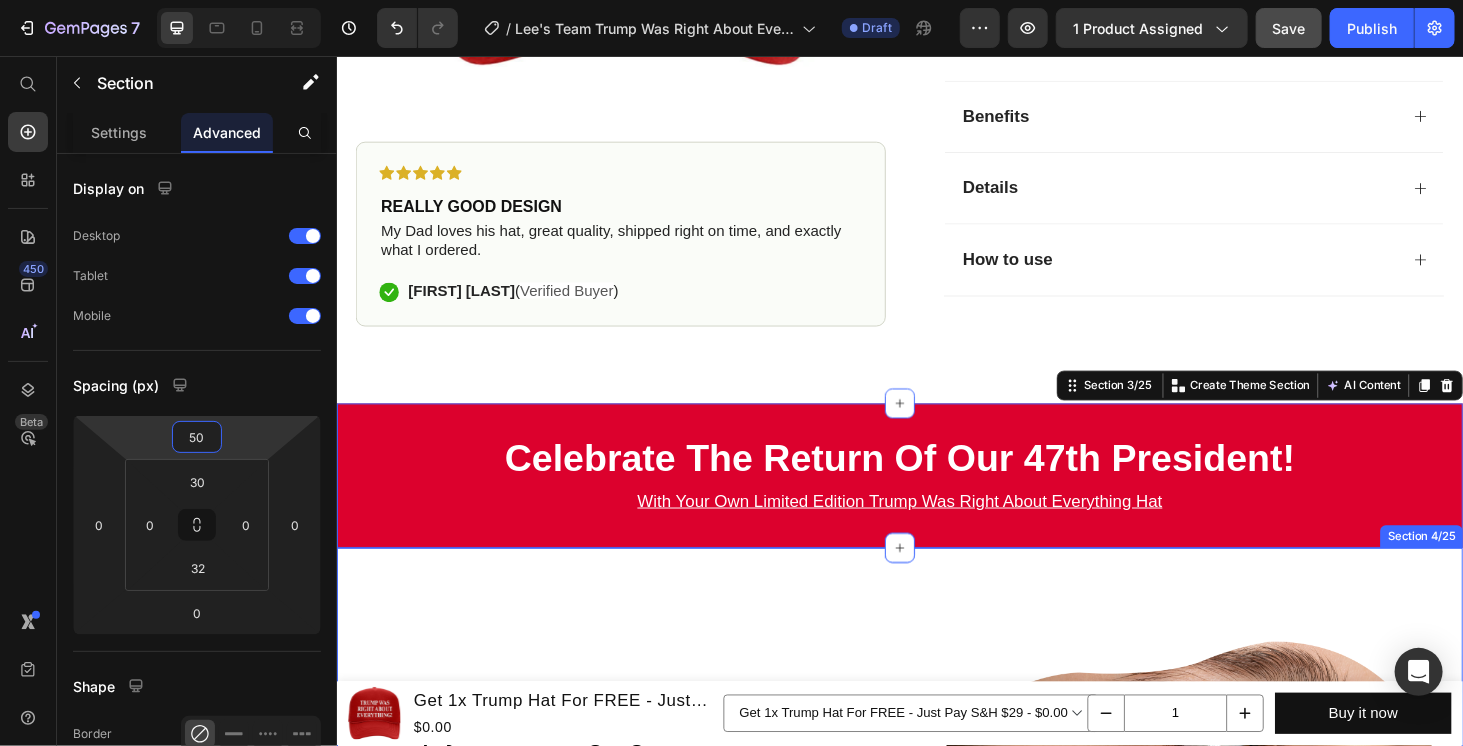click on ""Simply life-changing skincare." Heading Discover the secret to effortless skincare with our amazing cream. Designed to simplify your daily routine, this game-changing product delivers remarkable results with minimal effort.   Say goodbye to complicated multi-step routines and hello to a streamlined approach that saves you time and energy. Our cream is packed with powerful ingredients that work harmoniously to nourish and rejuvenate your skin, leaving it looking and feeling its best. With just a few simple steps, you can achieve a radiant complexion that reflects your natural beauty. Experience the joy of effortless skincare and unlock a newfound confidence in your daily routine.   Try our cream today and embrace the simplicity of beautiful skin. Text Block Row Image Row ...and the best part is, you'll confidently strut the streets with radiant and flawless skin Heading     Text Block Row Image Row
Drop element here Row Section 4/25" at bounding box center [936, 1220] 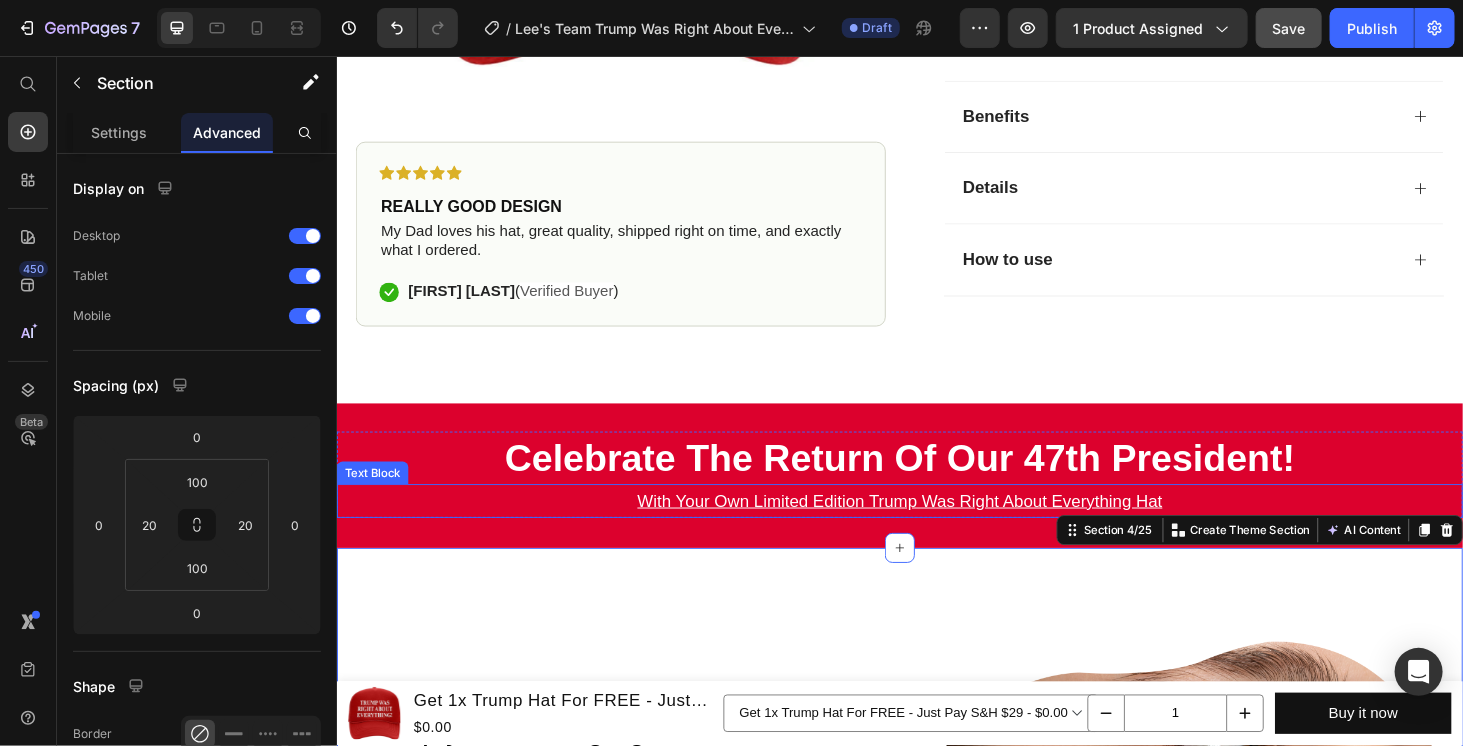 click on "With Your Own Limited Edition Trump Was Right About Everything Hat" at bounding box center (936, 530) 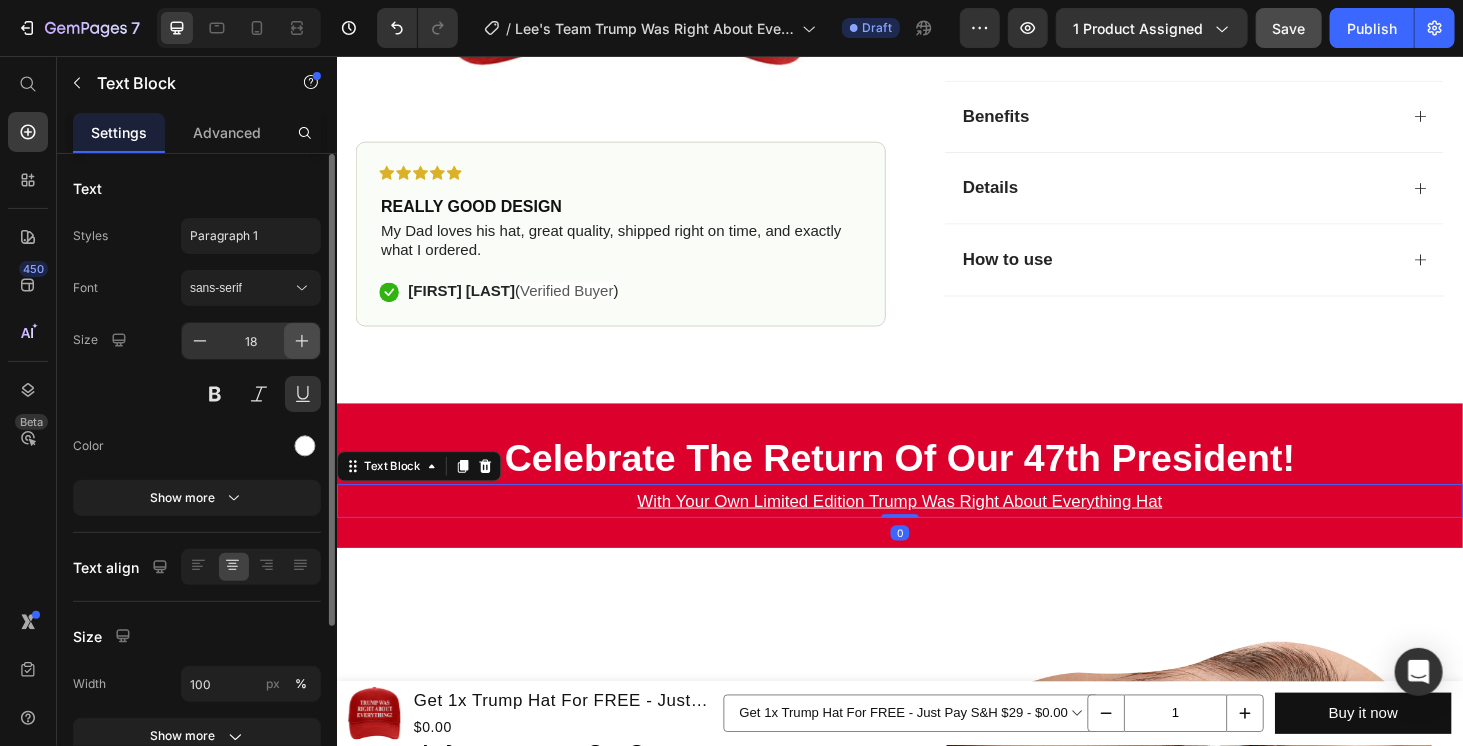 click 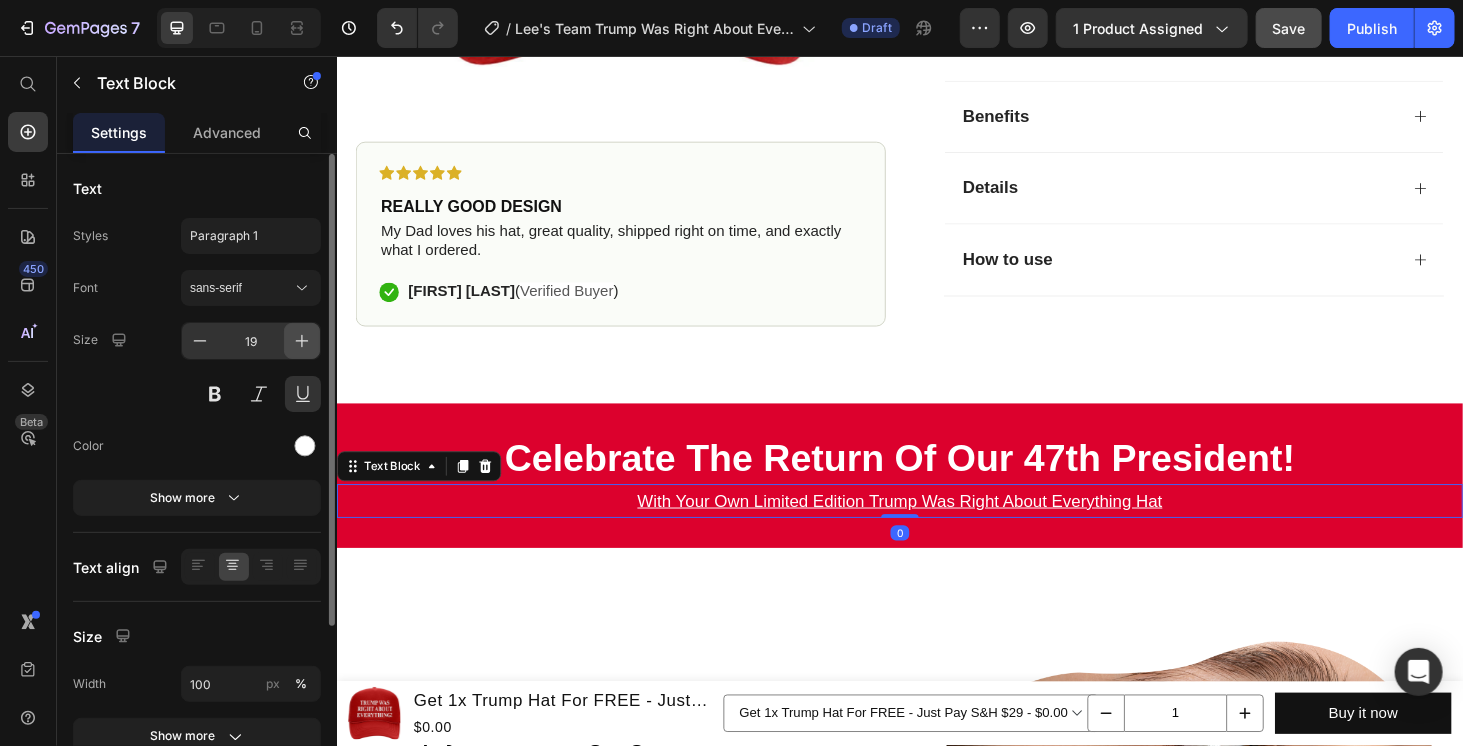 click 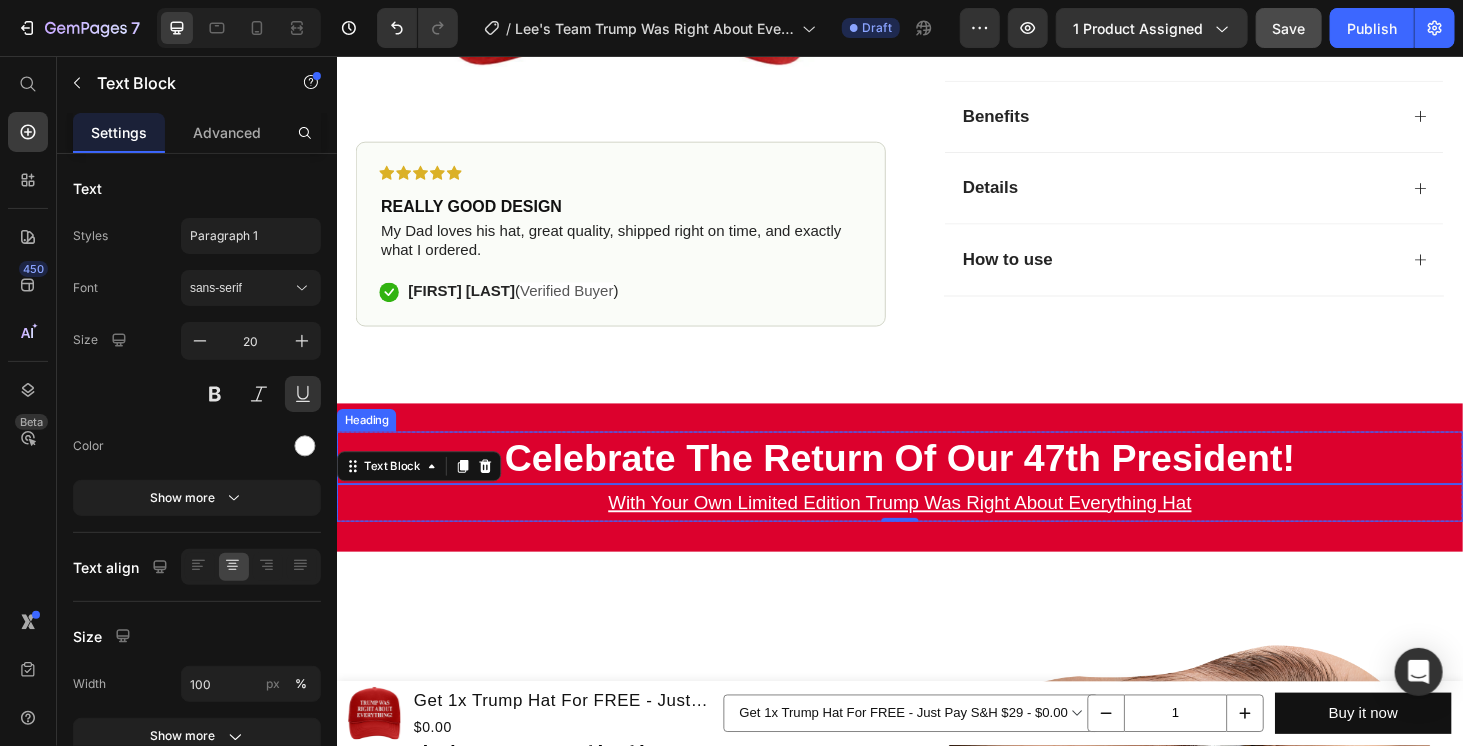 drag, startPoint x: 1137, startPoint y: 479, endPoint x: 1144, endPoint y: 492, distance: 14.764823 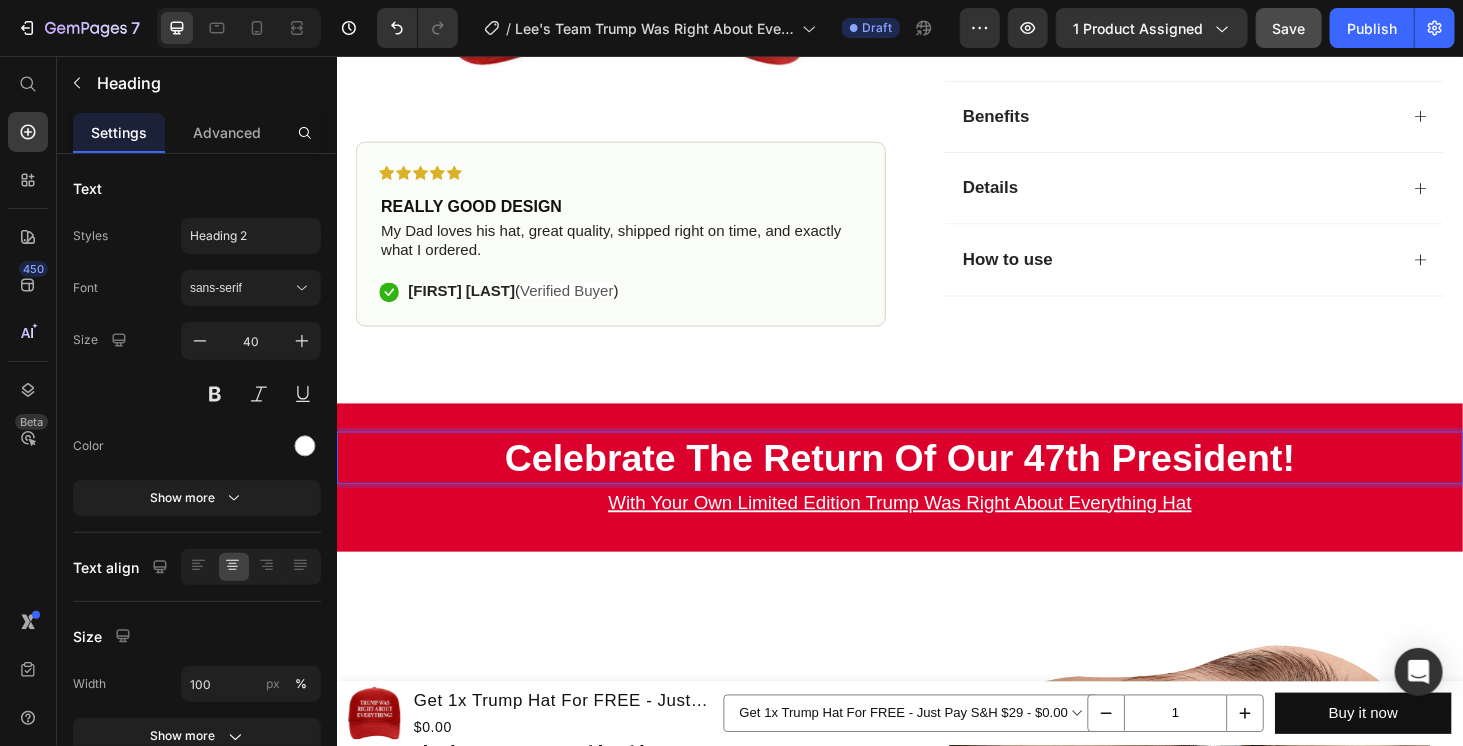 click on "Celebrate The Return Of Our 47th President!" at bounding box center [936, 484] 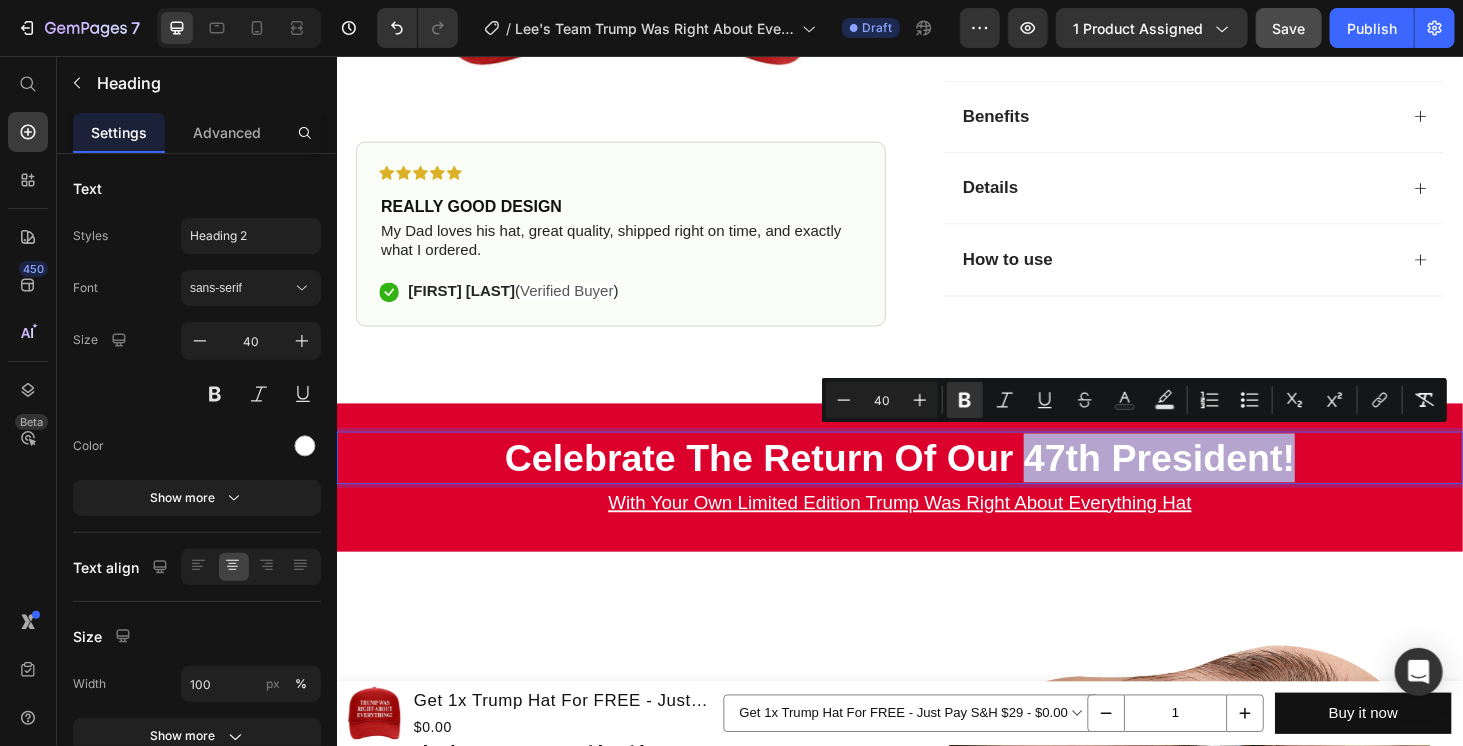 drag, startPoint x: 1066, startPoint y: 475, endPoint x: 1333, endPoint y: 454, distance: 267.82455 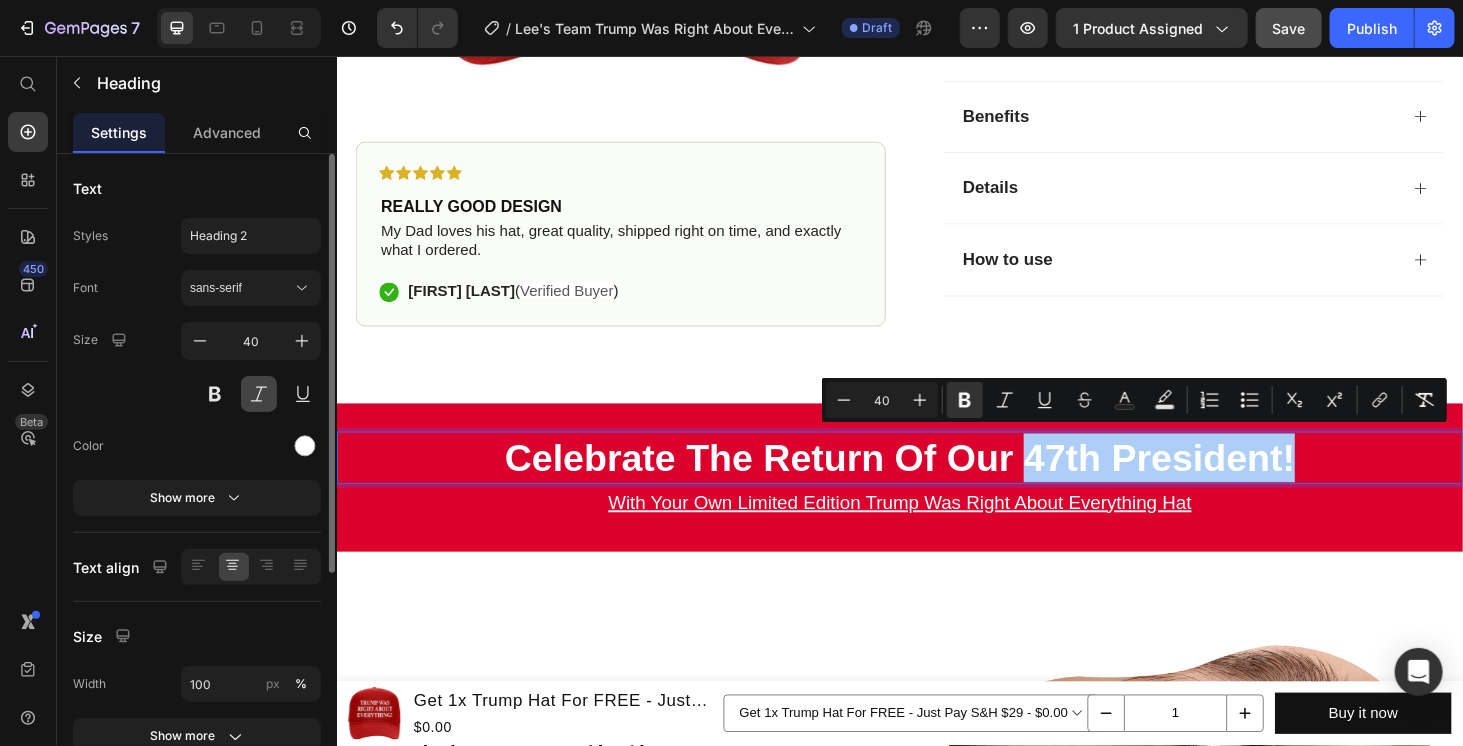 click at bounding box center [259, 394] 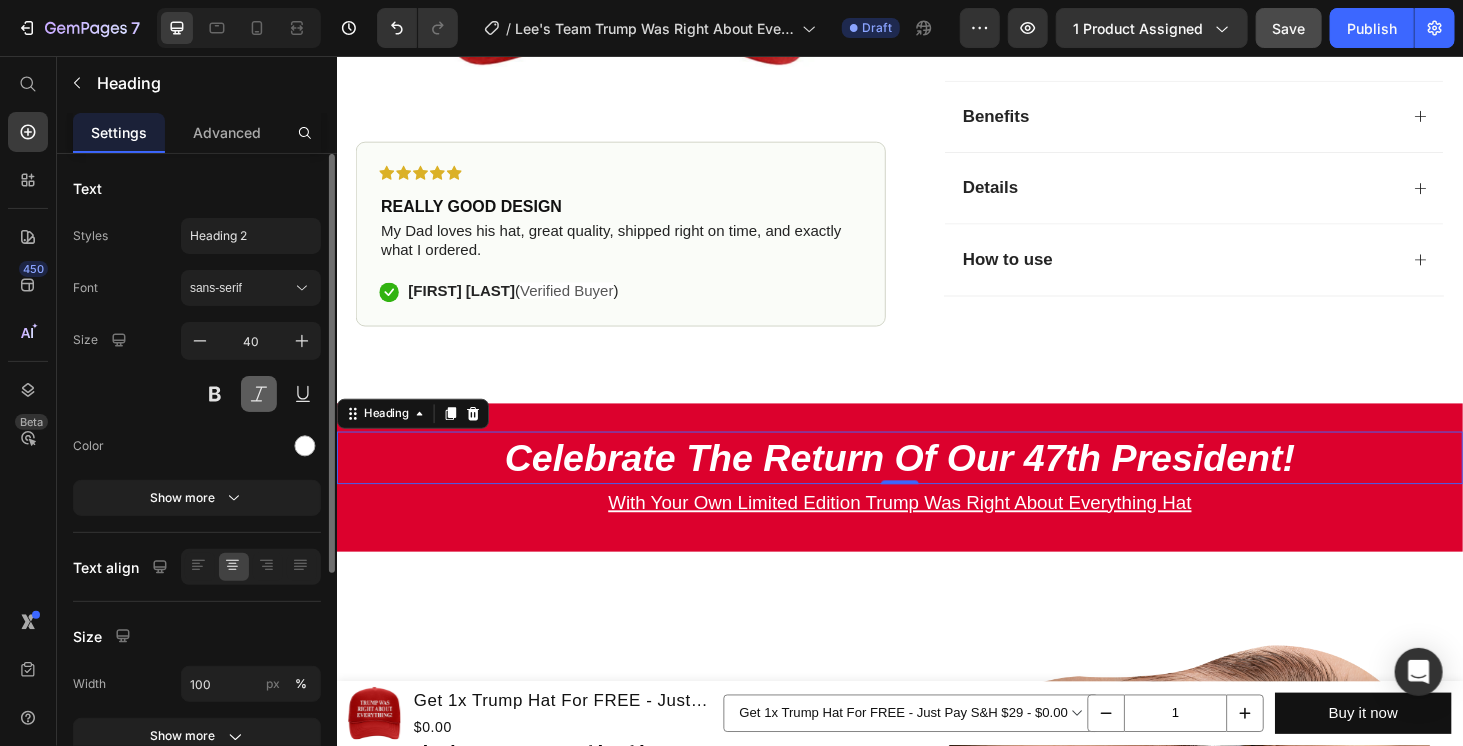 click at bounding box center [259, 394] 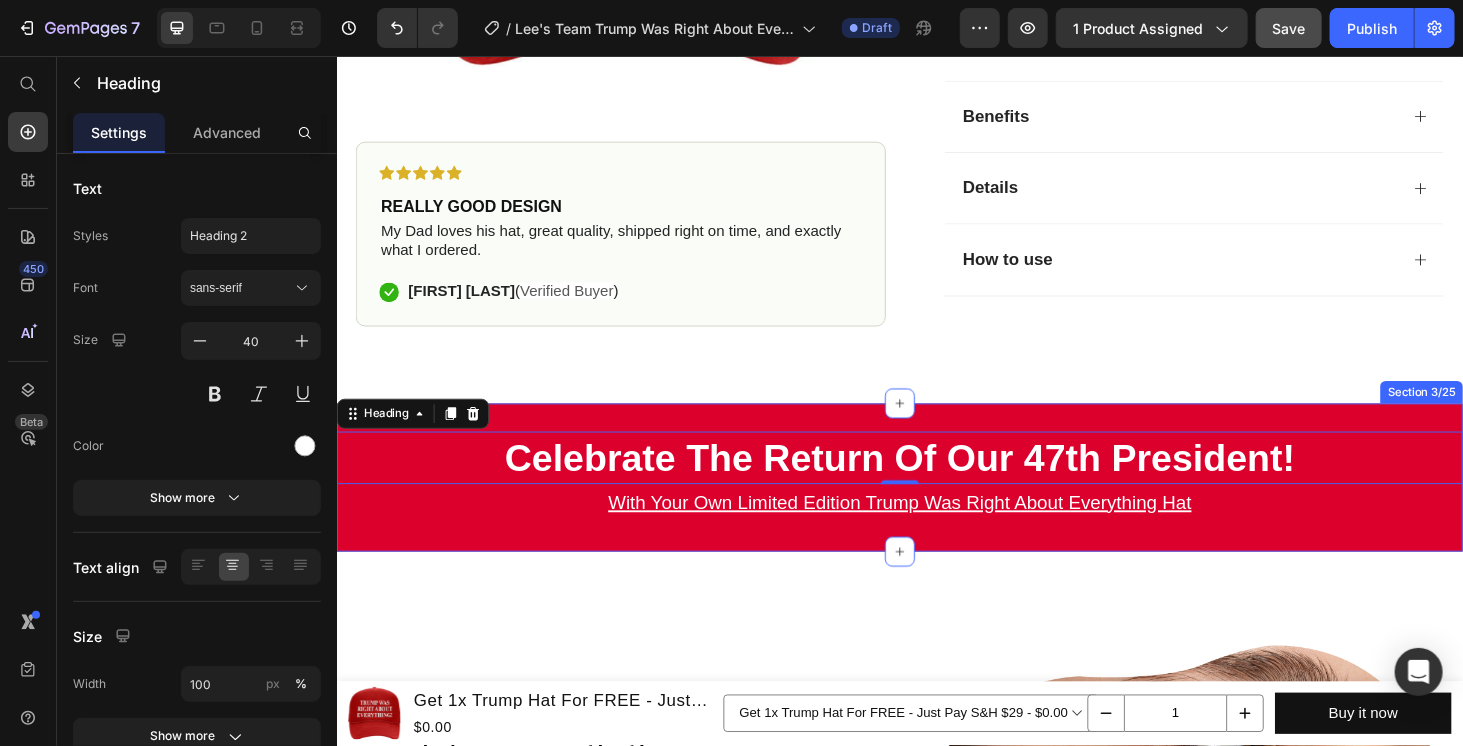 click on "Celebrate The Return Of Our 47th President!" at bounding box center (936, 484) 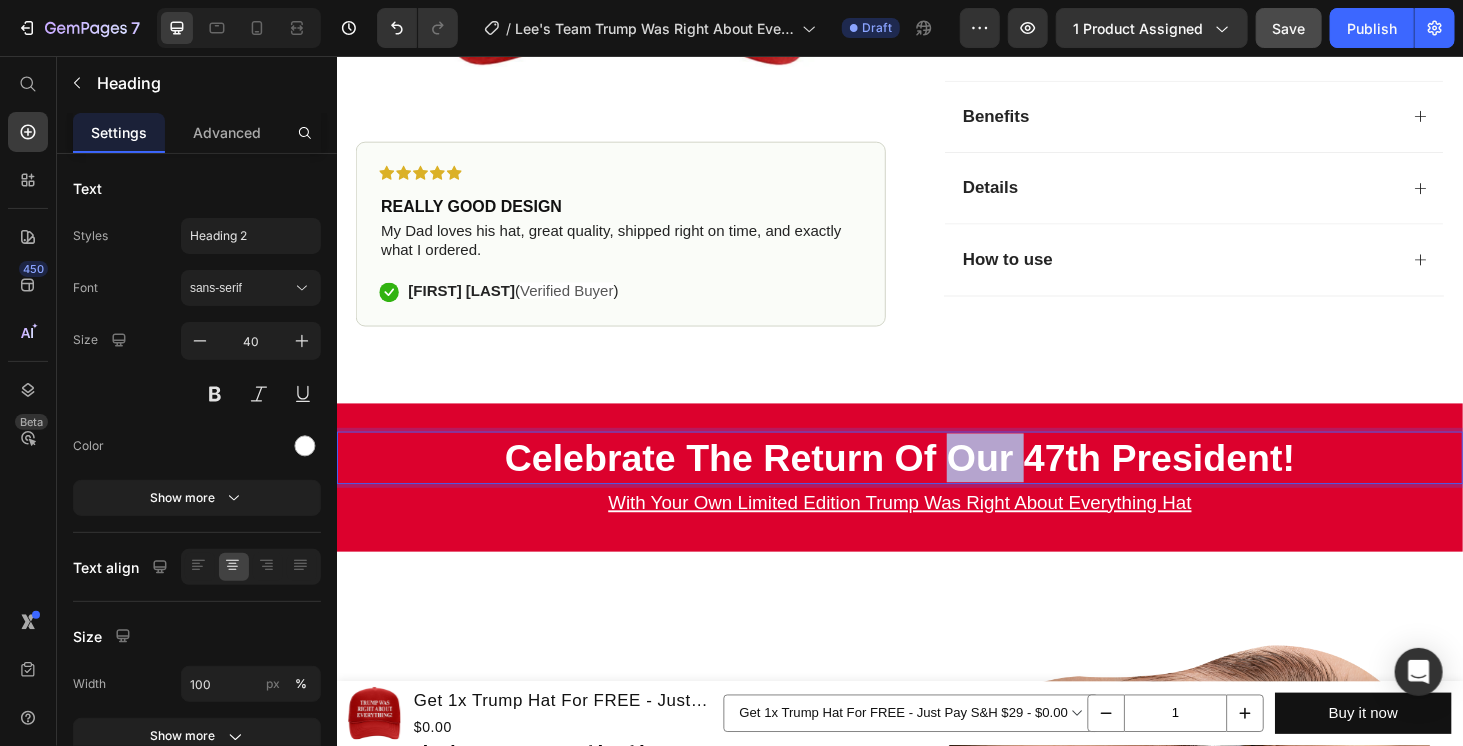 click on "Celebrate The Return Of Our 47th President!" at bounding box center (936, 484) 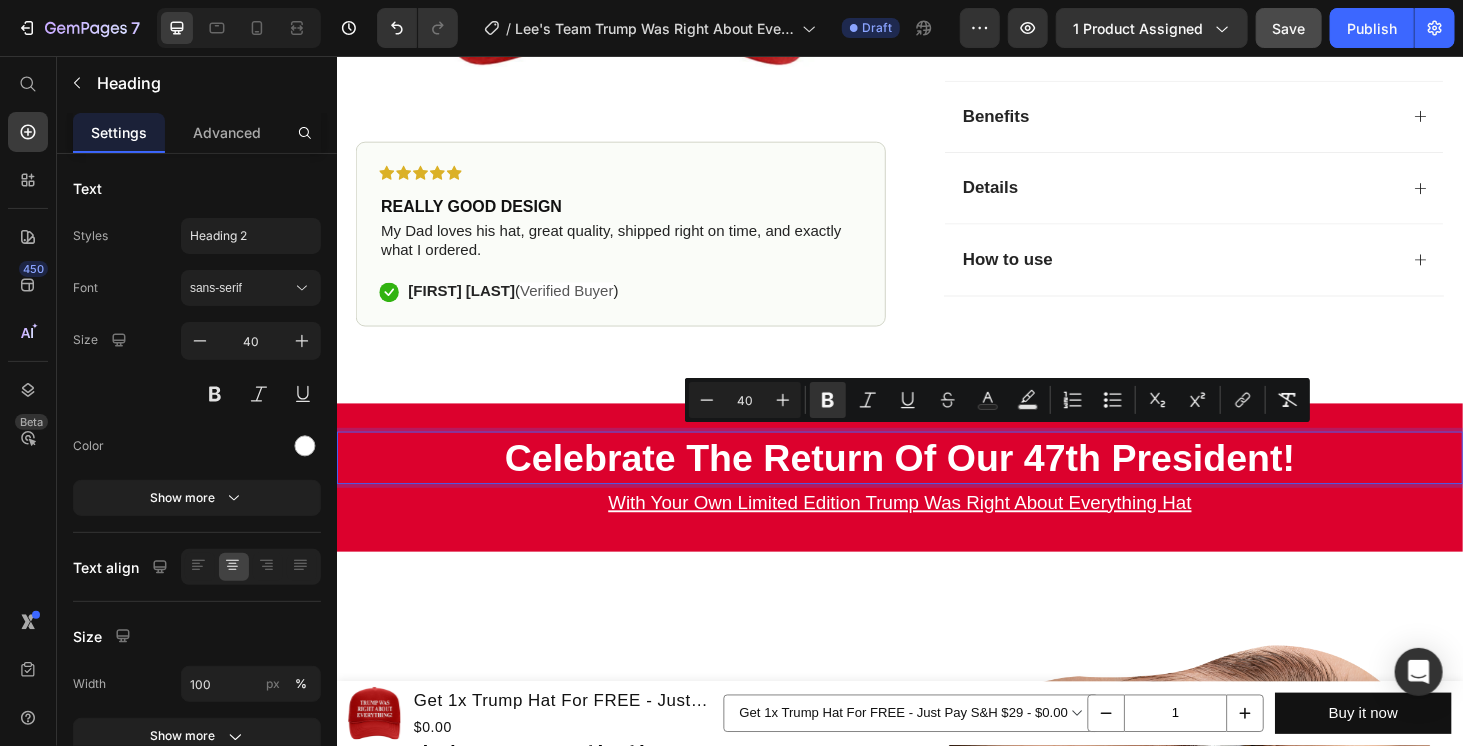click on "Celebrate The Return Of Our 47th President!" at bounding box center [936, 484] 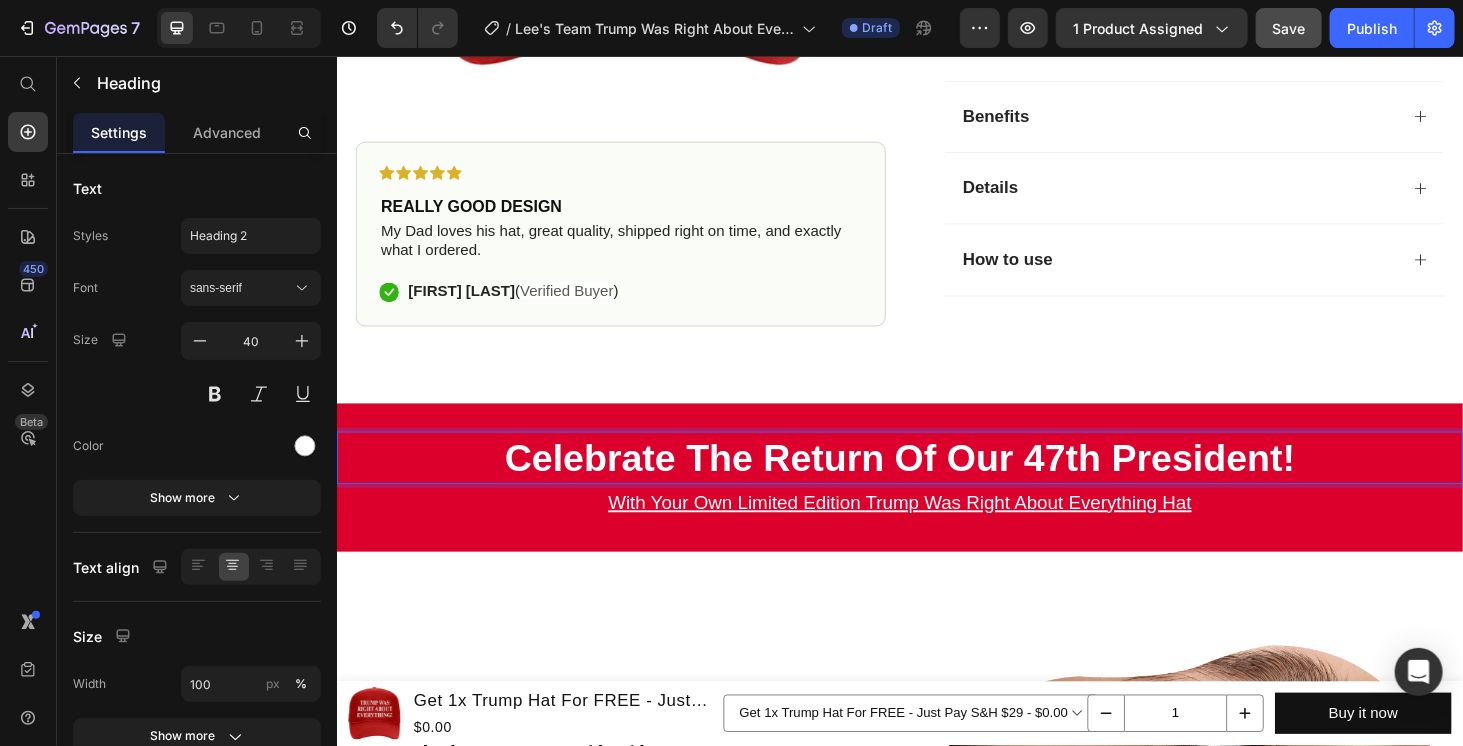 click on "Celebrate The Return Of Our 47th President!" at bounding box center [936, 484] 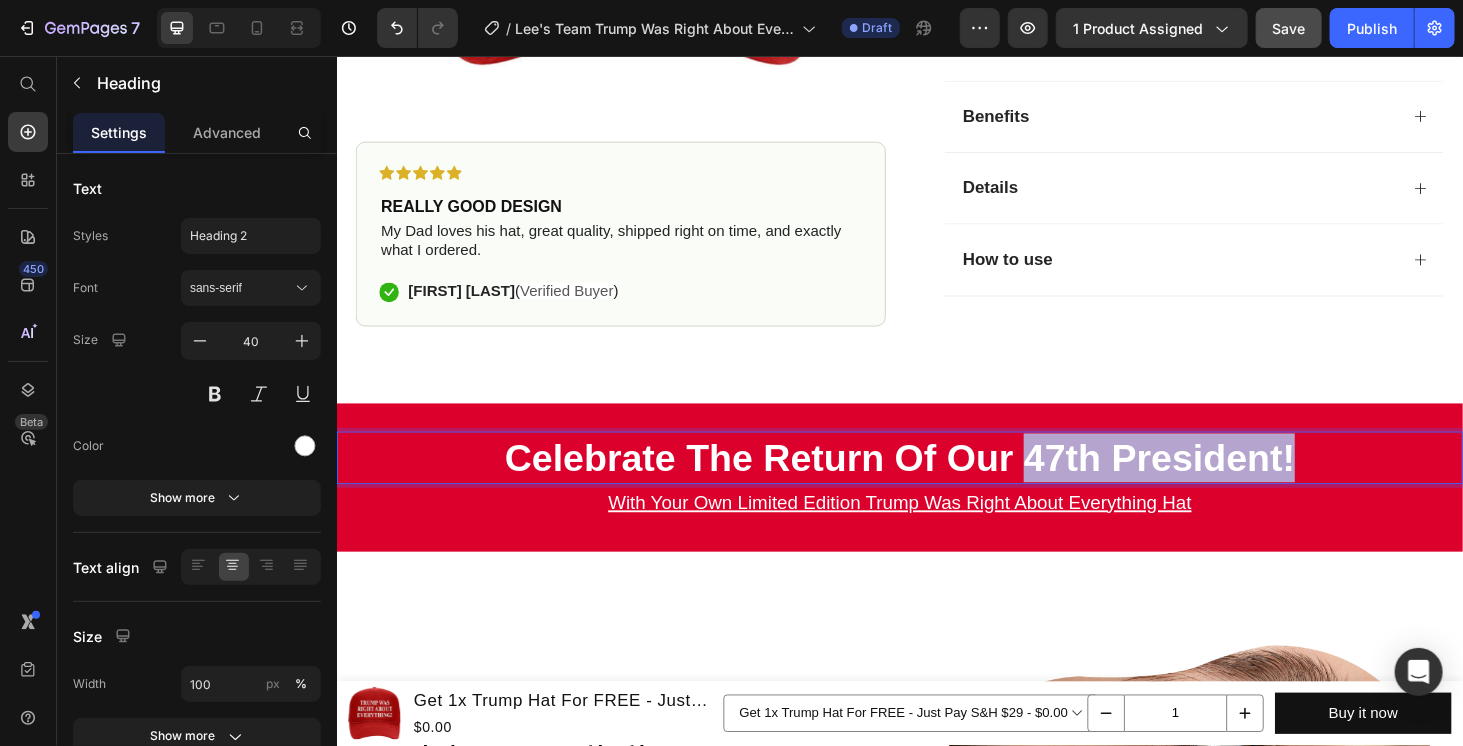 drag, startPoint x: 1066, startPoint y: 474, endPoint x: 1361, endPoint y: 461, distance: 295.28632 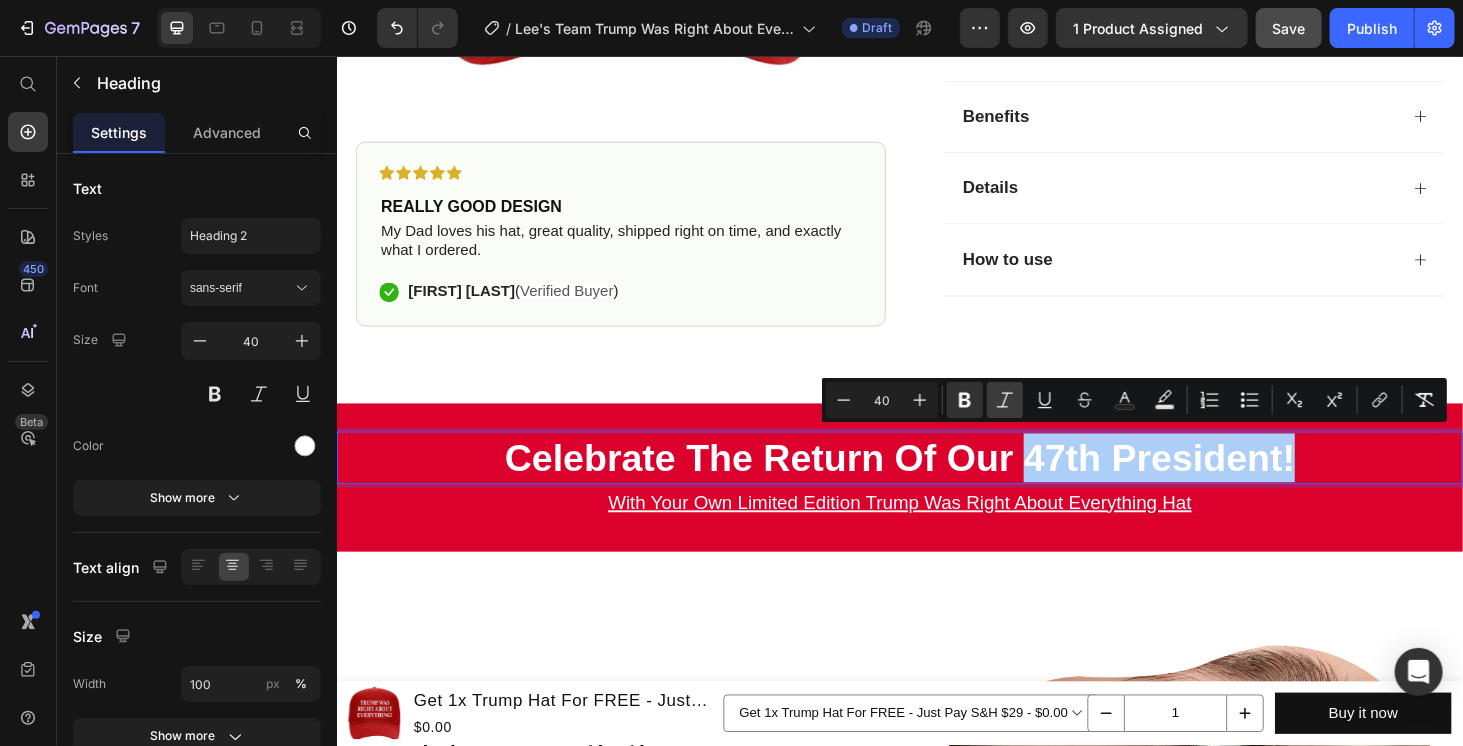 click 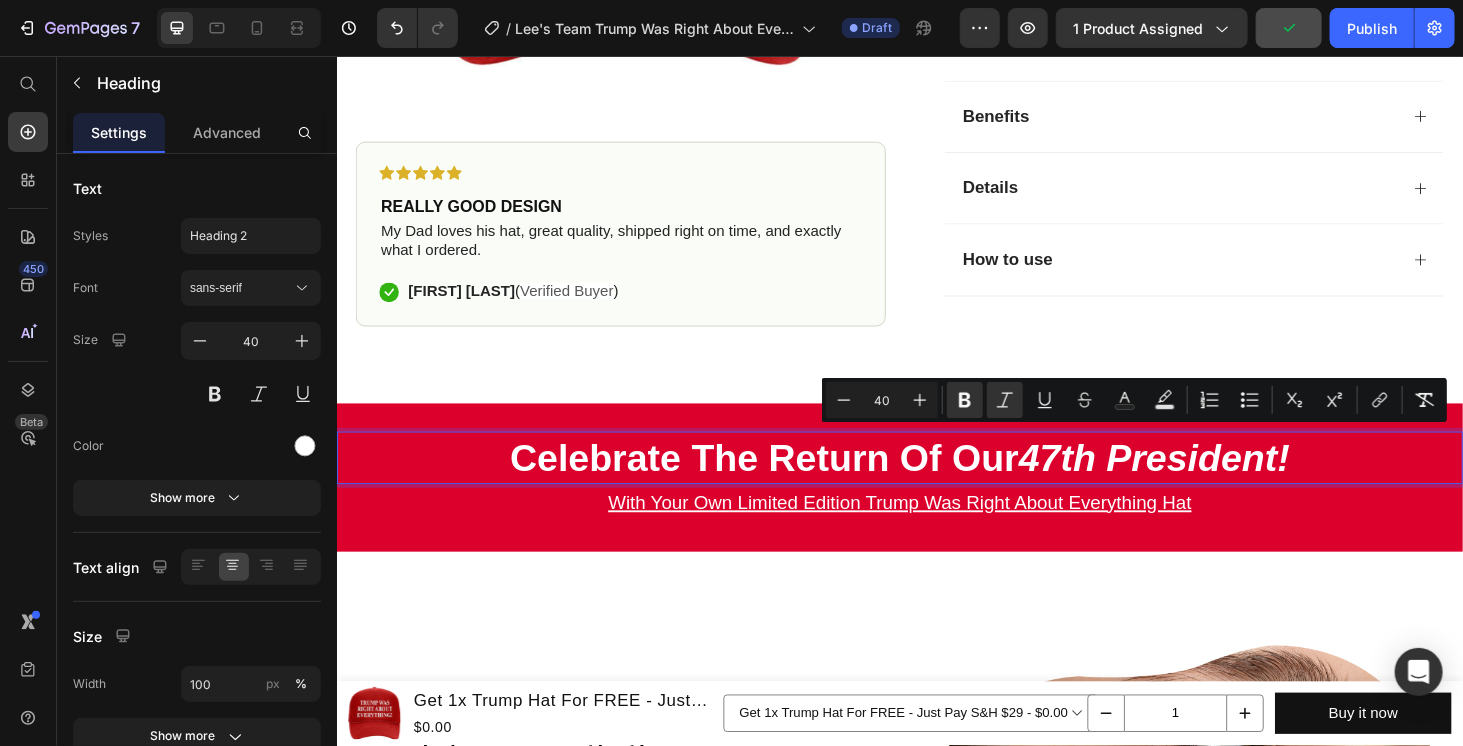 click on "Product Images Icon Icon Icon Icon Icon Icon List REALLY GOOD DESIGN  Heading My Dad loves his hat, great quality, shipped right on time, and exactly what I ordered. Text Block
Icon [FIRST] [LAST]  ( Verified Buyer ) Text Block Row Row Row Icon Icon Icon Icon Icon Icon List (2,500+ Verified Reviews!) Text Block Row Get 1x Trump Hat For FREE - Just Pay S&H $29 Product Title He Said It. They Laughed. Now Everyone's Quiet... Text Block This isn’t just a hat. It’s a statement. A reminder that no matter the noise, truth always wins. And history doesn’t forget who was right. Text Block
22,500+ Happy Customers
+700 5-Start Review
60 Day Guarantee Item List Kaching Bundles Kaching Bundles
add to cart
$0.00 Add to Cart
Icon Free Shipping Text Block
Icon Support 24/7 Text Block
Icon Easy Returns Text Block Row Image Icon Icon Icon Icon Icon Icon List Text Block
Icon Text Block Row Row" at bounding box center [936, -181] 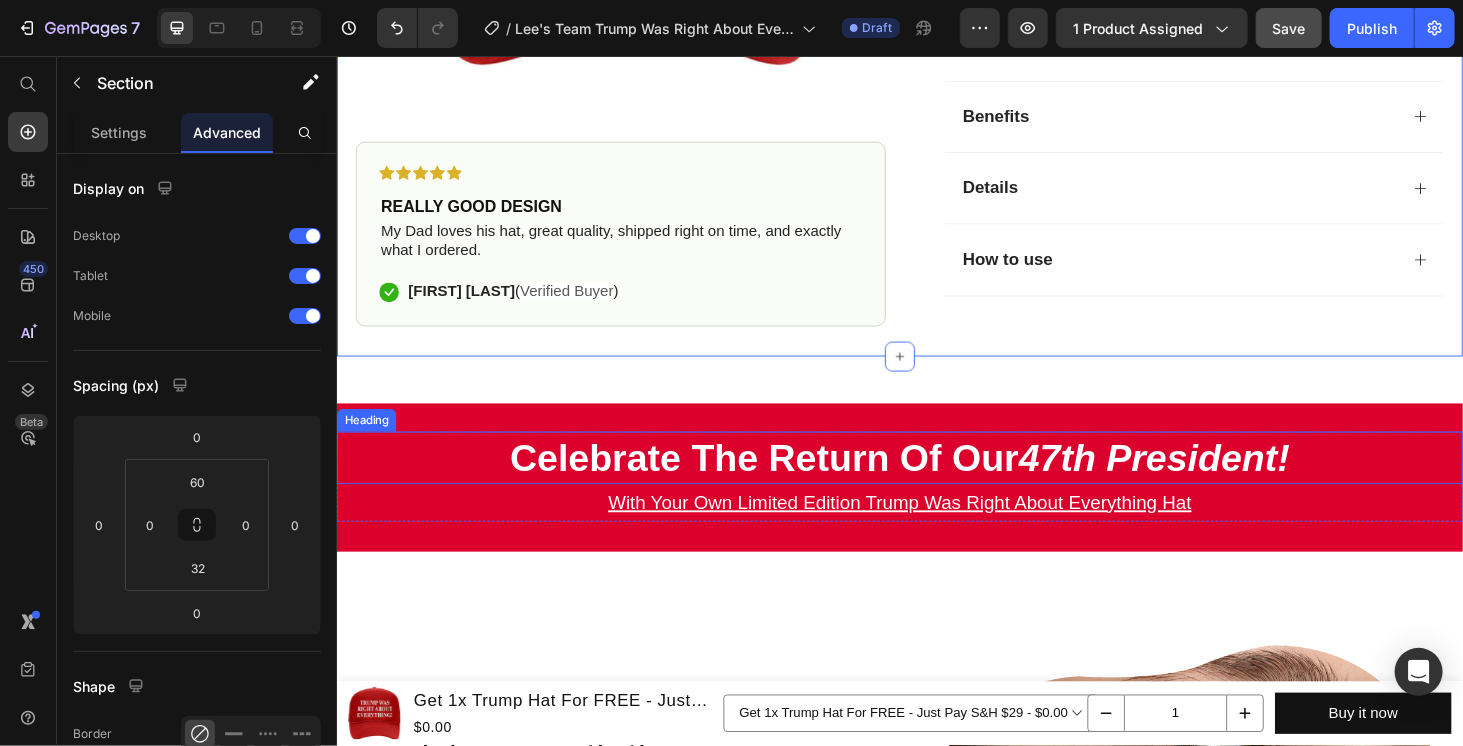 click on "47th President!" at bounding box center (1207, 484) 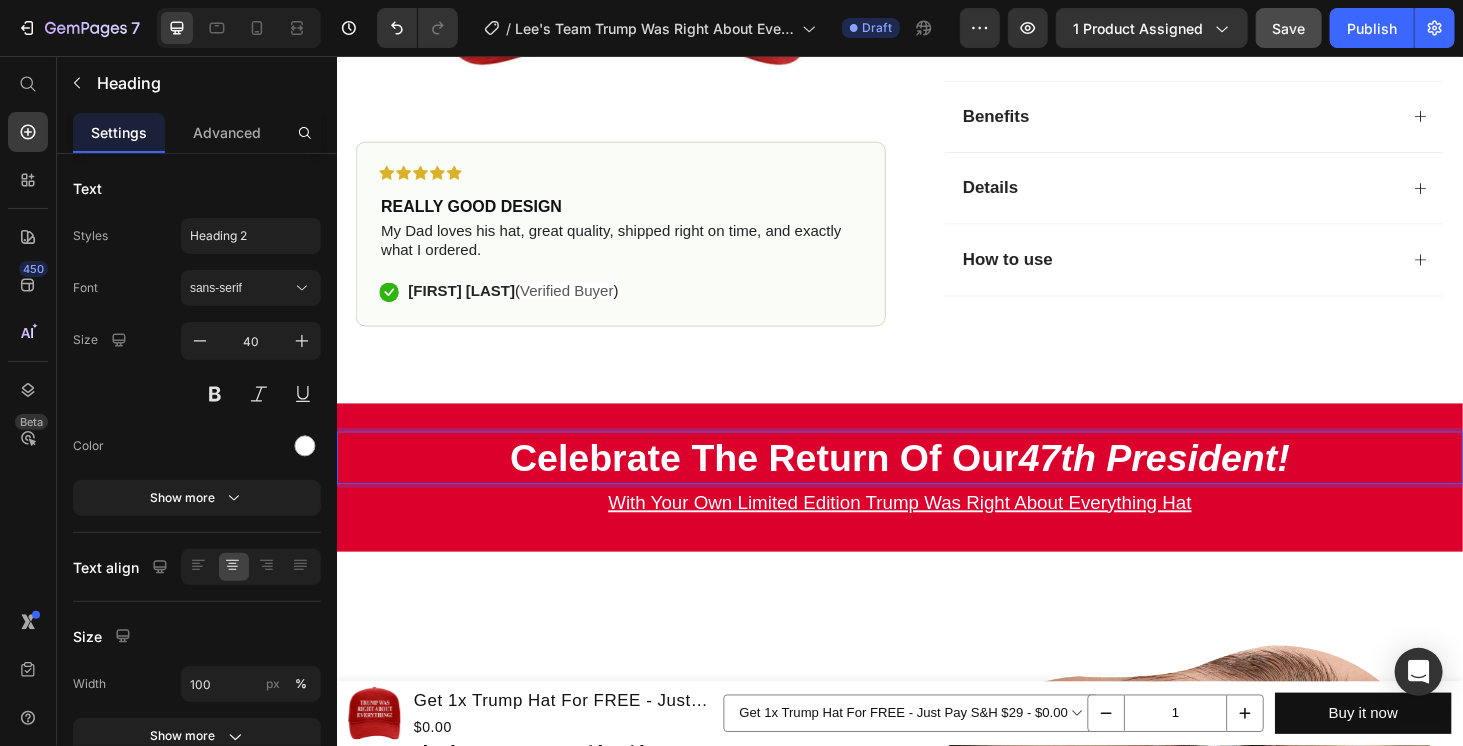click on "47th President!" at bounding box center [1207, 484] 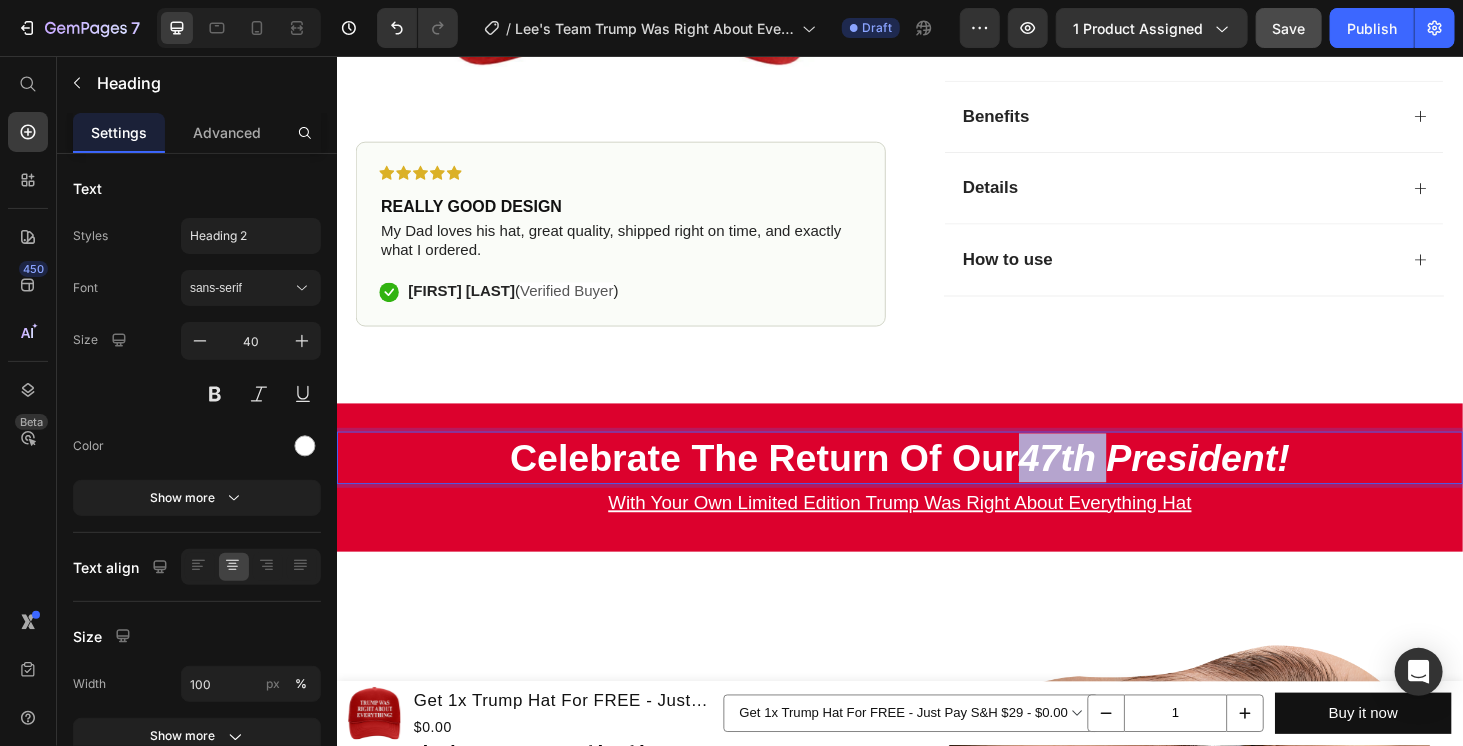 click on "47th President!" at bounding box center [1207, 484] 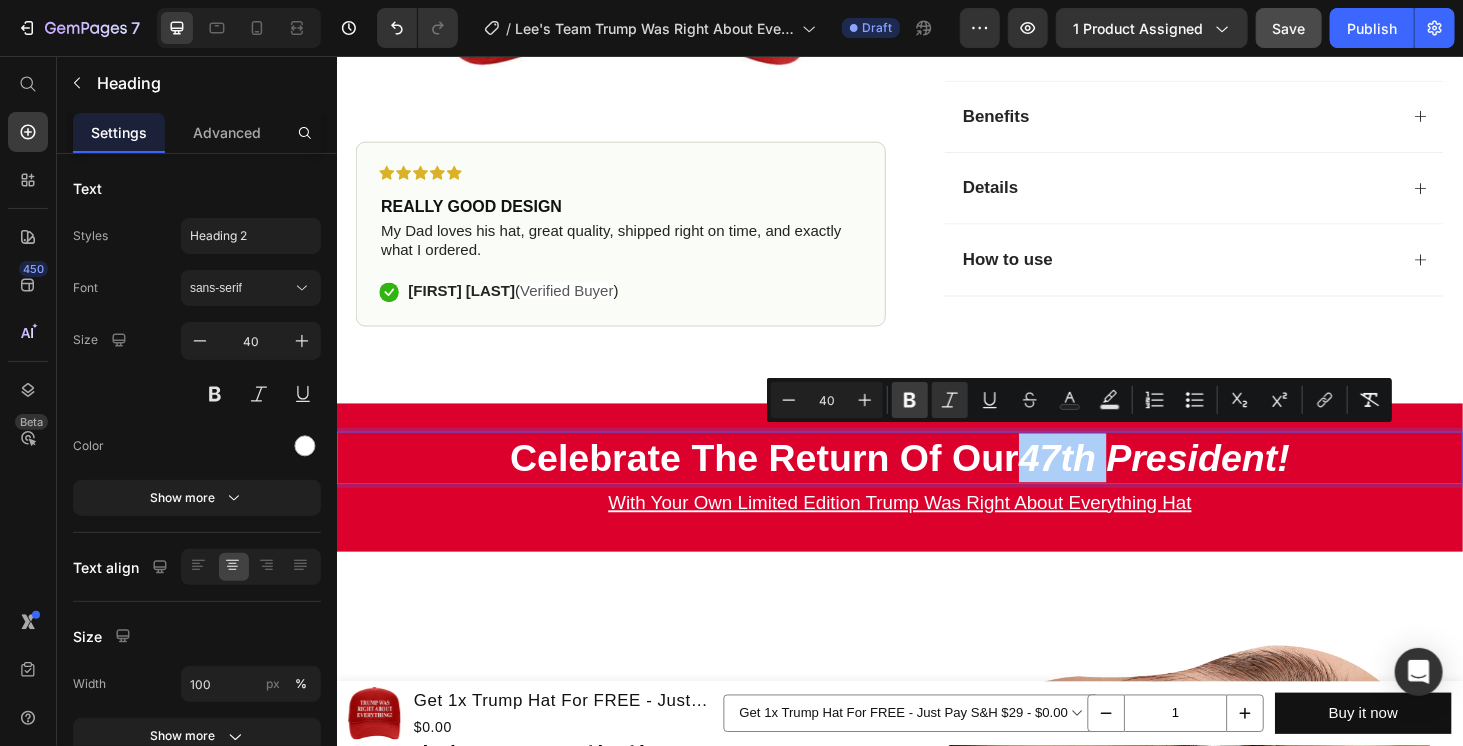 click 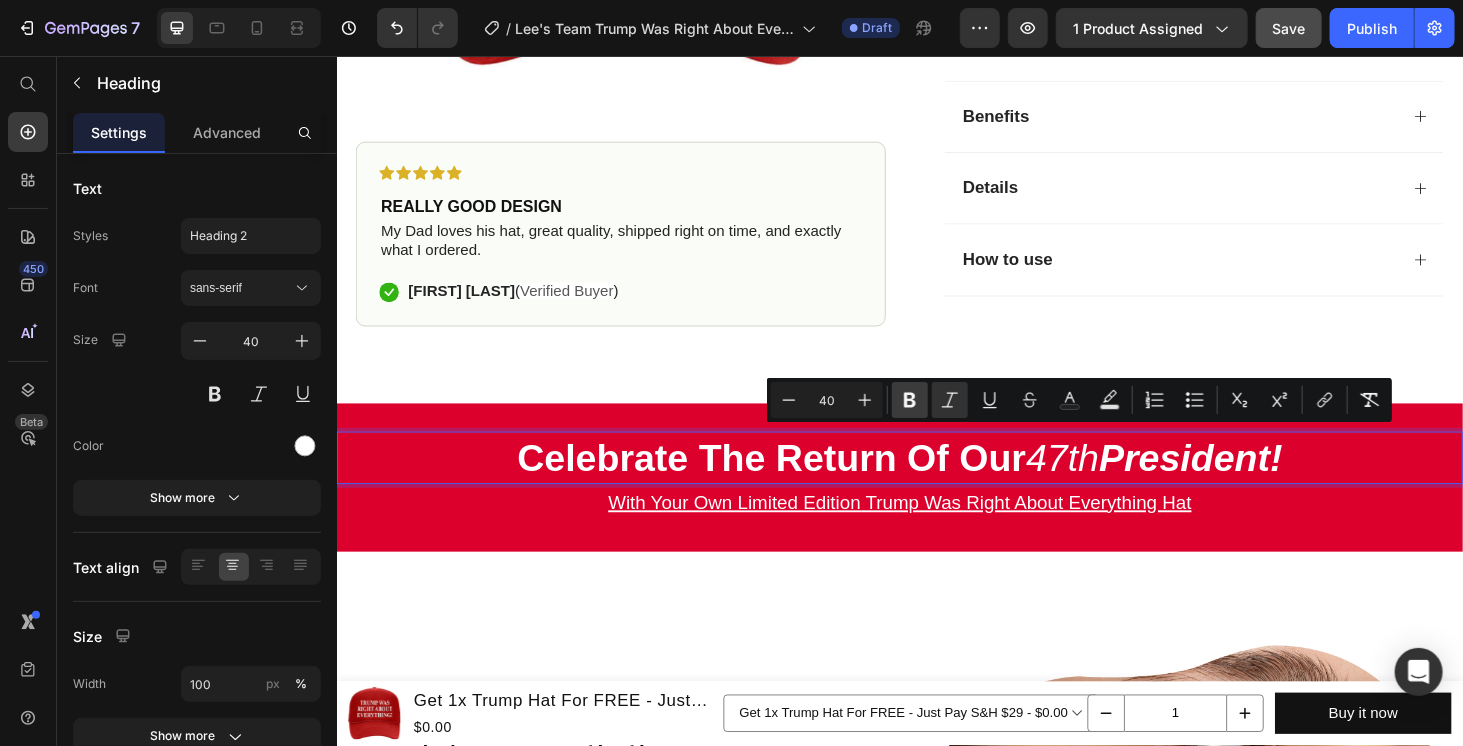 click 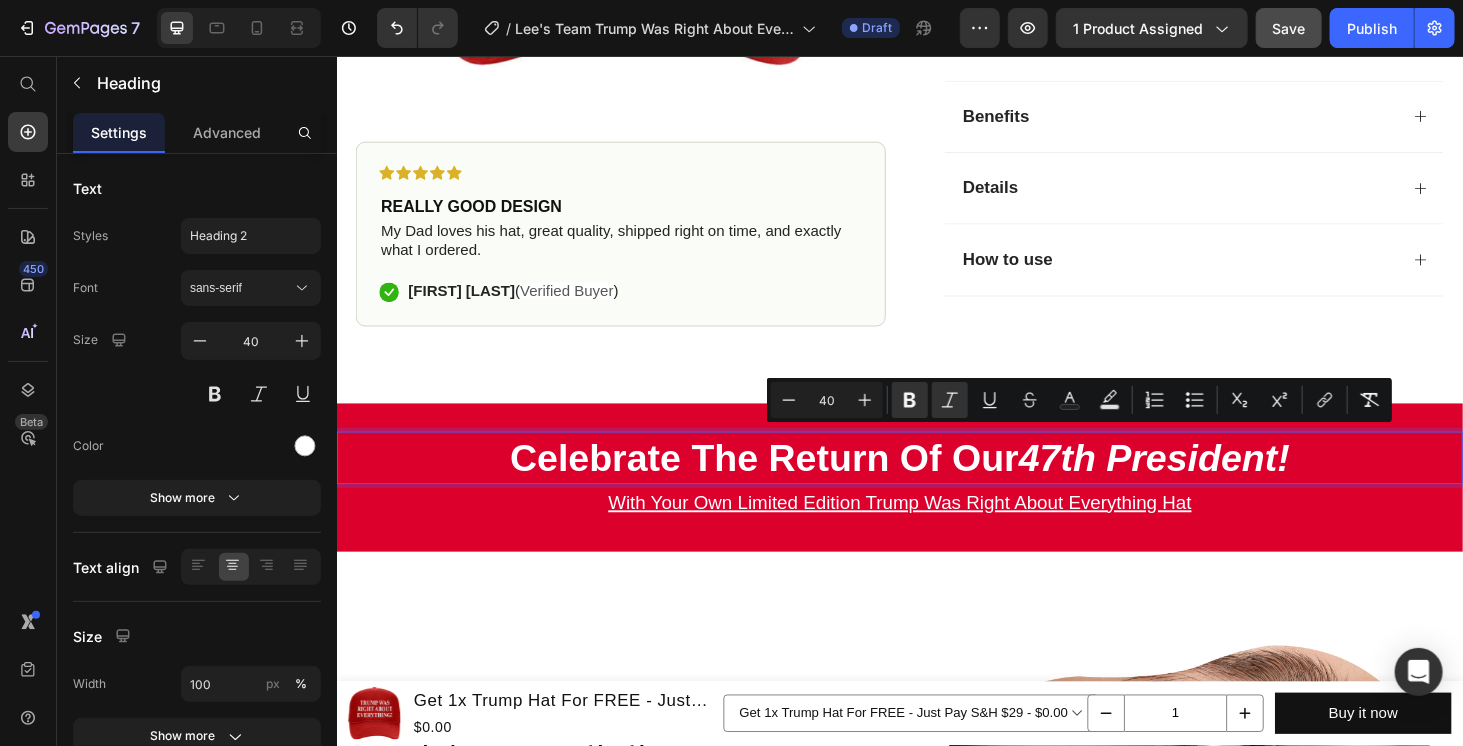 click on "Celebrate The Return Of Our" at bounding box center (791, 484) 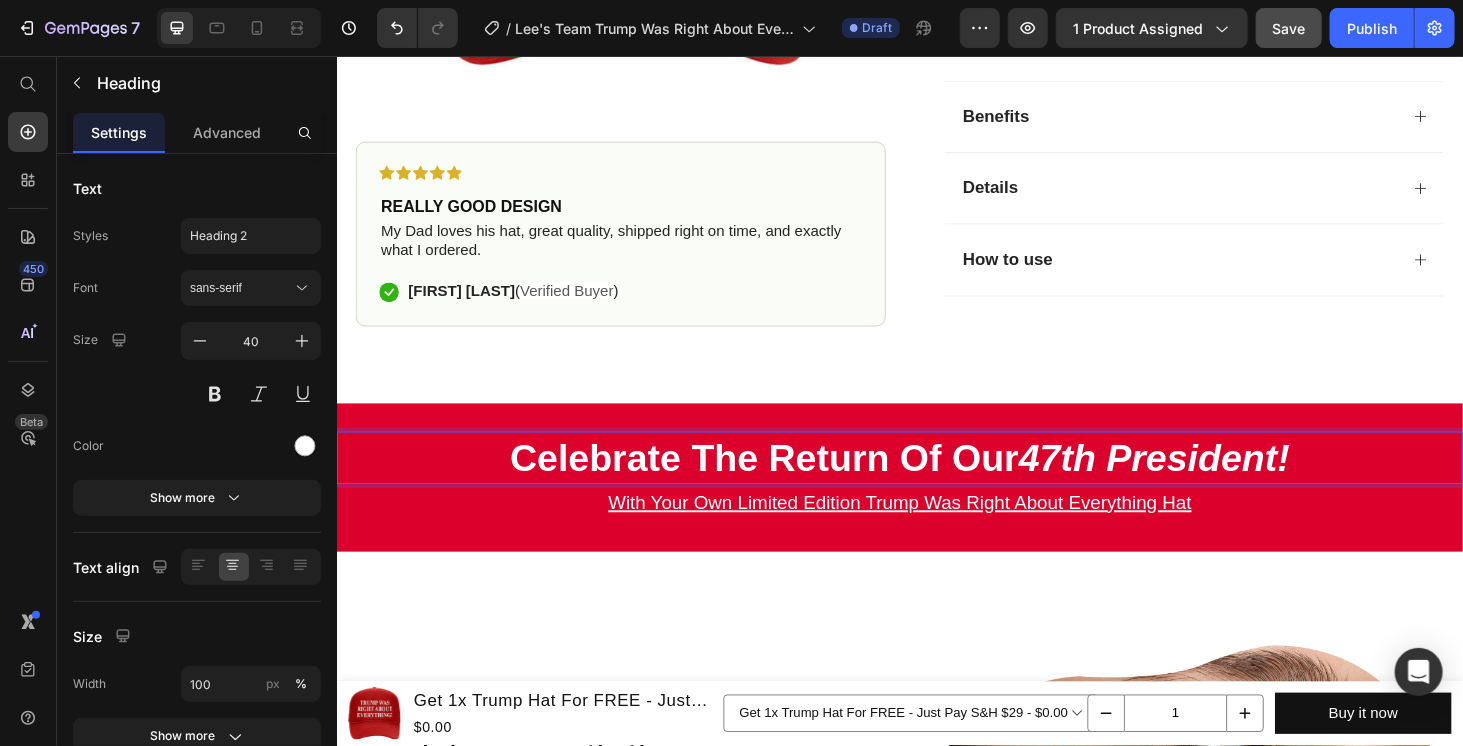 click on "Celebrate The Return Of Our" at bounding box center (791, 484) 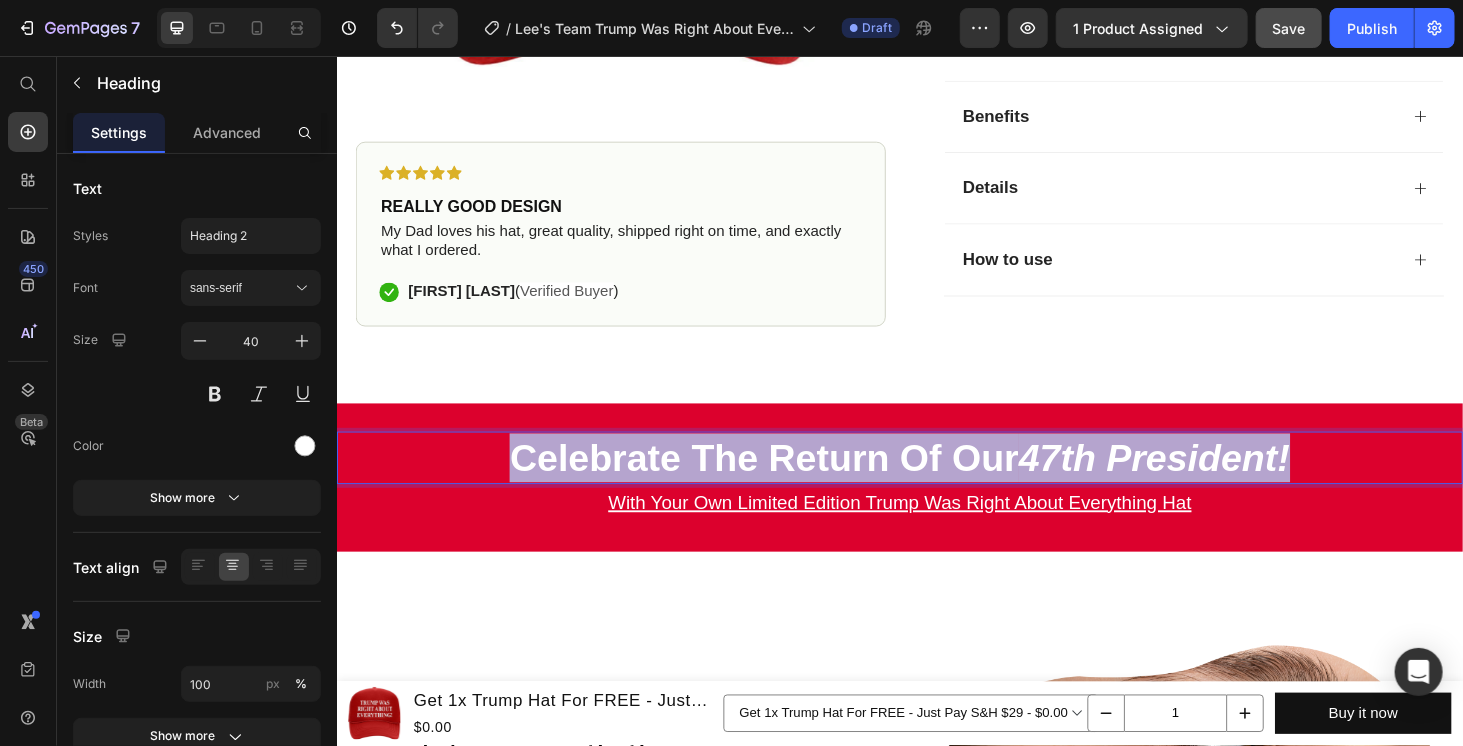 click on "Celebrate The Return Of Our" at bounding box center (791, 484) 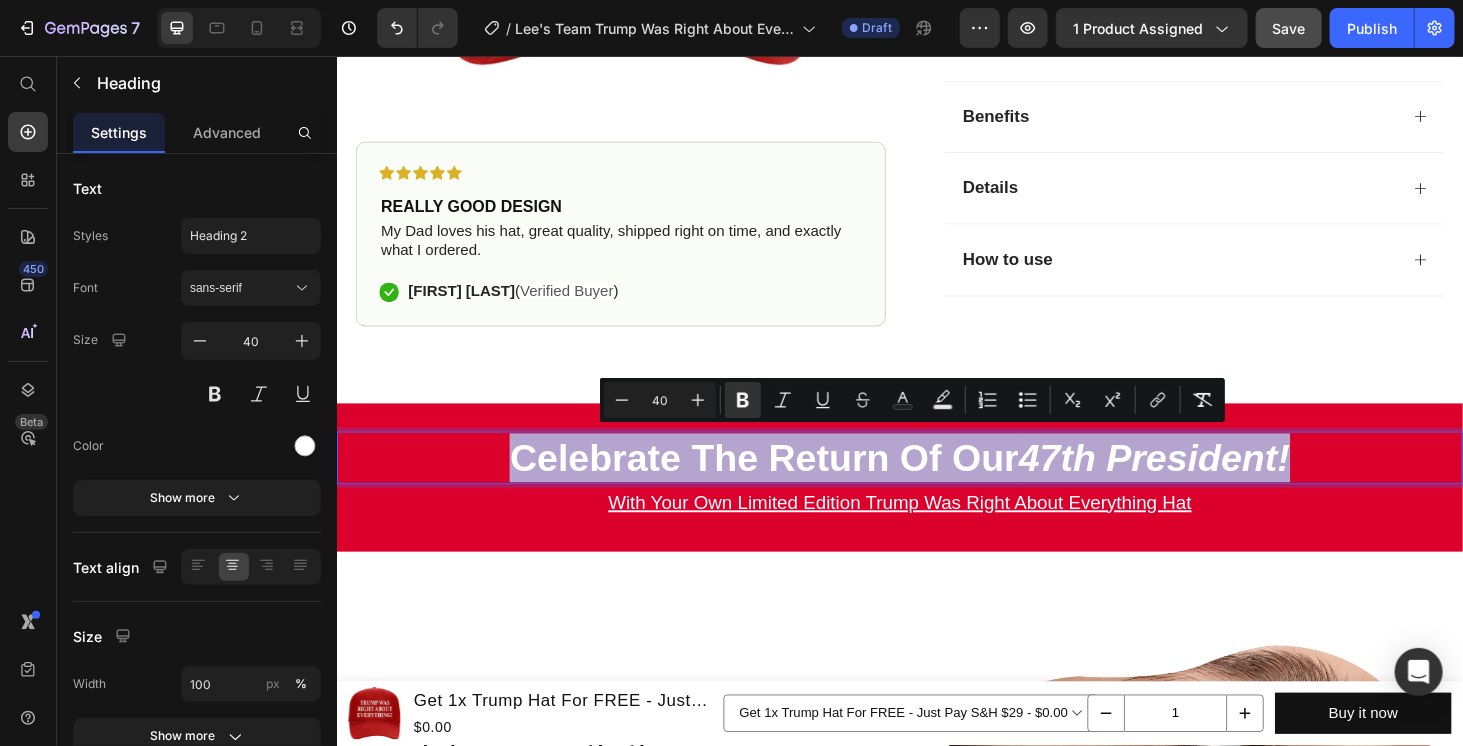 click on "Celebrate The Return Of Our" at bounding box center (791, 484) 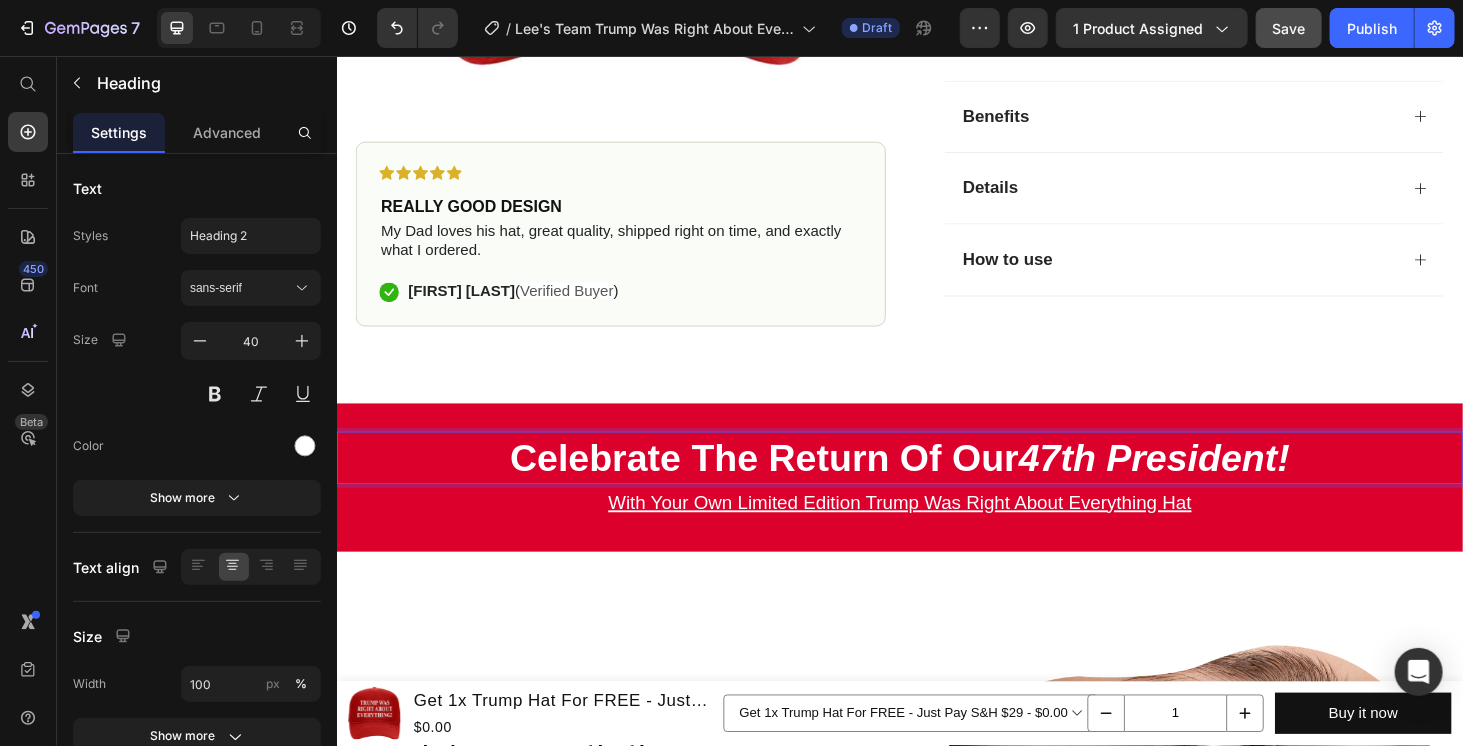 click on "Celebrate The Return Of Our" at bounding box center [791, 484] 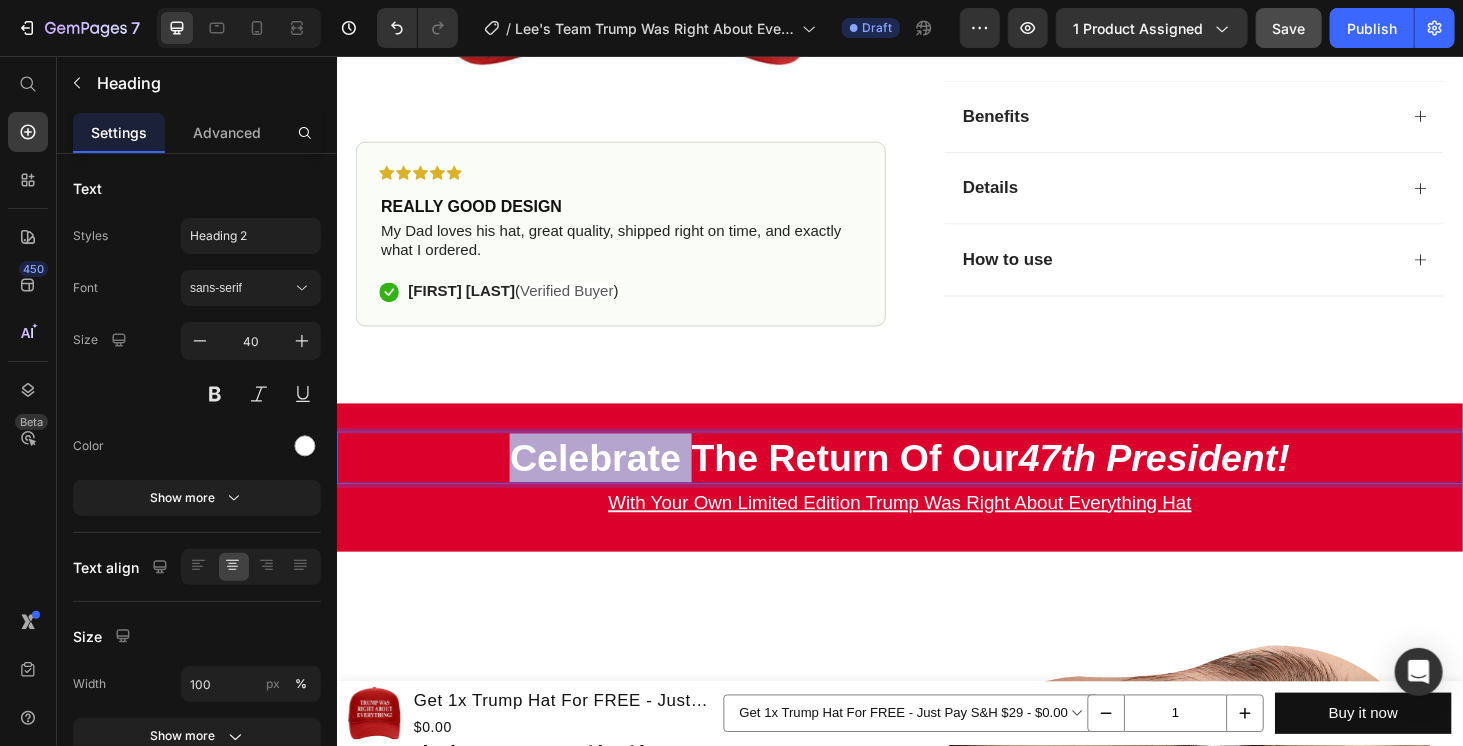 click on "Celebrate The Return Of Our" at bounding box center (791, 484) 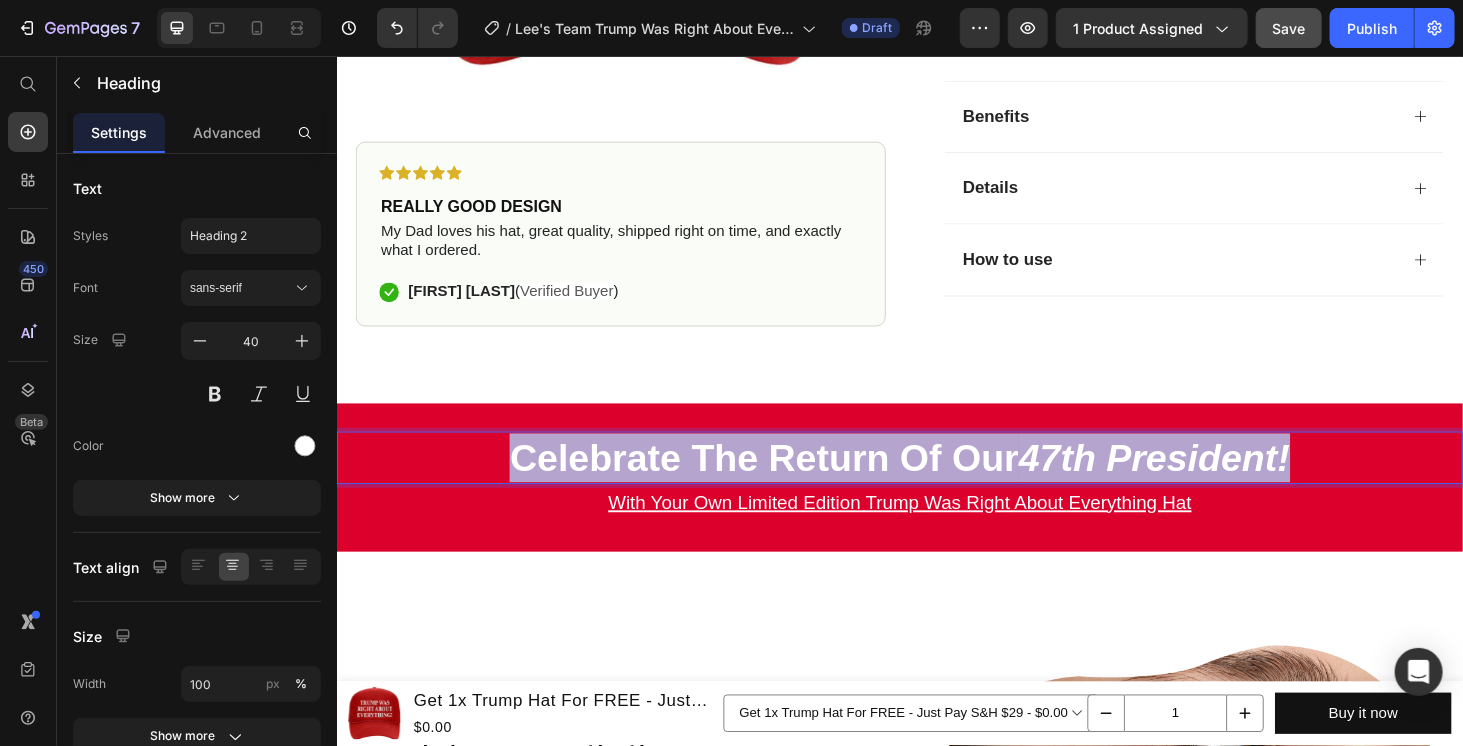 click on "Celebrate The Return Of Our" at bounding box center (791, 484) 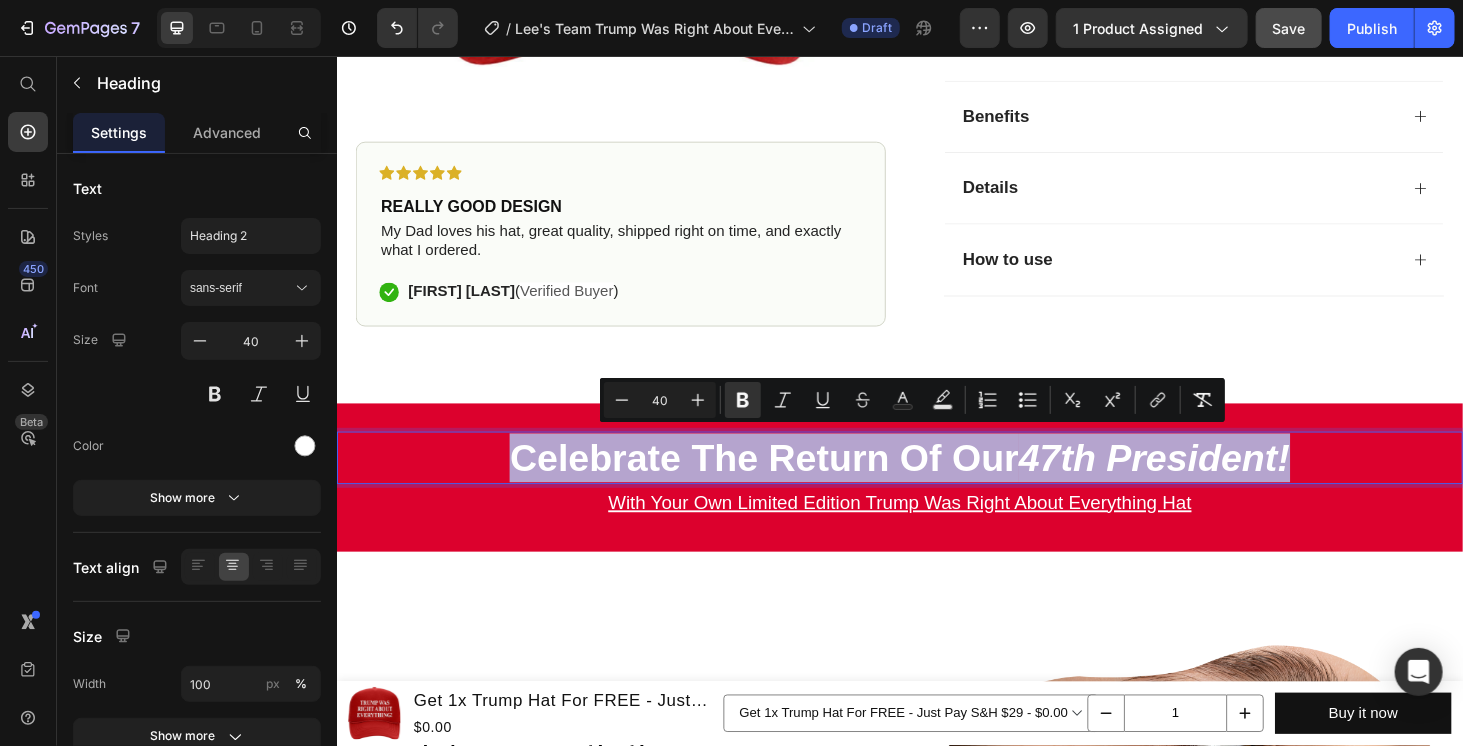 click on "Celebrate The Return Of Our" at bounding box center [791, 484] 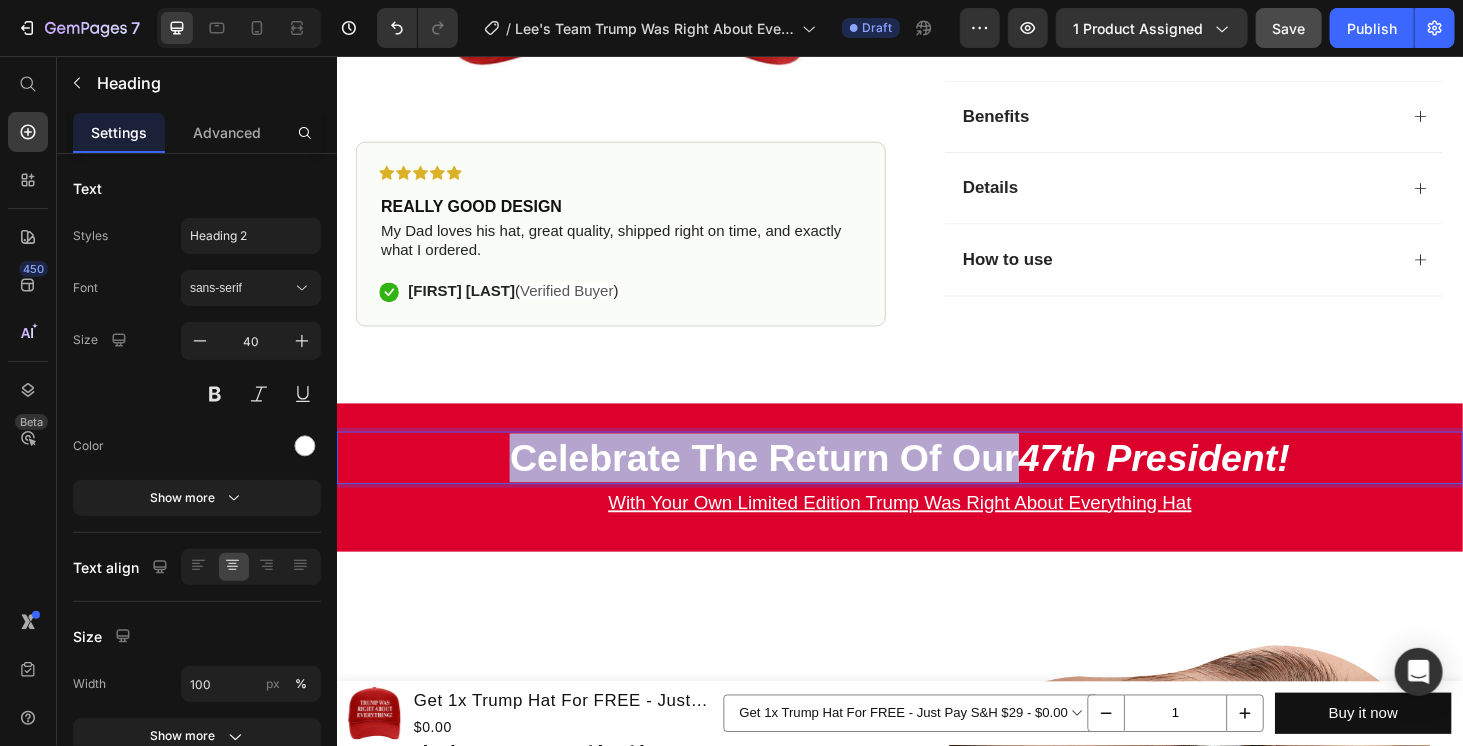 drag, startPoint x: 1050, startPoint y: 466, endPoint x: 477, endPoint y: 466, distance: 573 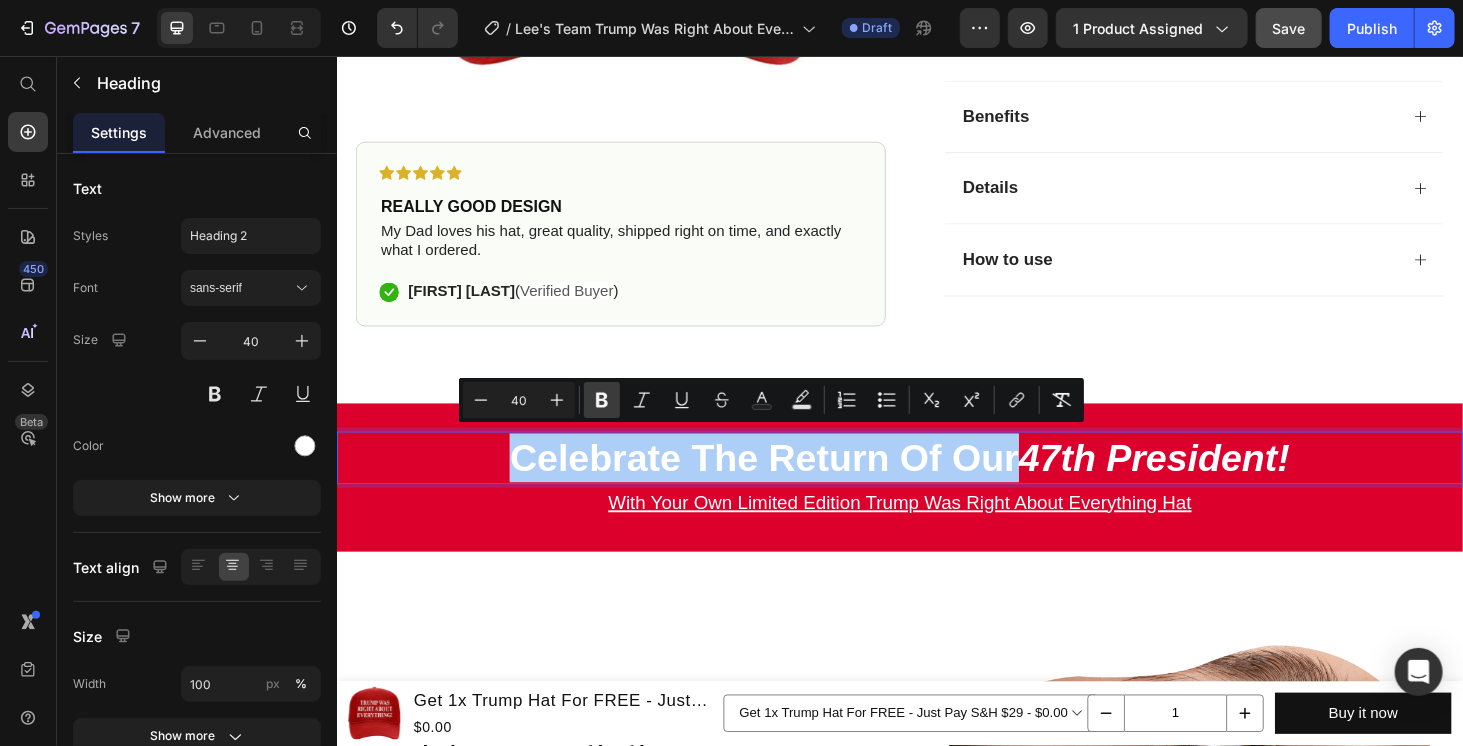 click 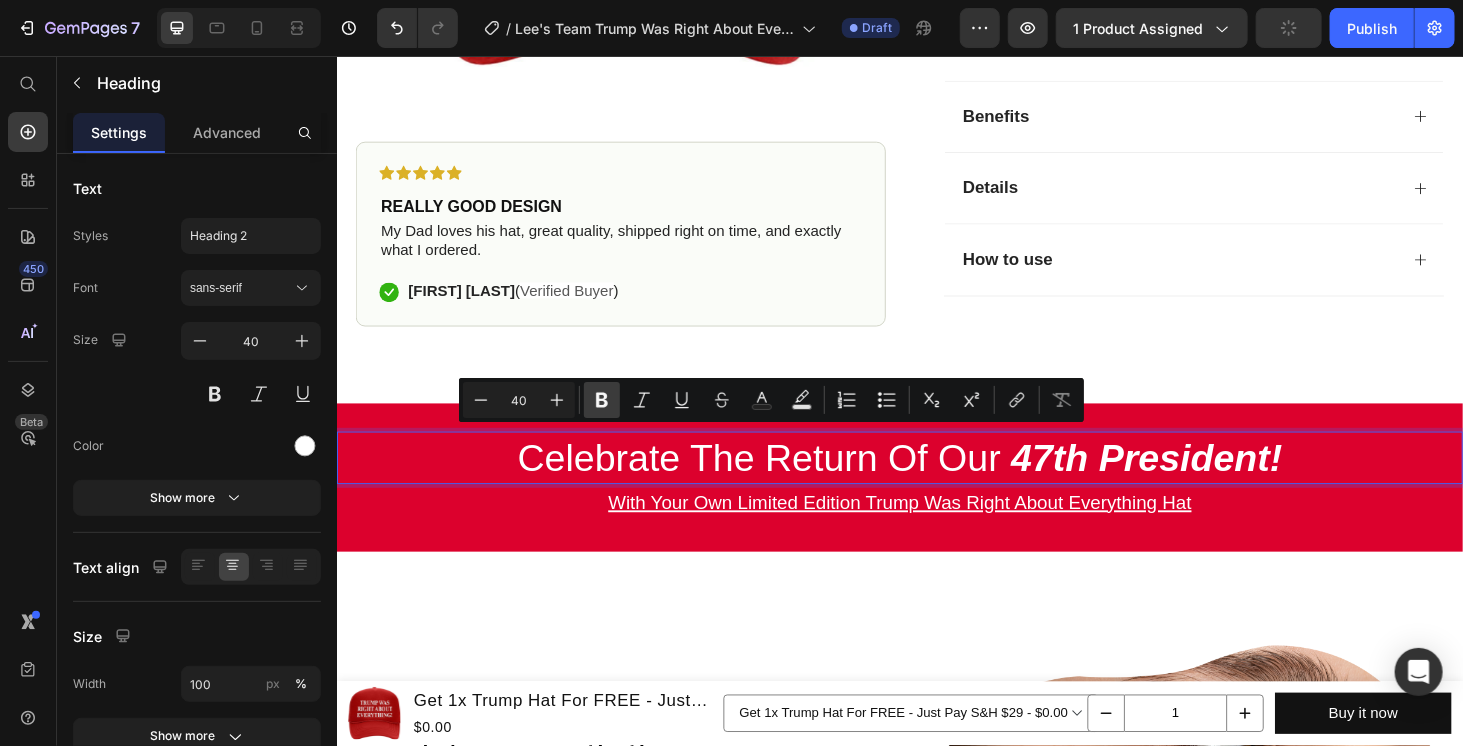 click 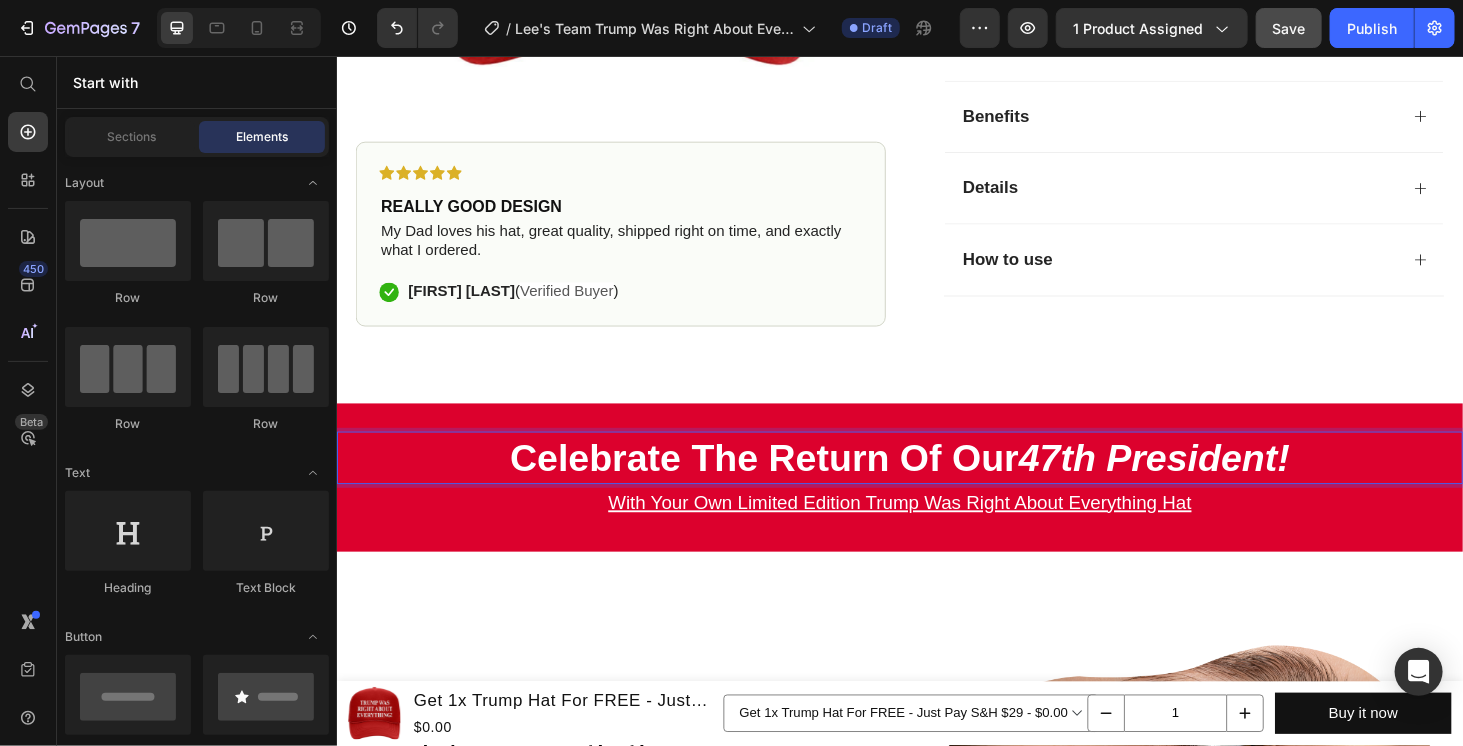 click on "Product Images Get 1x Trump Hat For FREE - Just Pay S&H $29 Product Title $0.00 Product Price Row Get 1x Trump Hat For FREE - Just Pay S&H $29 - $0.00  Get 3x Trump Hat For FREE - Just Pay S&H $24.99 Each - $0.00  Get 5x Trump Hat For FREE - Just Pay S&H $19.99 Each - $0.00  Product Variants & Swatches 1 Product Quantity Buy it now Dynamic Checkout Row Product Sticky Product Images Icon Icon Icon Icon Icon Icon List REALLY GOOD DESIGN  Heading My Dad loves his hat, great quality, shipped right on time, and exactly what I ordered. Text Block
Icon [FIRST] [LAST]  ( Verified Buyer ) Text Block Row Row Row Icon Icon Icon Icon Icon Icon List (2,500+ Verified Reviews!) Text Block Row Get 1x Trump Hat For FREE - Just Pay S&H $29 Product Title He Said It. They Laughed. Now Everyone's Quiet... Text Block This isn’t just a hat. It’s a statement. A reminder that no matter the noise, truth always wins. And history doesn’t forget who was right. Text Block
22,500+ Happy Customers" at bounding box center [936, 5048] 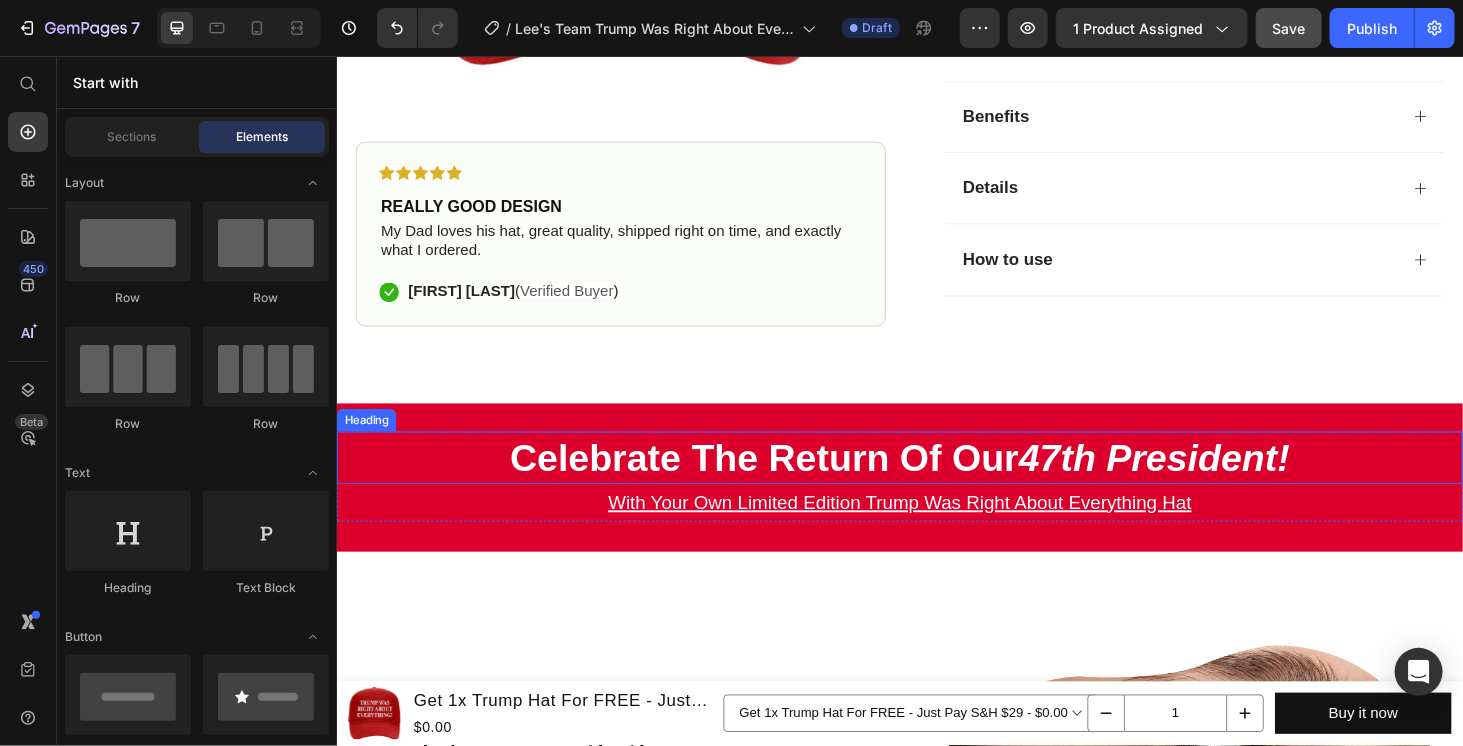 click on "47th President!" at bounding box center (1207, 484) 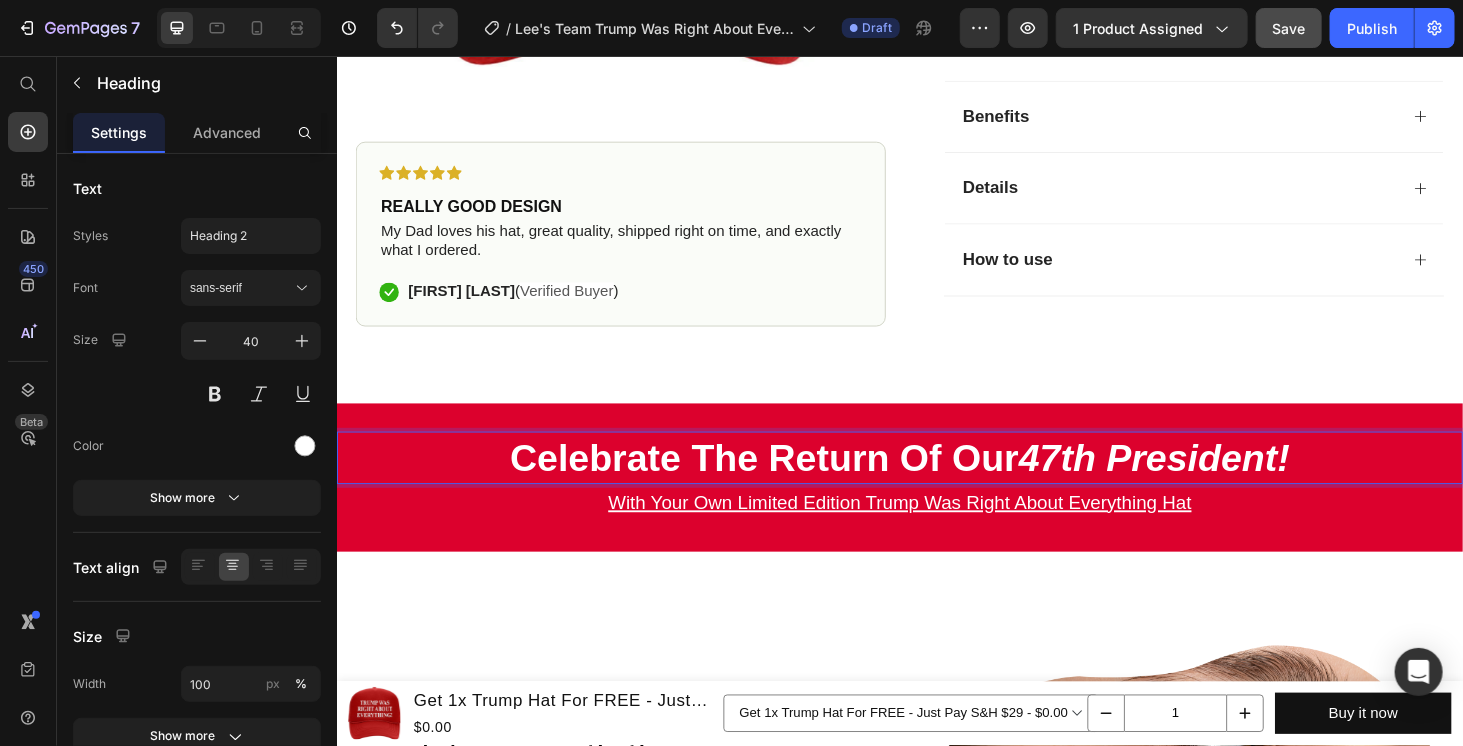 click on "47th President!" at bounding box center [1207, 484] 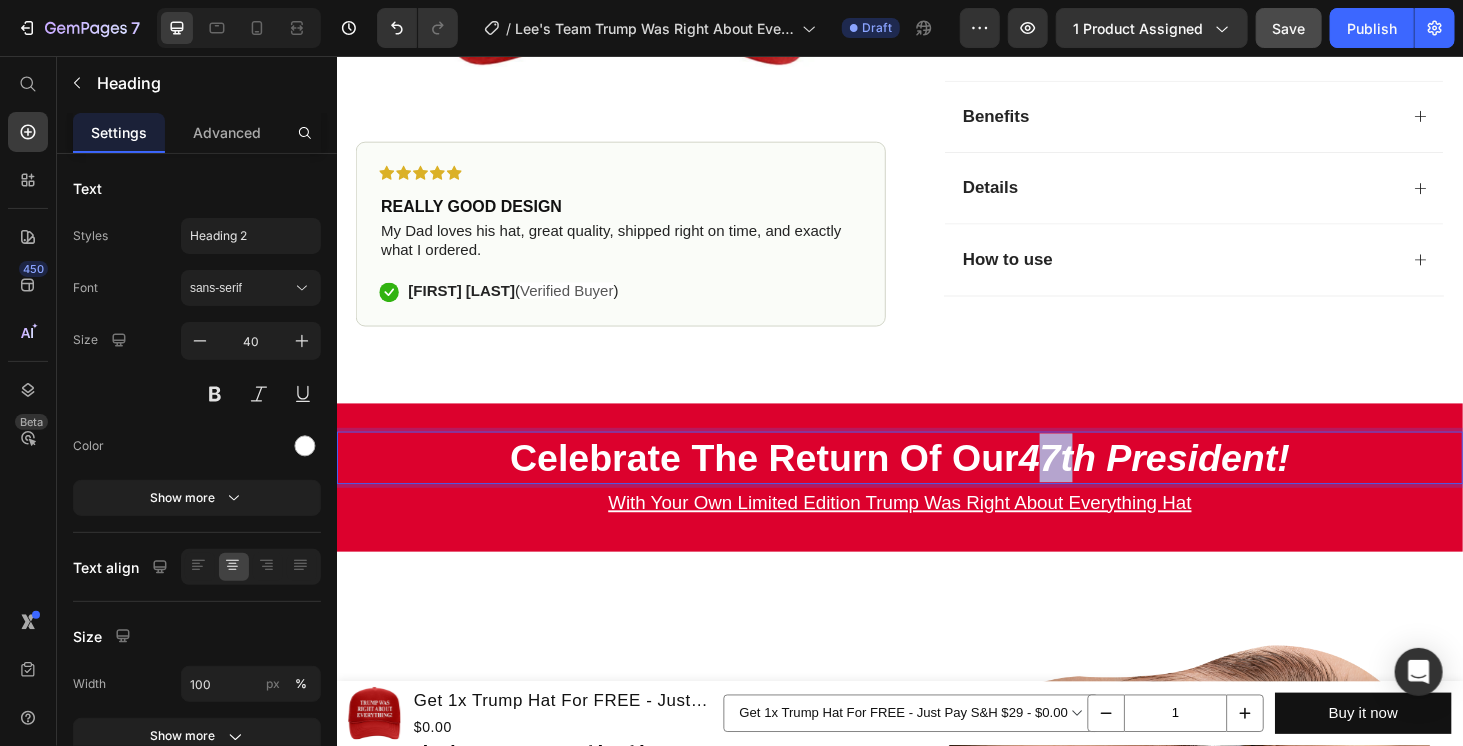 drag, startPoint x: 1074, startPoint y: 474, endPoint x: 1107, endPoint y: 474, distance: 33 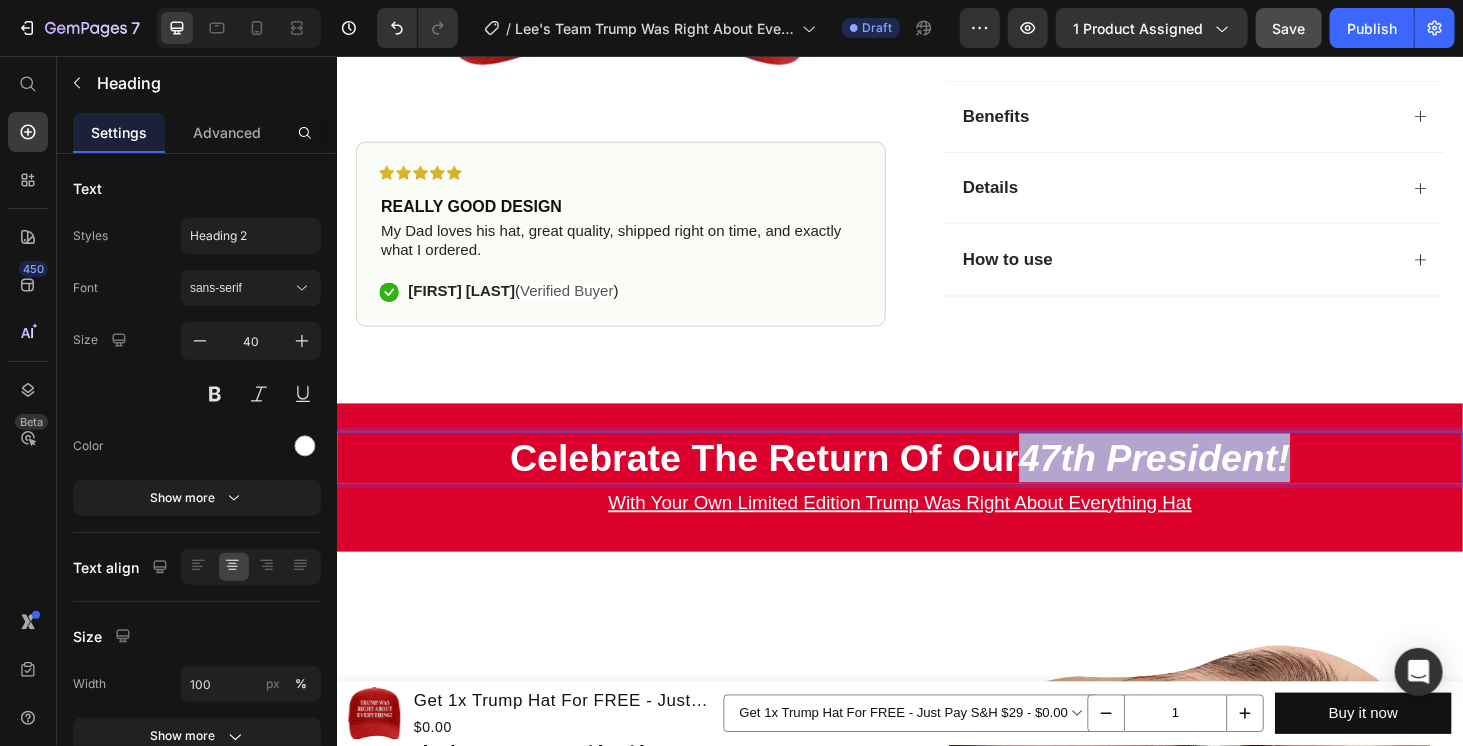 drag, startPoint x: 1070, startPoint y: 474, endPoint x: 1359, endPoint y: 472, distance: 289.00693 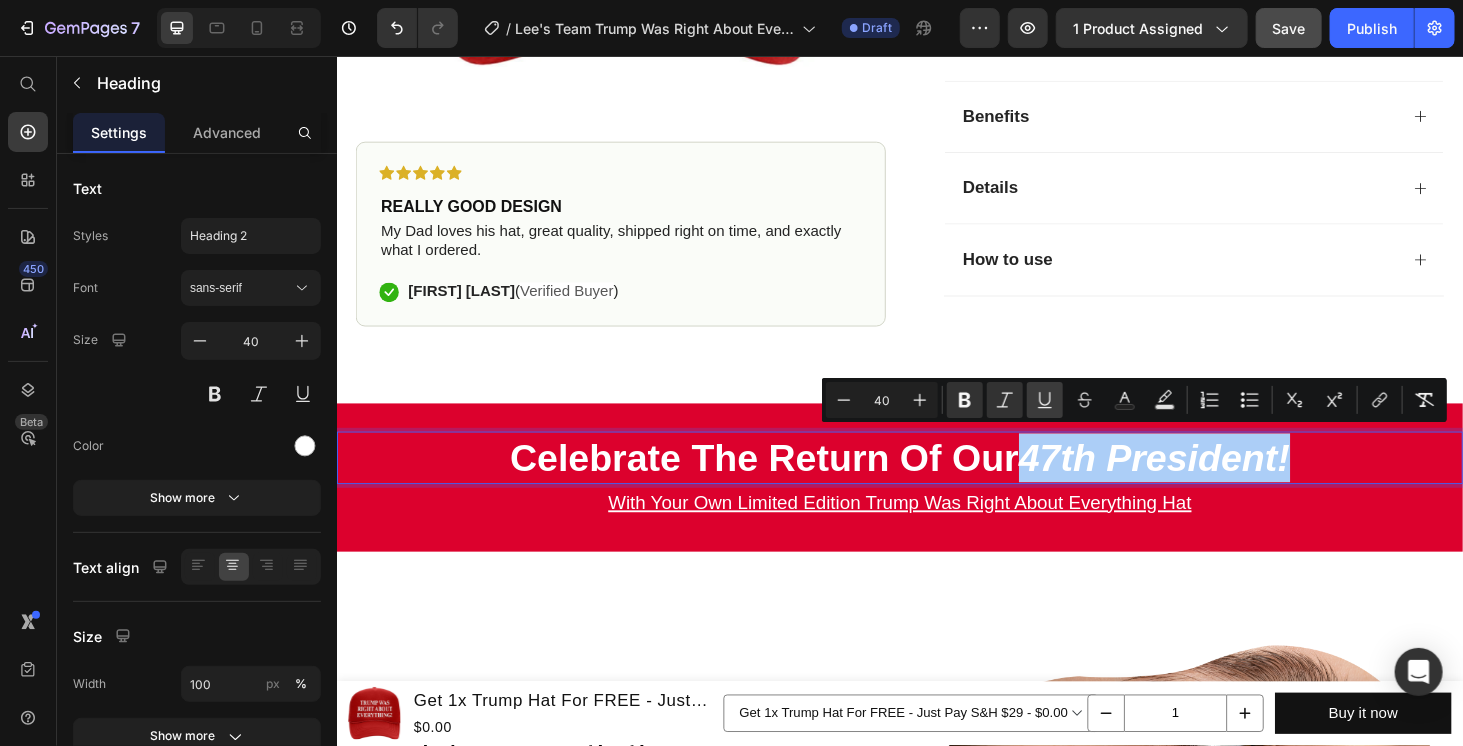 click 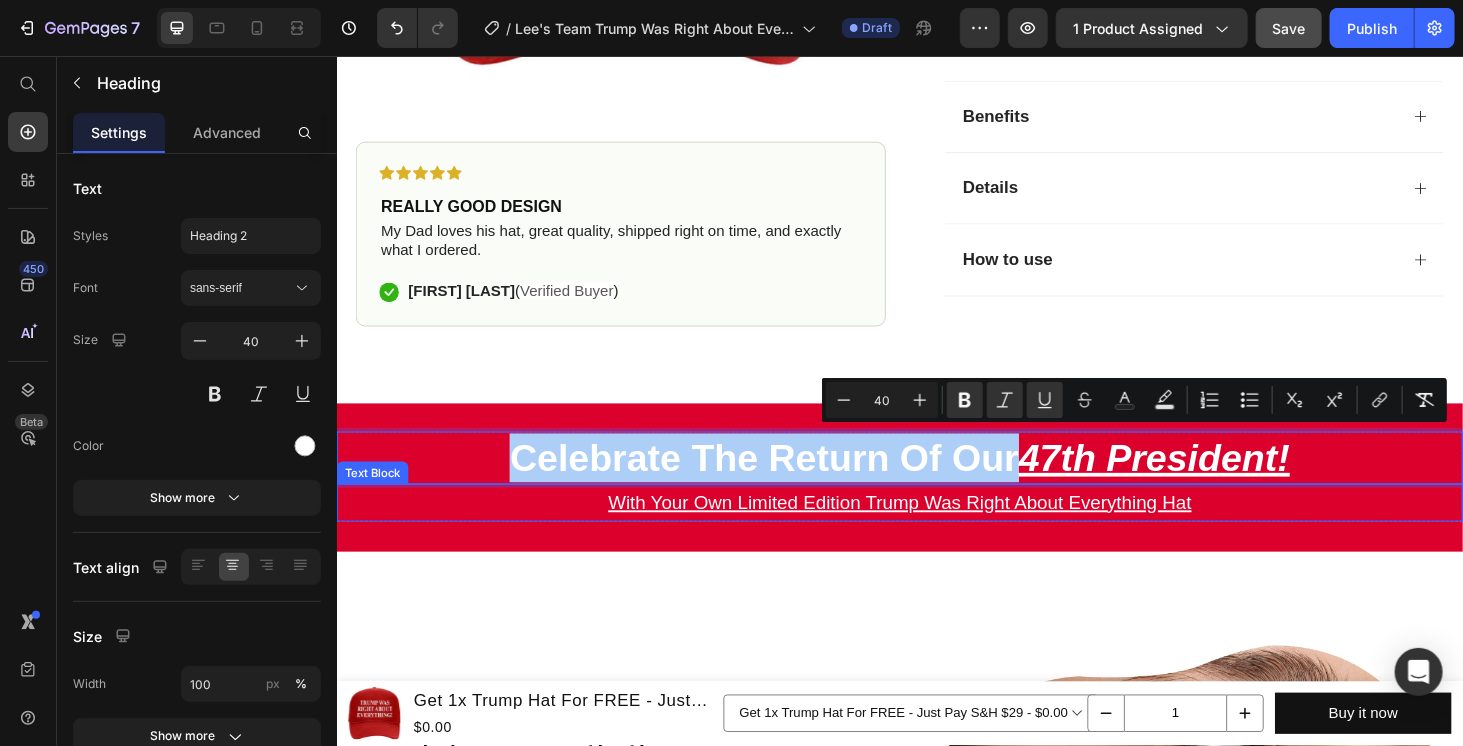 click on "With Your Own Limited Edition Trump Was Right About Everything Hat" at bounding box center (936, 532) 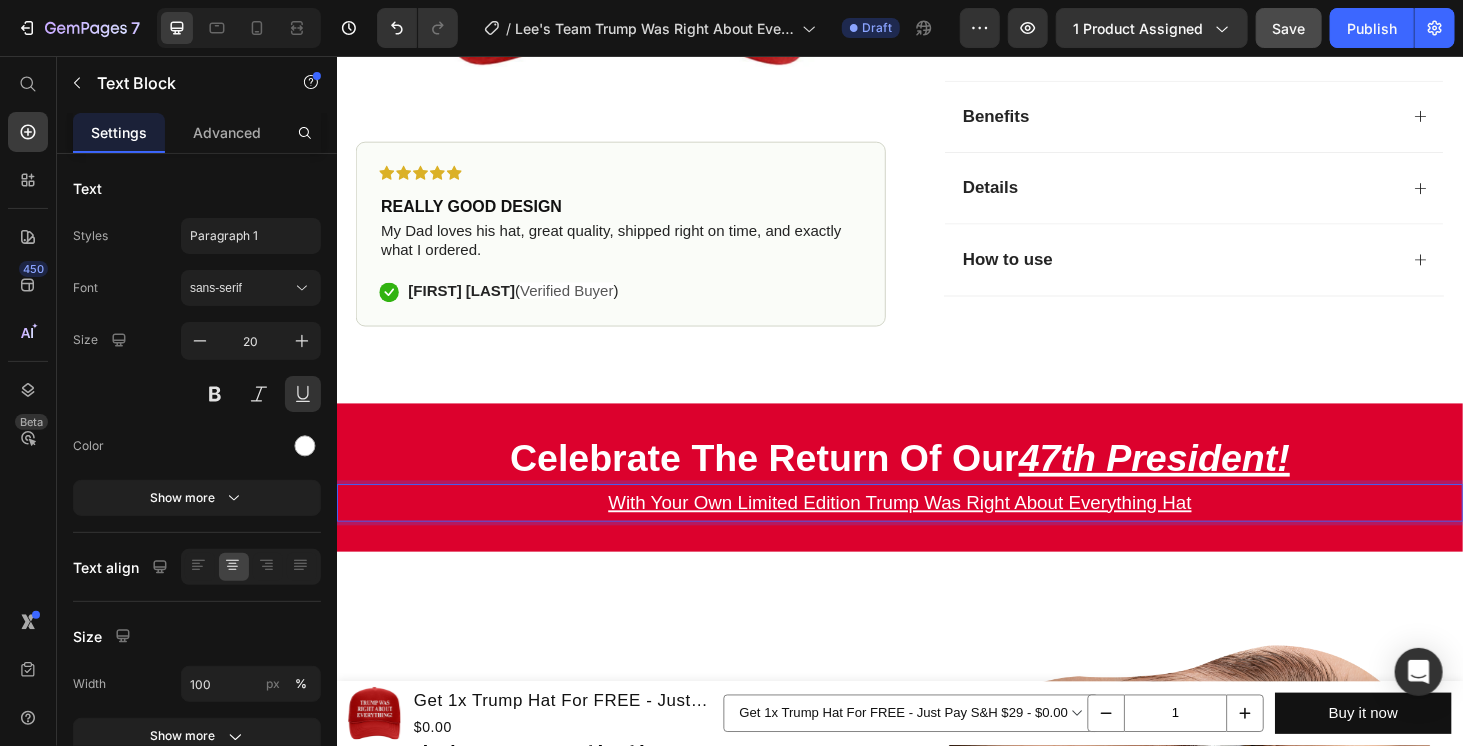 click on "With Your Own Limited Edition Trump Was Right About Everything Hat" at bounding box center (936, 532) 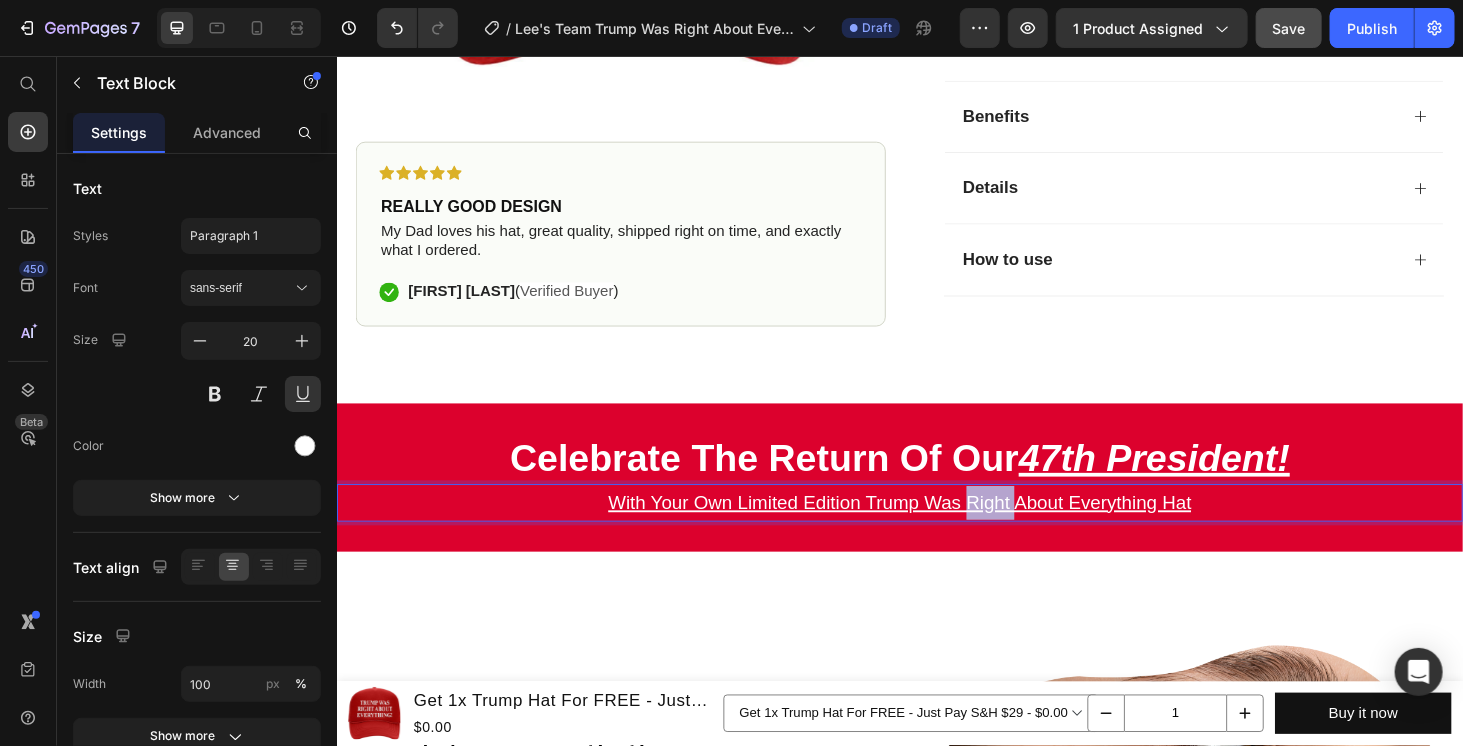 click on "With Your Own Limited Edition Trump Was Right About Everything Hat" at bounding box center (936, 532) 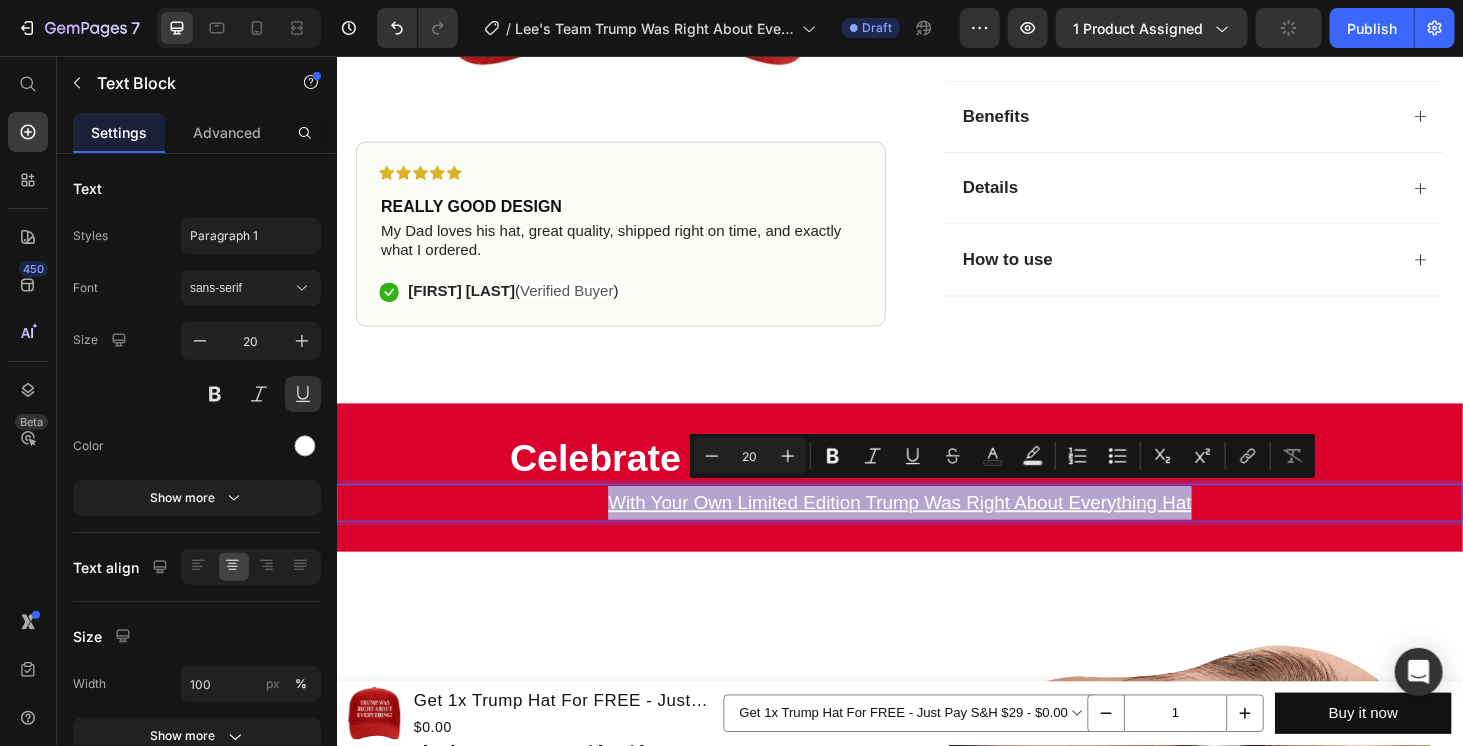 click on "With Your Own Limited Edition Trump Was Right About Everything Hat" at bounding box center [936, 532] 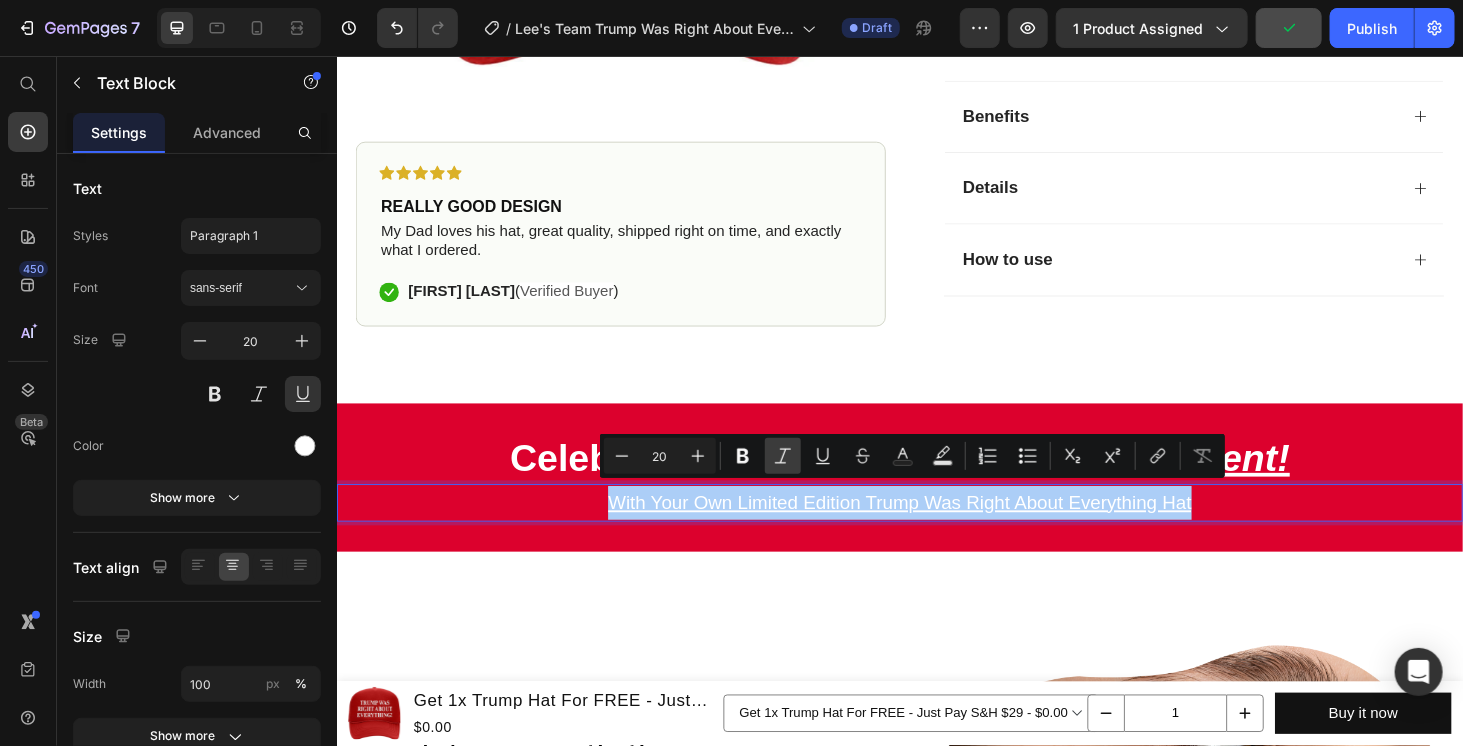 click 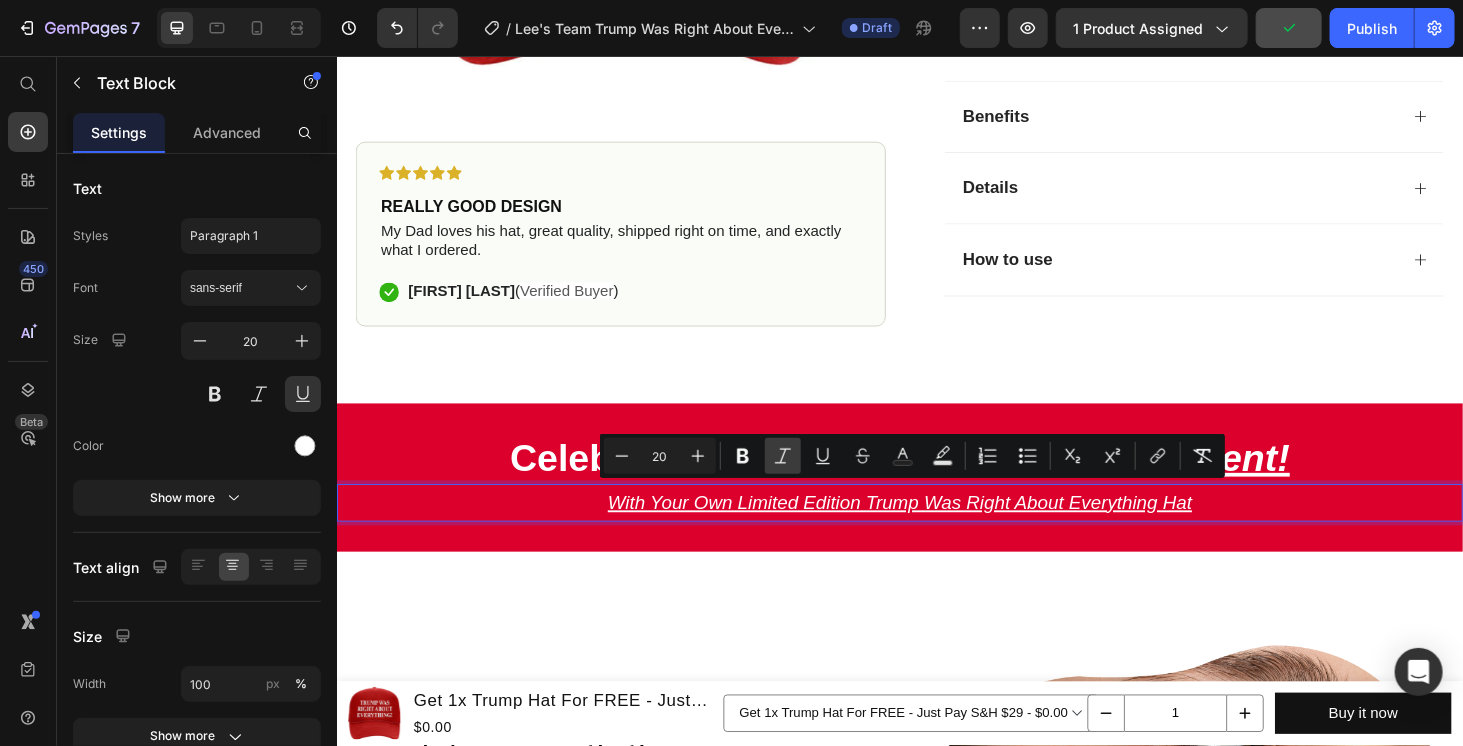 click 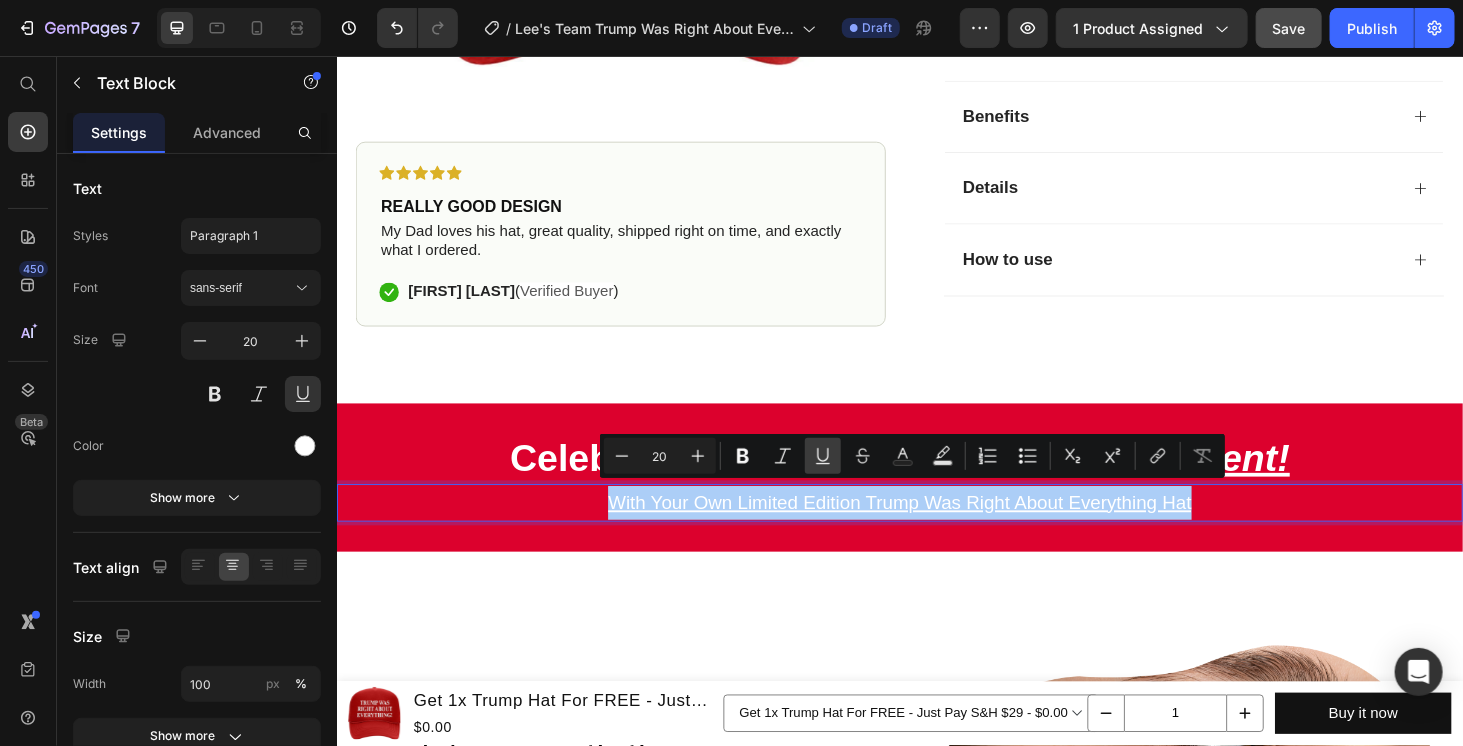 click 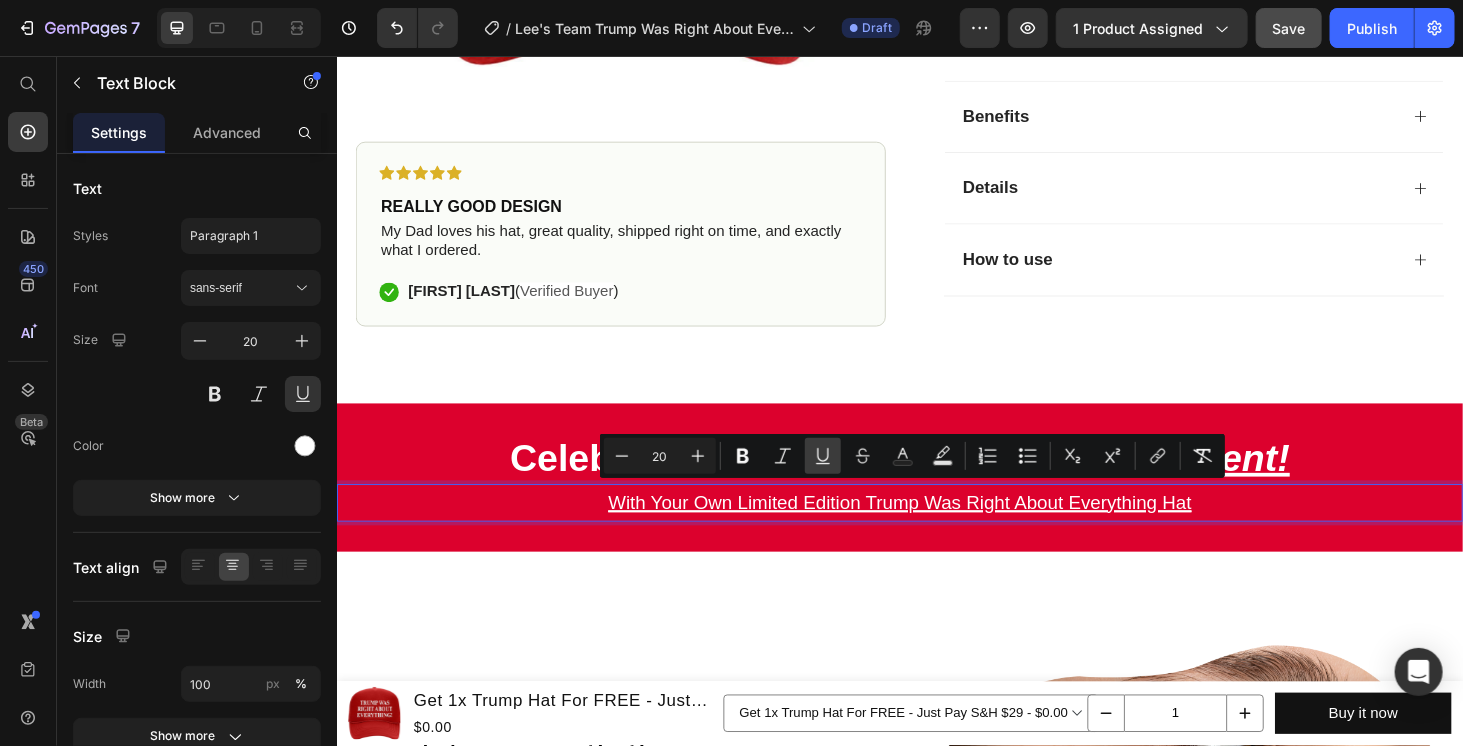 click 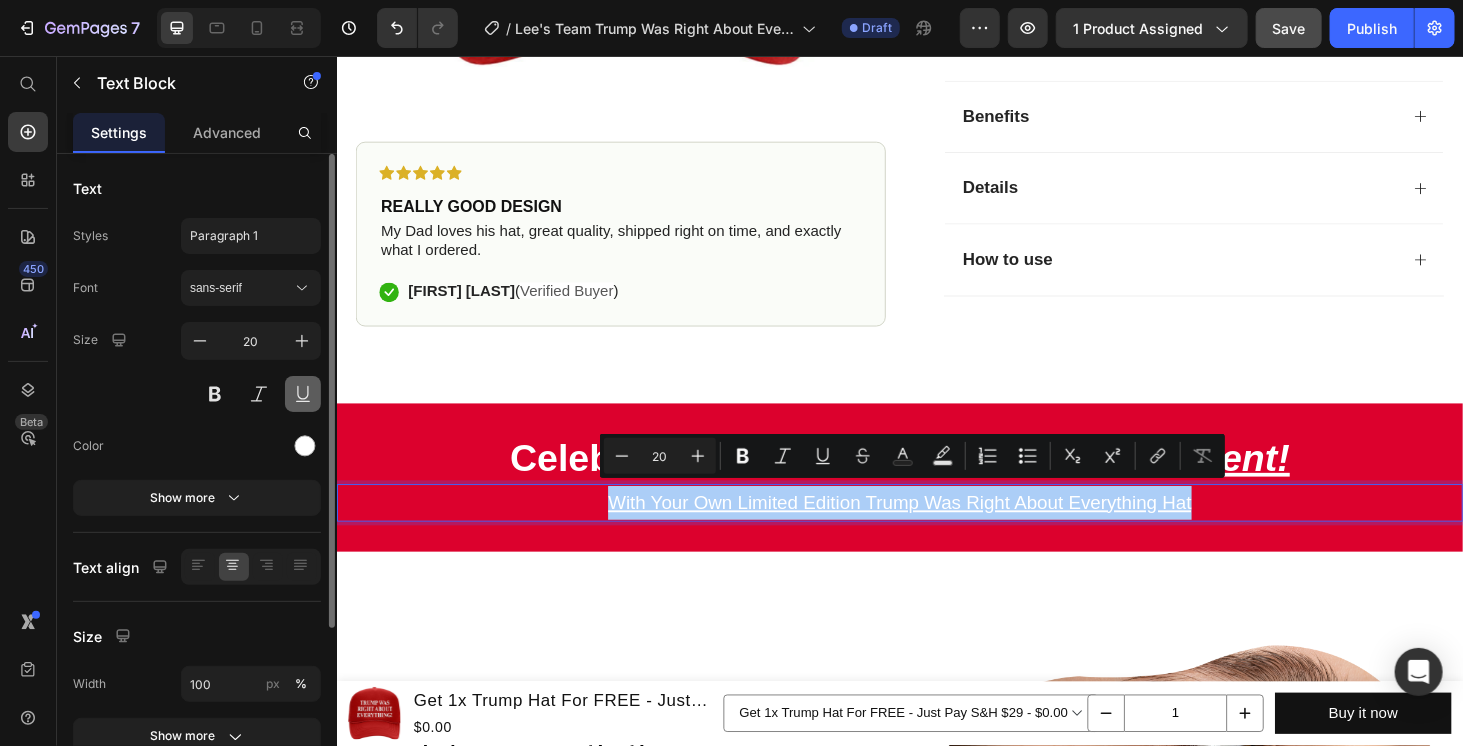 click at bounding box center [303, 394] 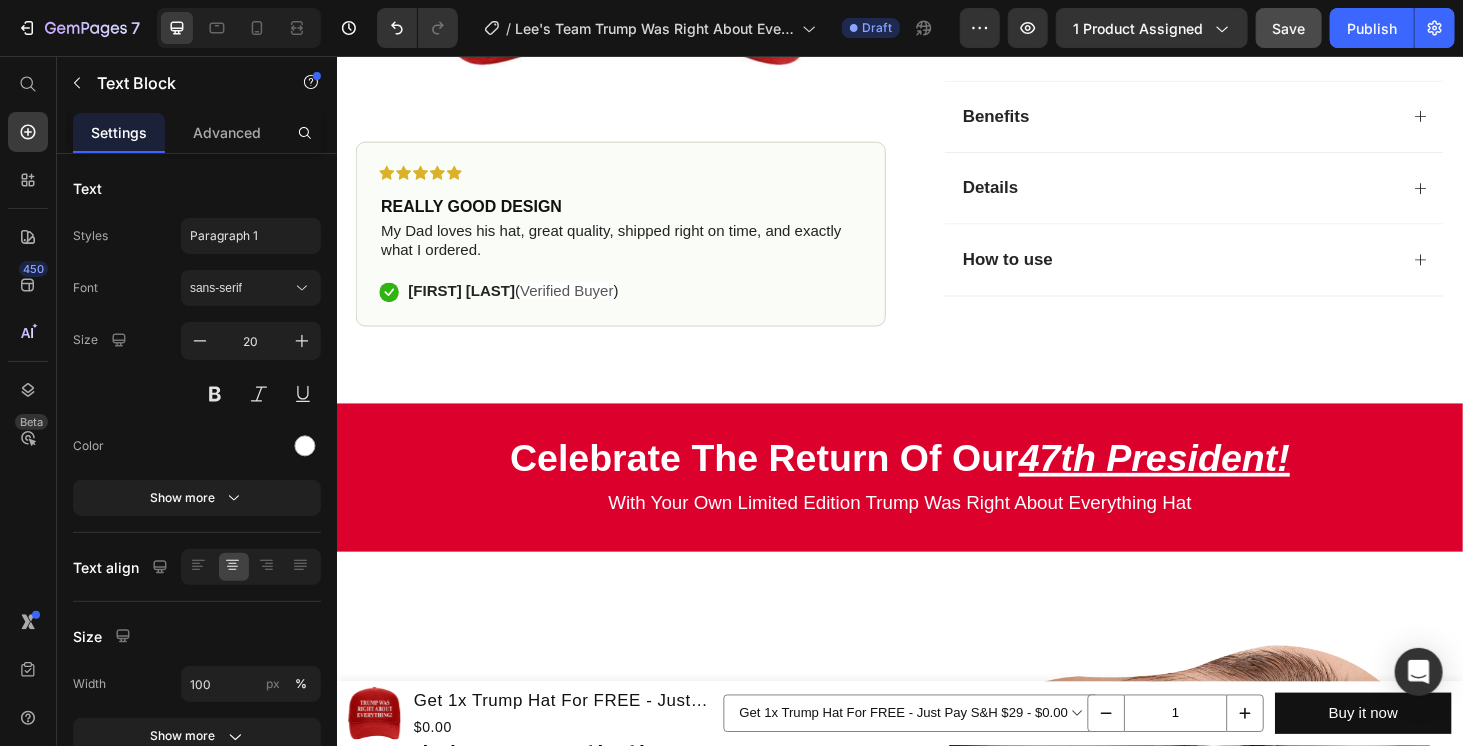 click on "Product Images Get 1x Trump Hat For FREE - Just Pay S&H $29 Product Title $0.00 Product Price Row Get 1x Trump Hat For FREE - Just Pay S&H $29 - $0.00  Get 3x Trump Hat For FREE - Just Pay S&H $24.99 Each - $0.00  Get 5x Trump Hat For FREE - Just Pay S&H $19.99 Each - $0.00  Product Variants & Swatches 1 Product Quantity Buy it now Dynamic Checkout Row Product Sticky Product Images Icon Icon Icon Icon Icon Icon List REALLY GOOD DESIGN  Heading My Dad loves his hat, great quality, shipped right on time, and exactly what I ordered. Text Block
Icon [FIRST] [LAST]  ( Verified Buyer ) Text Block Row Row Row Icon Icon Icon Icon Icon Icon List (2,500+ Verified Reviews!) Text Block Row Get 1x Trump Hat For FREE - Just Pay S&H $29 Product Title He Said It. They Laughed. Now Everyone's Quiet... Text Block This isn’t just a hat. It’s a statement. A reminder that no matter the noise, truth always wins. And history doesn’t forget who was right. Text Block
22,500+ Happy Customers" at bounding box center [936, 5048] 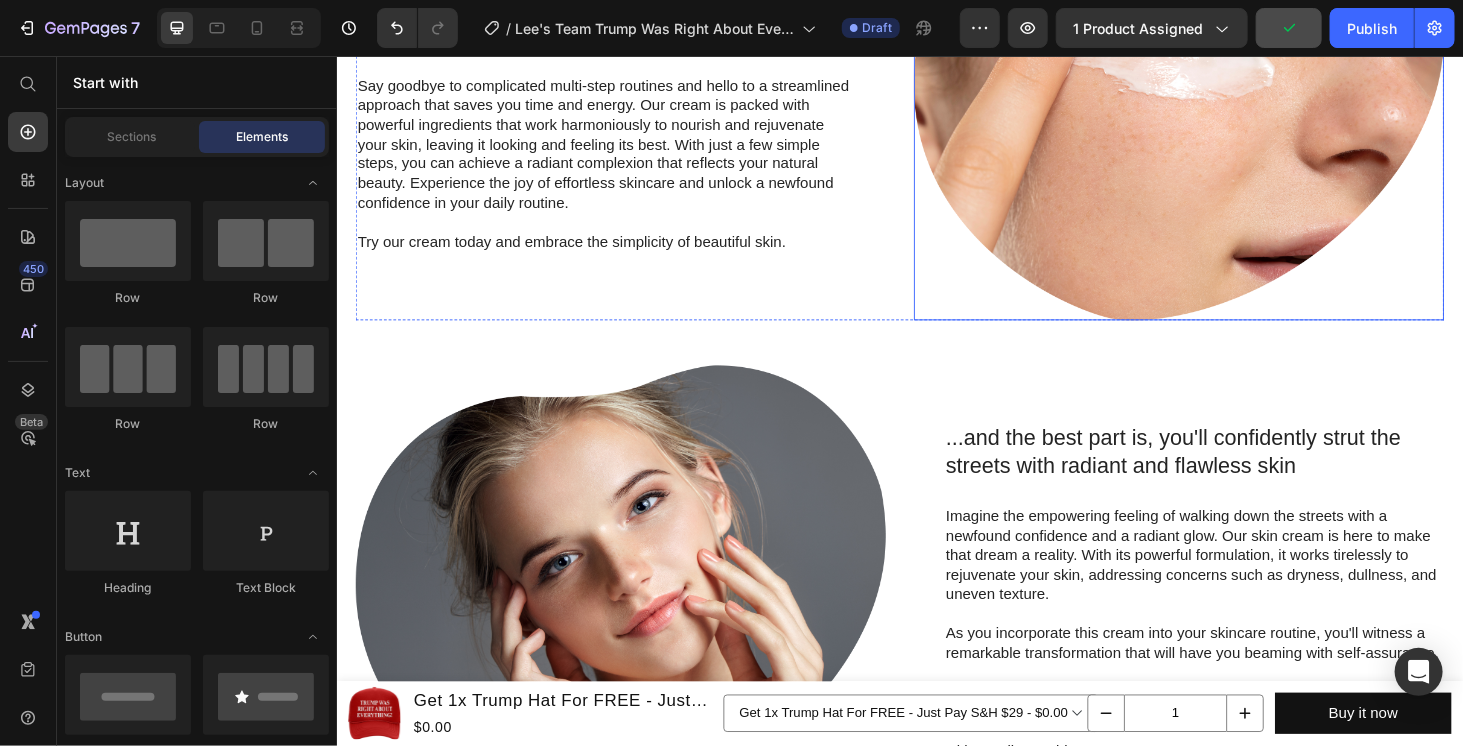 scroll, scrollTop: 1166, scrollLeft: 0, axis: vertical 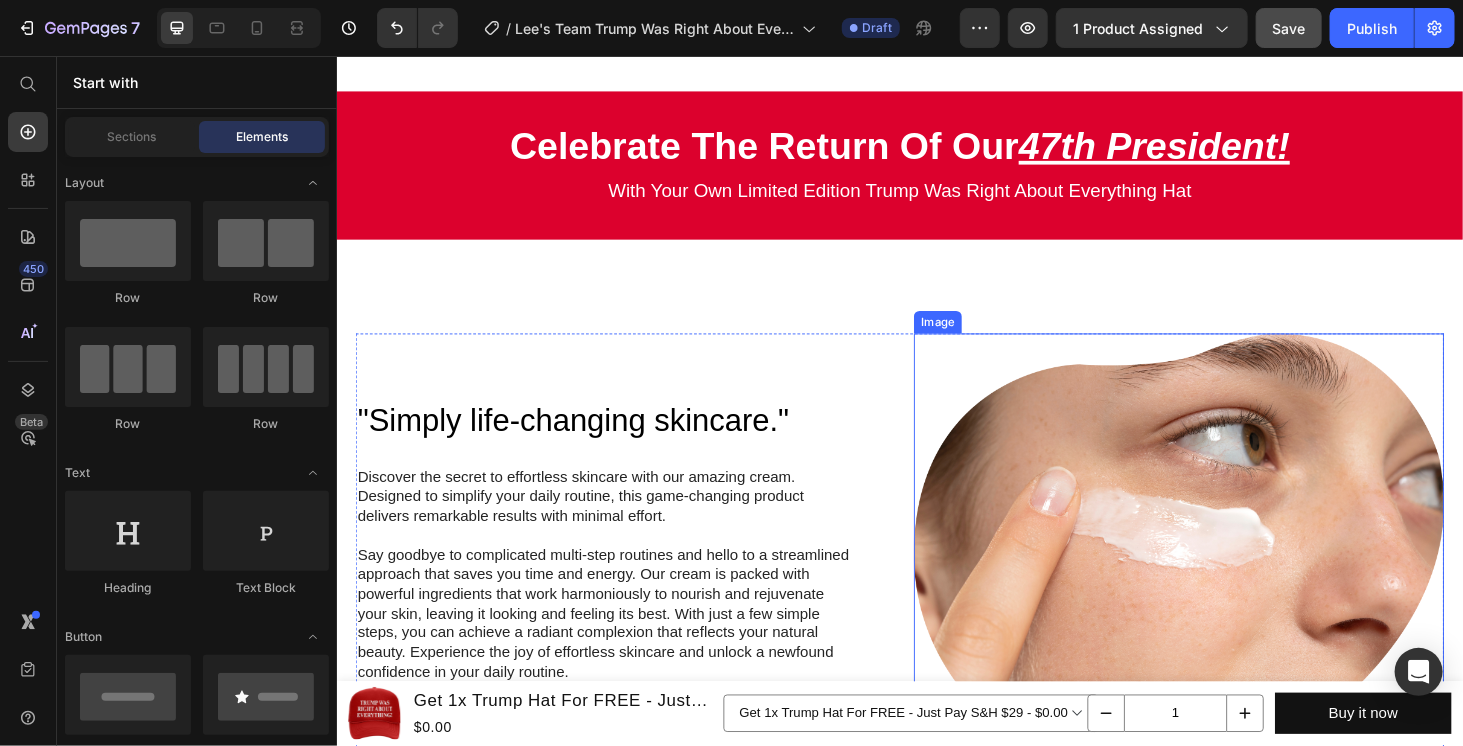 click at bounding box center [1233, 594] 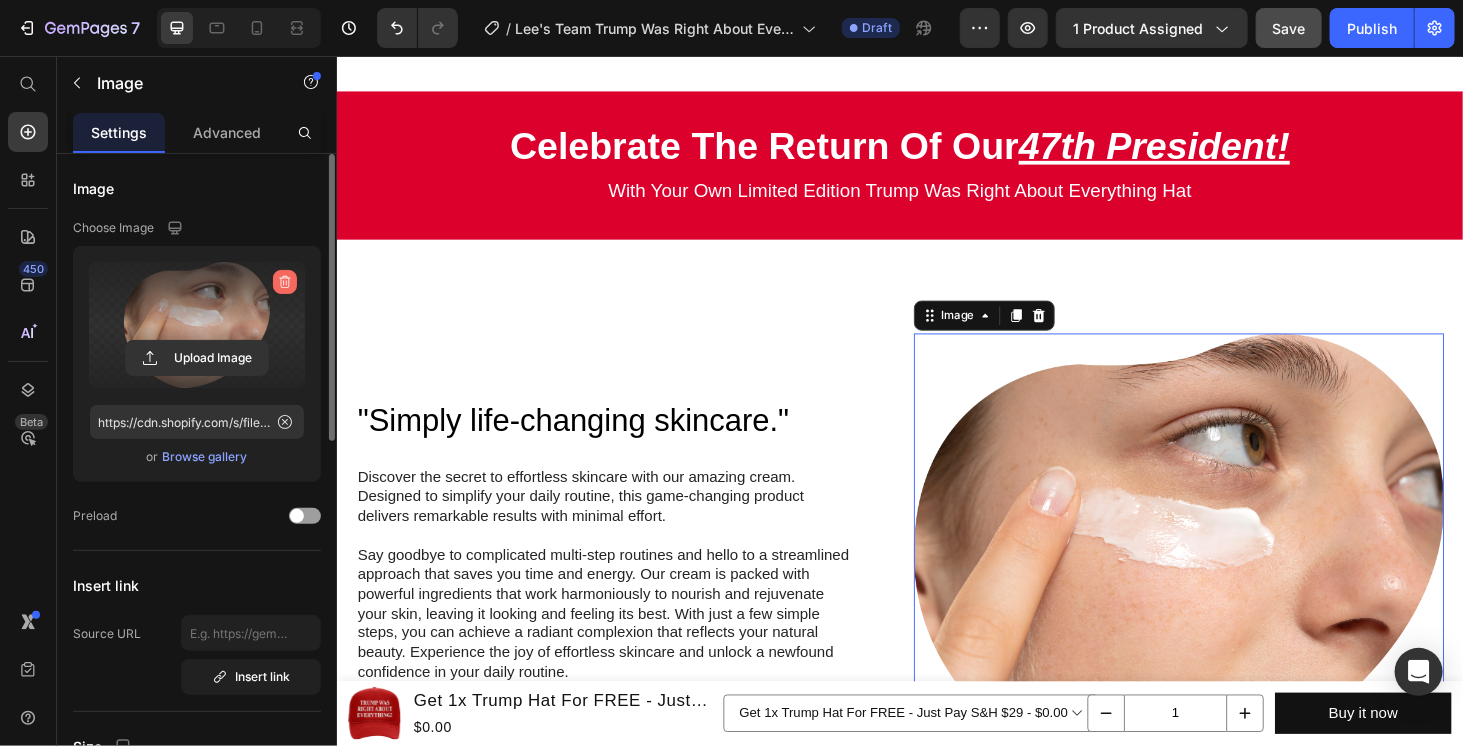 click 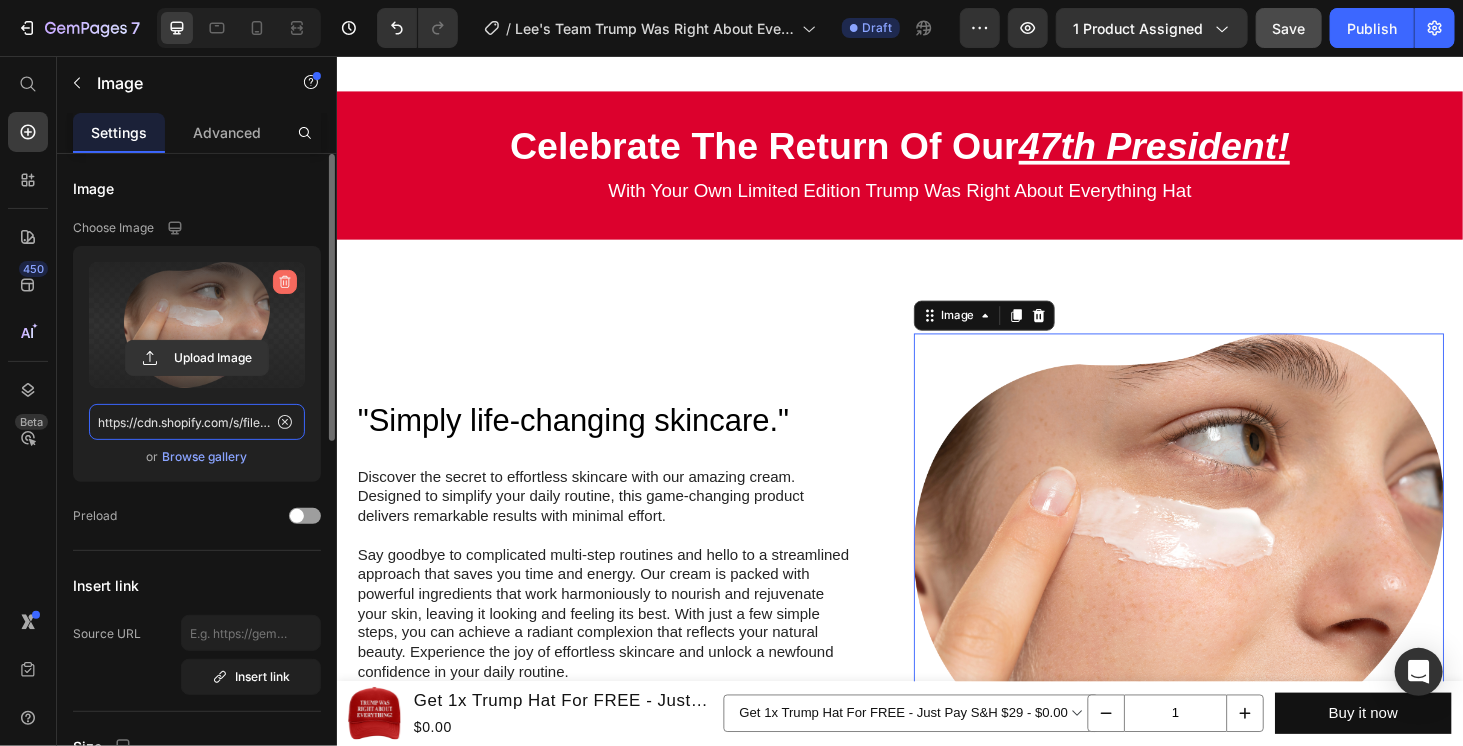 type 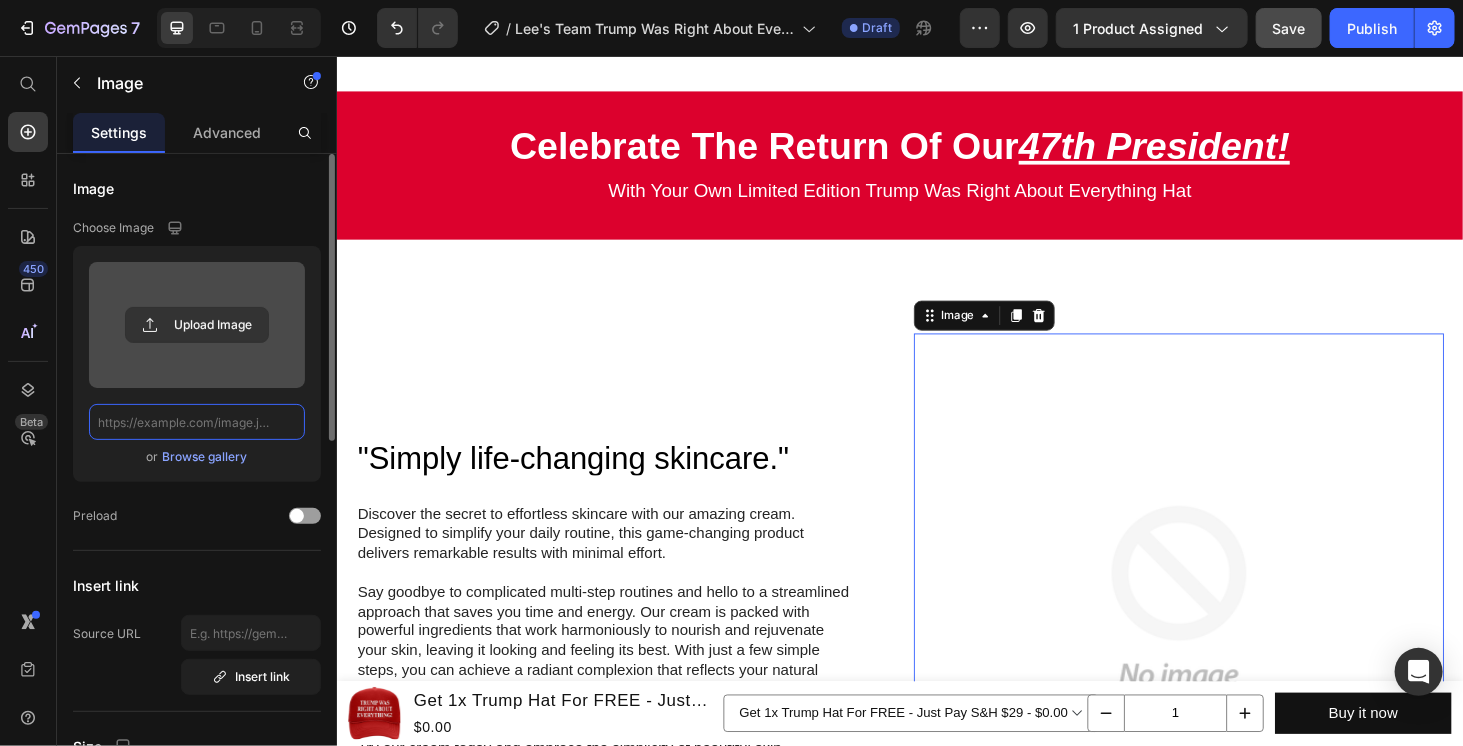 scroll, scrollTop: 0, scrollLeft: 0, axis: both 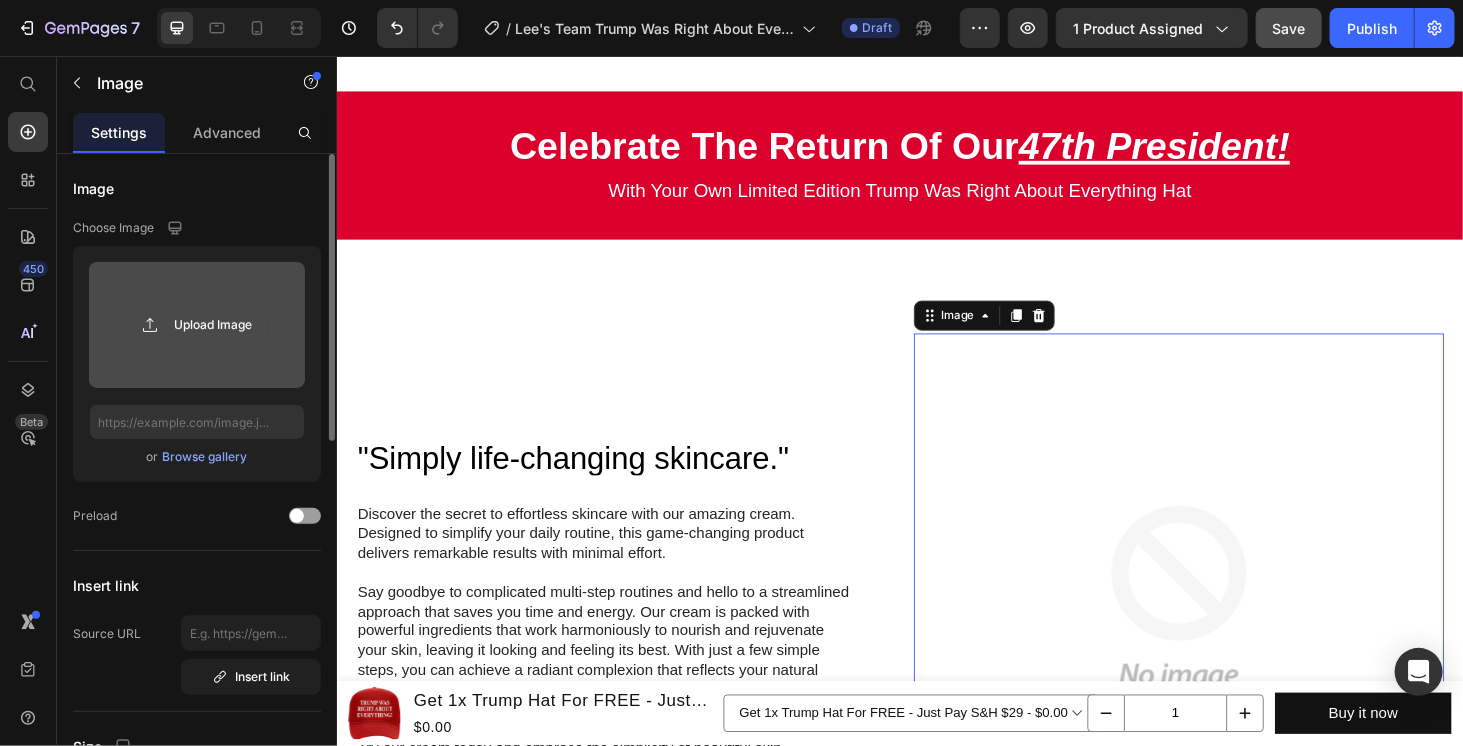 click 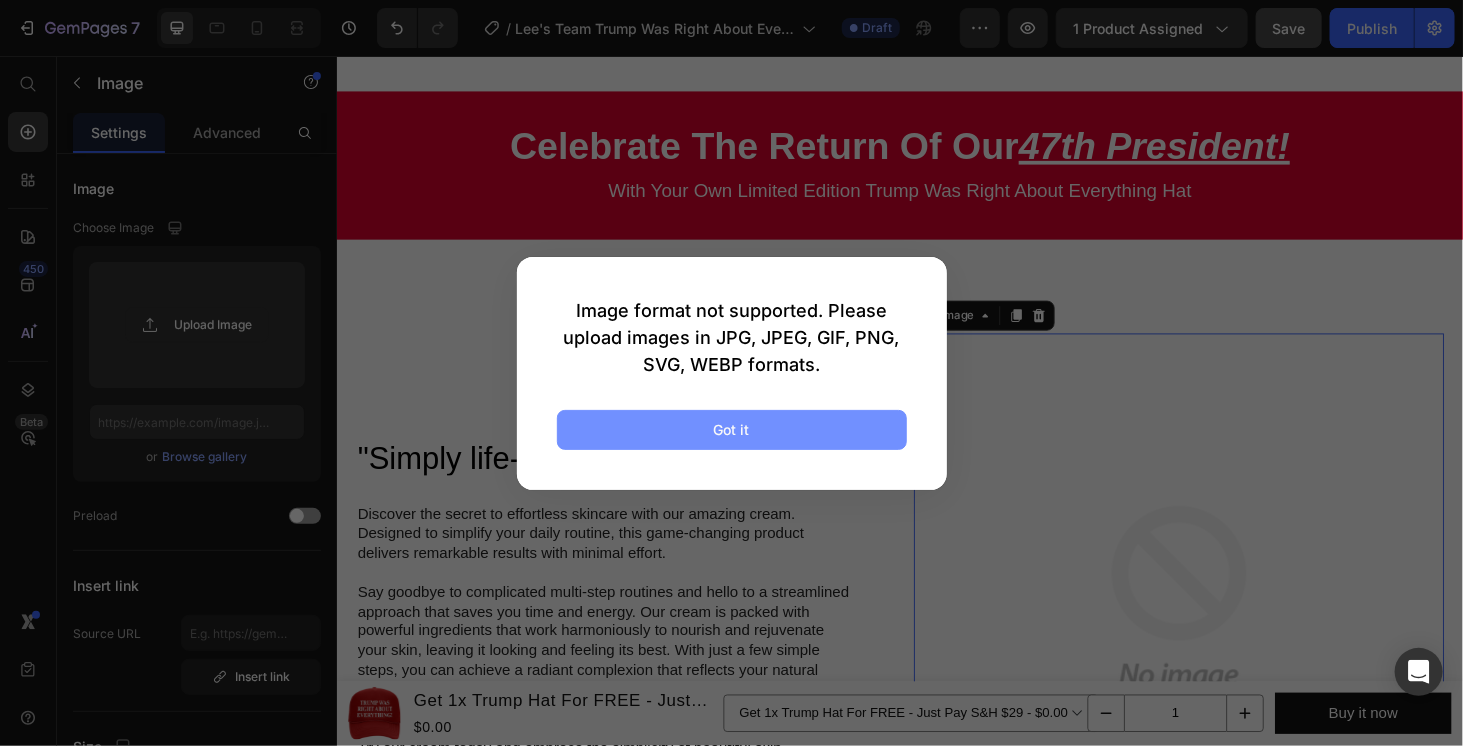click on "Got it" at bounding box center (732, 429) 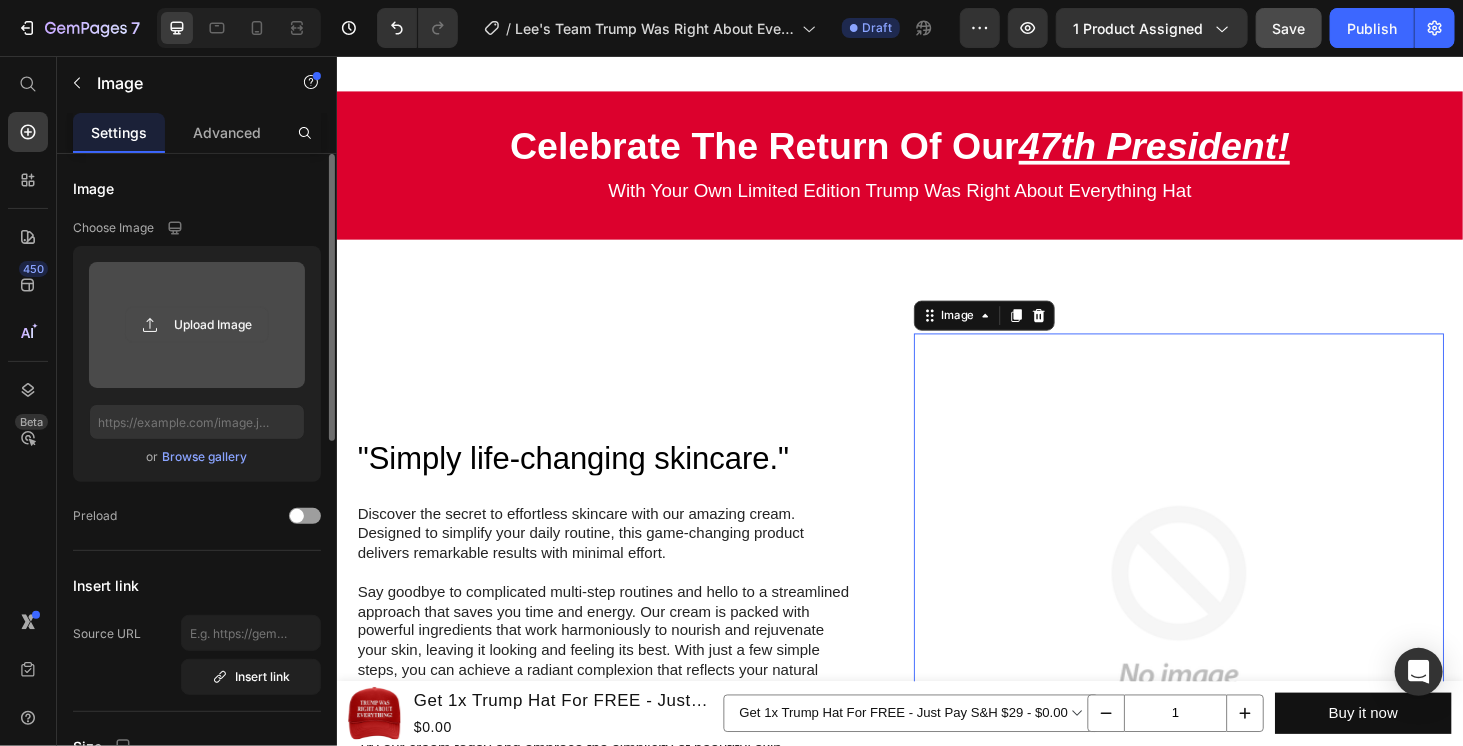 click 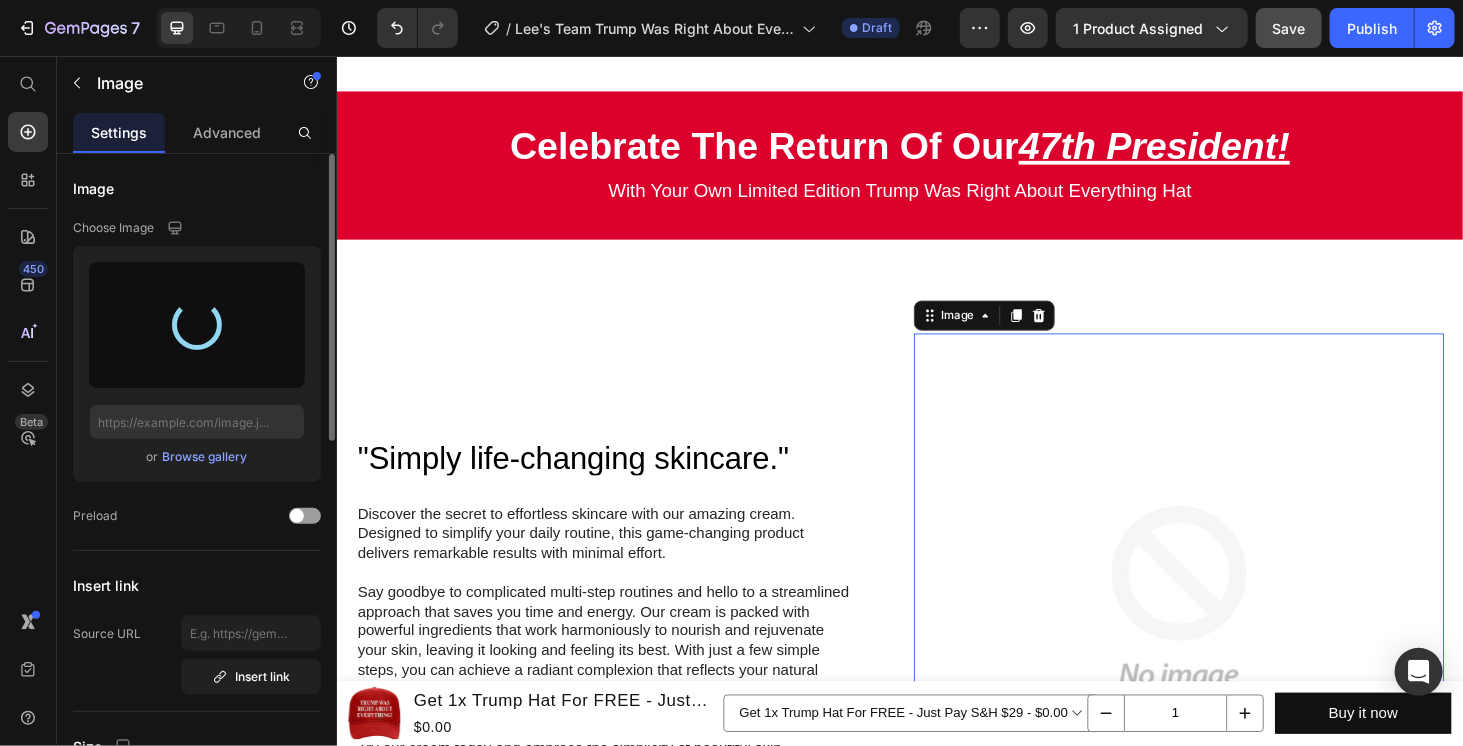 type on "https://cdn.shopify.com/s/files/1/0728/6600/5243/files/gempages_548339283191137160-dc4d1b4e-2869-4d08-ba6f-890291e626aa.png" 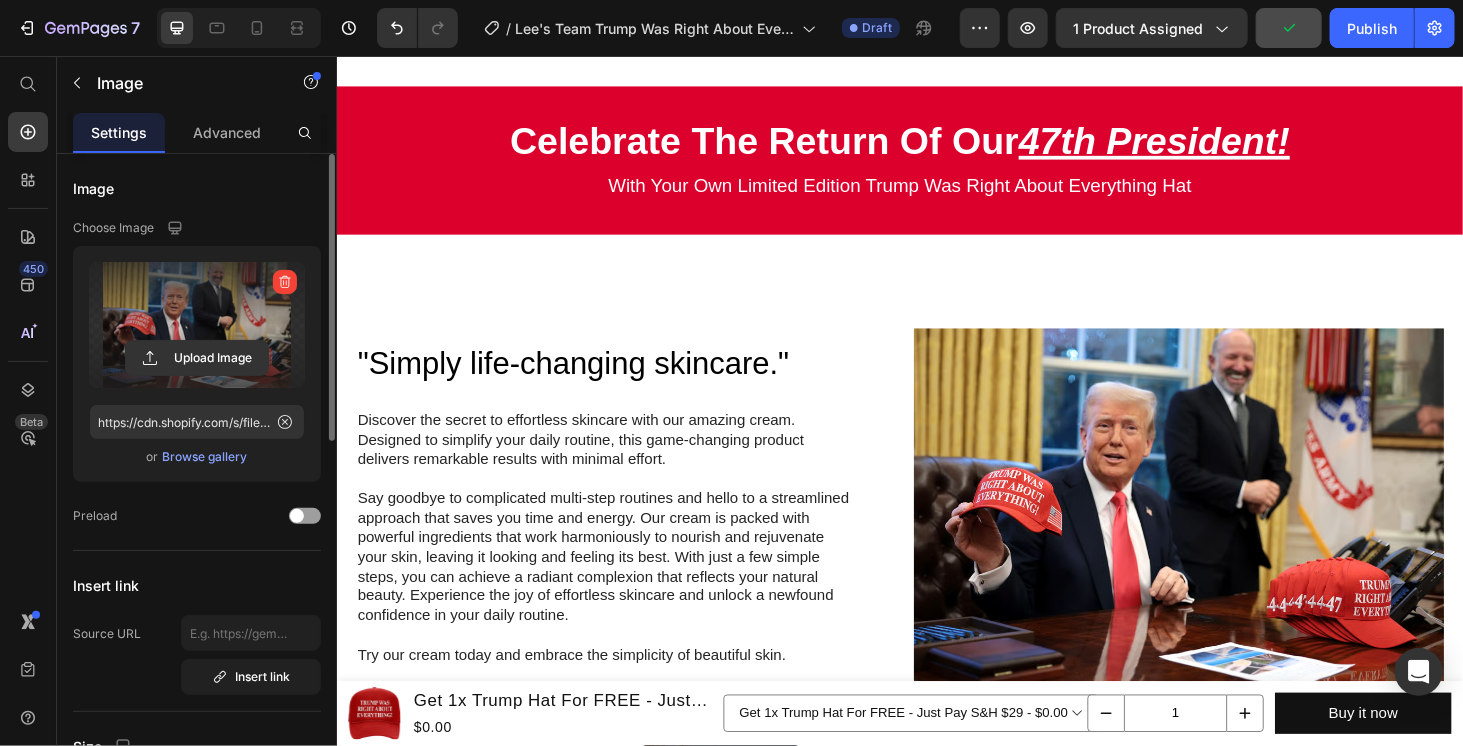 scroll, scrollTop: 1333, scrollLeft: 0, axis: vertical 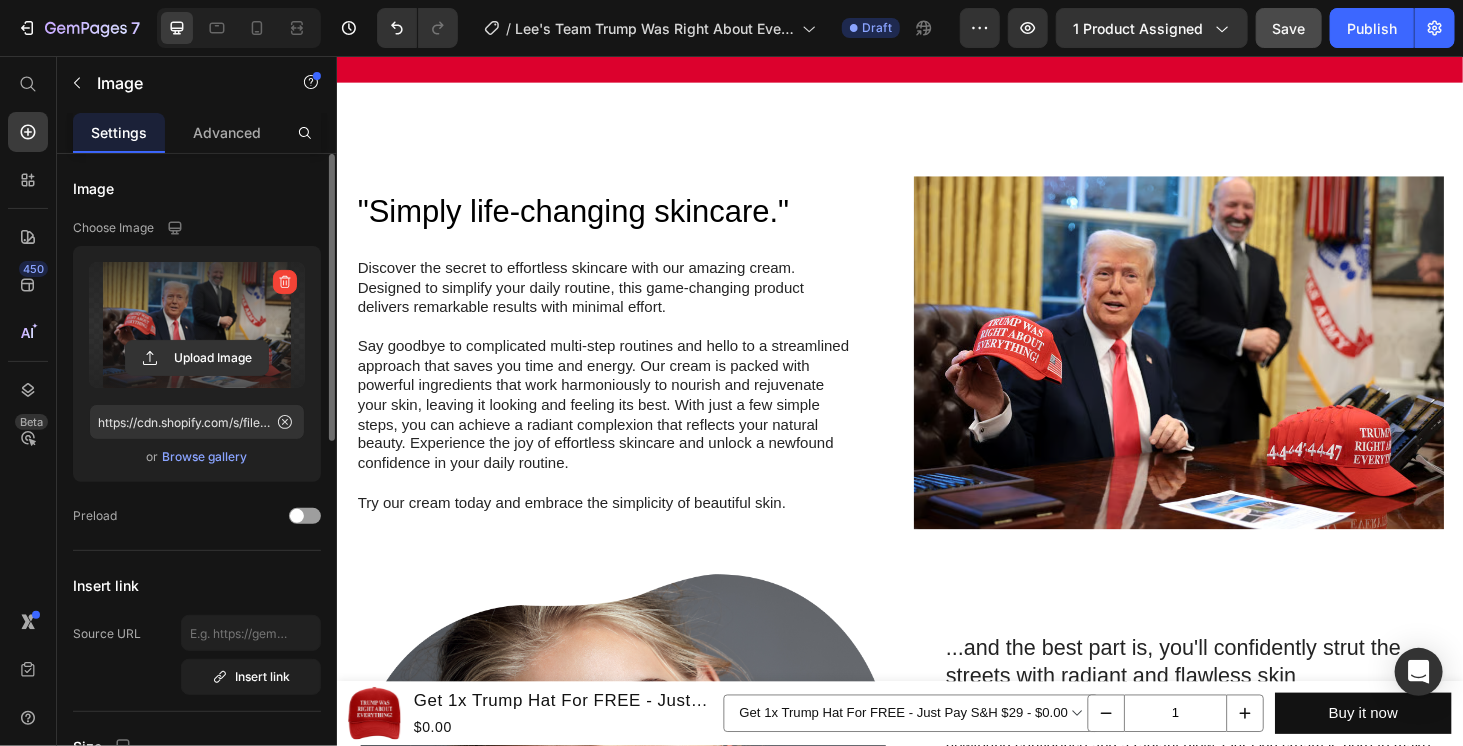 click at bounding box center [1233, 372] 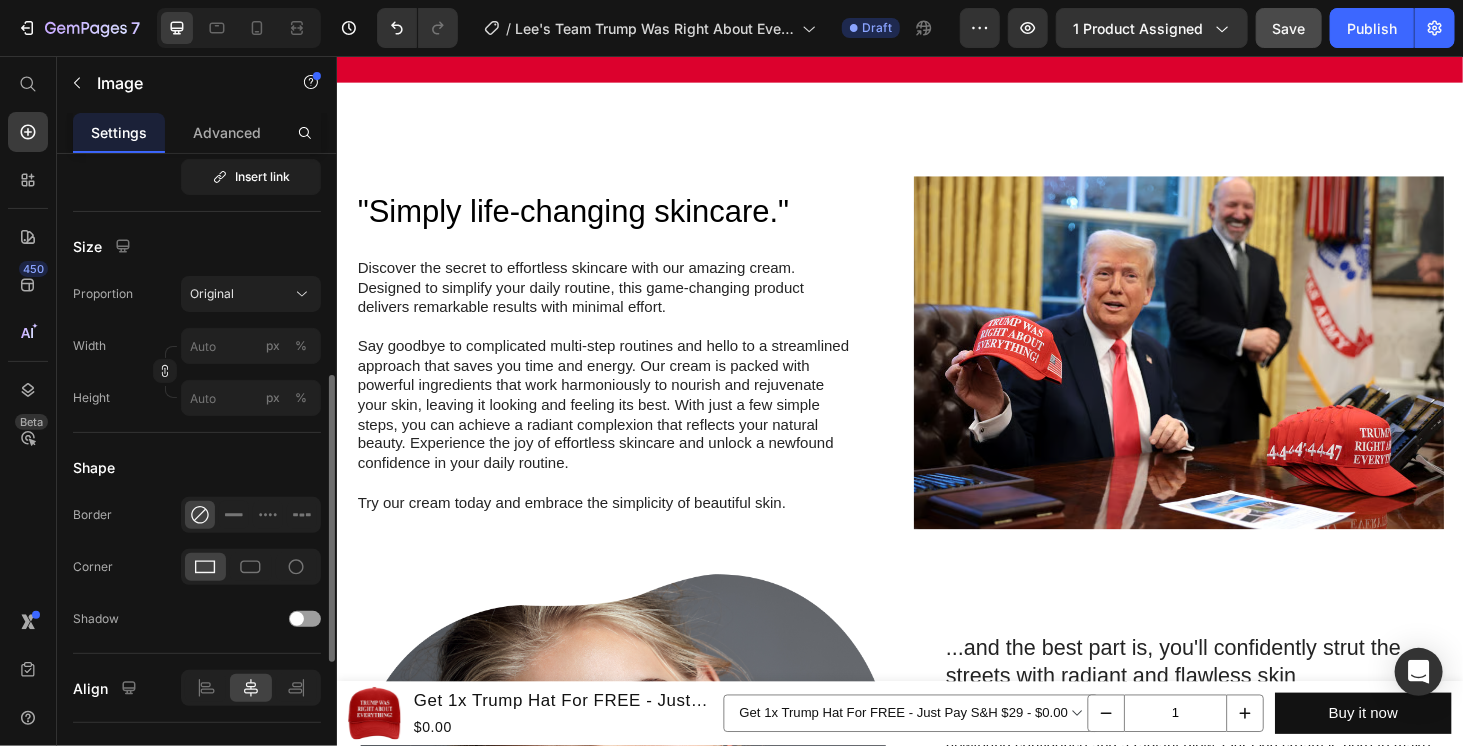 scroll, scrollTop: 818, scrollLeft: 0, axis: vertical 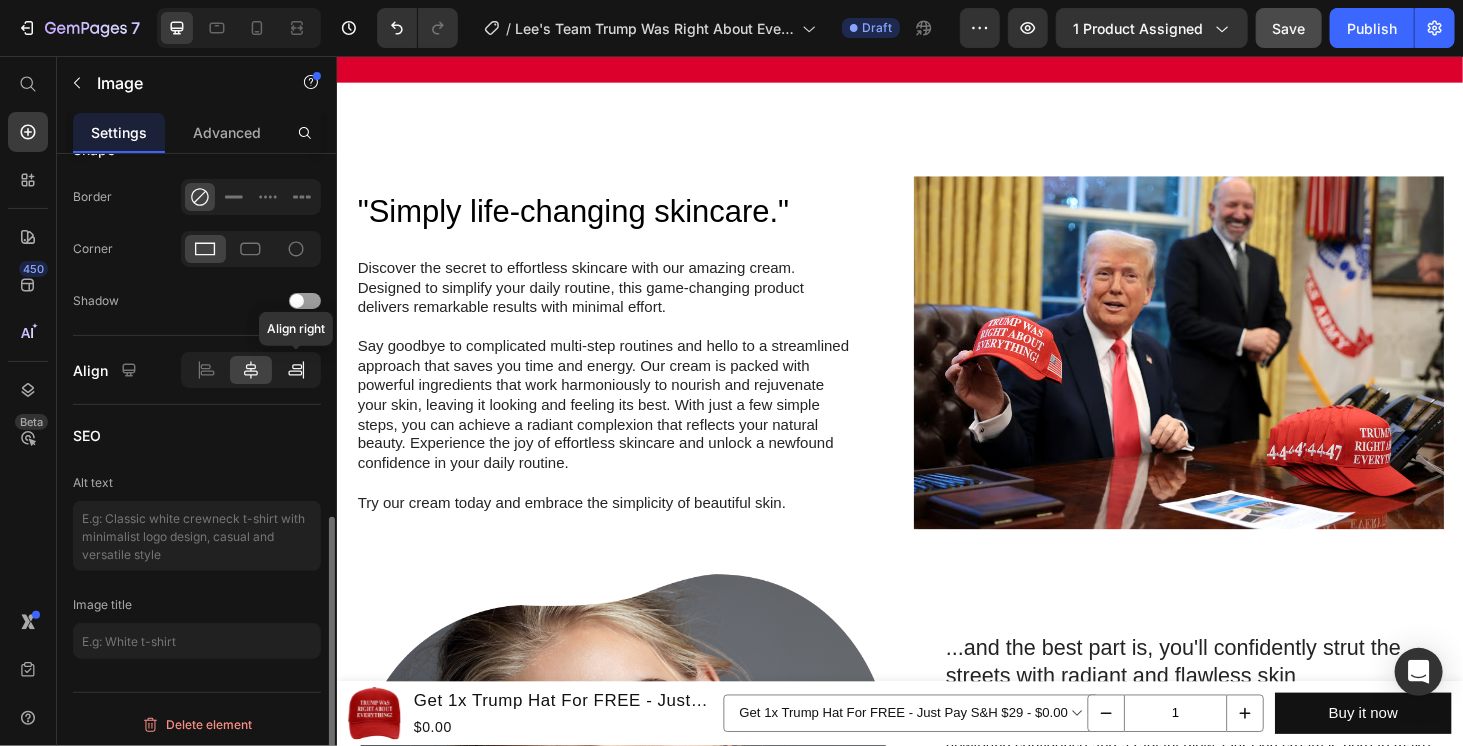 click 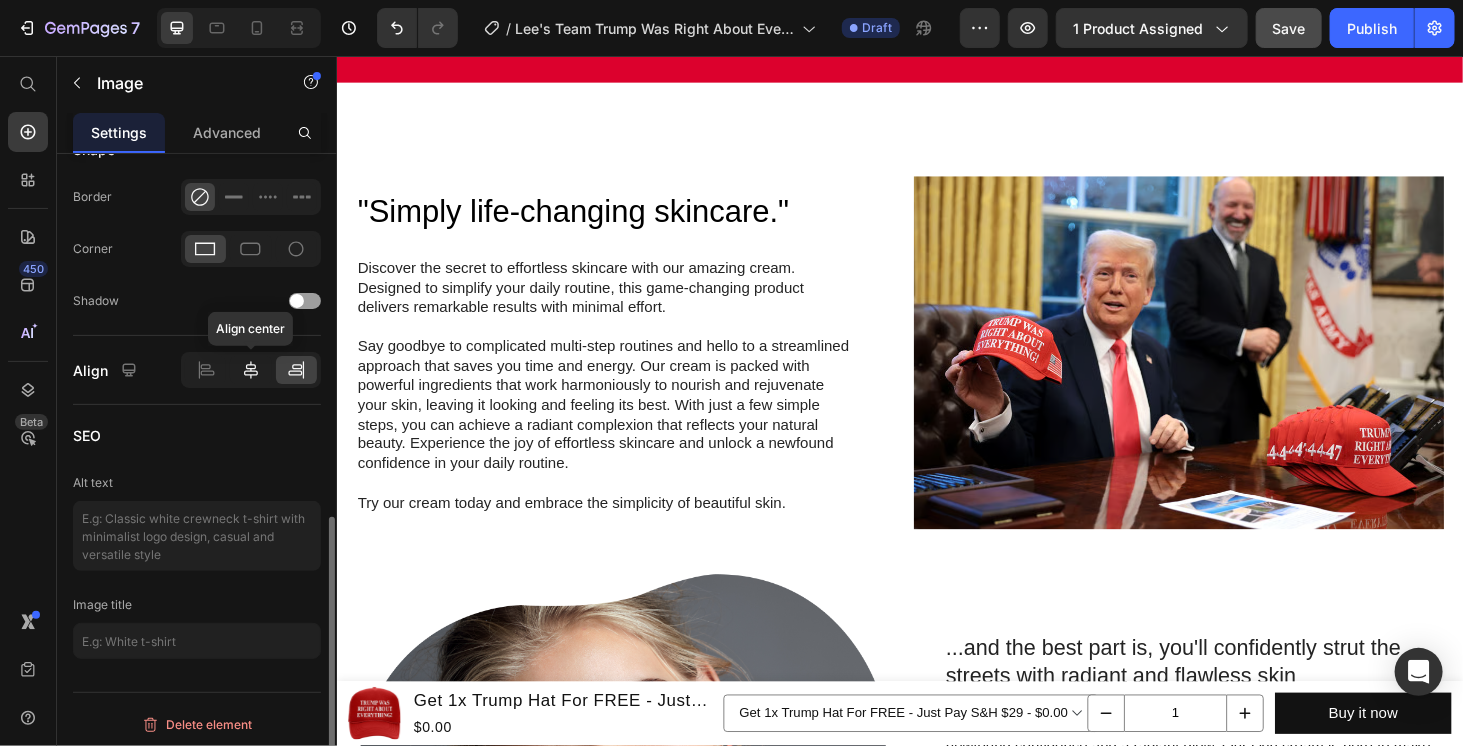click 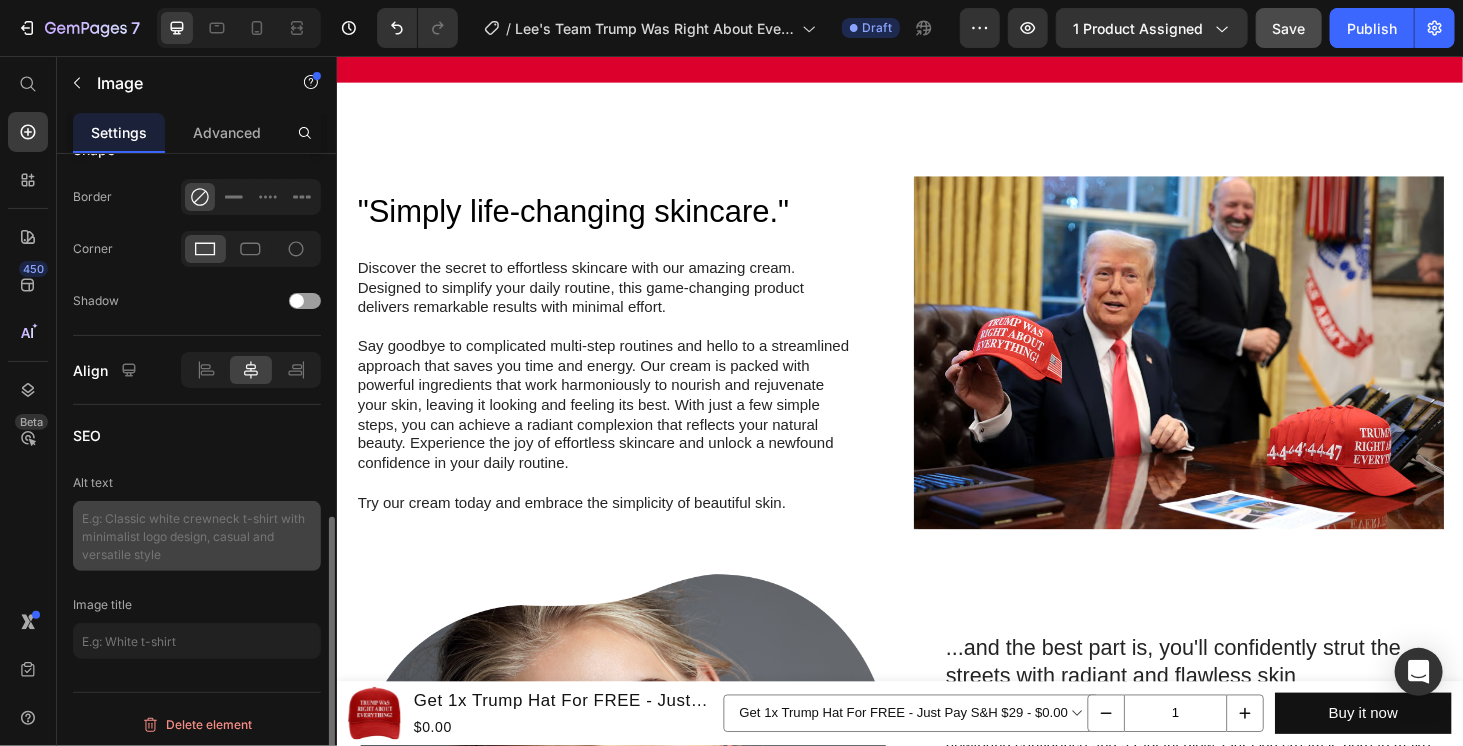 scroll, scrollTop: 652, scrollLeft: 0, axis: vertical 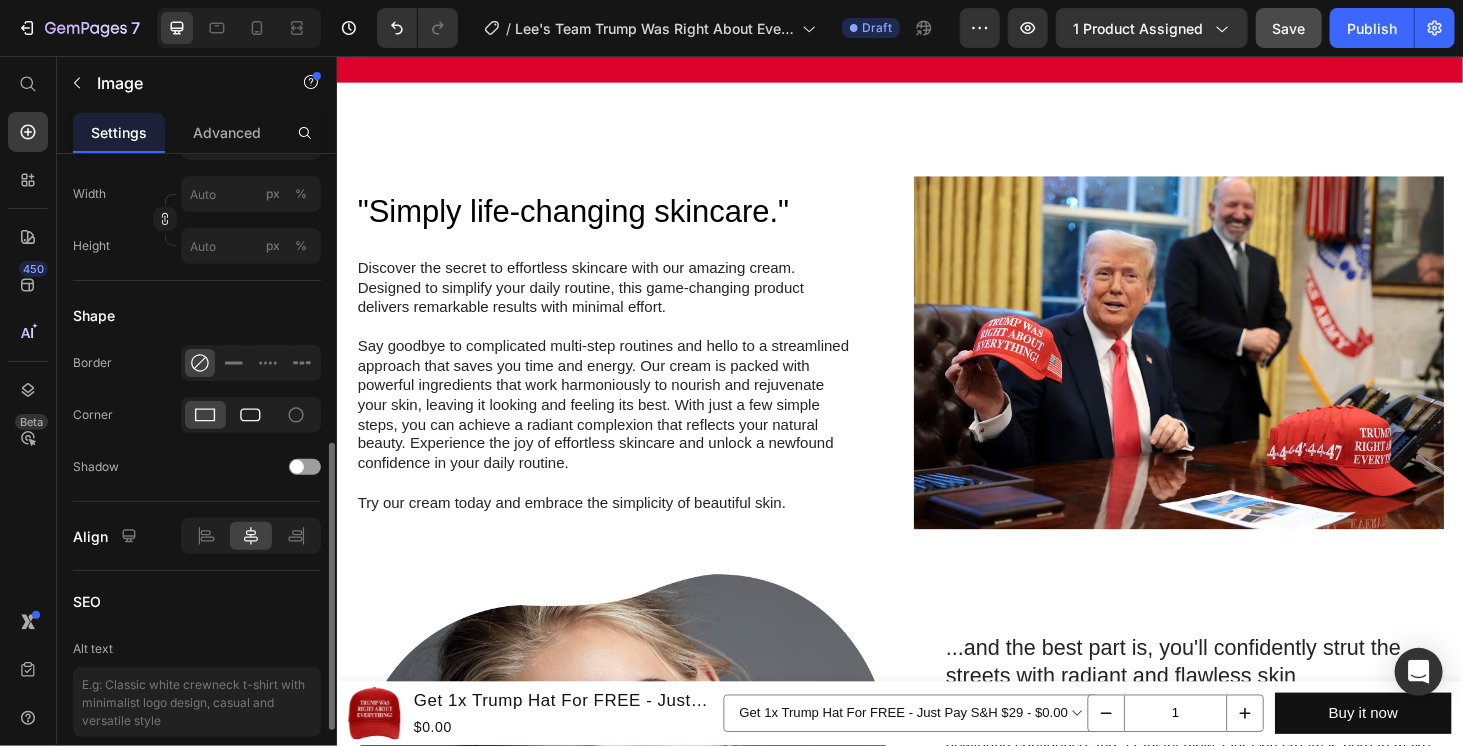 click 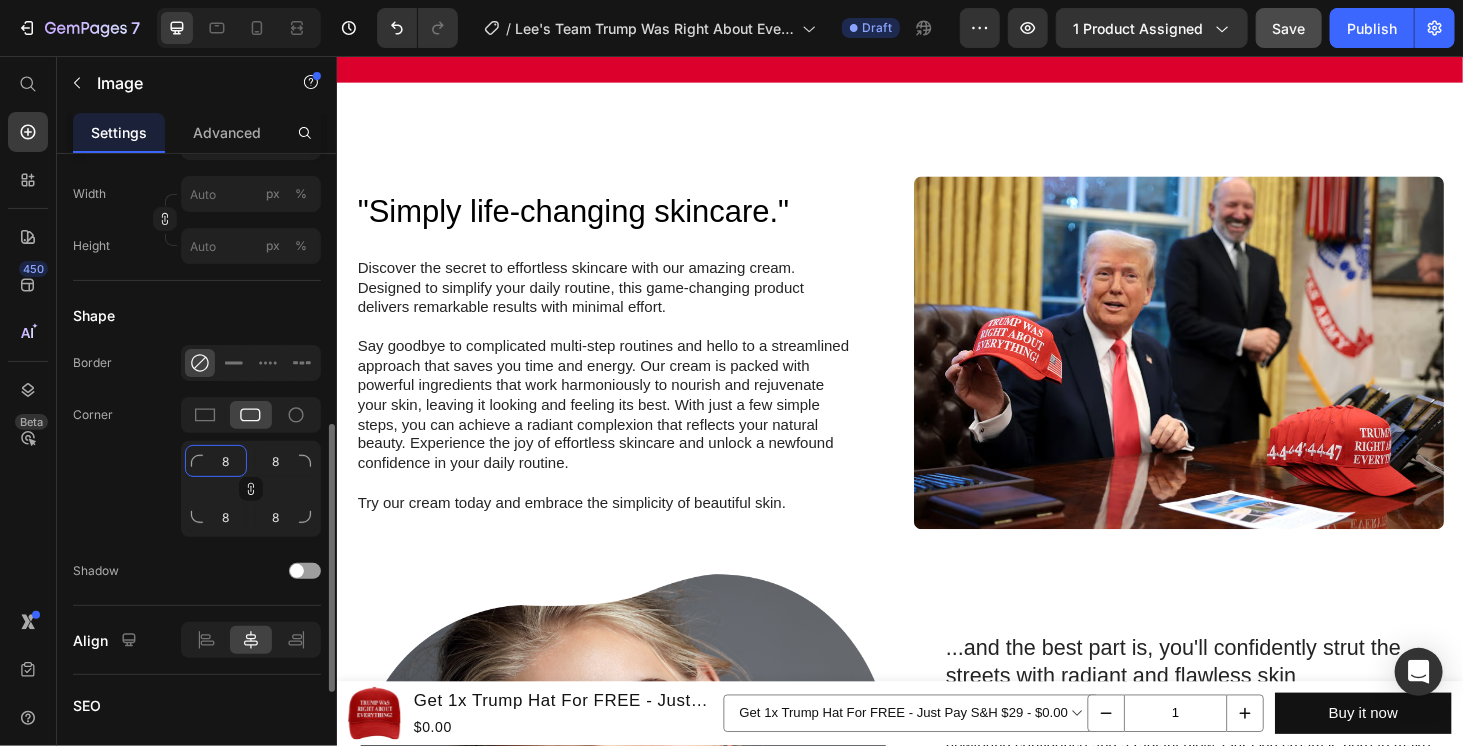 click on "8" 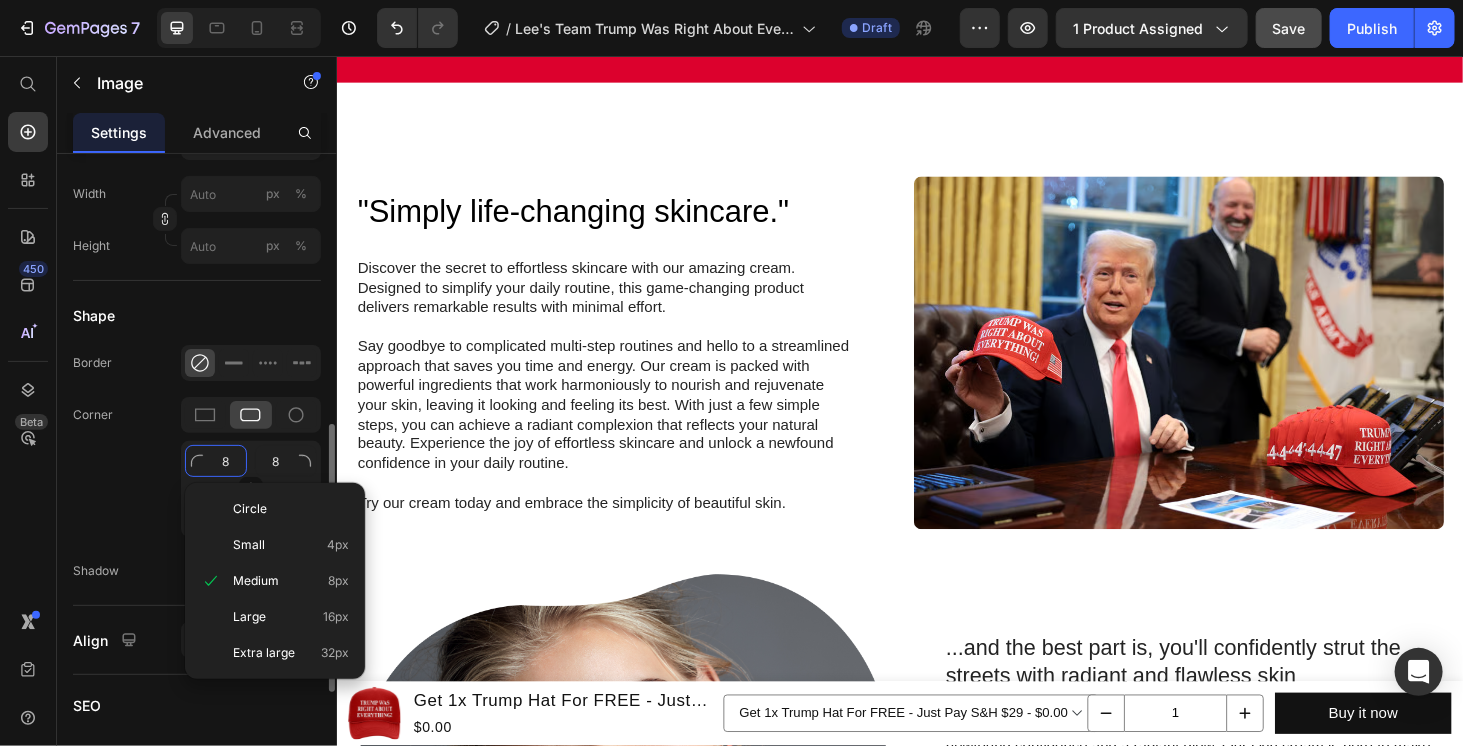 click on "8" 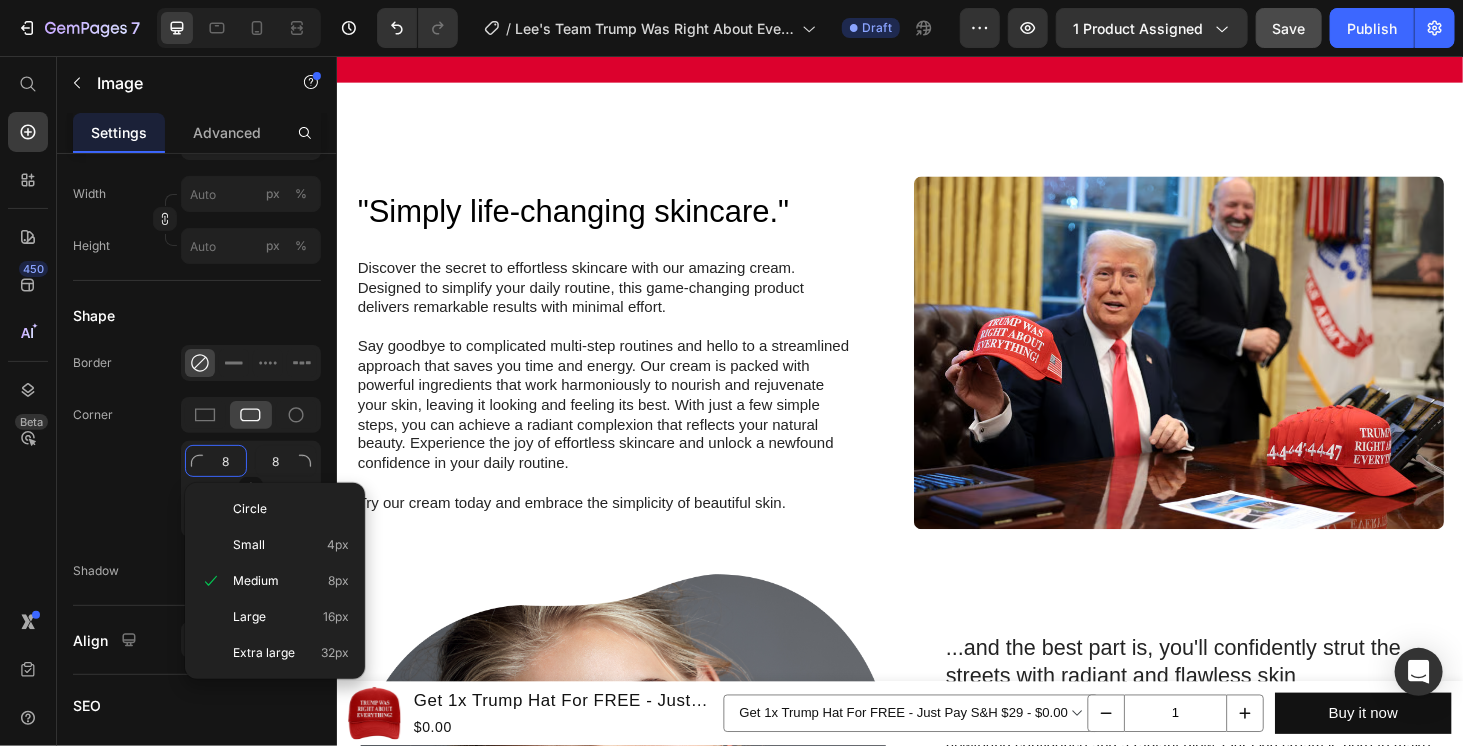 type on "1" 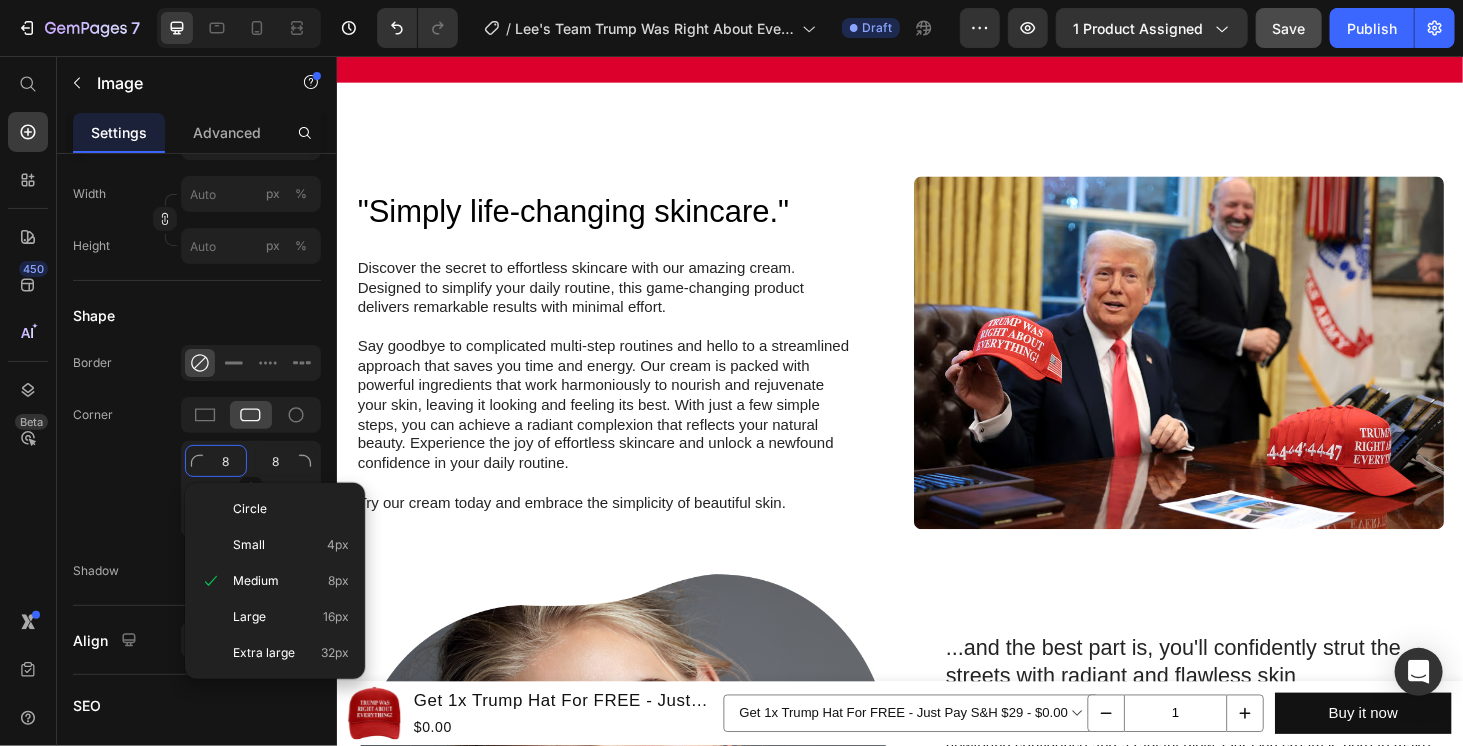 type on "1" 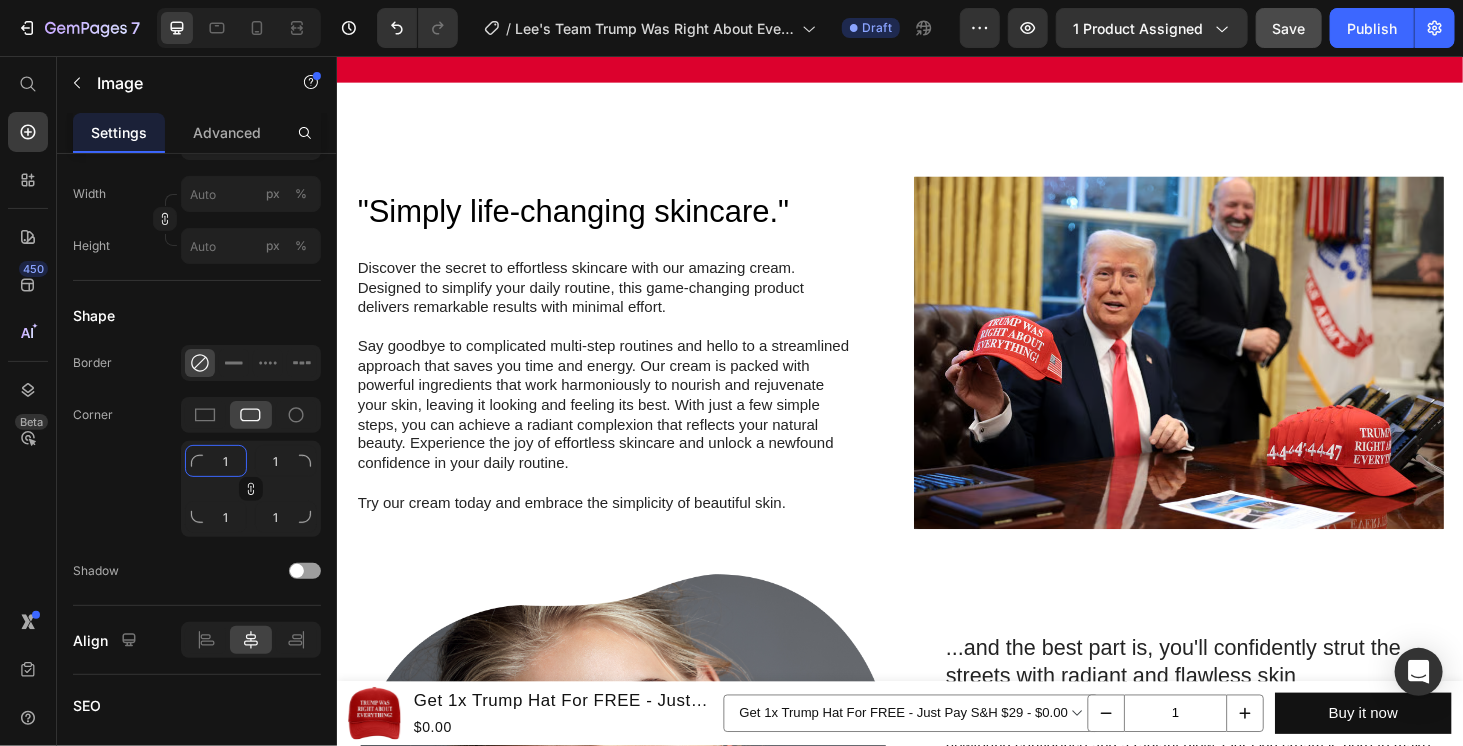 type on "10" 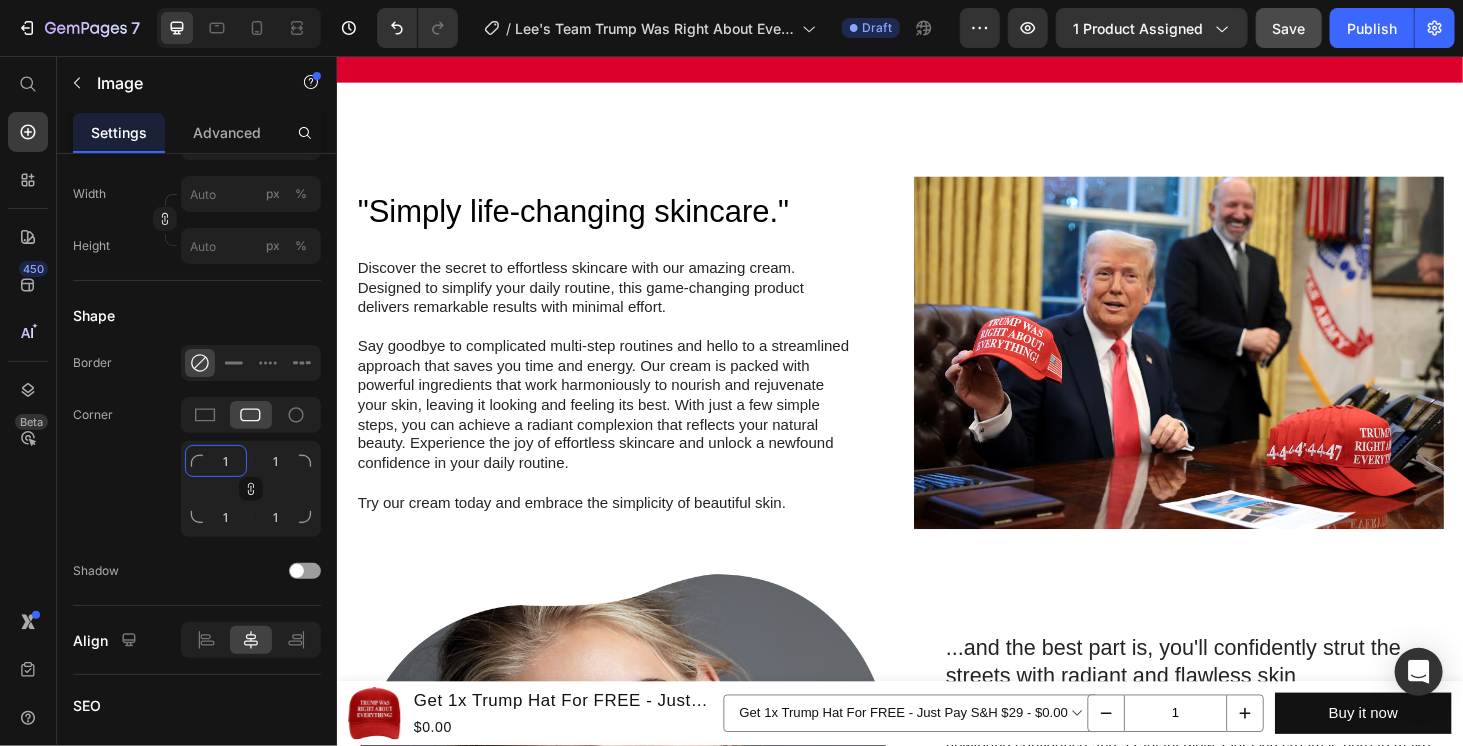 type on "10" 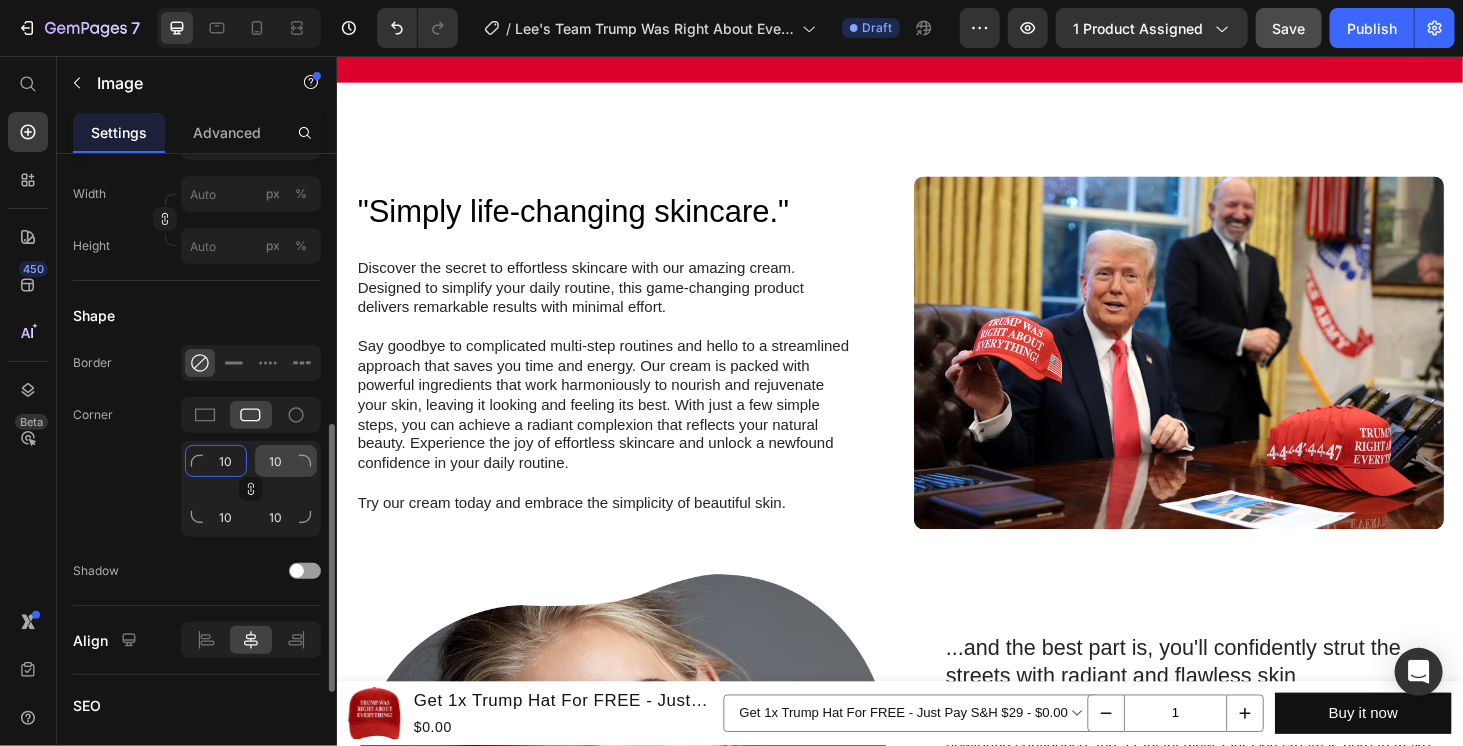 type on "10" 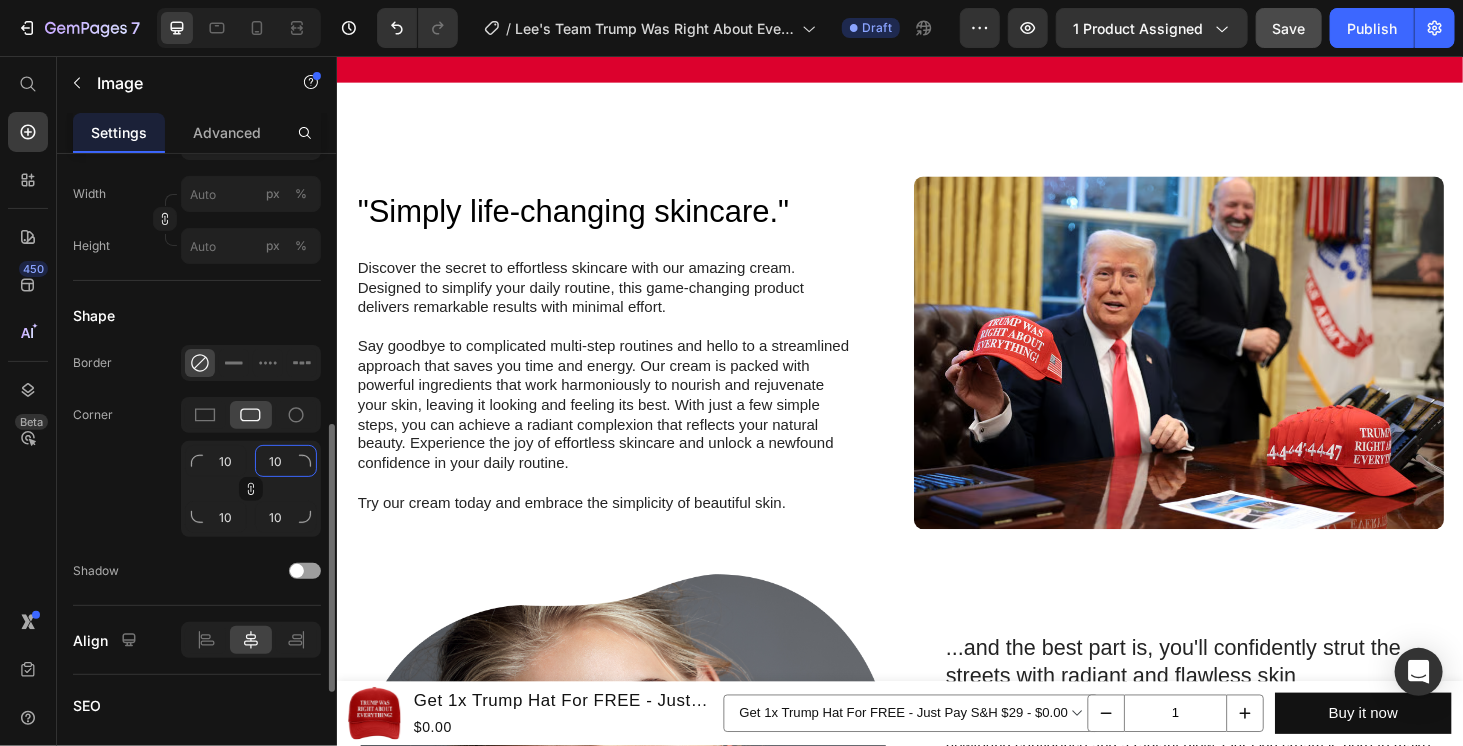click on "10" 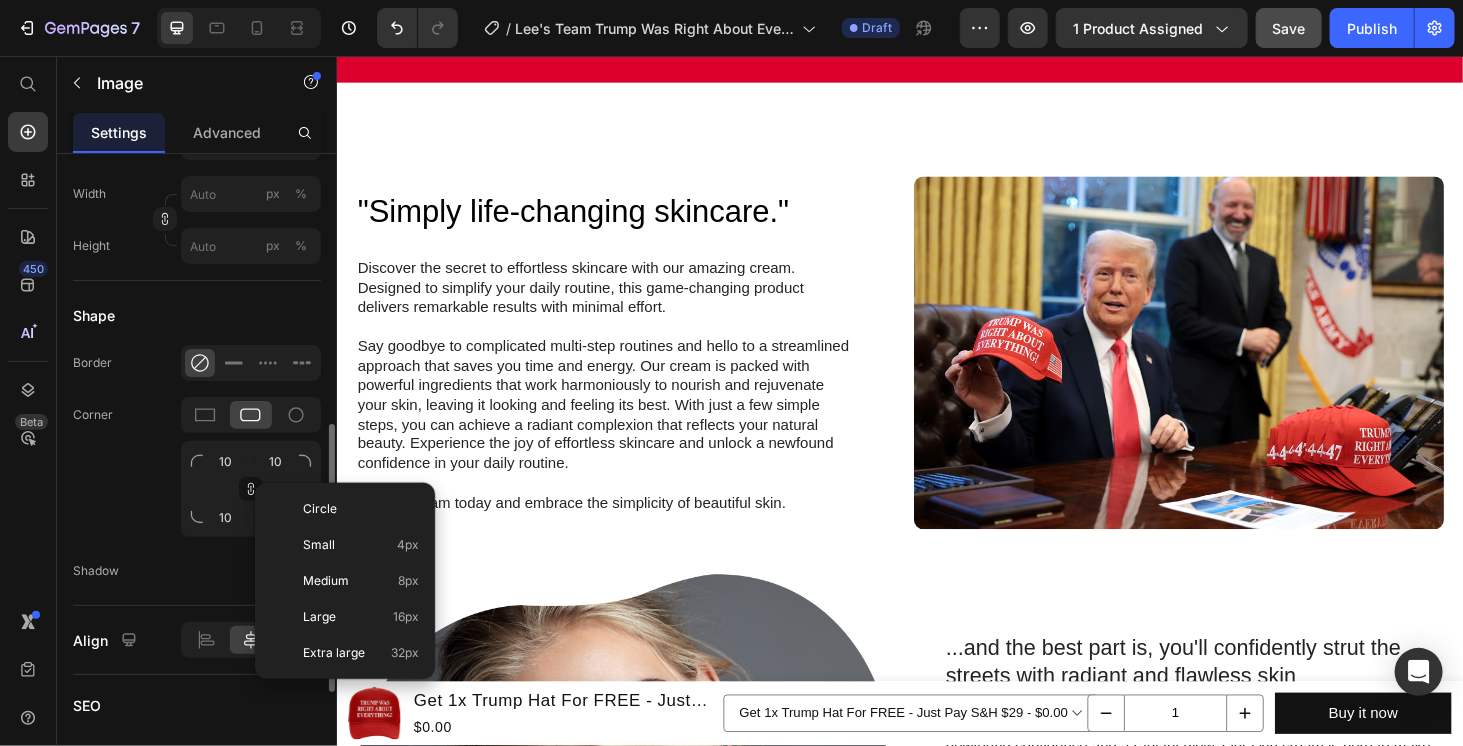 click on "Corner 10 10 10 10" 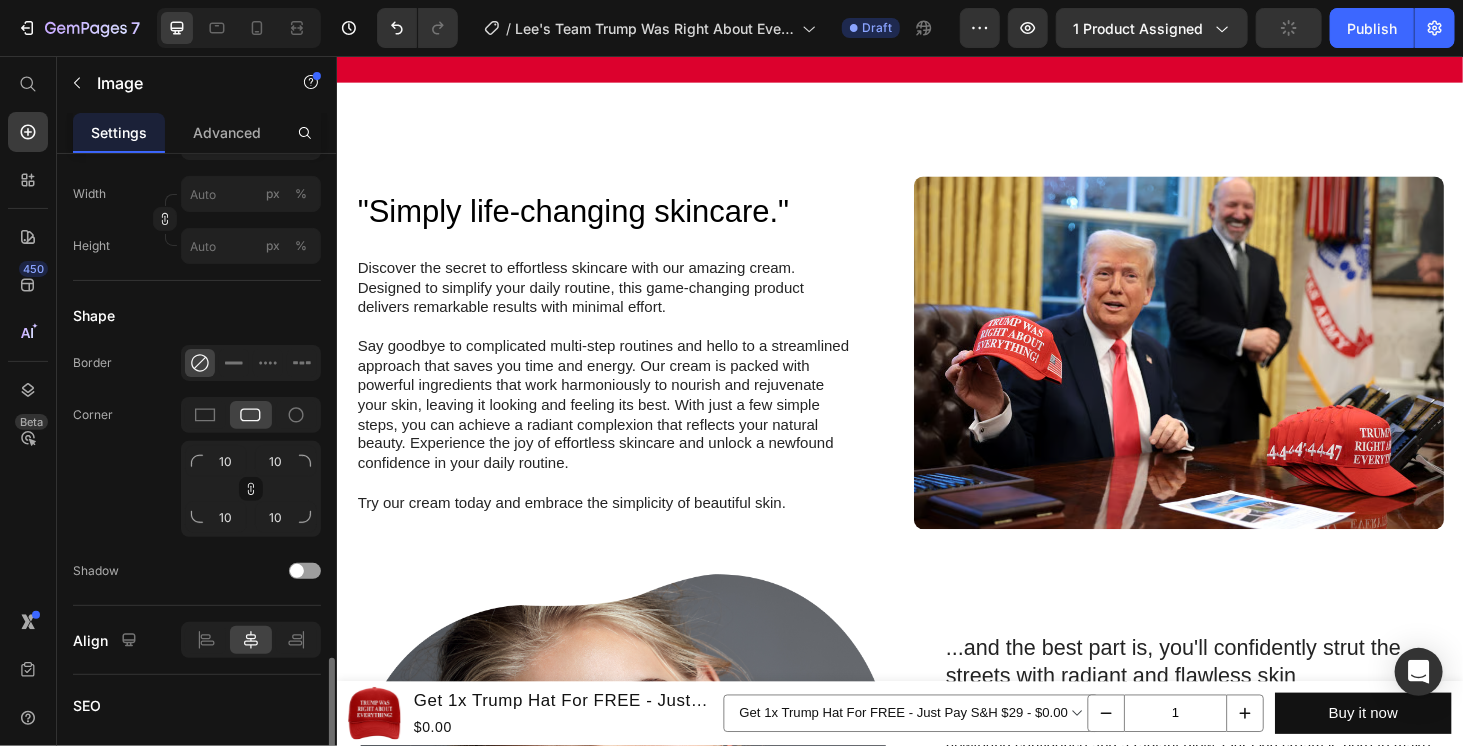 scroll, scrollTop: 818, scrollLeft: 0, axis: vertical 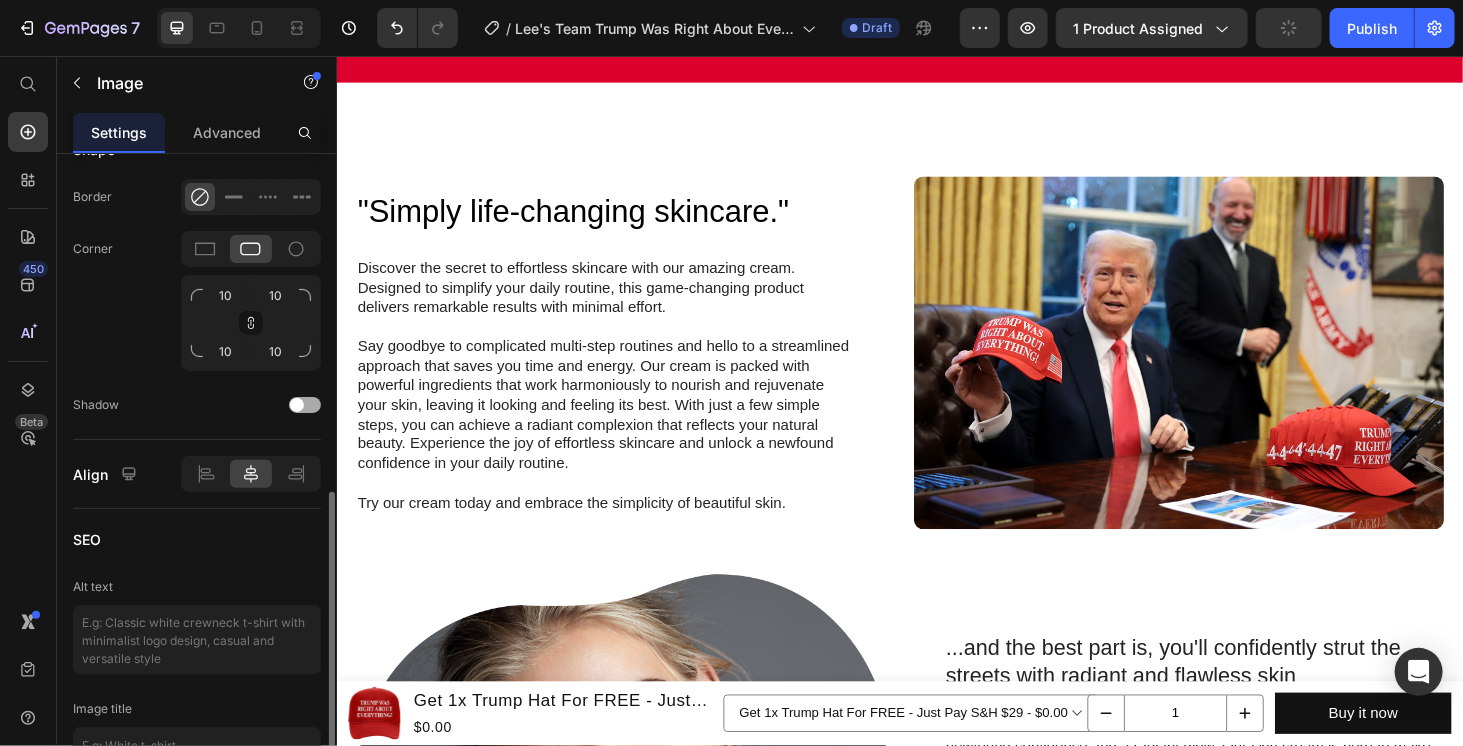 click at bounding box center (297, 405) 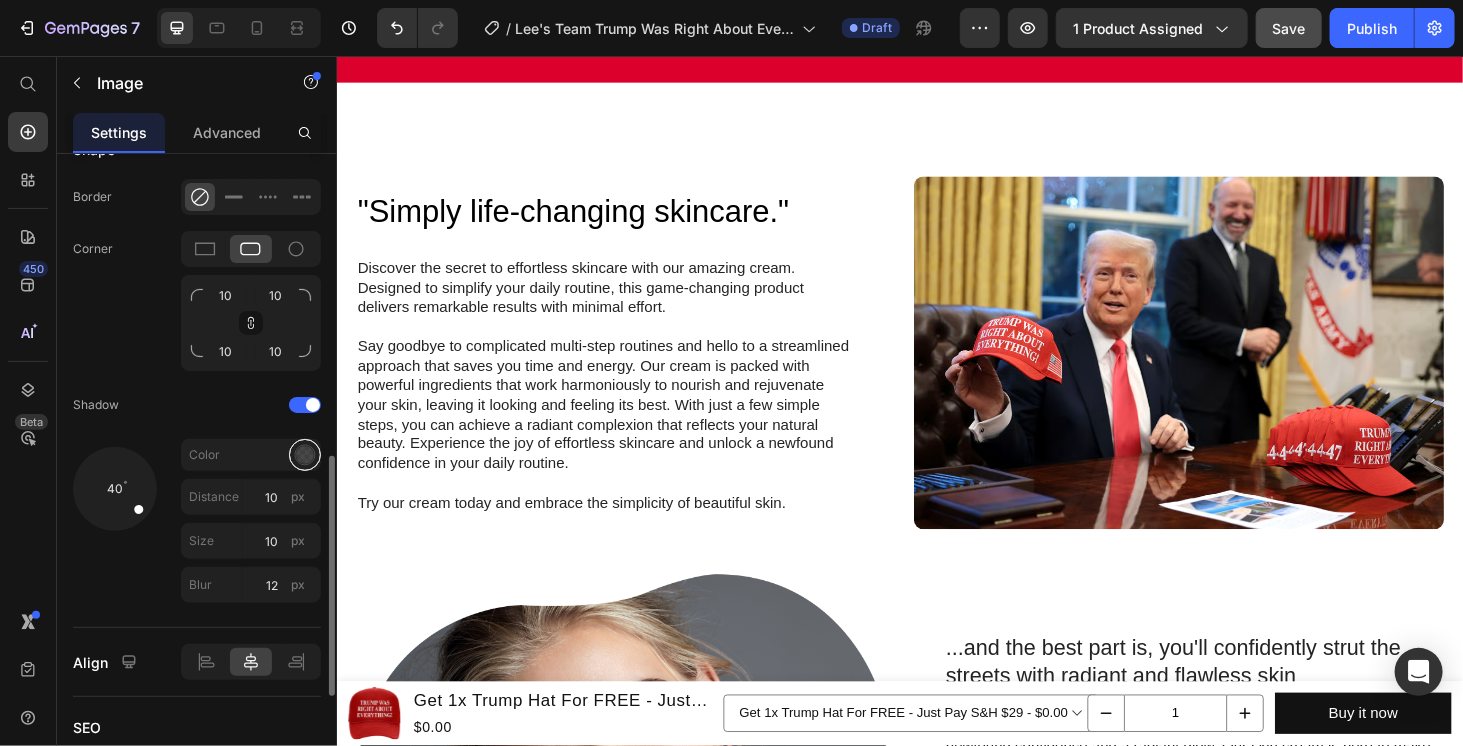 click at bounding box center (305, 455) 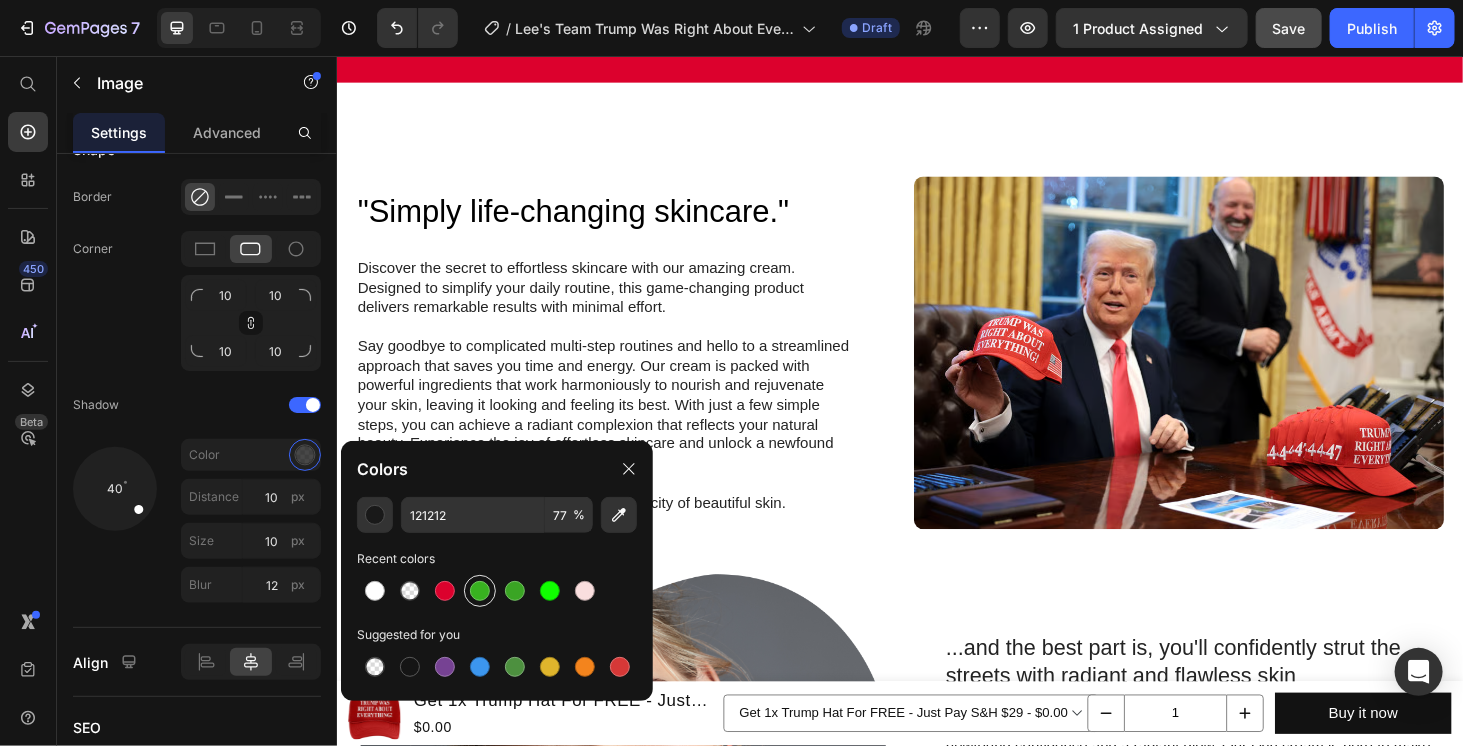 click at bounding box center (480, 591) 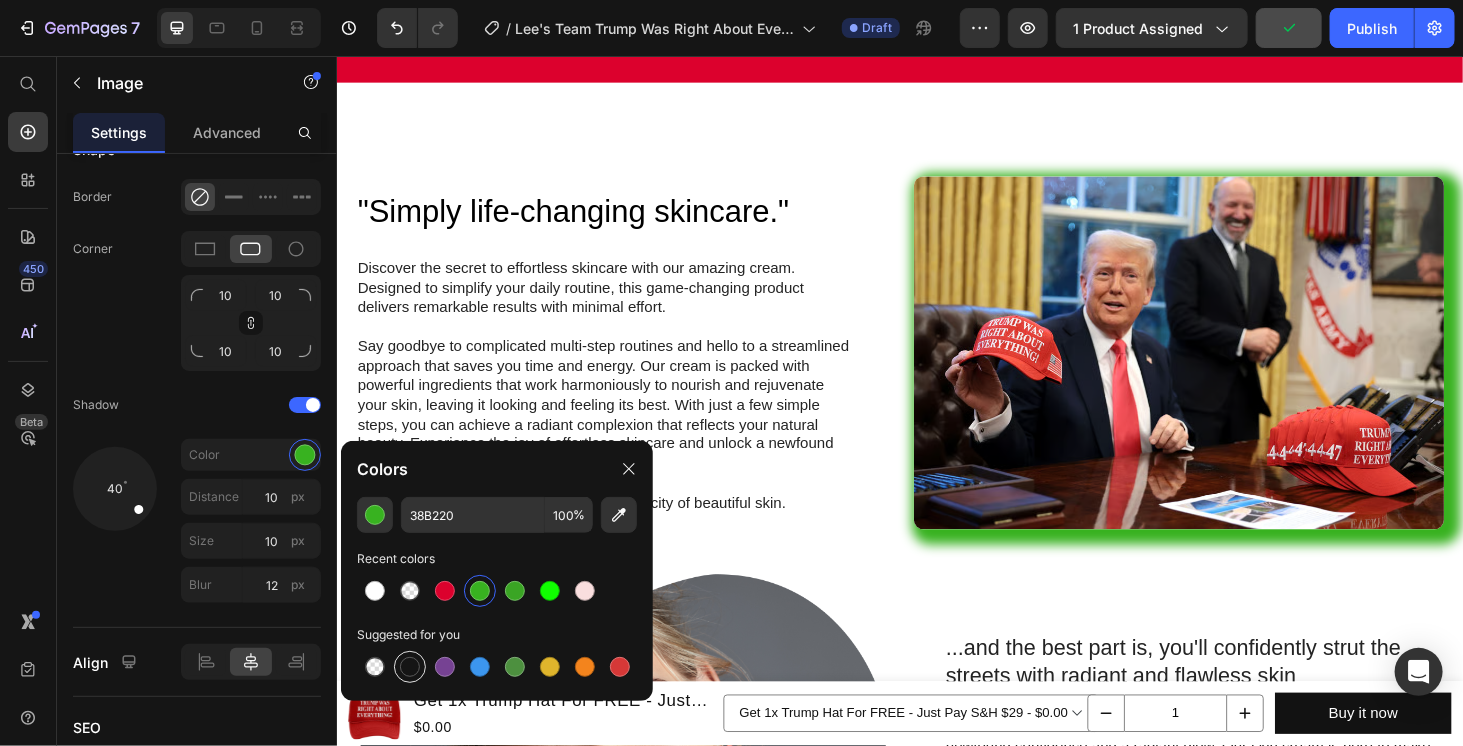 click at bounding box center [410, 667] 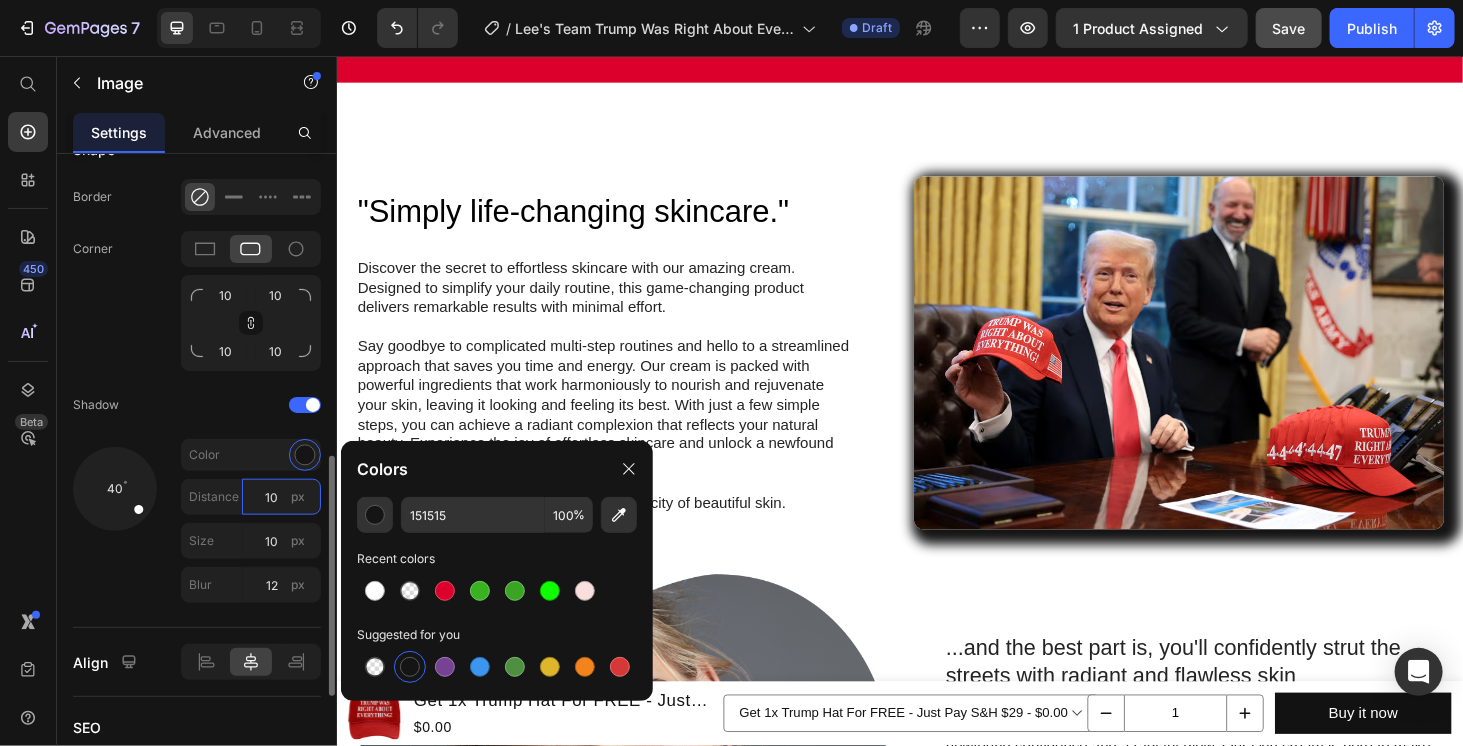 click on "10" at bounding box center (281, 497) 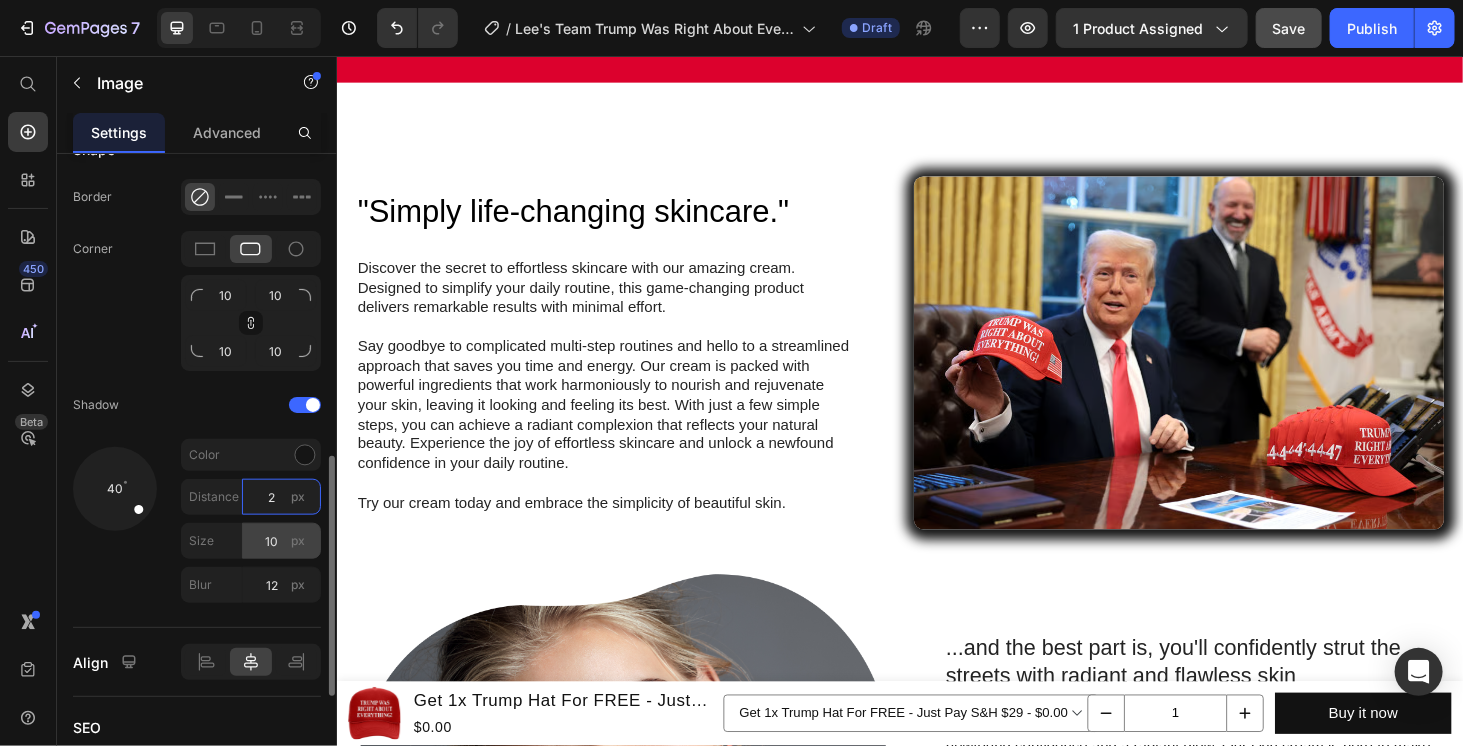 type on "2" 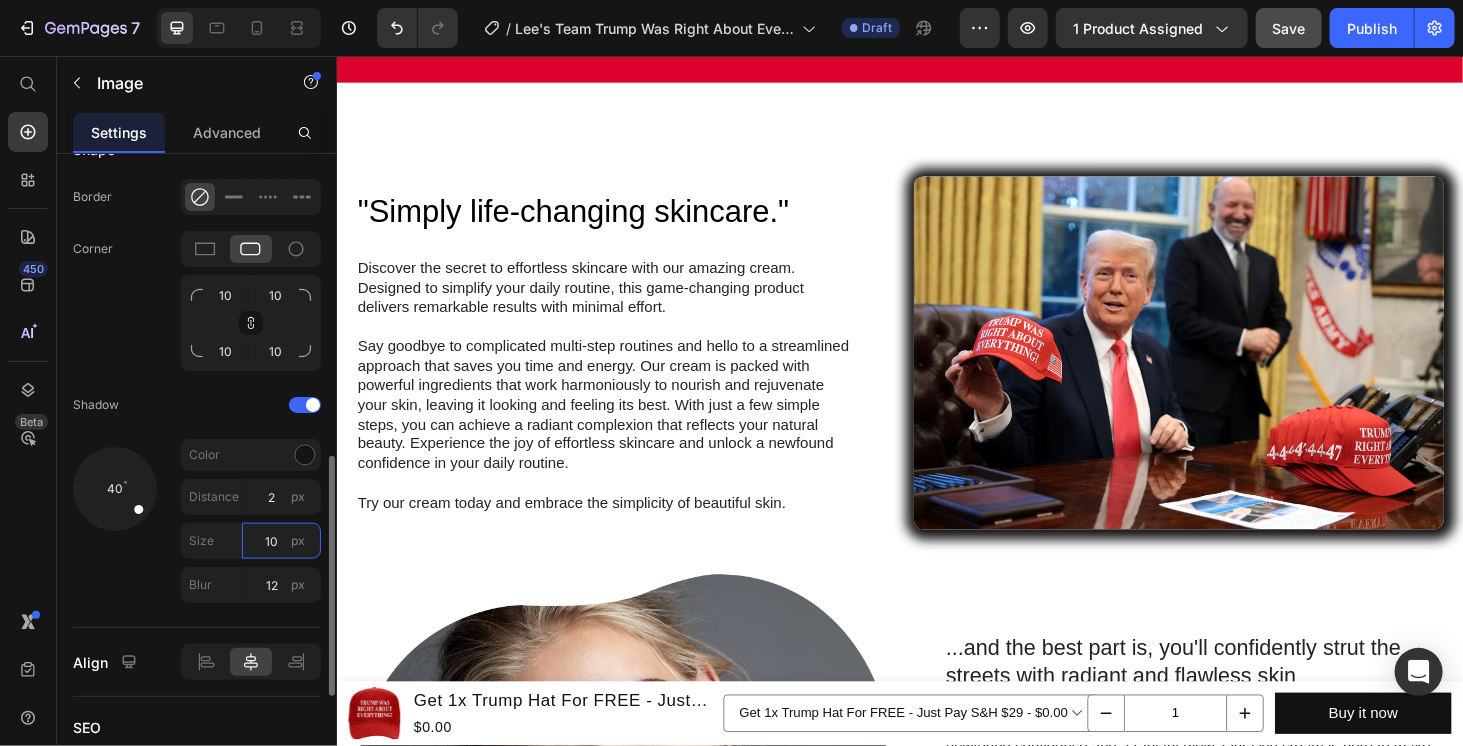 click on "10" at bounding box center [281, 541] 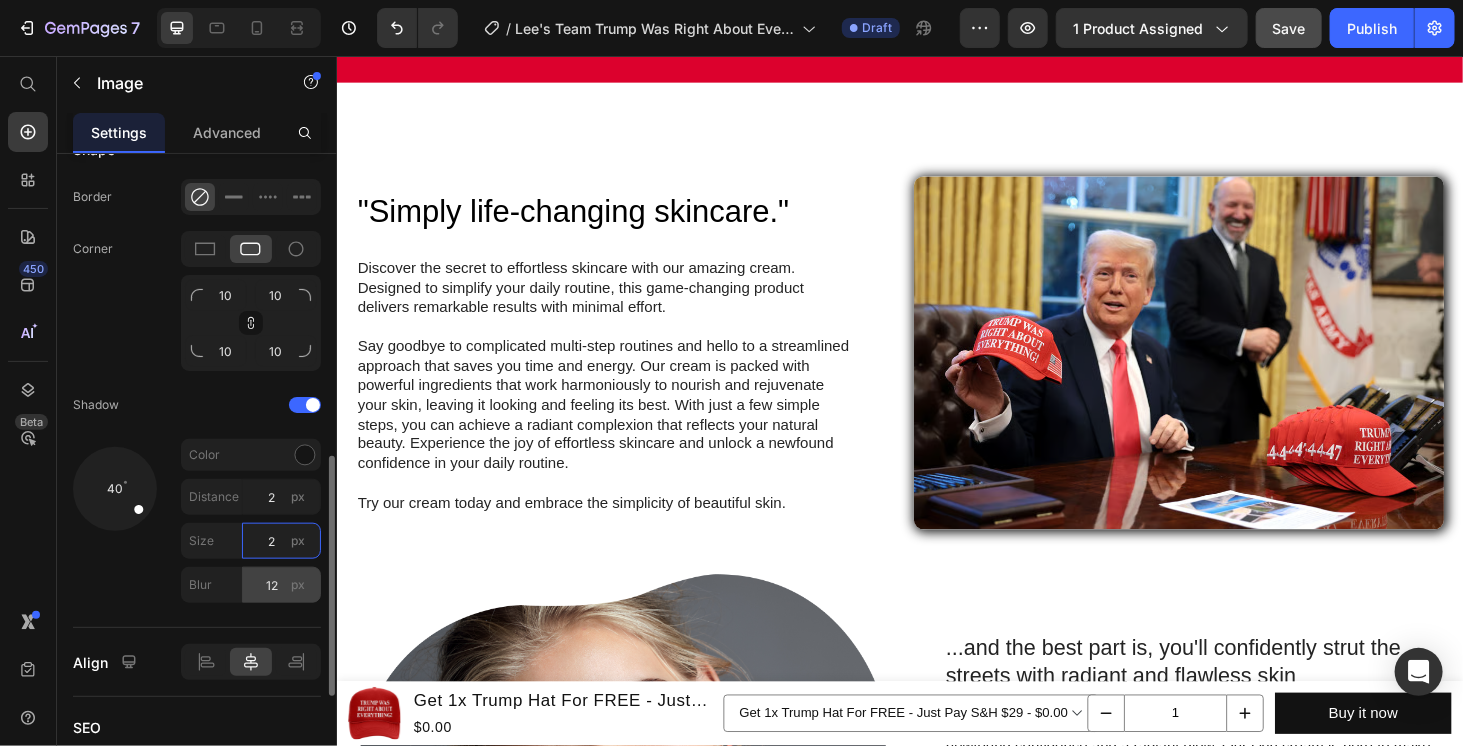 type on "2" 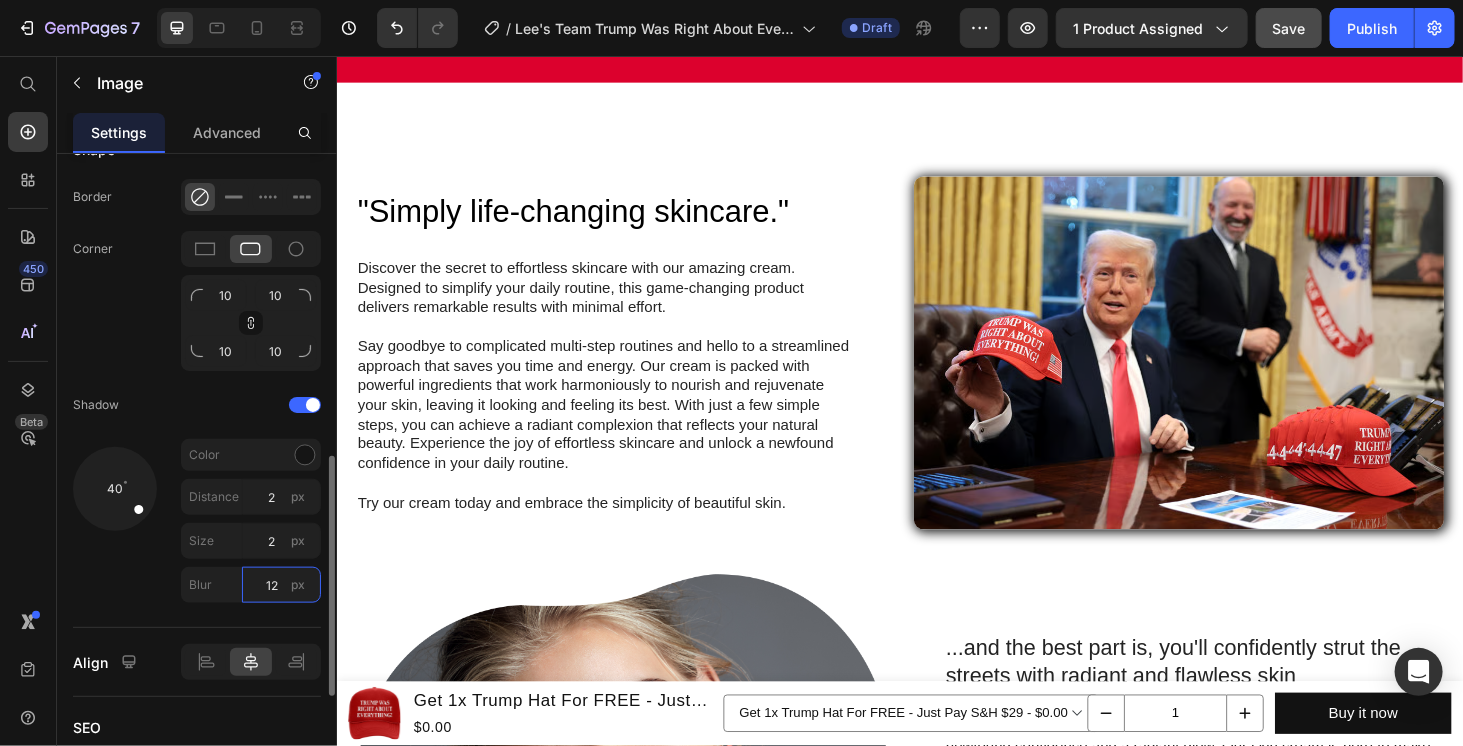 click on "12" at bounding box center [281, 585] 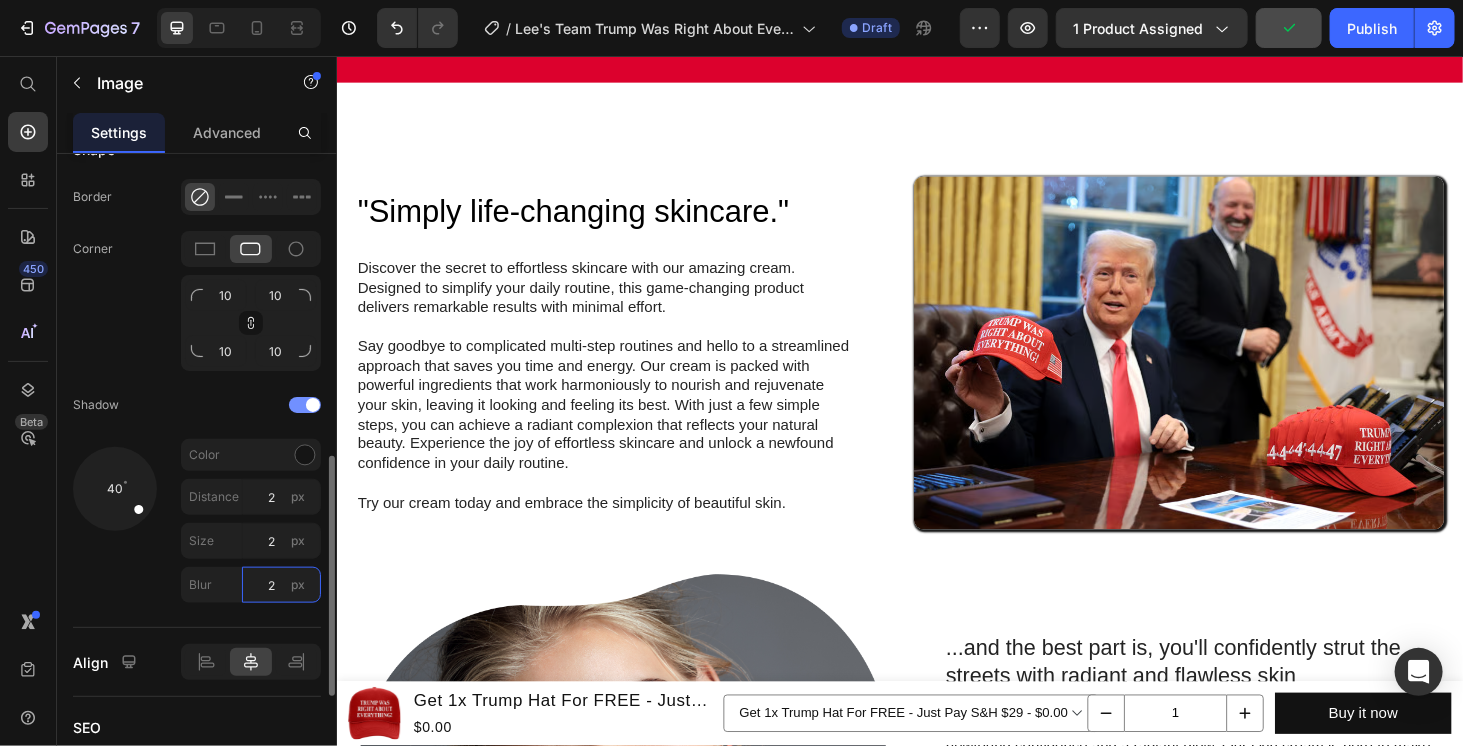 type on "2" 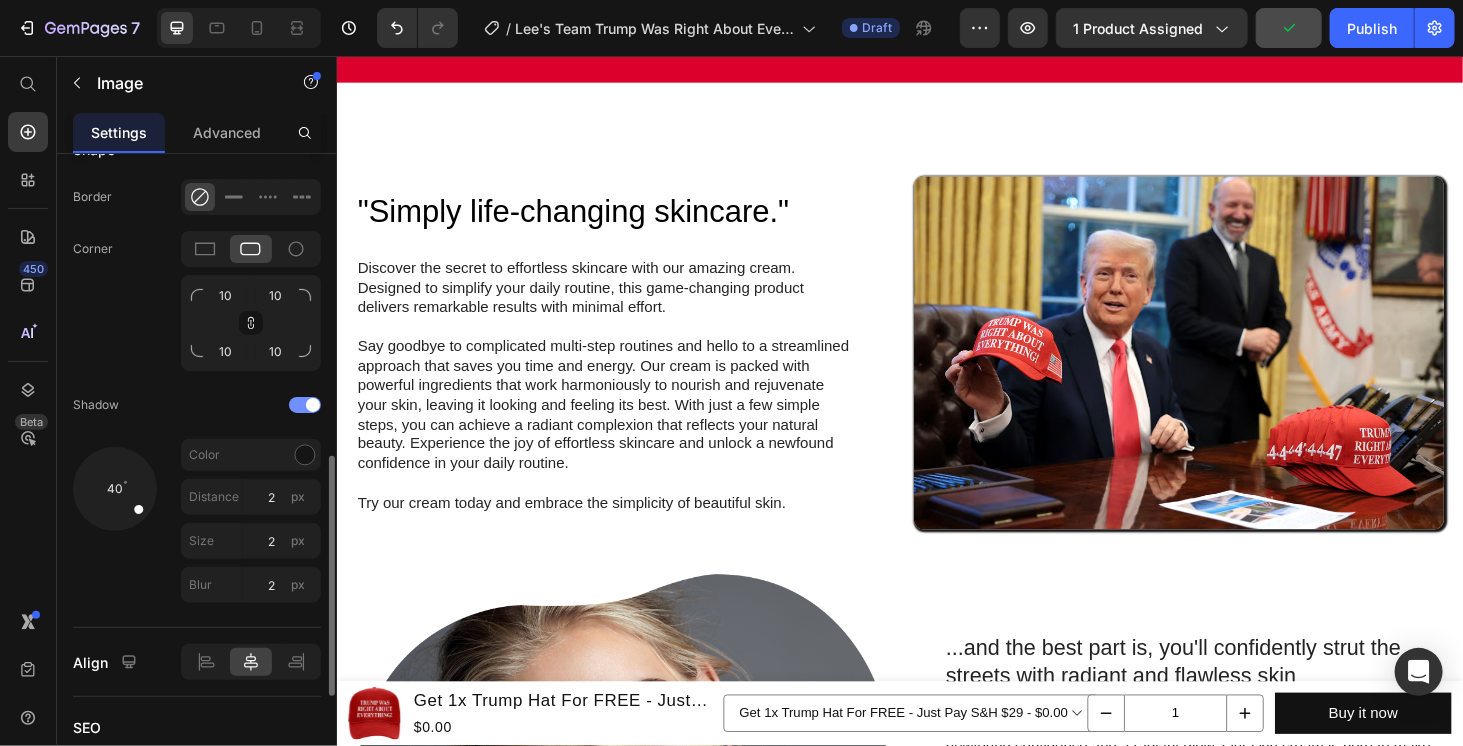 click on "Shadow" 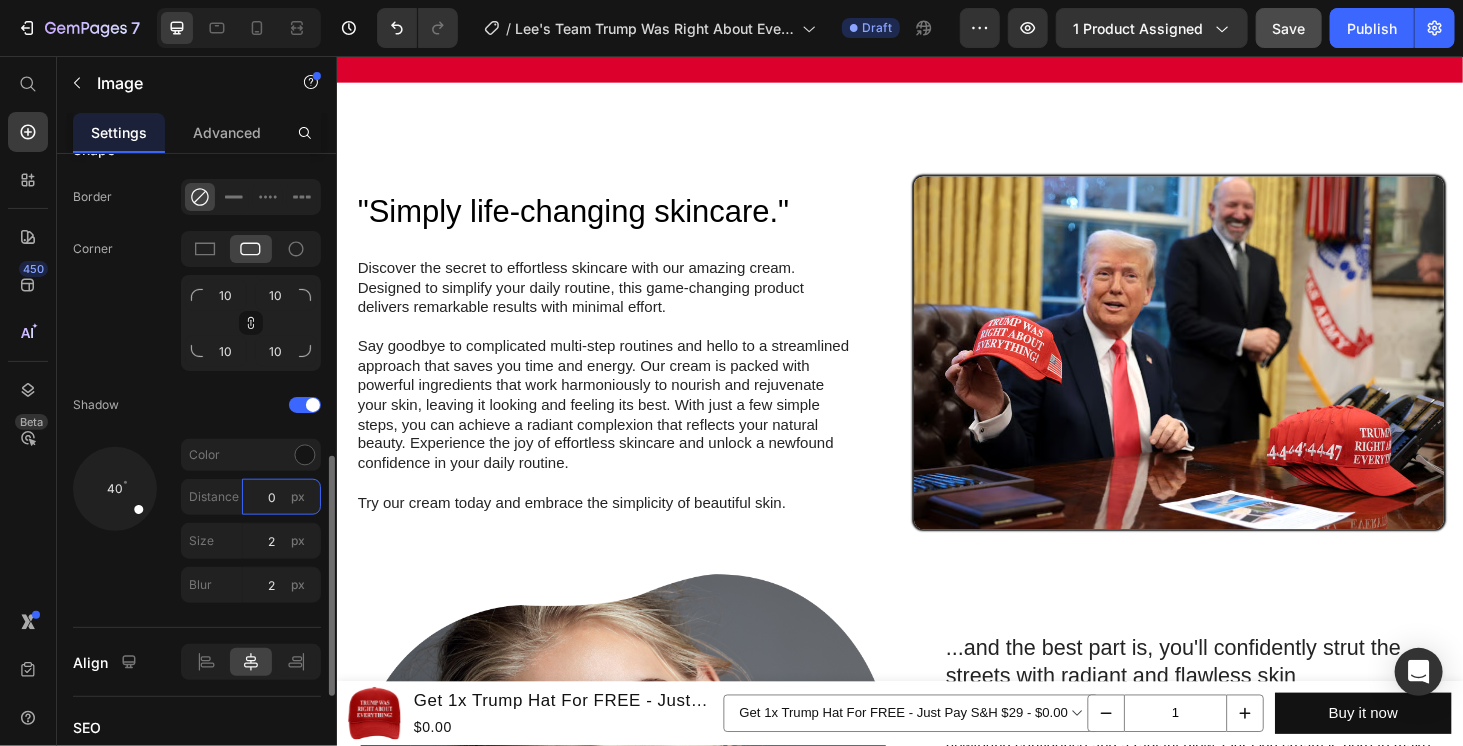drag, startPoint x: 270, startPoint y: 491, endPoint x: 280, endPoint y: 489, distance: 10.198039 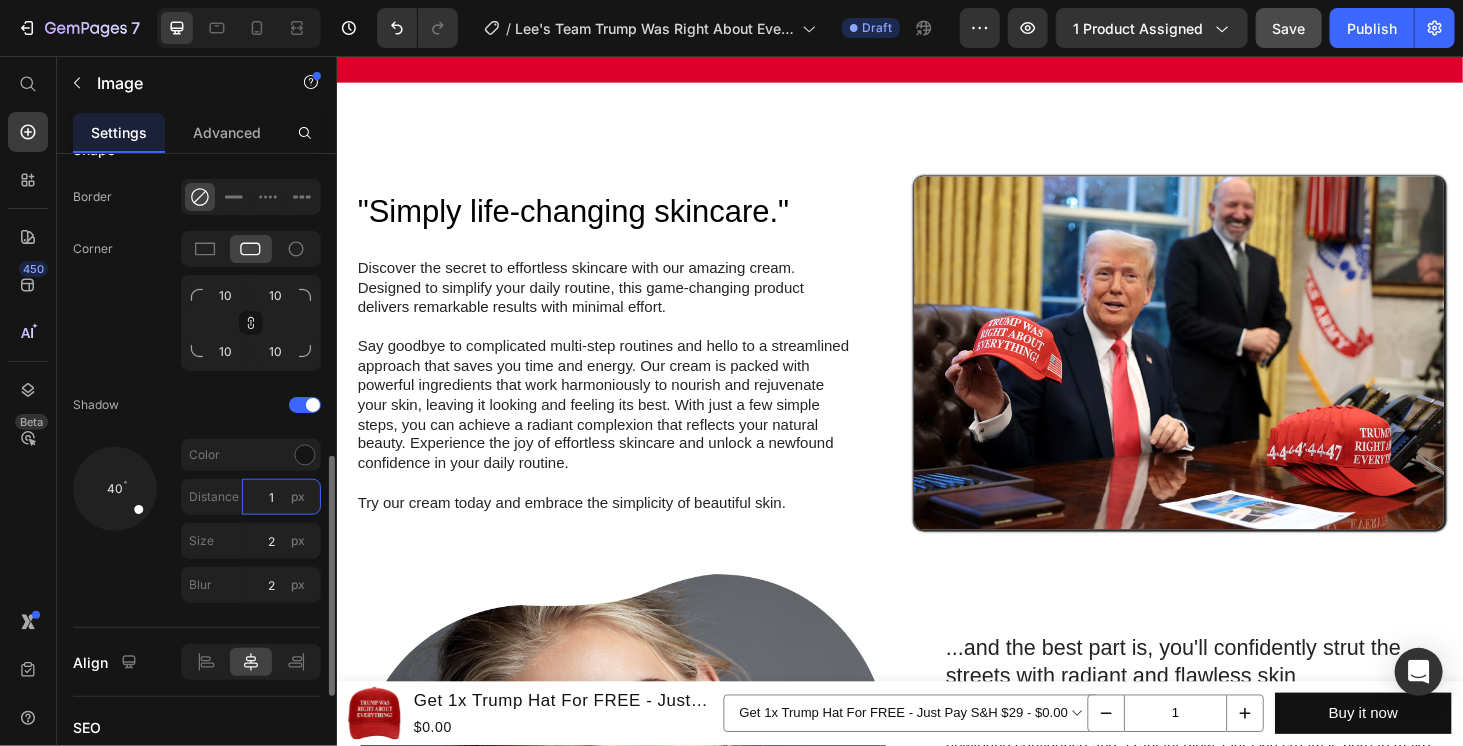 drag, startPoint x: 265, startPoint y: 496, endPoint x: 277, endPoint y: 495, distance: 12.0415945 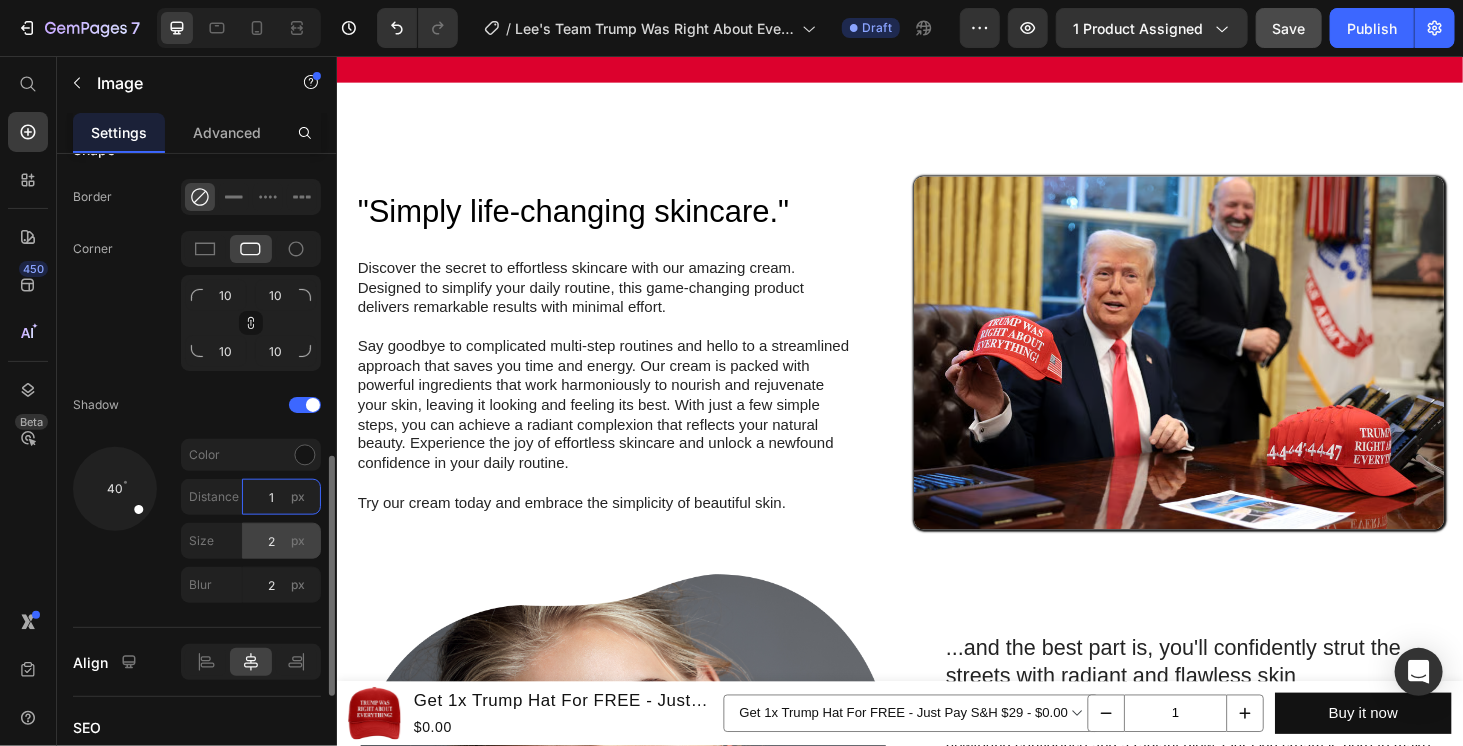 type on "1" 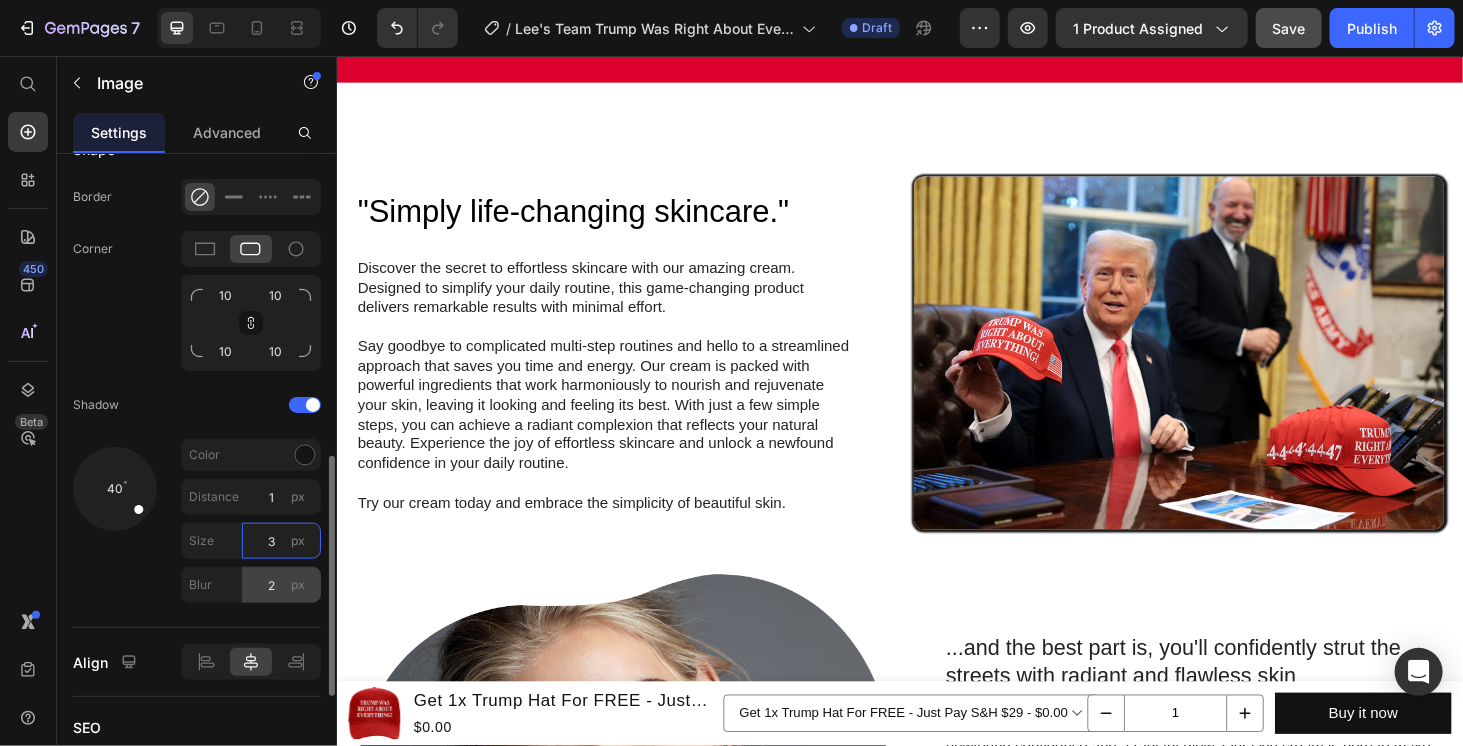 type on "3" 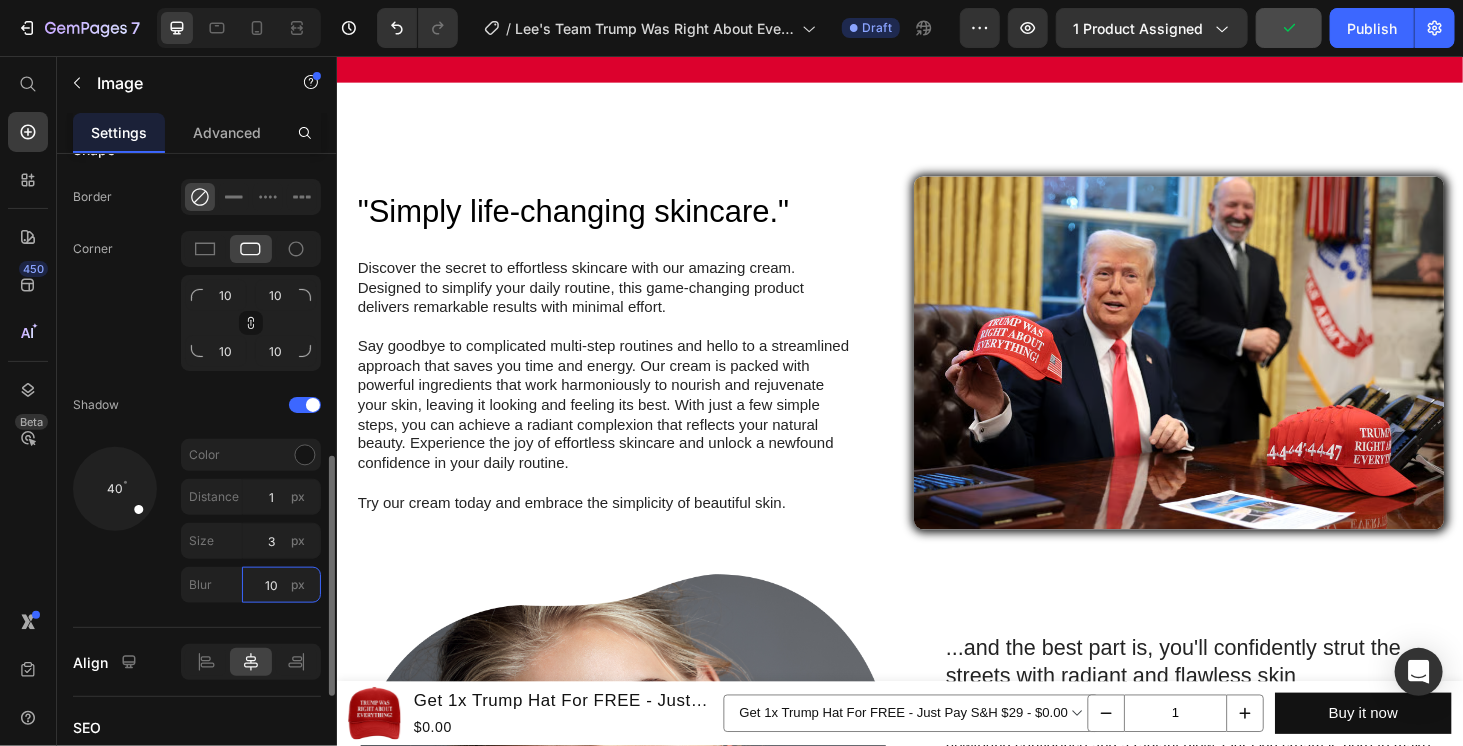 click on "10" at bounding box center (281, 585) 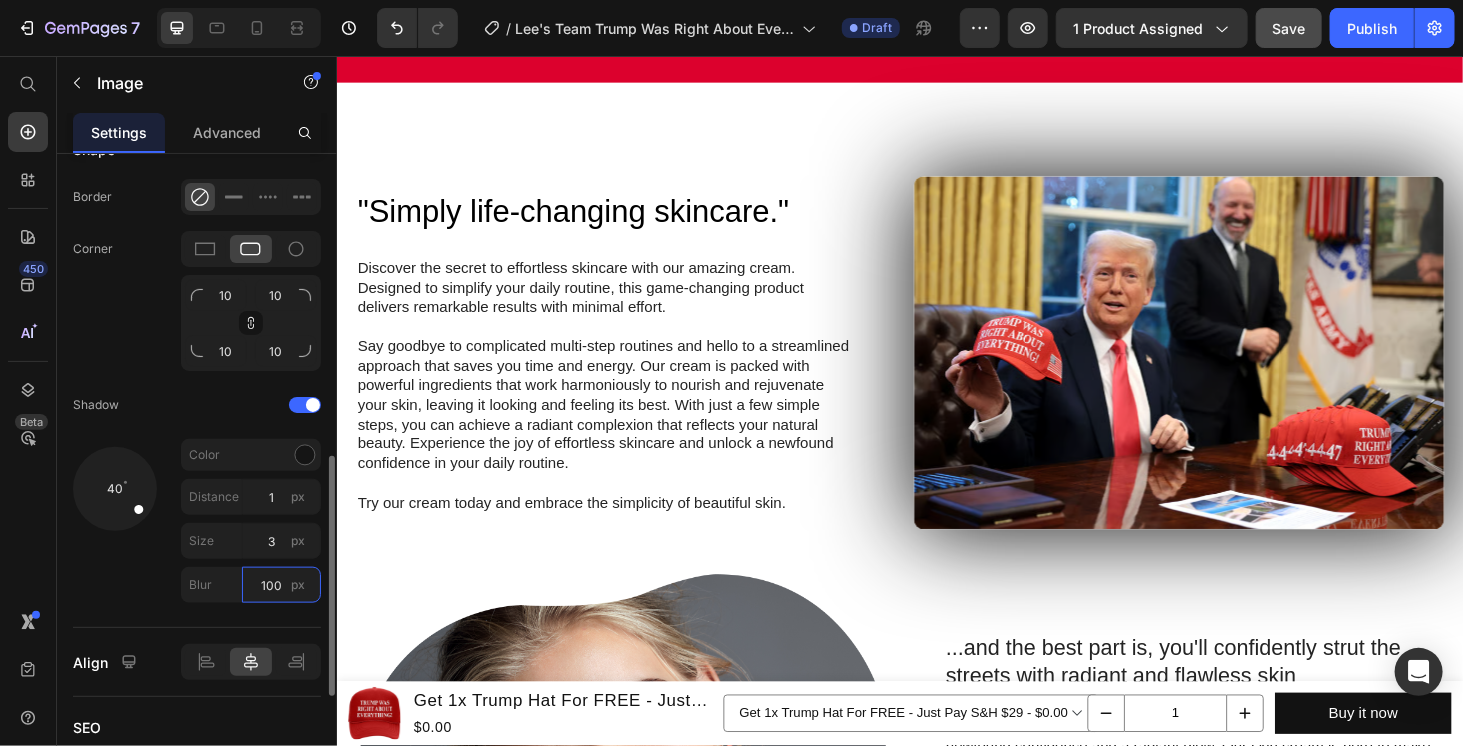 click on "100" at bounding box center (281, 585) 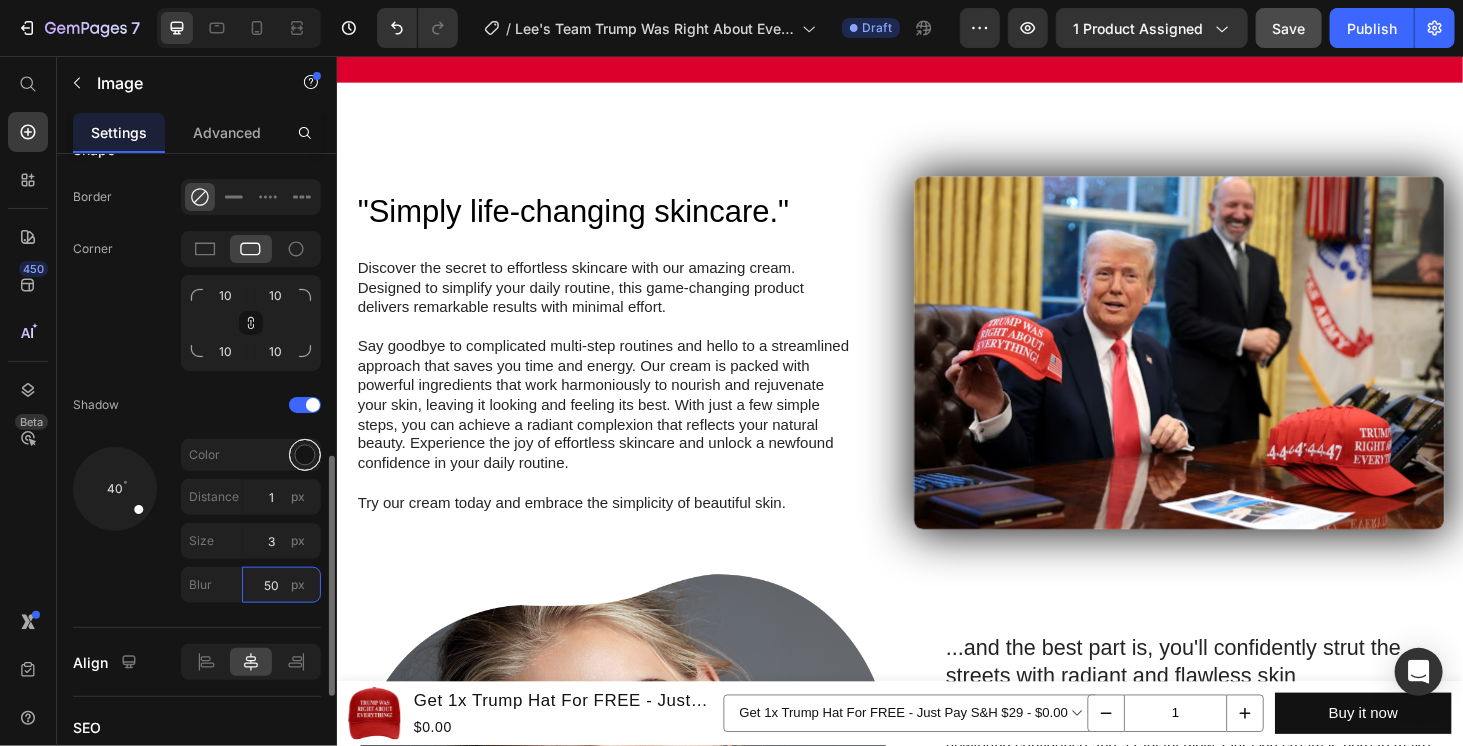 type on "50" 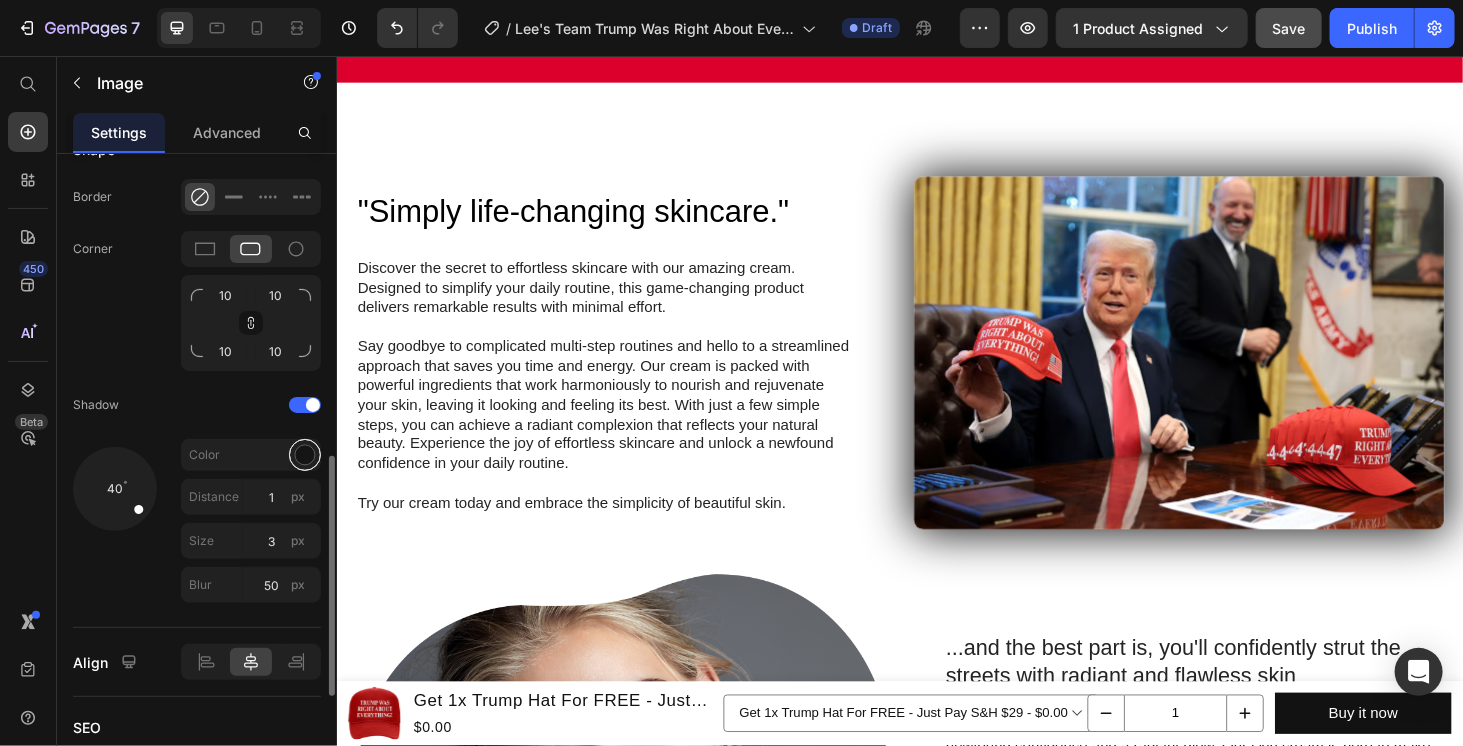 click at bounding box center [305, 455] 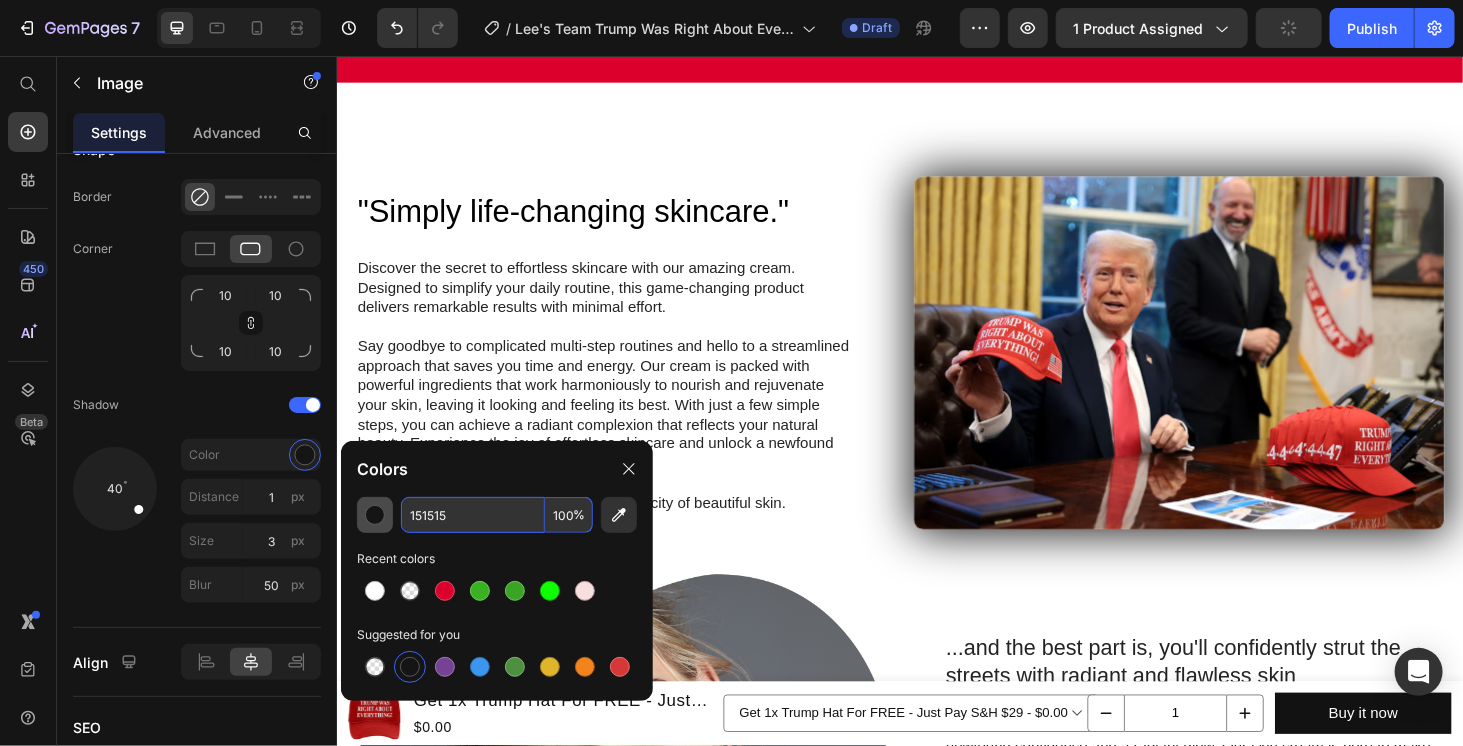 click at bounding box center (375, 515) 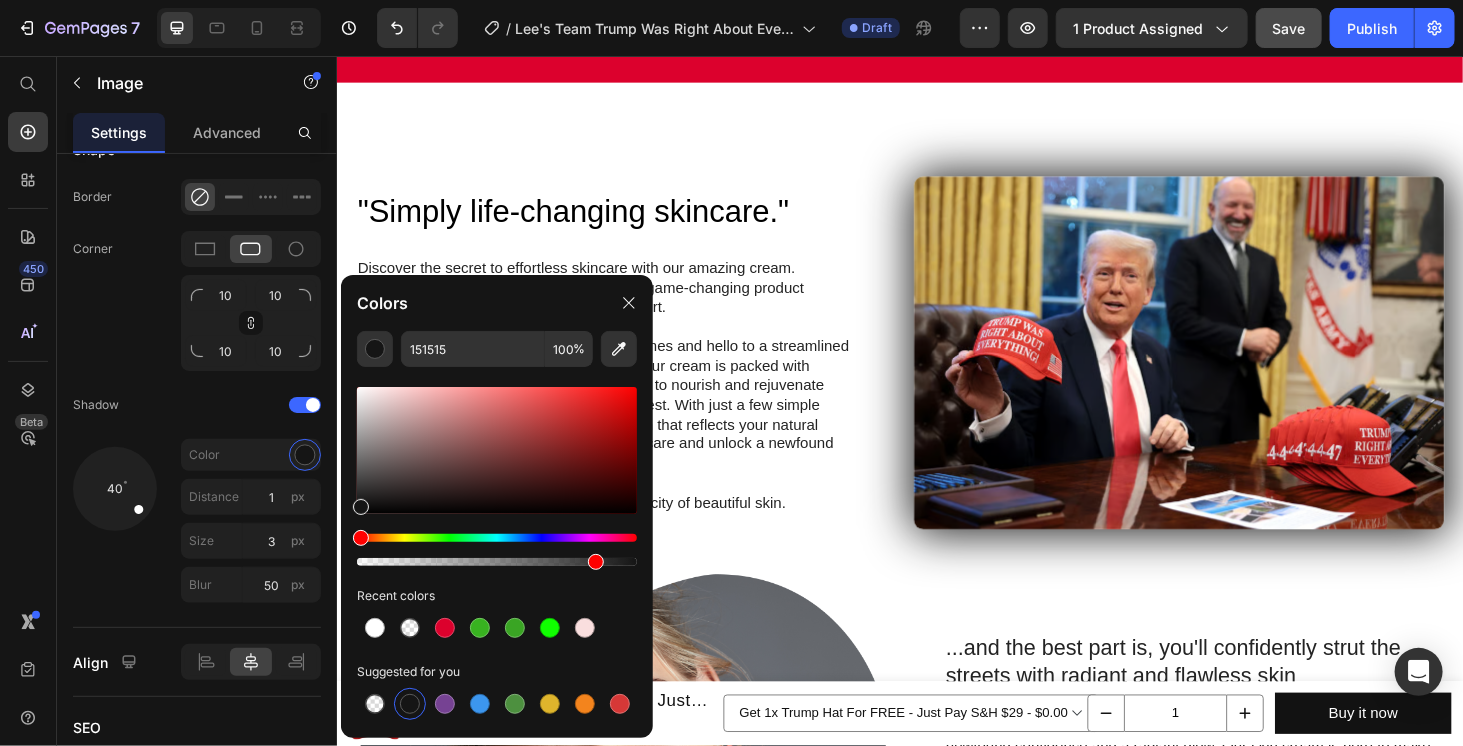 click at bounding box center [497, 562] 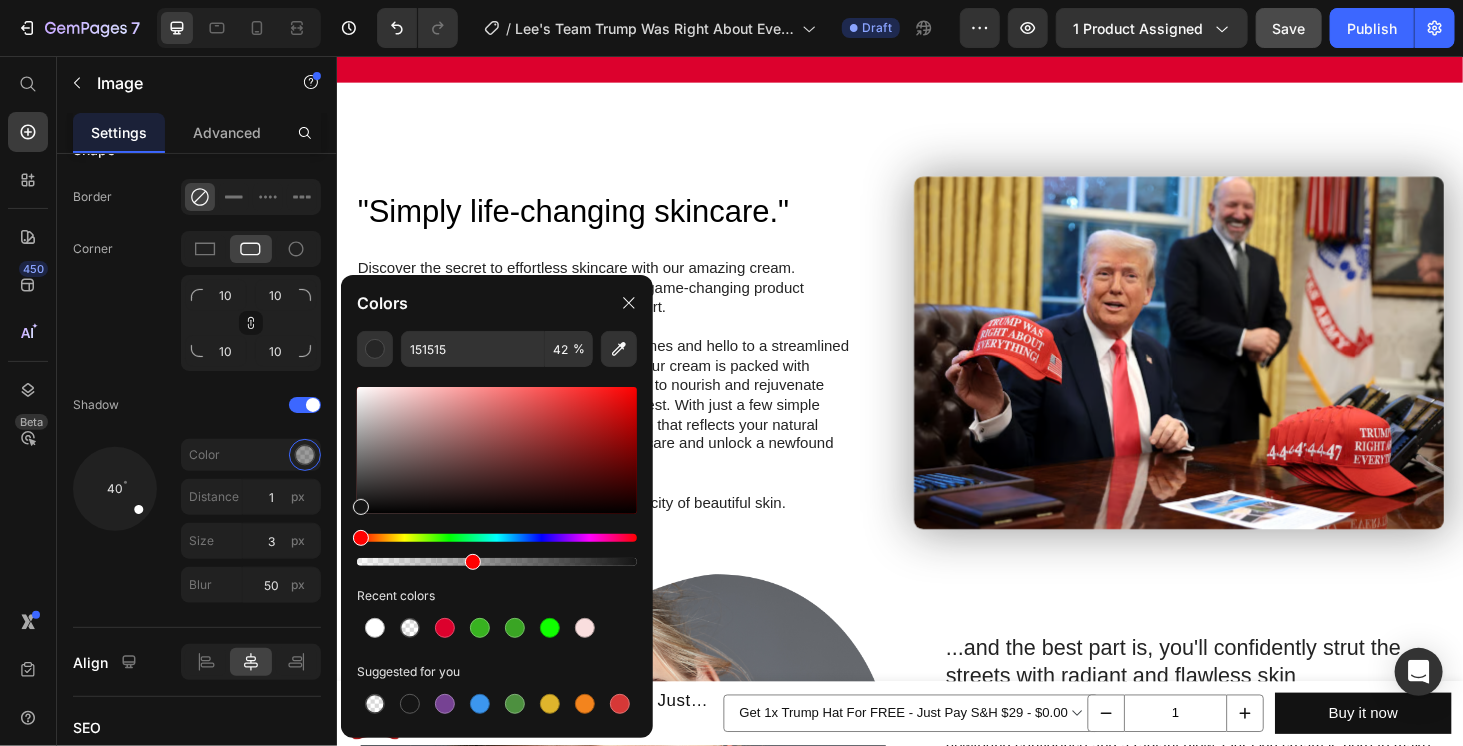type on "40" 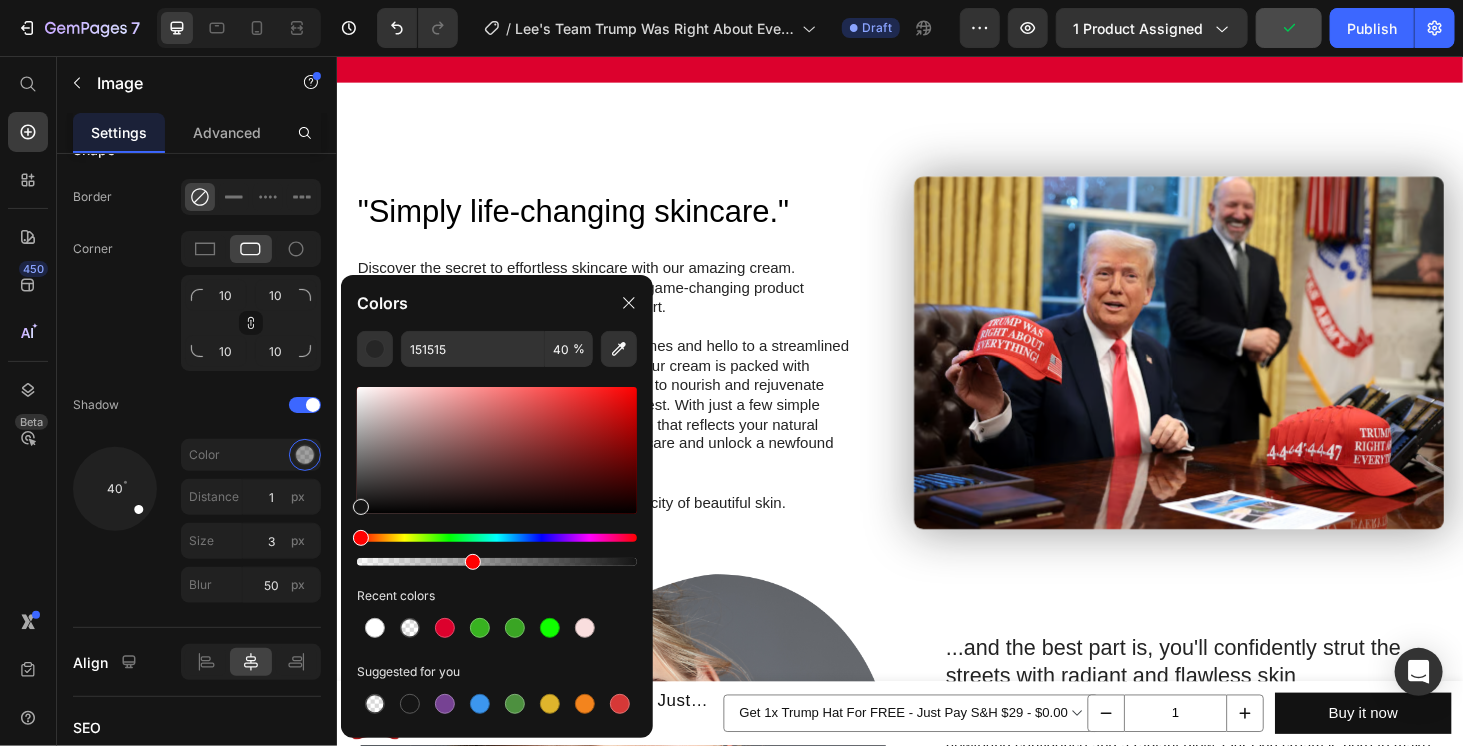 drag, startPoint x: 588, startPoint y: 565, endPoint x: 470, endPoint y: 575, distance: 118.42297 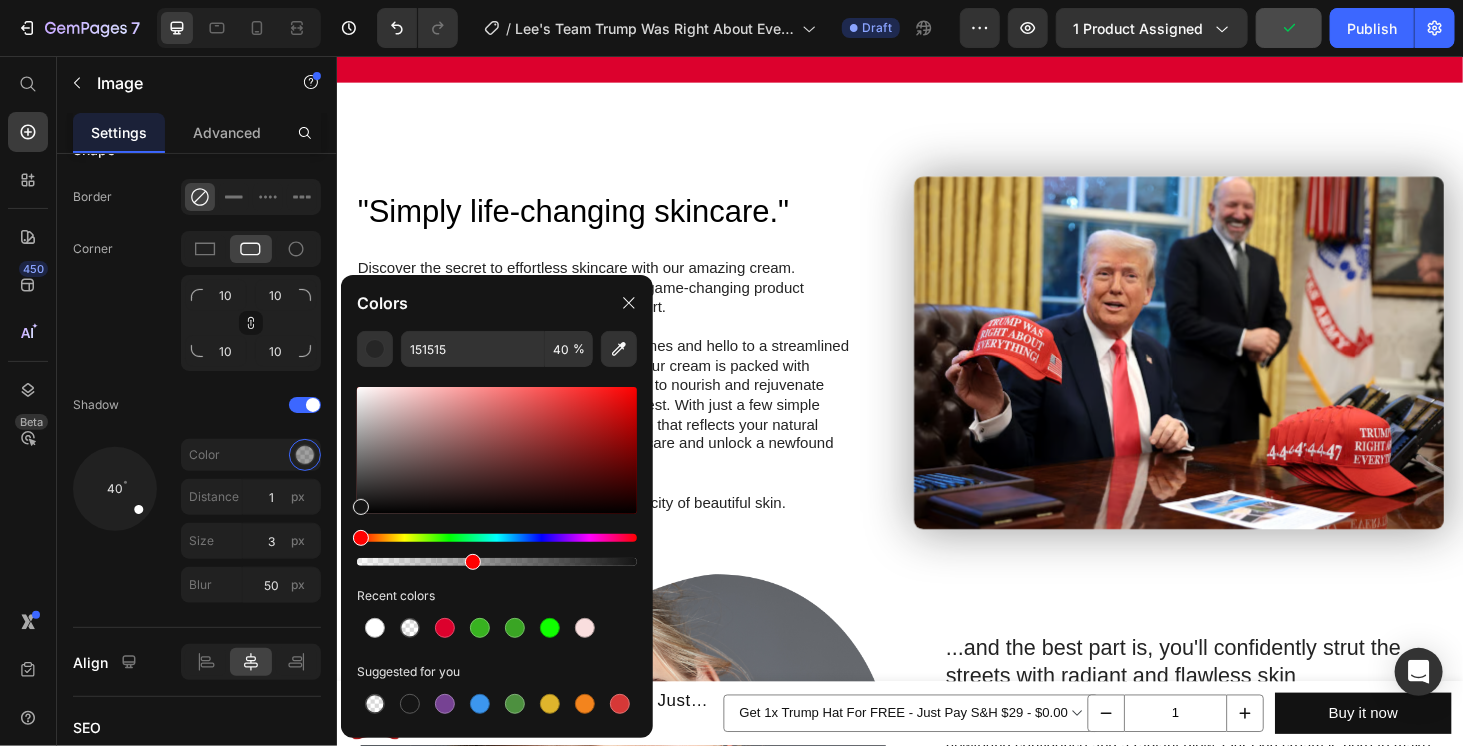 click on "151515 40 % Recent colors Suggested for you" 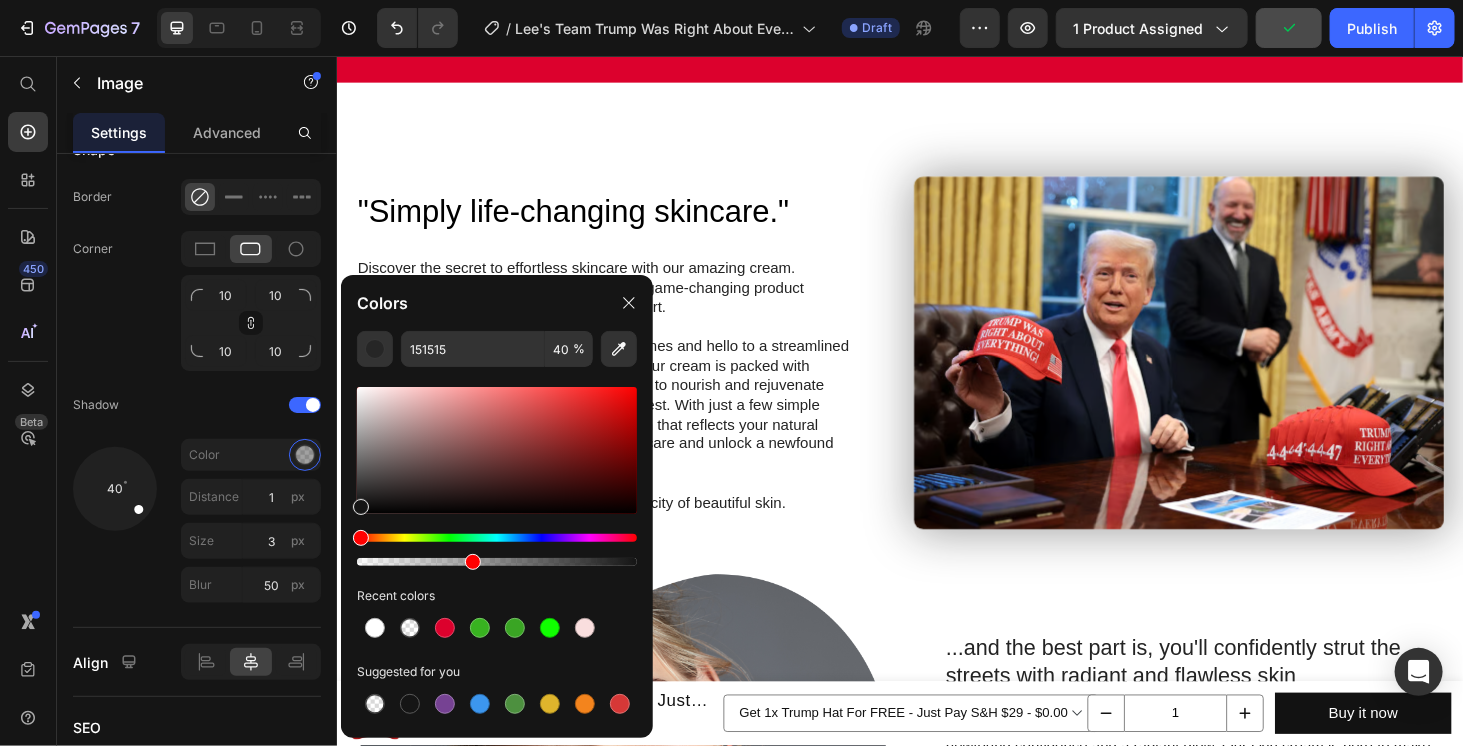 click at bounding box center (1233, 372) 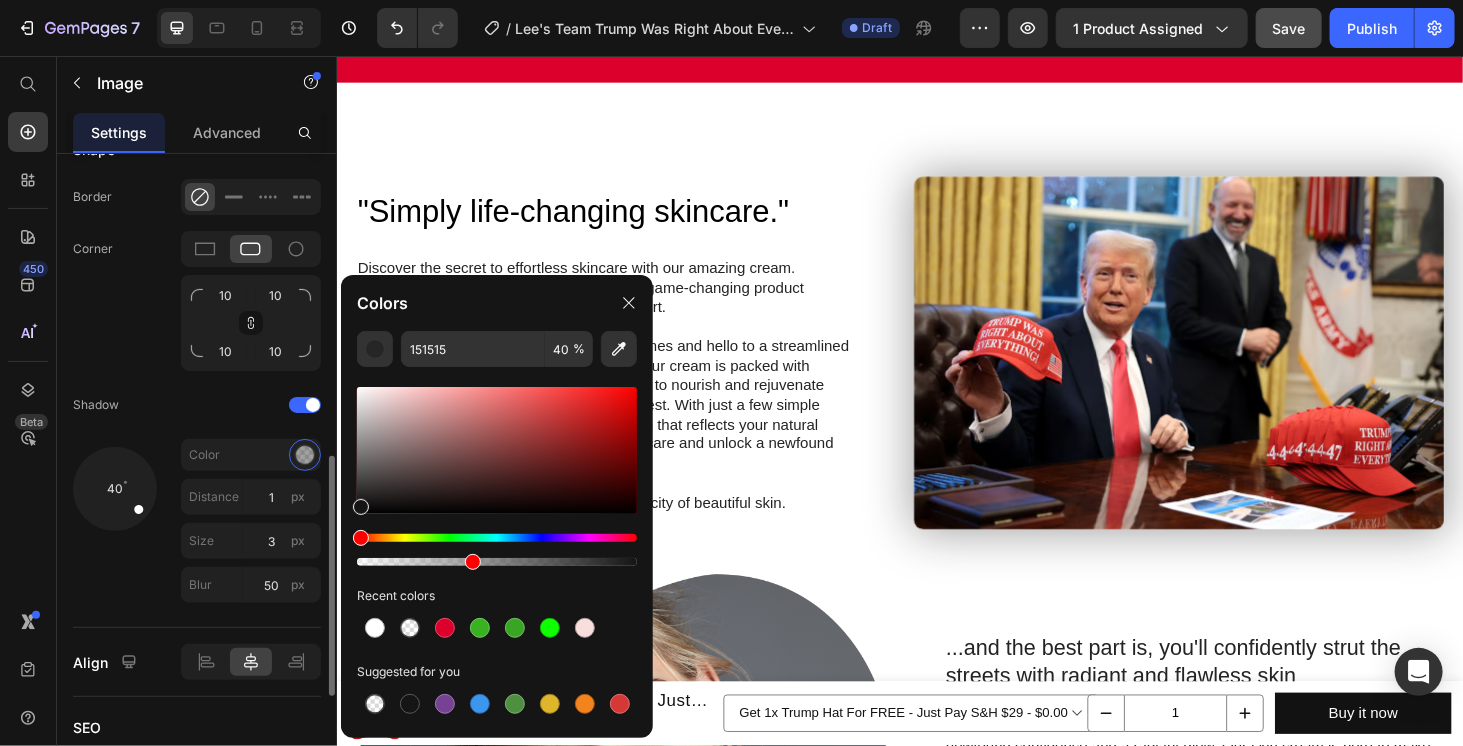 click on "Corner 10 10 10 10" 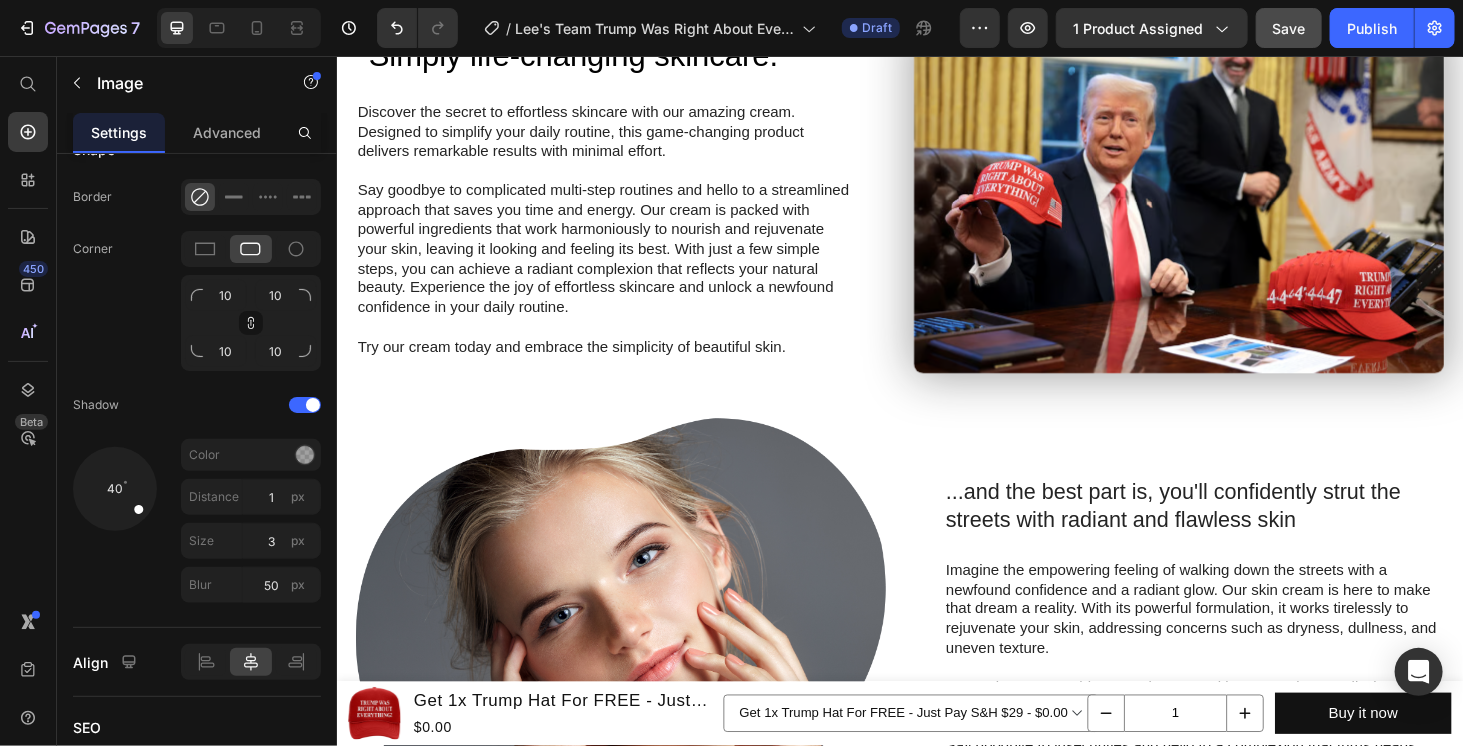 scroll, scrollTop: 1333, scrollLeft: 0, axis: vertical 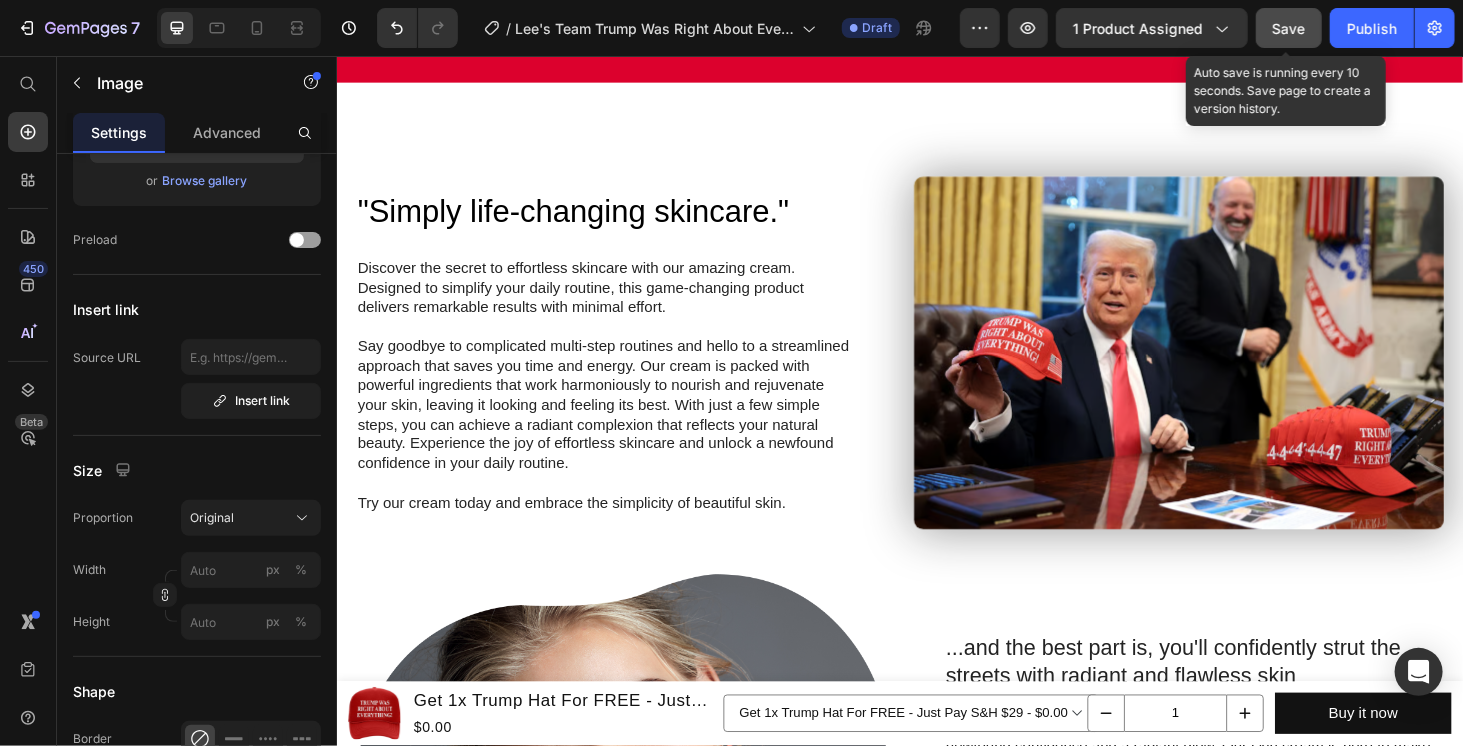 click on "Save" at bounding box center [1289, 28] 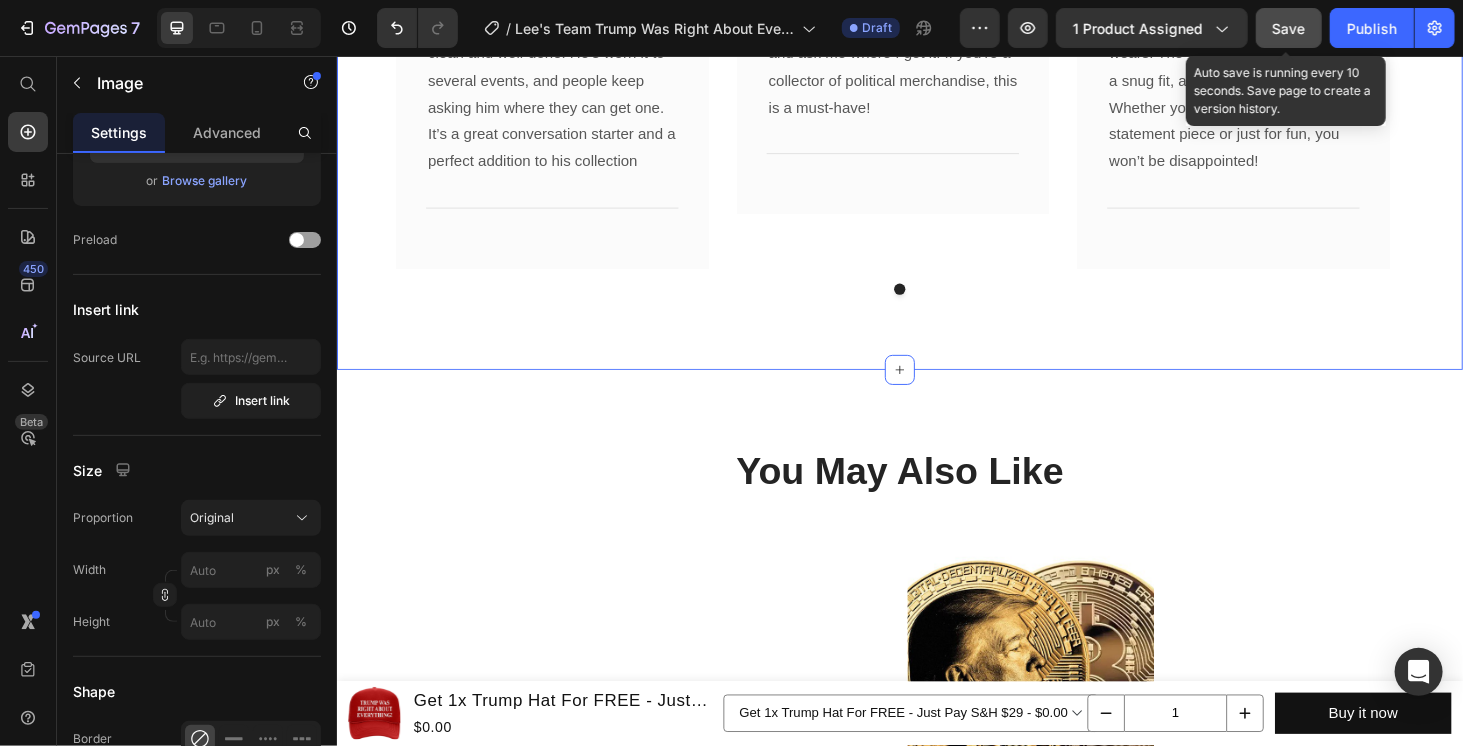 scroll, scrollTop: 6624, scrollLeft: 0, axis: vertical 